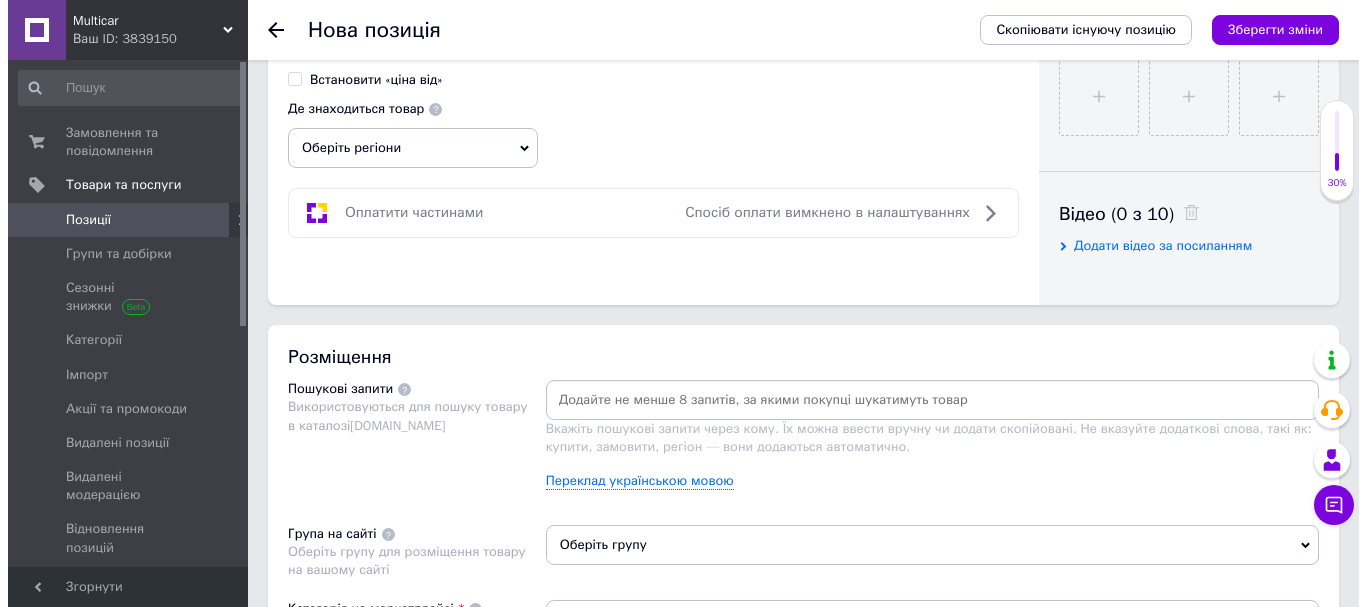 scroll, scrollTop: 1091, scrollLeft: 0, axis: vertical 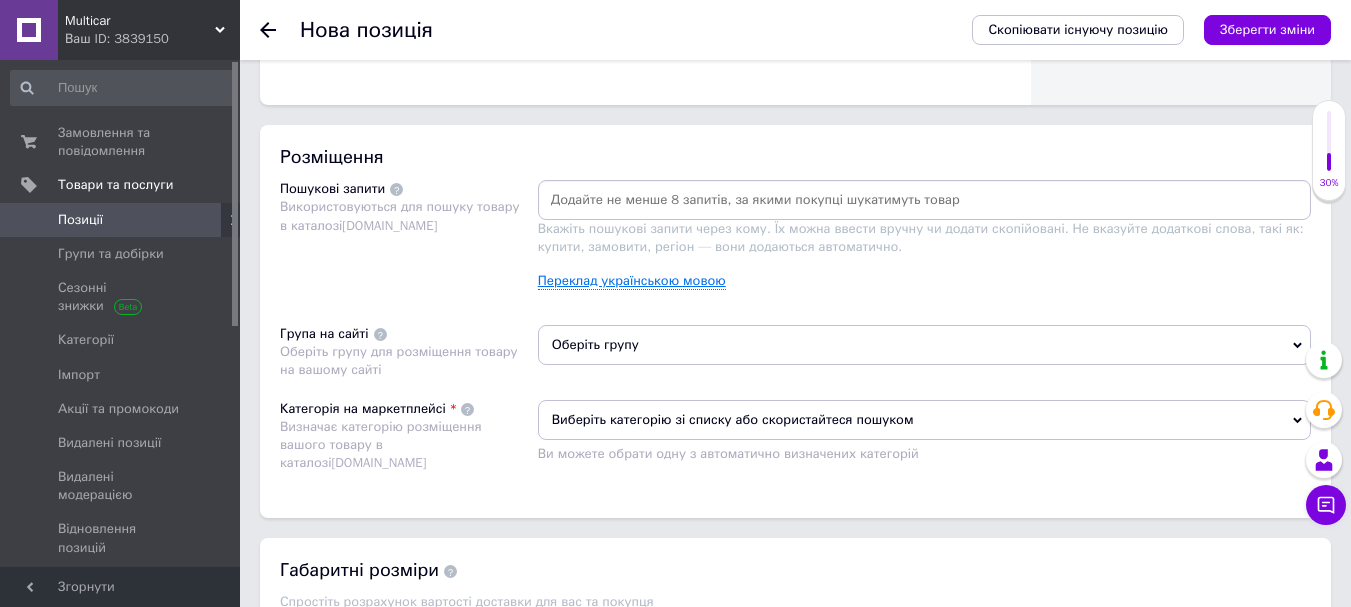 click on "Переклад українською мовою" at bounding box center [632, 281] 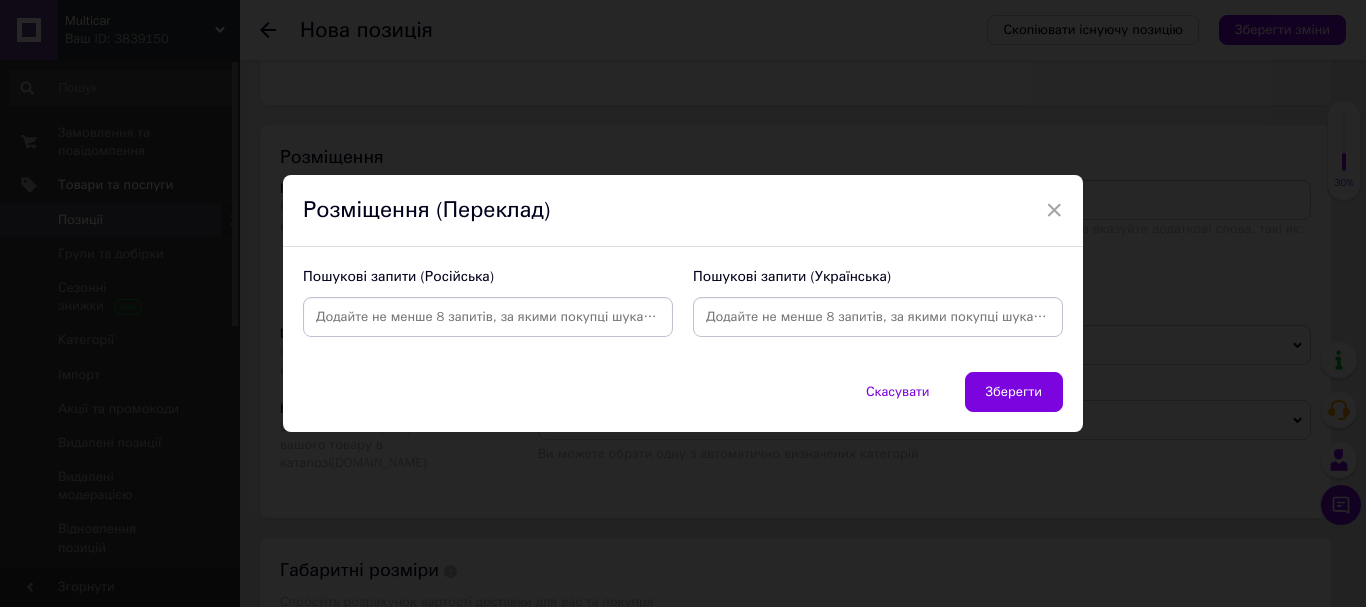 click at bounding box center (488, 317) 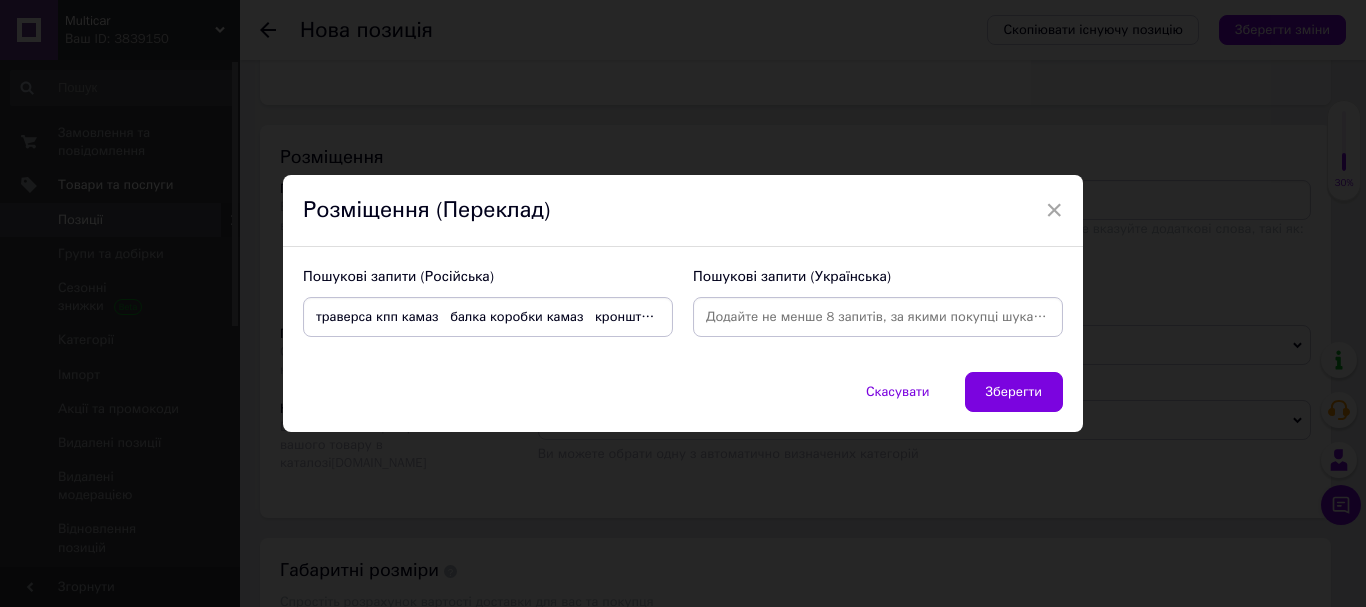 scroll, scrollTop: 0, scrollLeft: 623, axis: horizontal 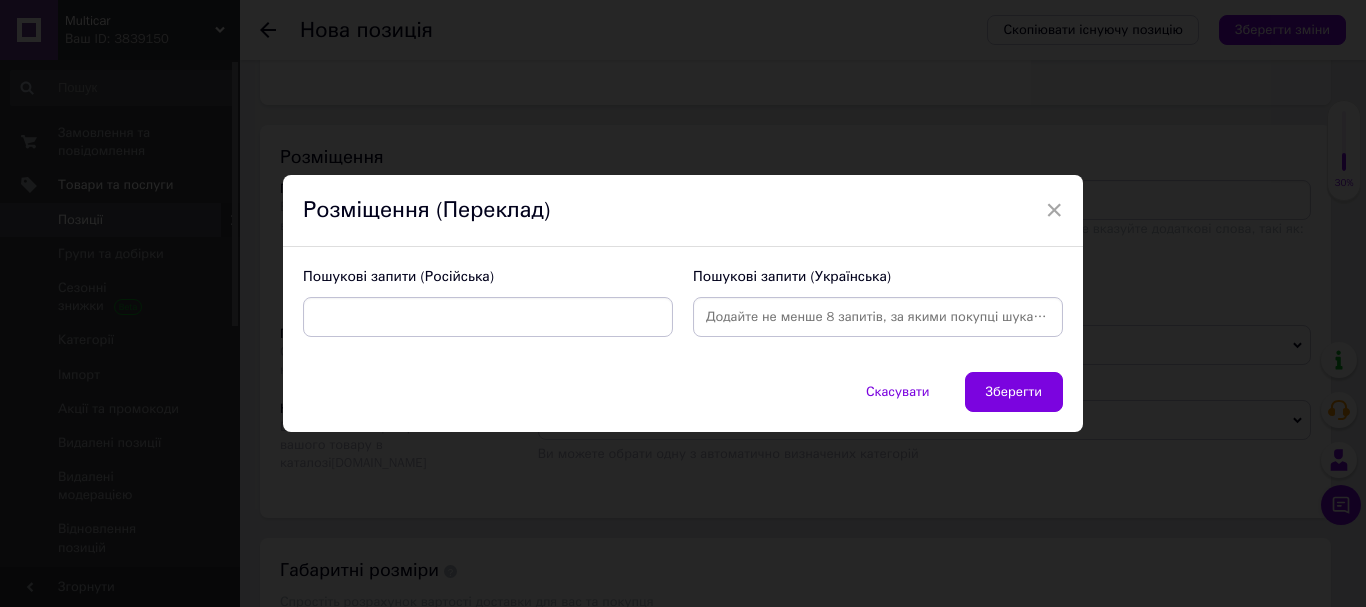 type 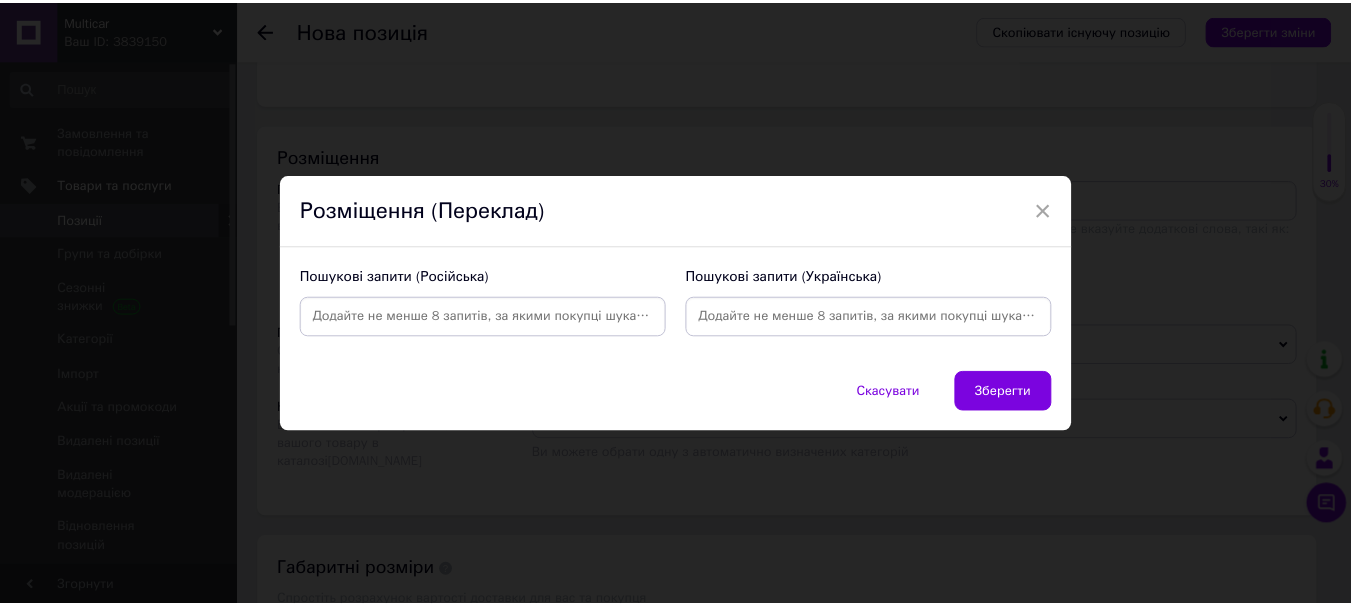 scroll, scrollTop: 0, scrollLeft: 0, axis: both 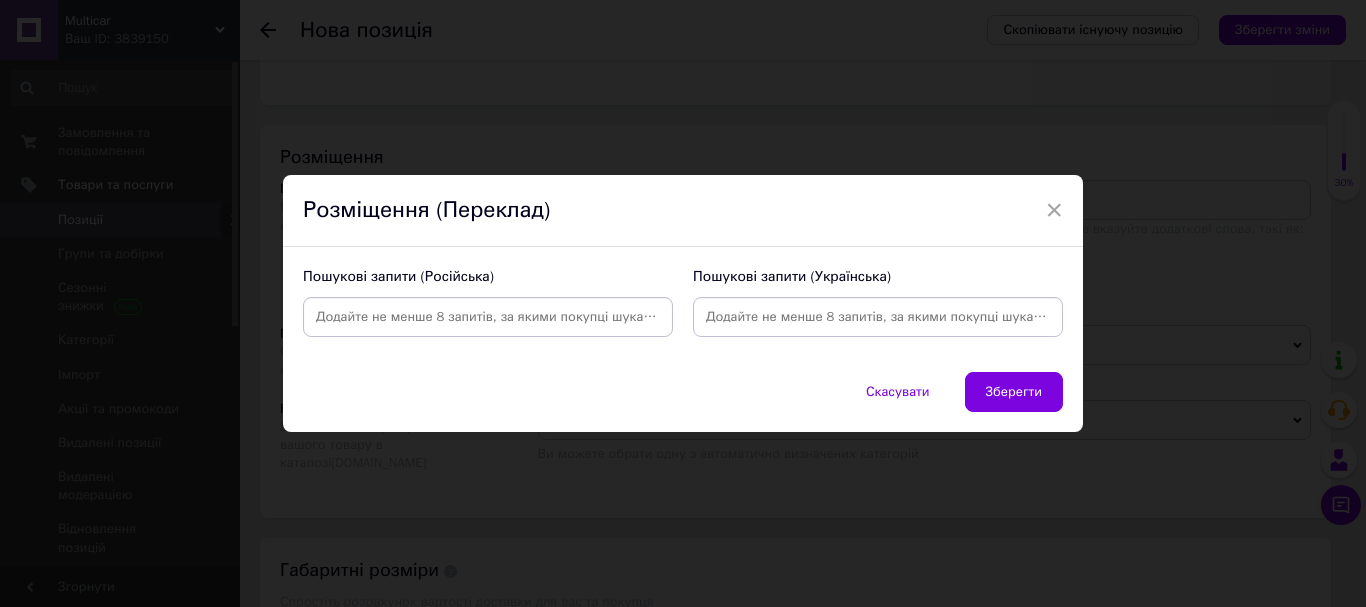 click at bounding box center [488, 317] 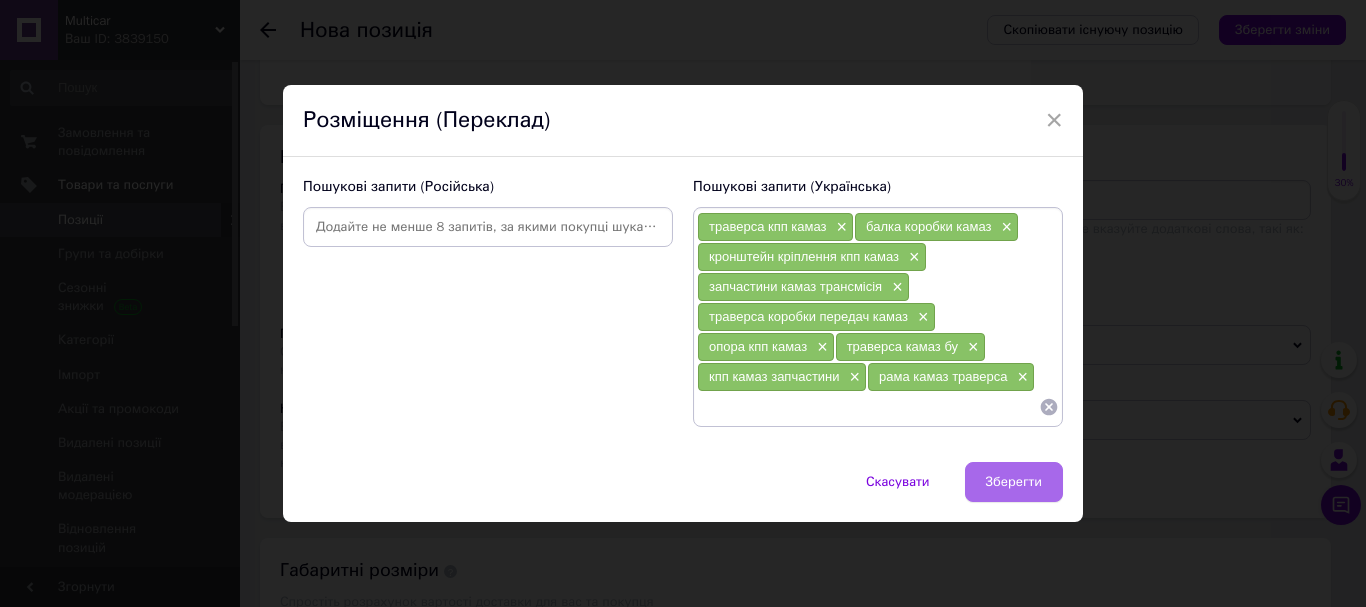 click on "Зберегти" at bounding box center (1014, 482) 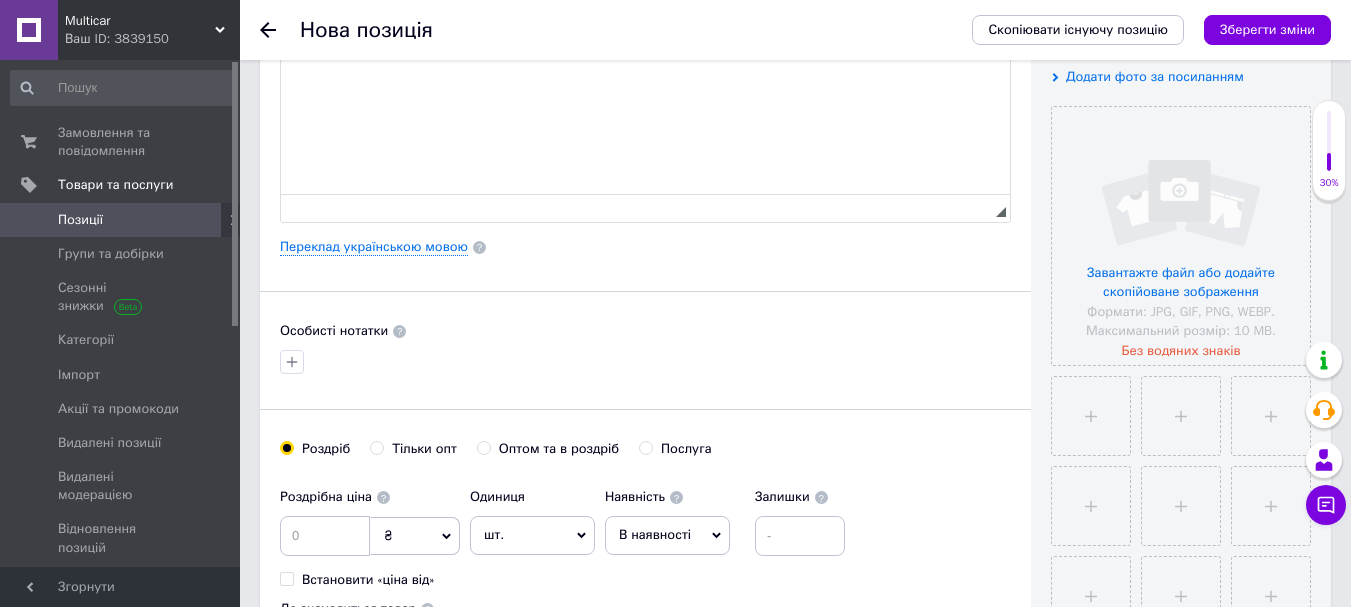 scroll, scrollTop: 0, scrollLeft: 0, axis: both 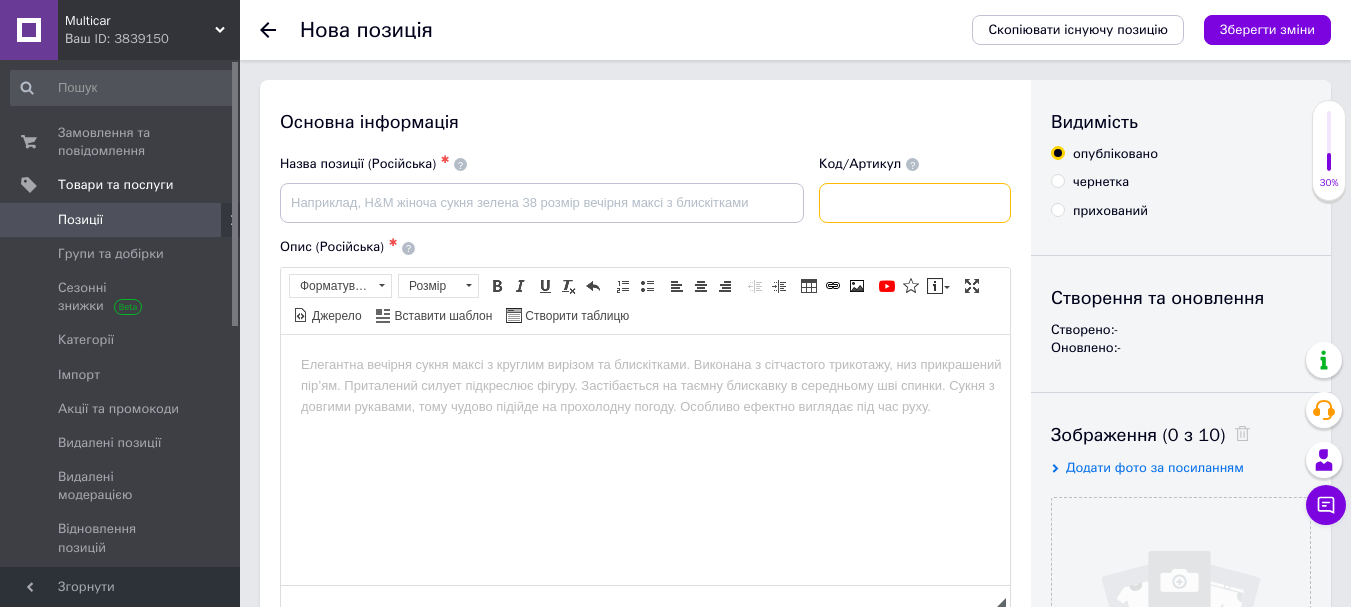 click at bounding box center (915, 203) 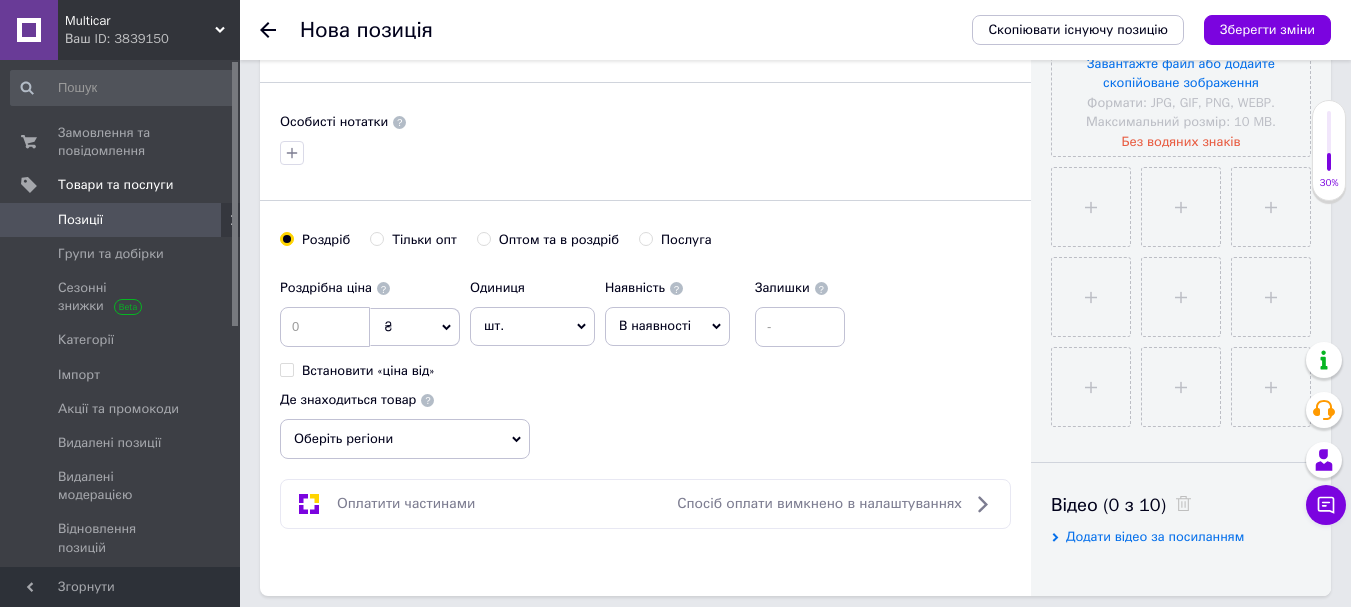 scroll, scrollTop: 100, scrollLeft: 0, axis: vertical 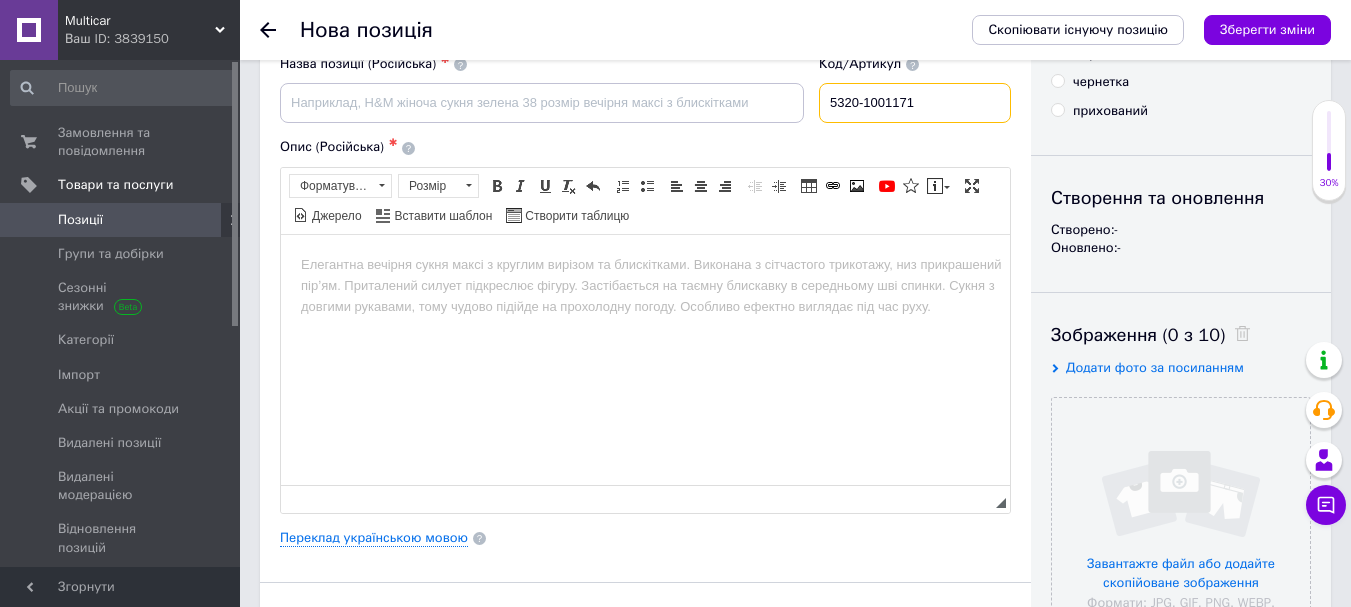 type on "5320-1001171" 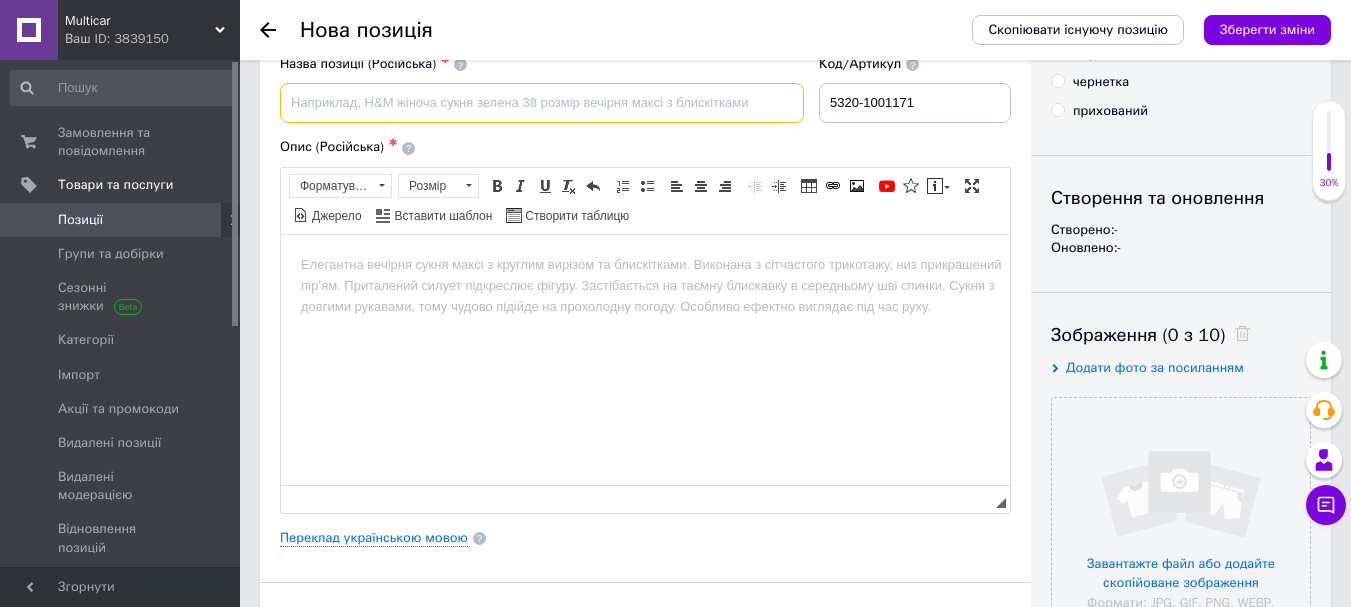 click at bounding box center (542, 103) 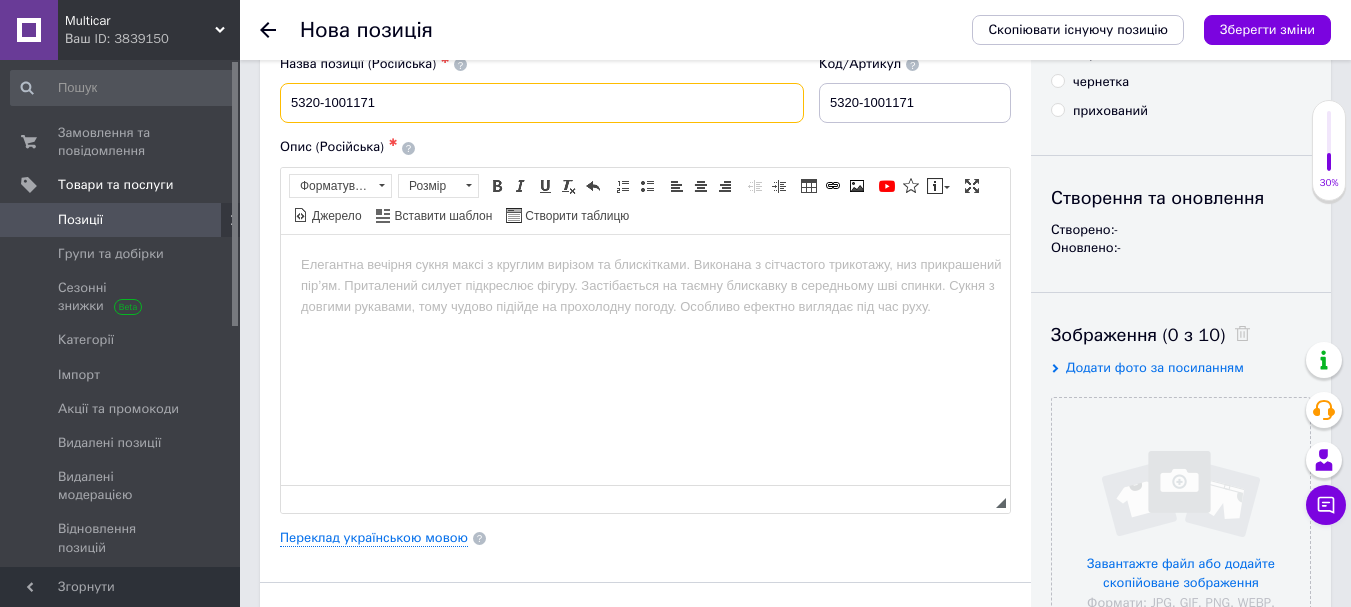 type on "5320-1001171" 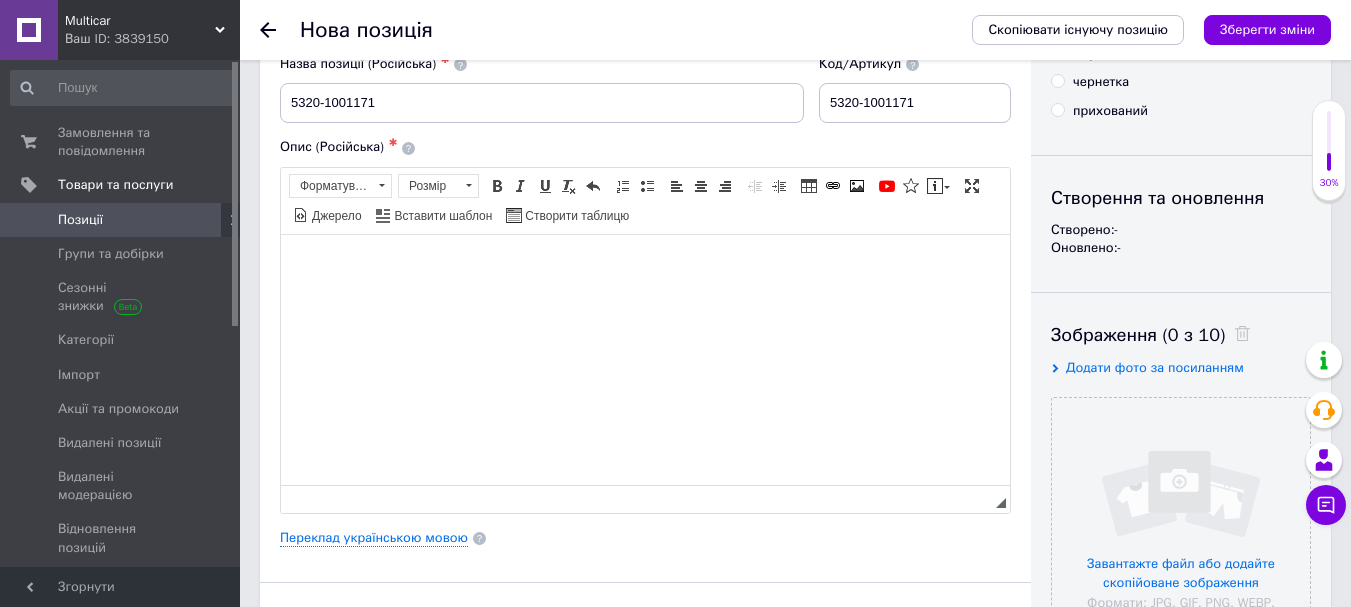 click at bounding box center (645, 264) 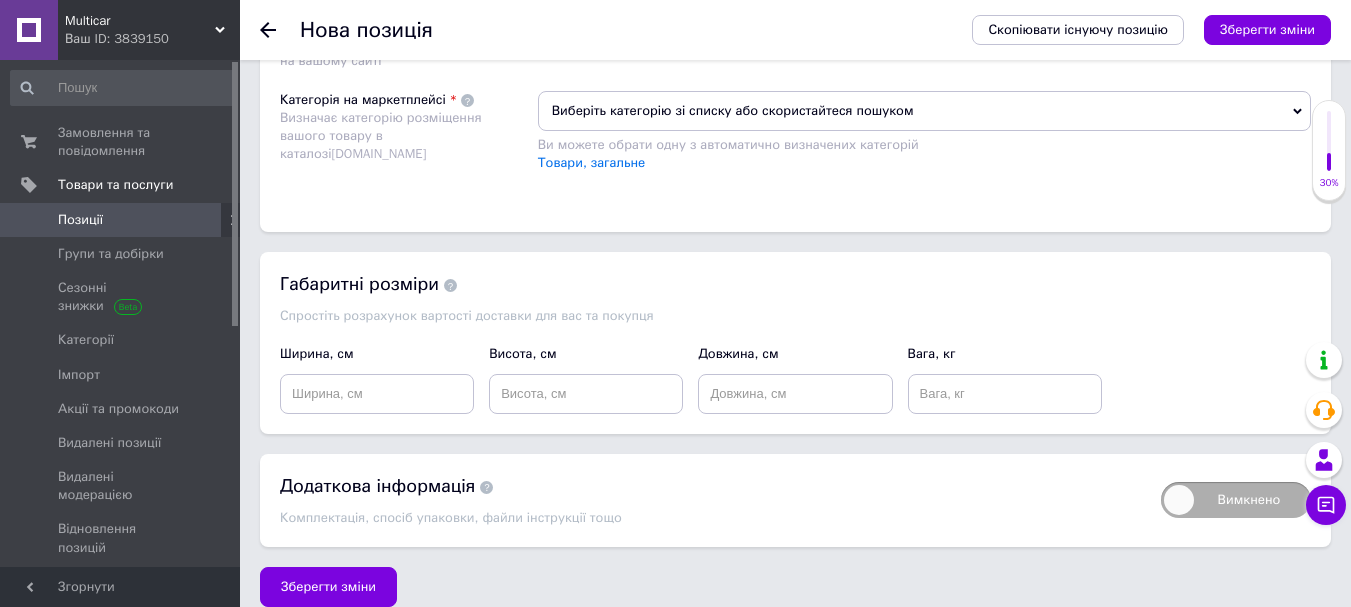 scroll, scrollTop: 1000, scrollLeft: 0, axis: vertical 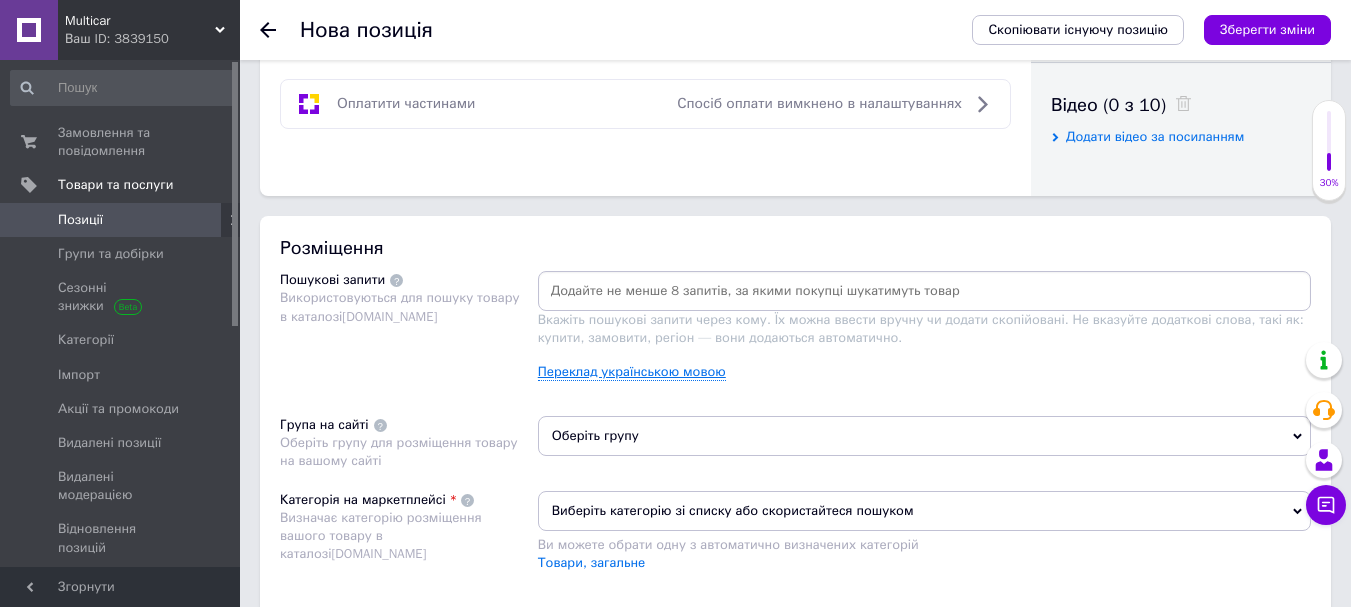 click on "Переклад українською мовою" at bounding box center (632, 372) 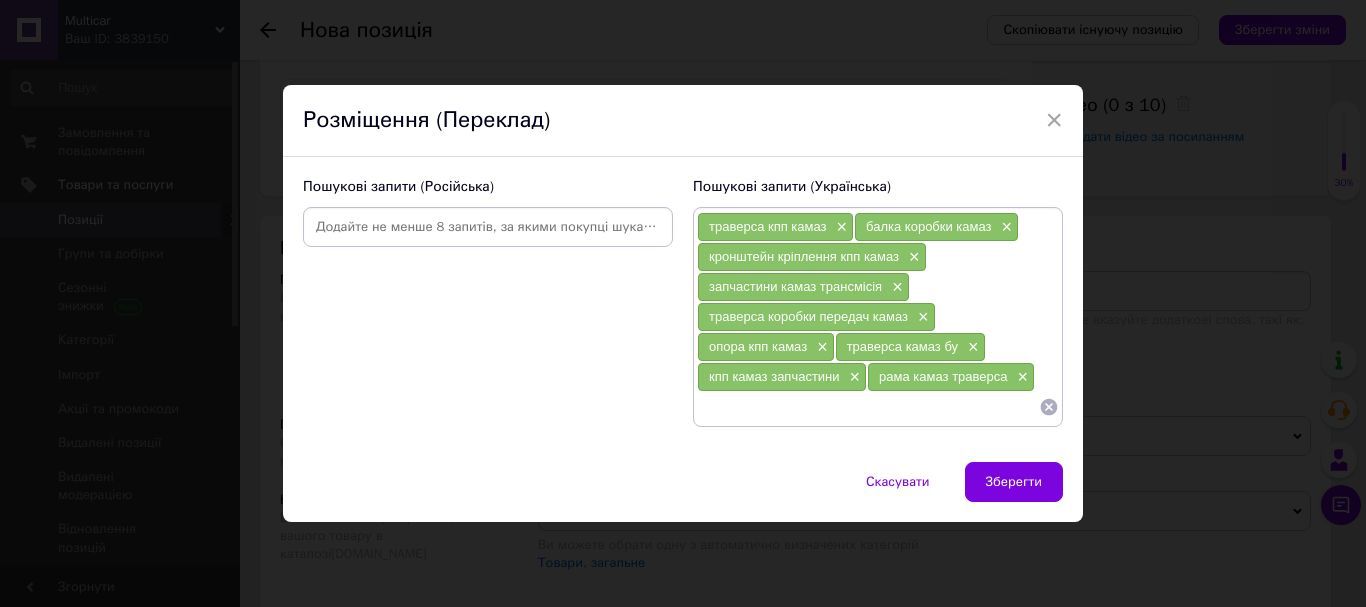 click at bounding box center [488, 227] 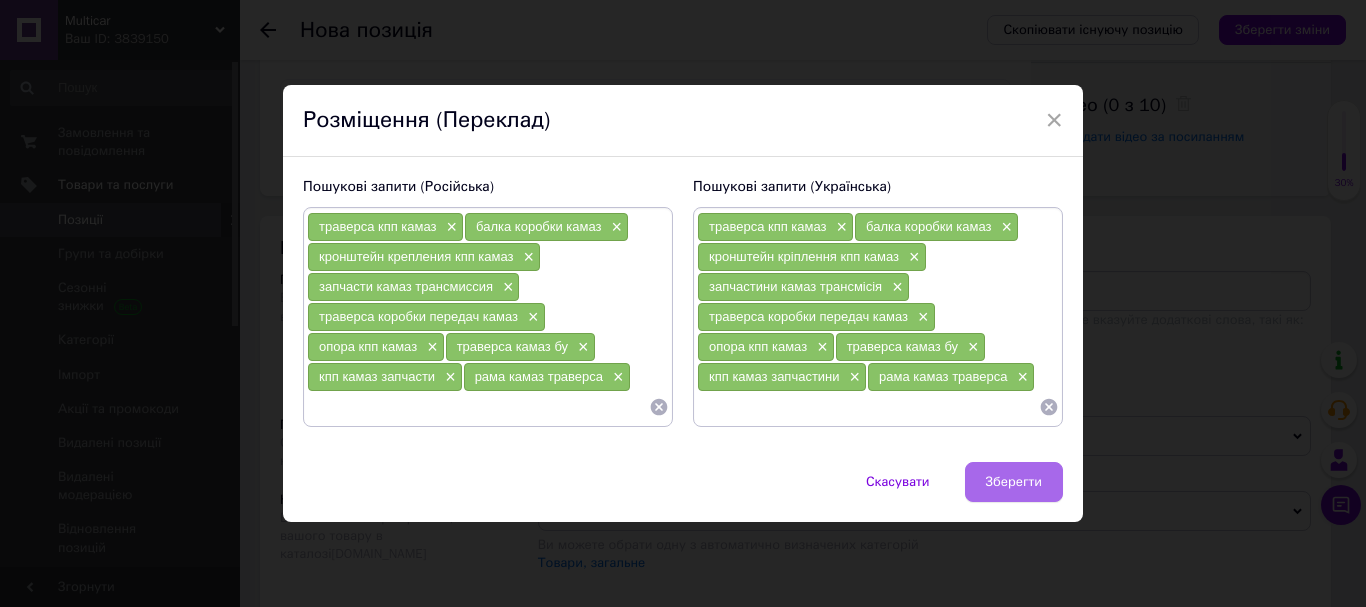 click on "Зберегти" at bounding box center (1014, 482) 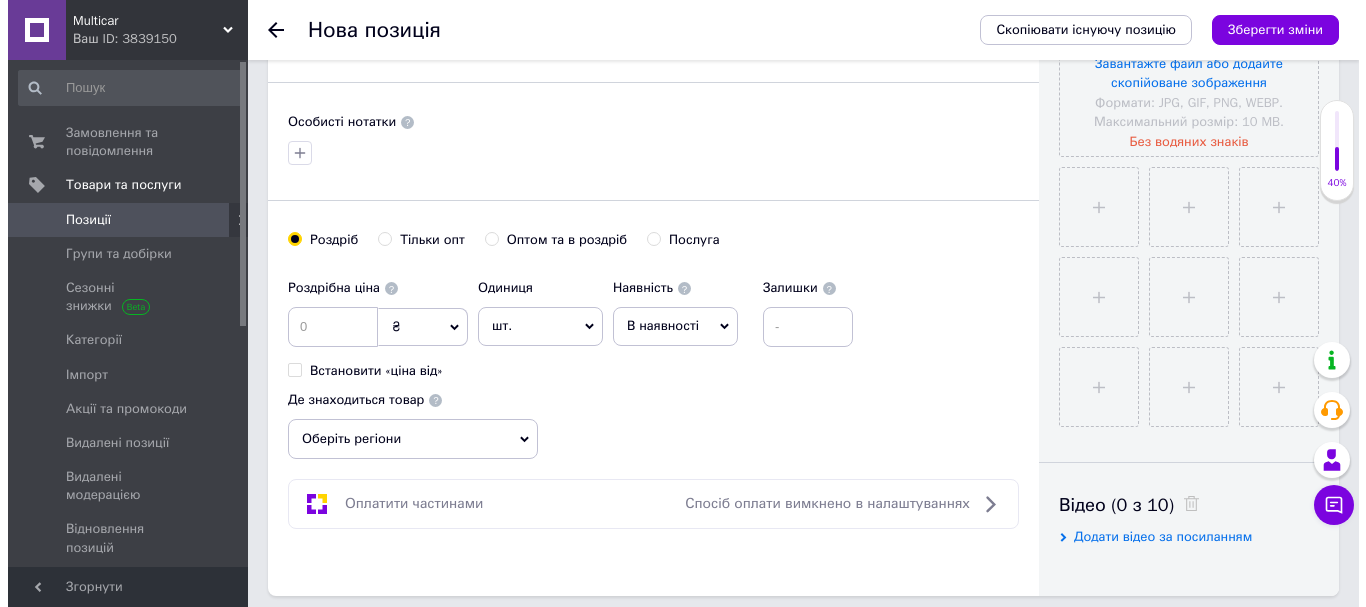 scroll, scrollTop: 200, scrollLeft: 0, axis: vertical 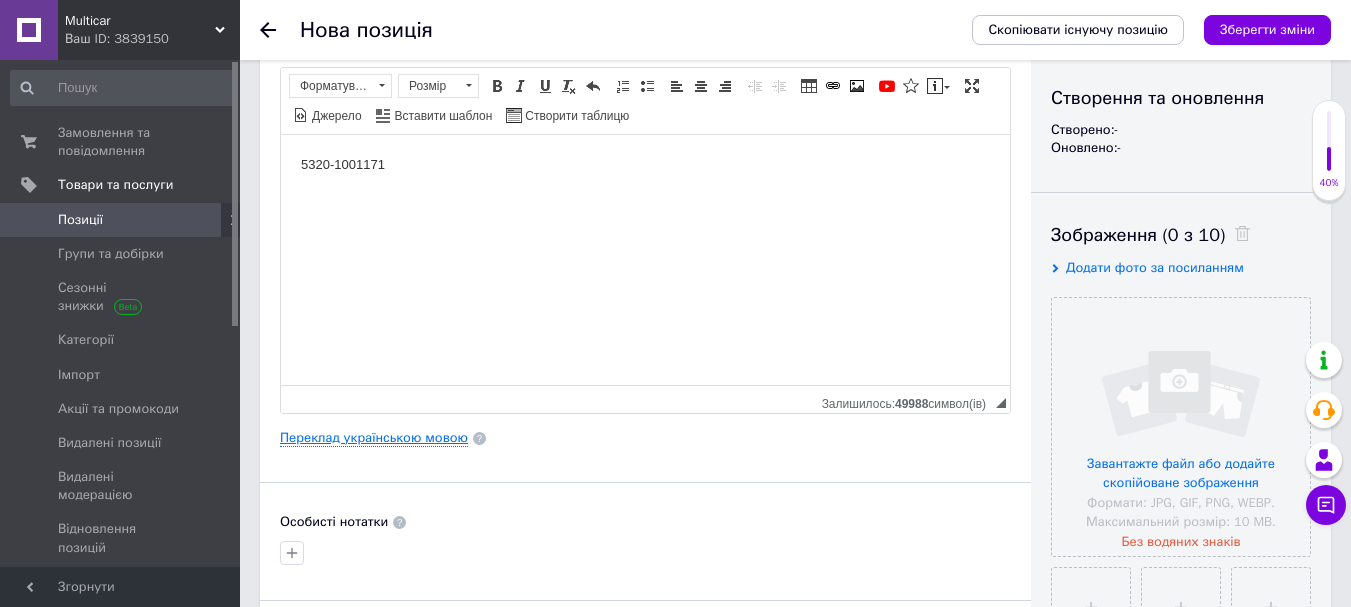click on "Переклад українською мовою" at bounding box center (374, 438) 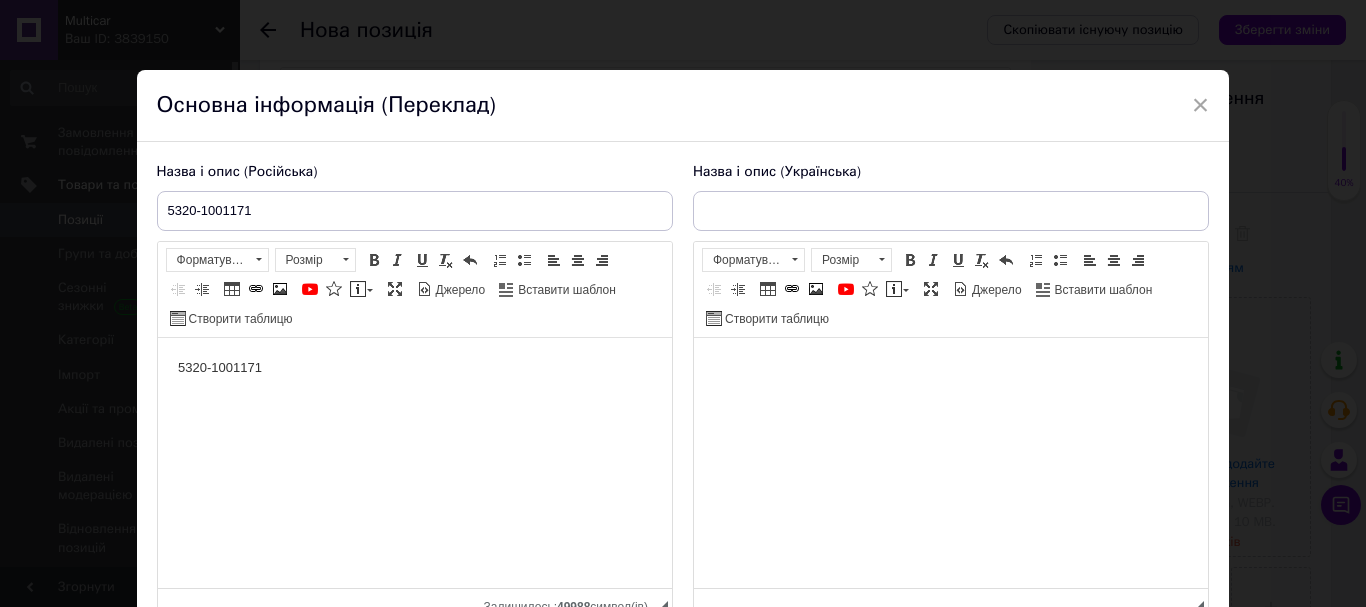 scroll, scrollTop: 0, scrollLeft: 0, axis: both 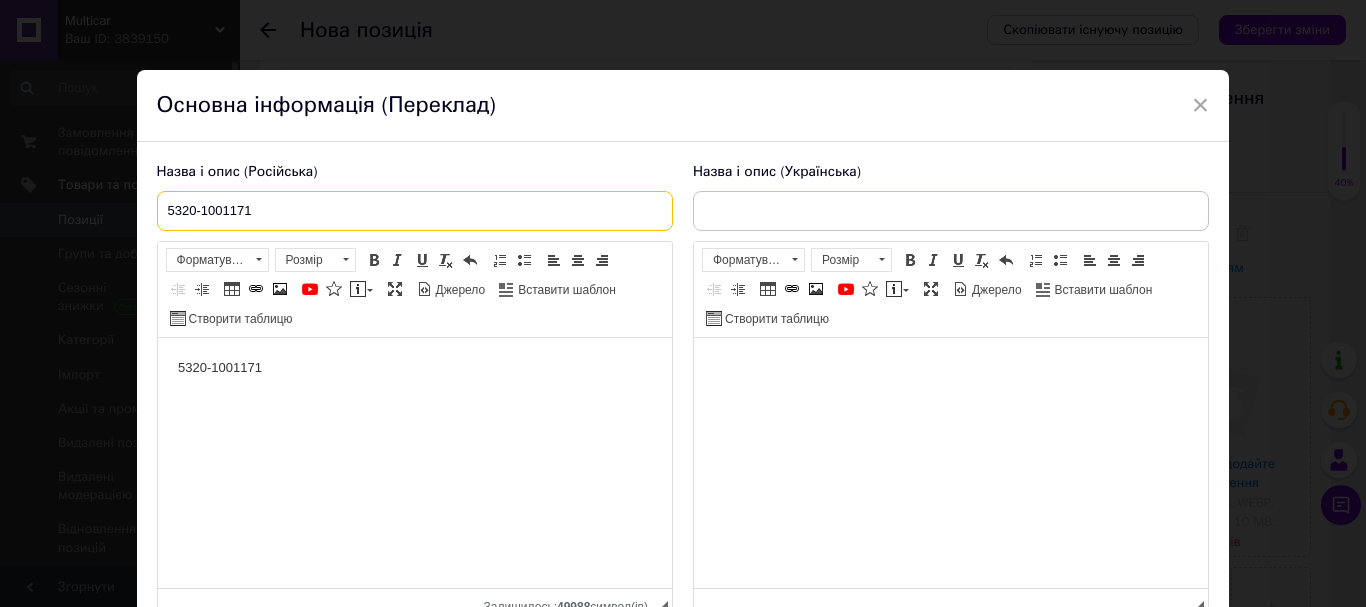click on "5320-1001171" at bounding box center [415, 211] 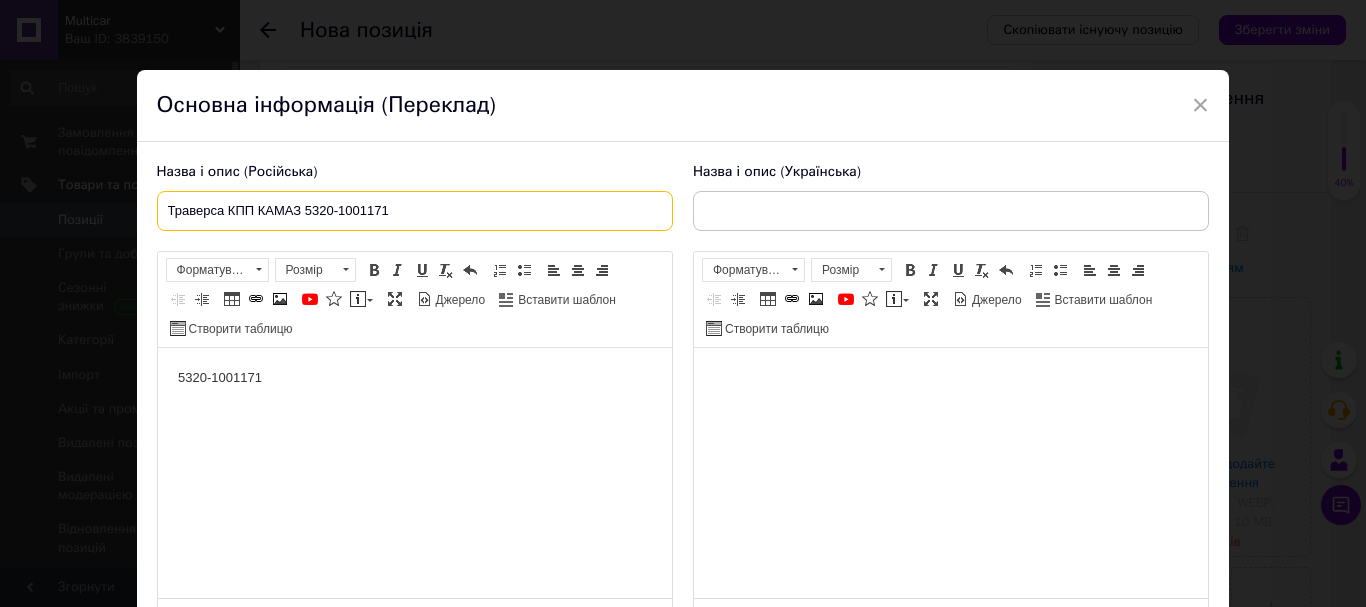type on "Траверса КПП КАМАЗ 5320-1001171" 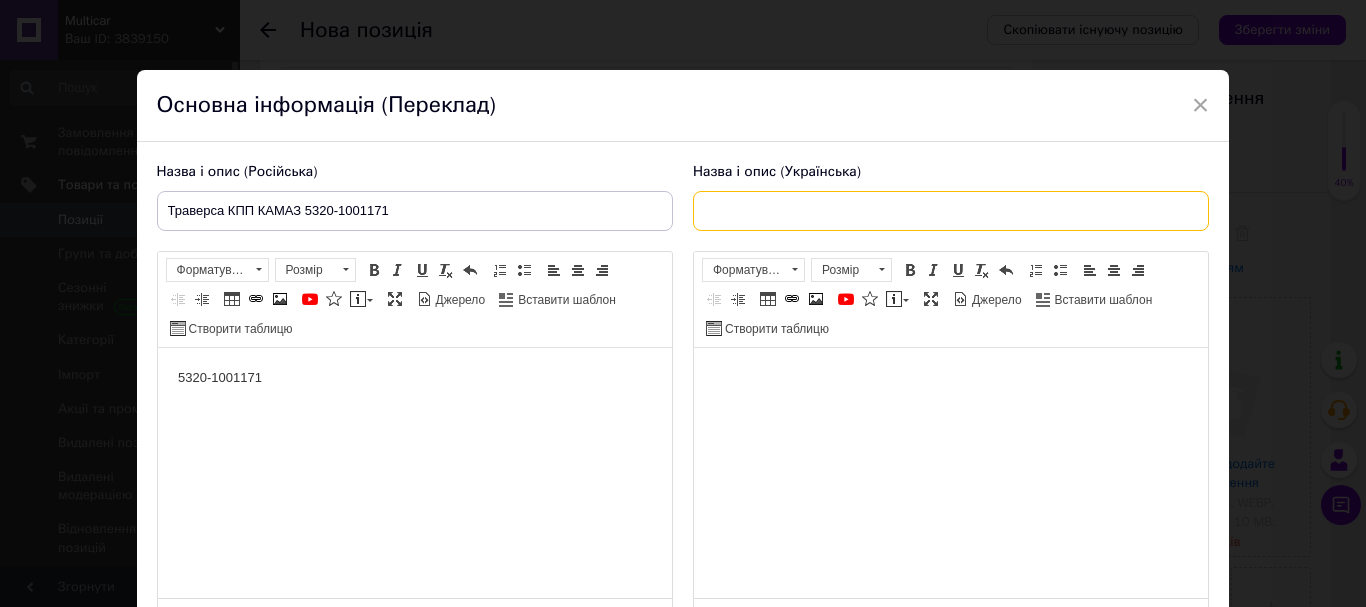 click at bounding box center (951, 211) 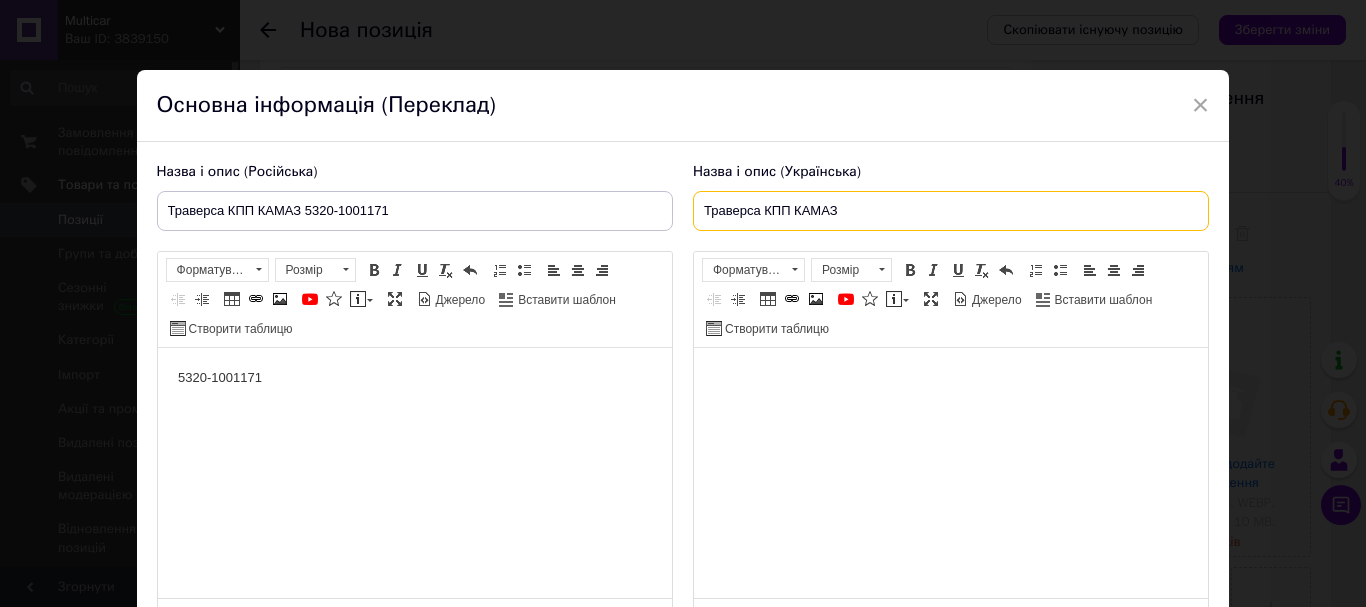 type on "Траверса КПП КАМАЗ" 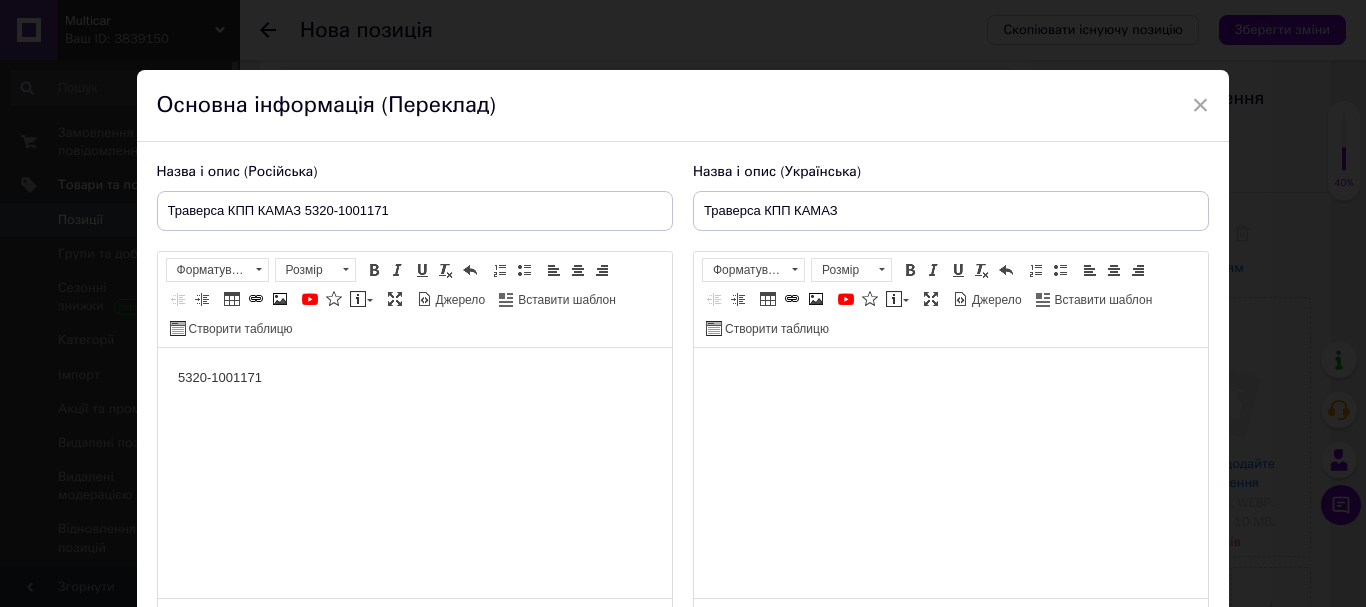 click on "5320-1001171" at bounding box center [414, 378] 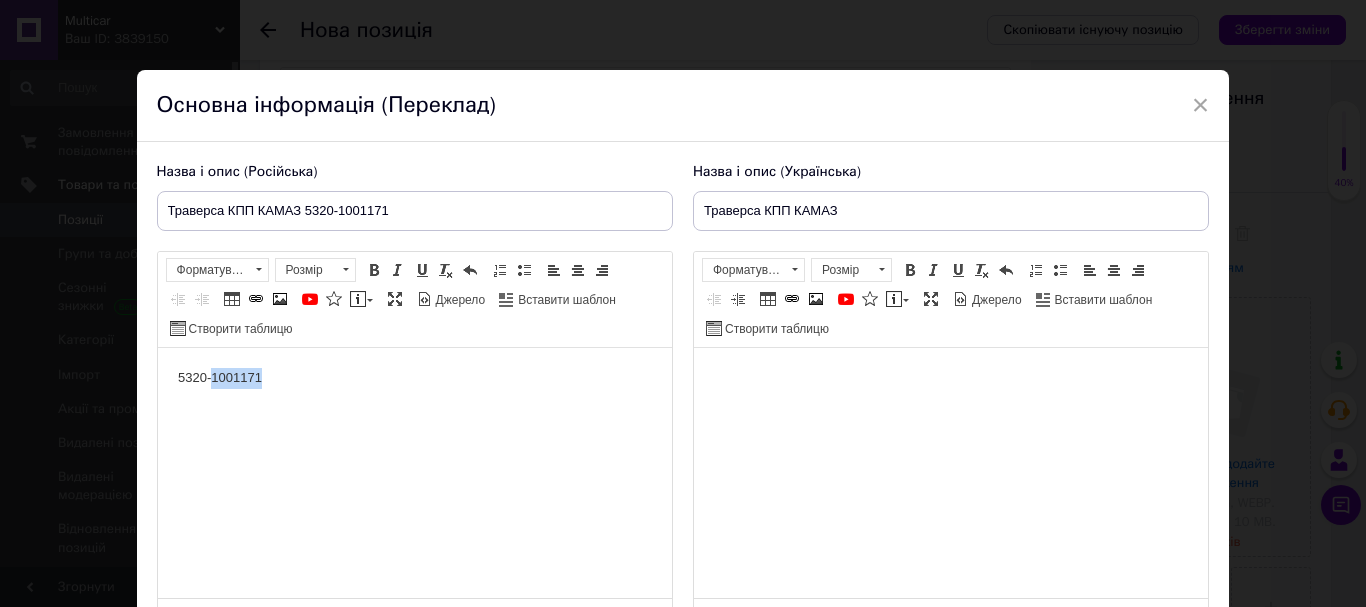 click on "5320-1001171" at bounding box center [414, 378] 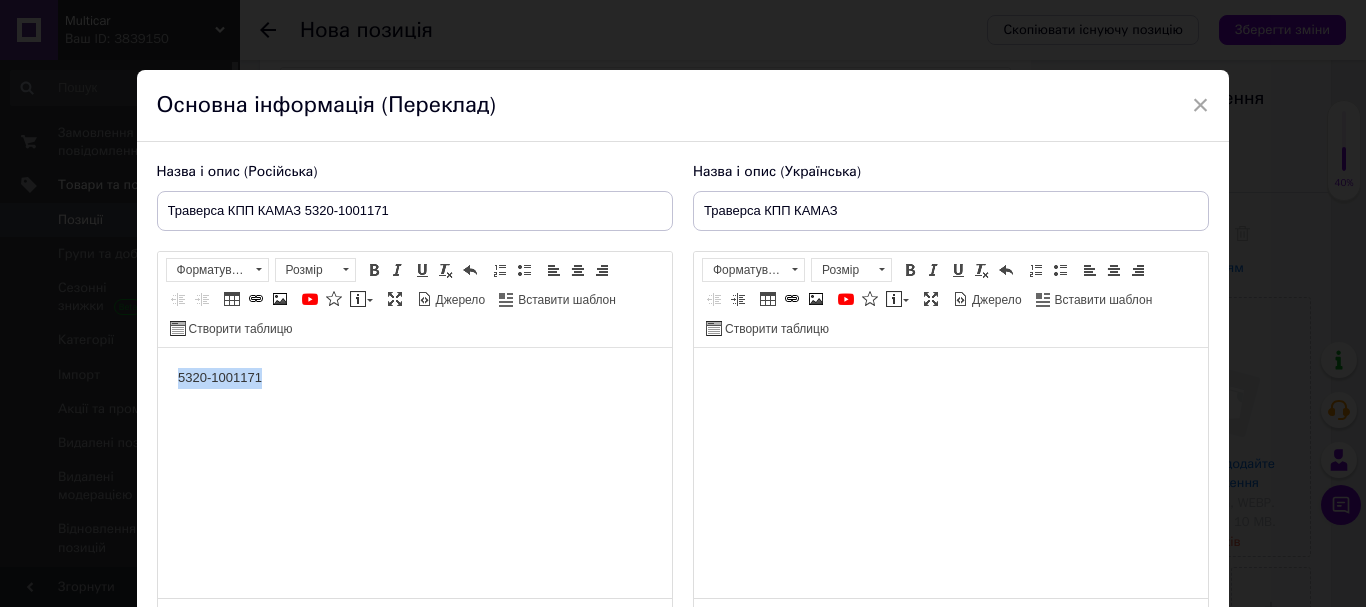 click on "5320-1001171" at bounding box center [414, 378] 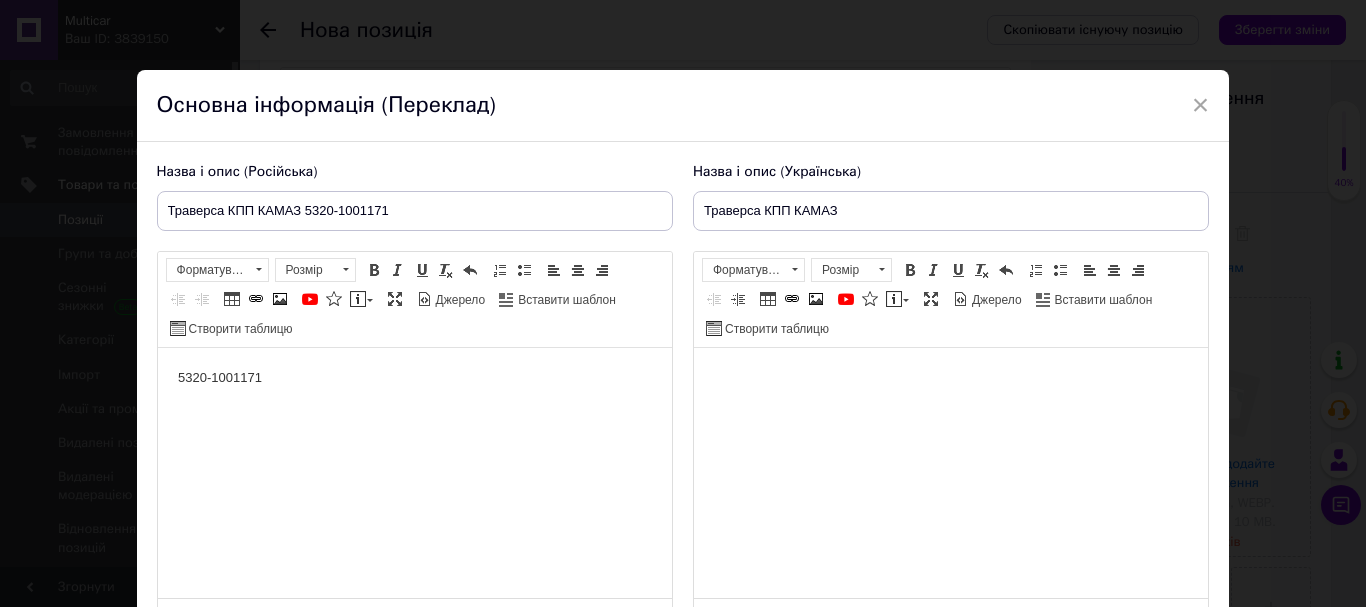 click on "5320-1001171" at bounding box center [414, 378] 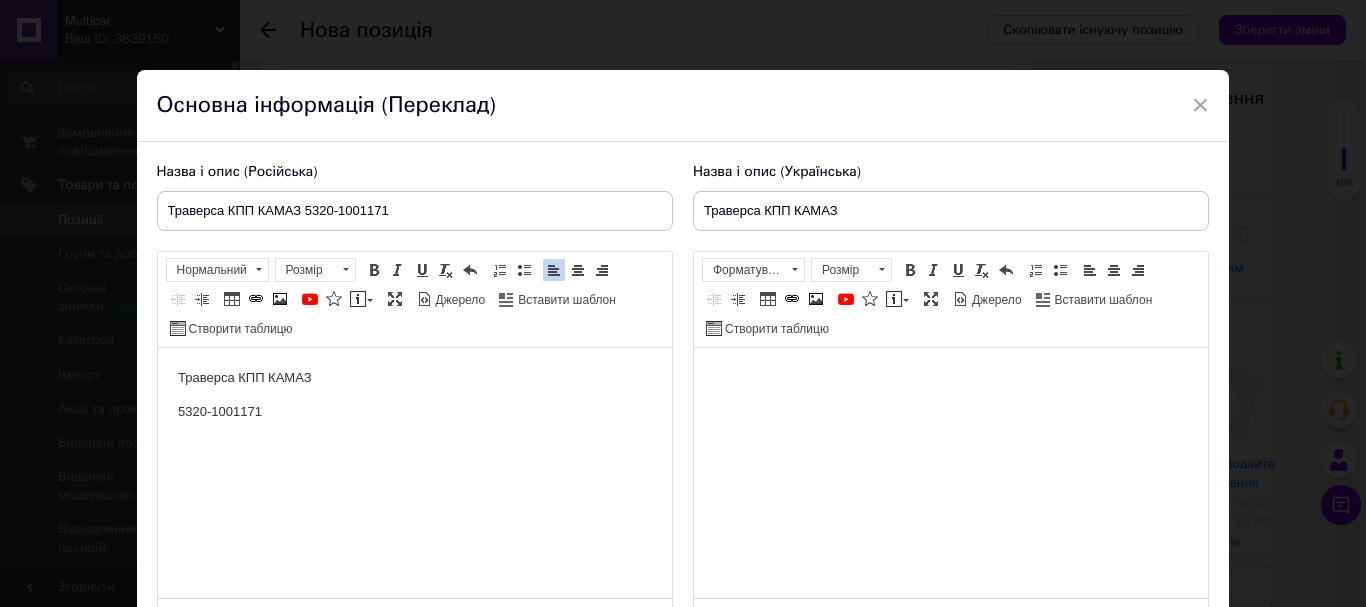 click on "Траверса КПП КАМАЗ" at bounding box center (414, 378) 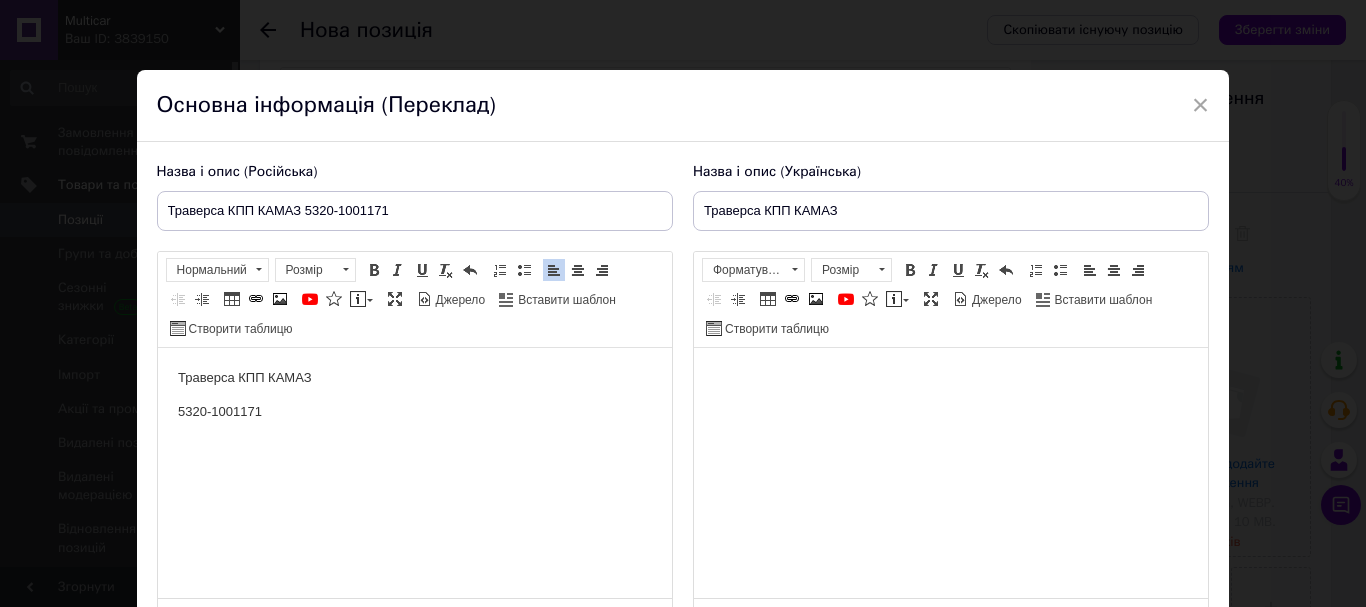 type 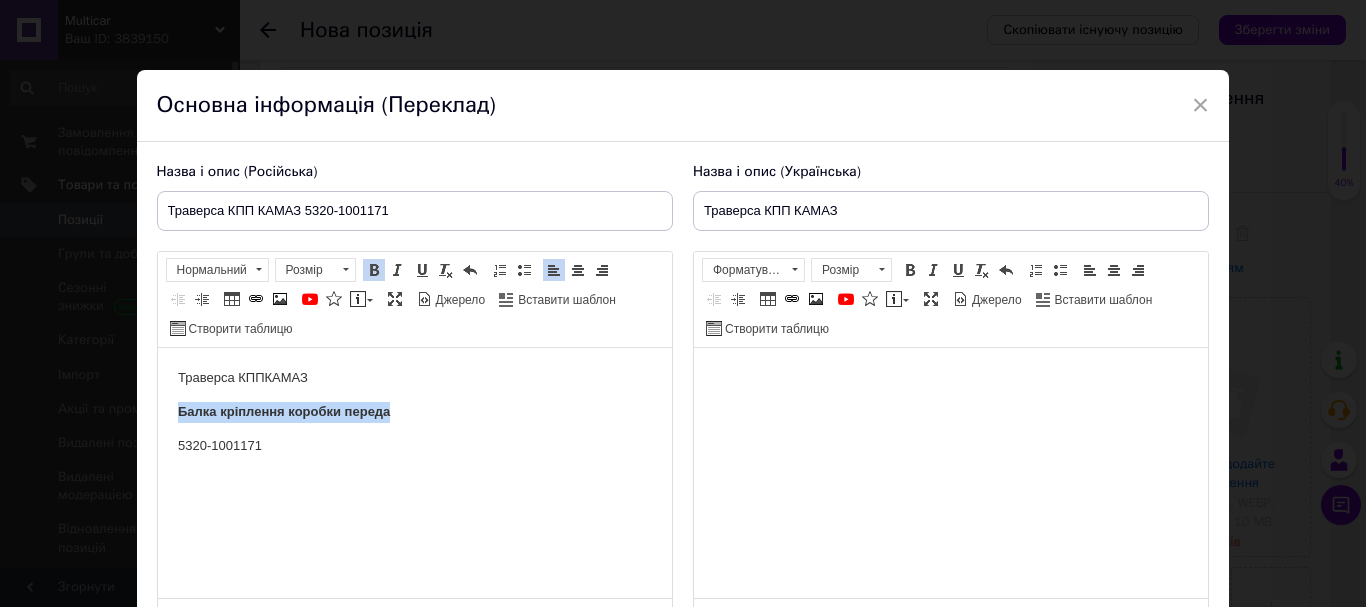 click on "Жирний  Сполучення клавіш Ctrl+B" at bounding box center [374, 270] 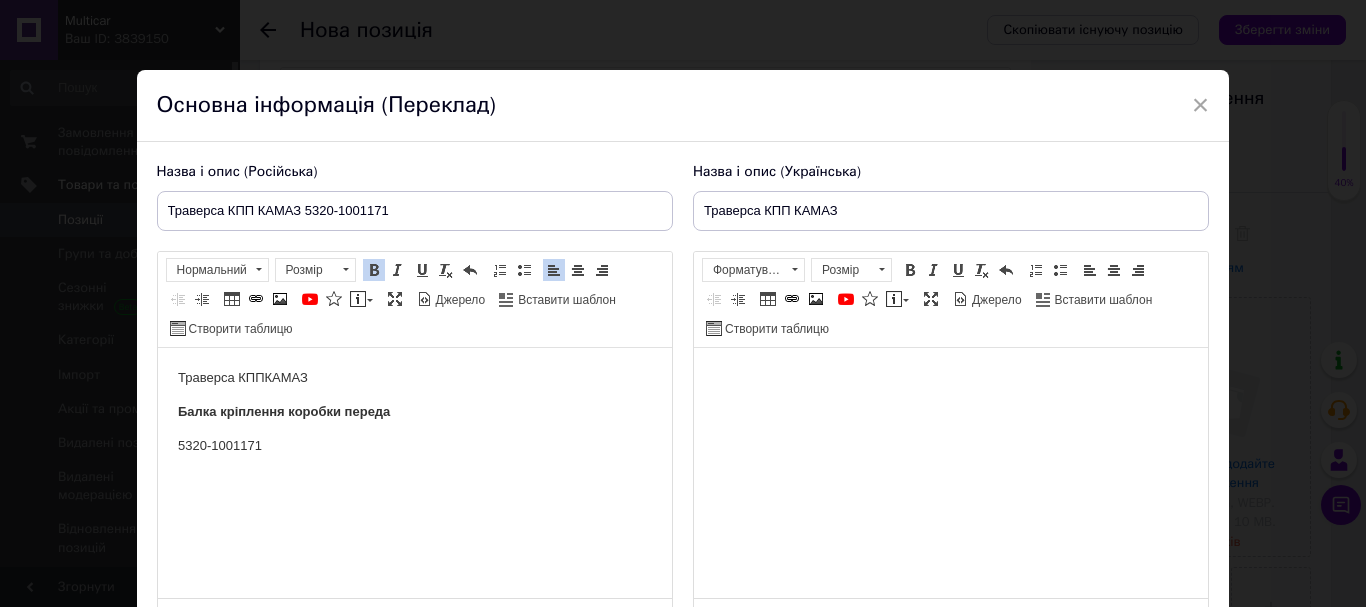 click on "Жирний  Сполучення клавіш Ctrl+B" at bounding box center (374, 270) 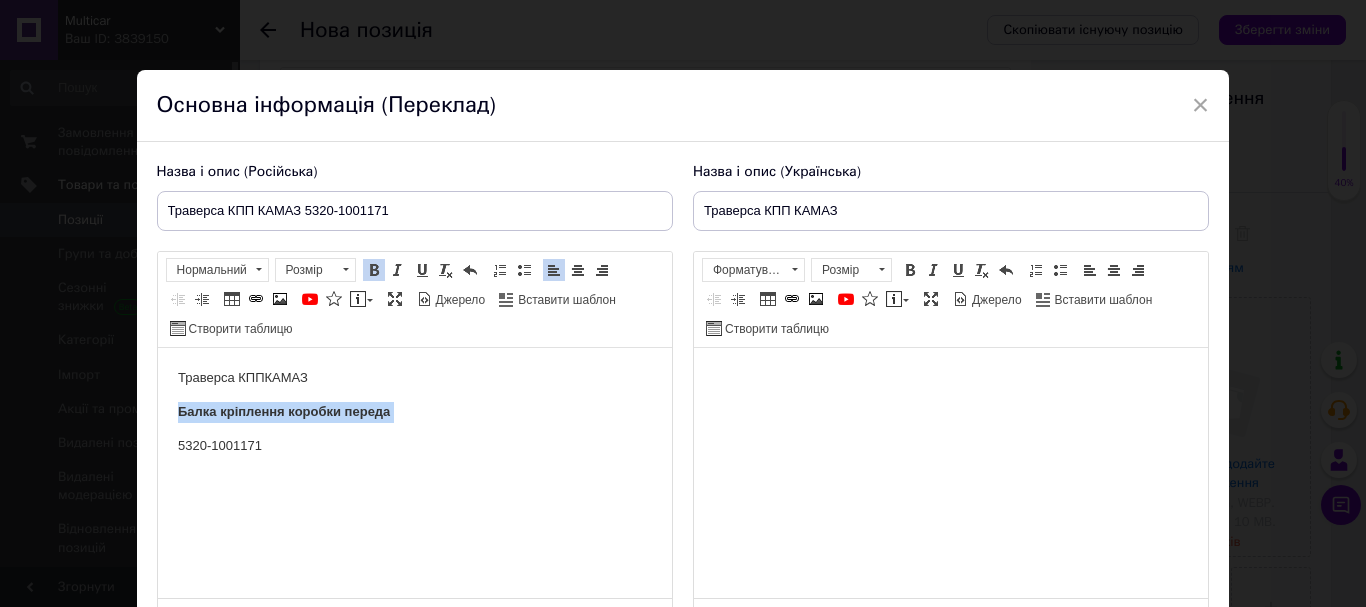 drag, startPoint x: 454, startPoint y: 411, endPoint x: 69, endPoint y: 428, distance: 385.37515 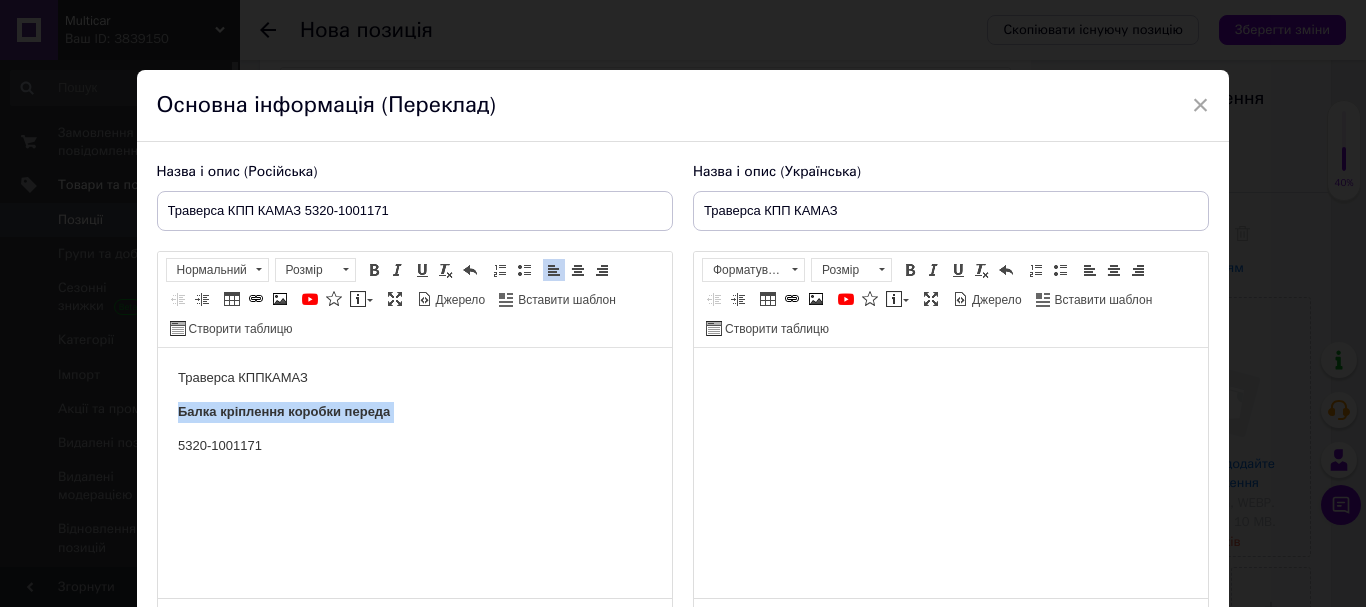 click on "Траверса КПП  КАМАЗ  Балка кріплення коробки переда 5320-1001171" at bounding box center (414, 412) 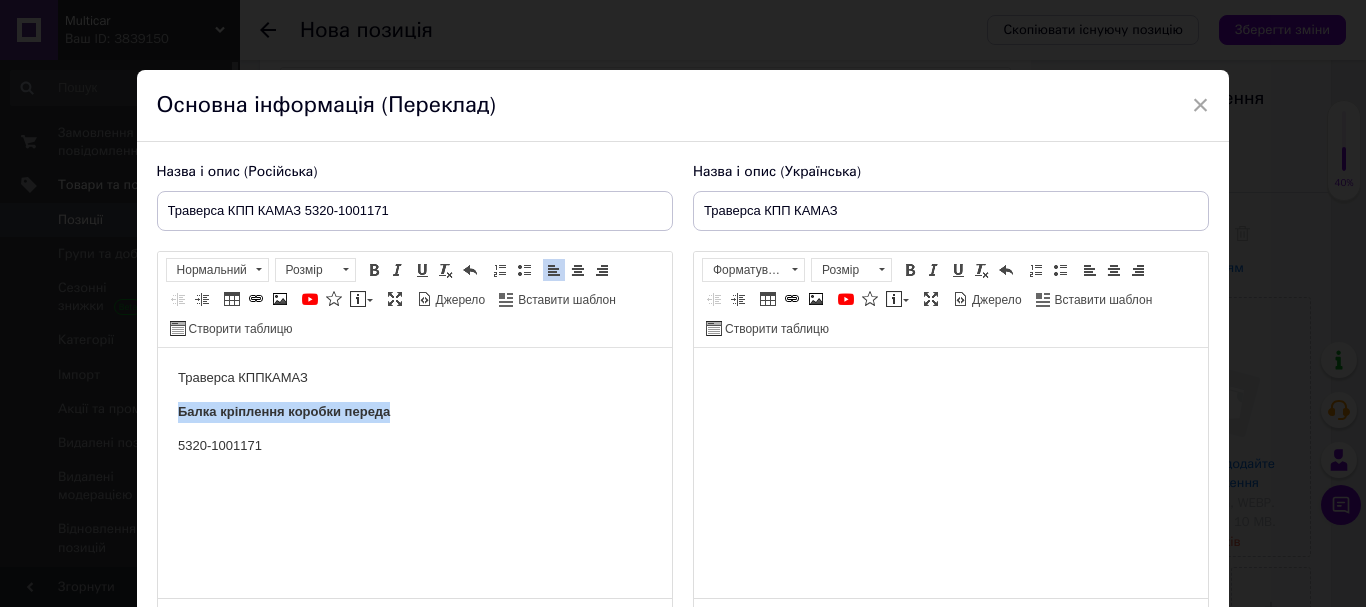 drag, startPoint x: 419, startPoint y: 416, endPoint x: 297, endPoint y: 747, distance: 352.76764 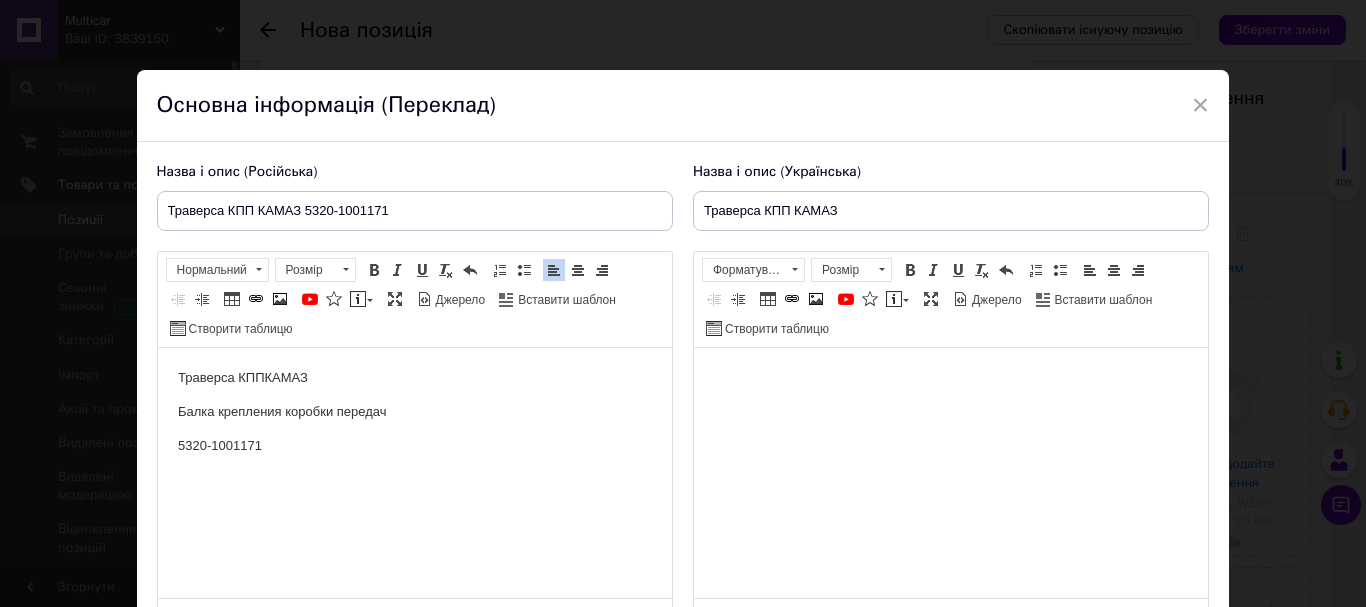 click on "Траверса КПП  КАМАЗ  Балка крепления коробки передач 5320-1001171" at bounding box center (414, 412) 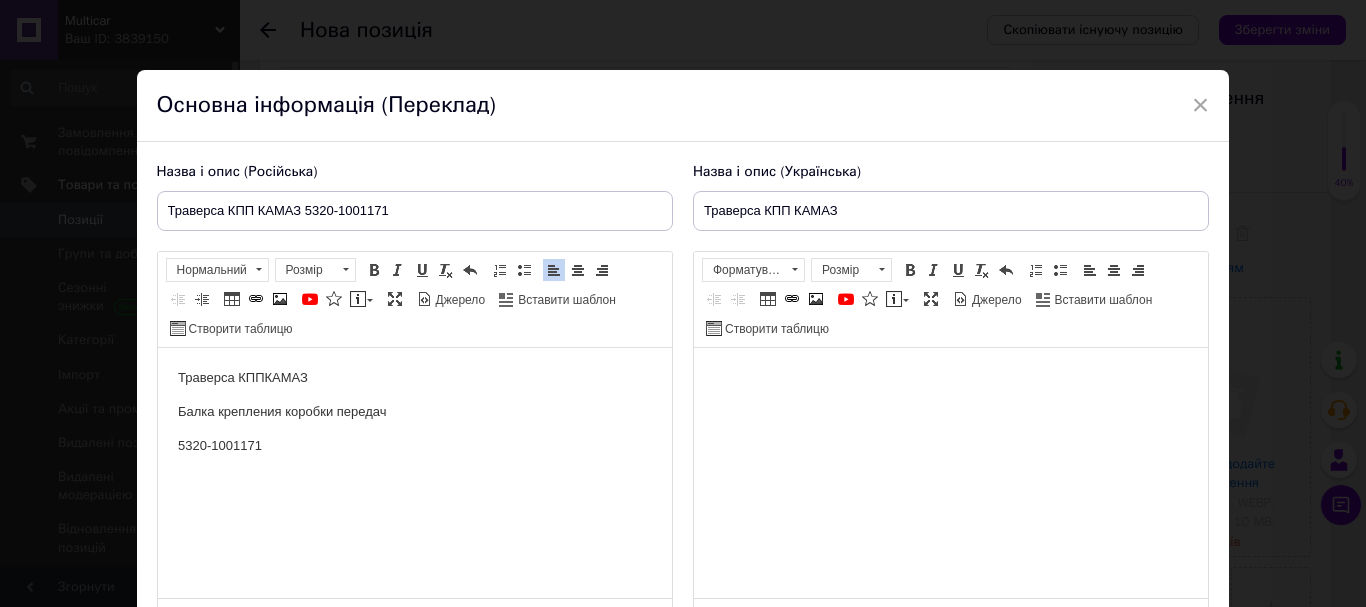 click at bounding box center (950, 378) 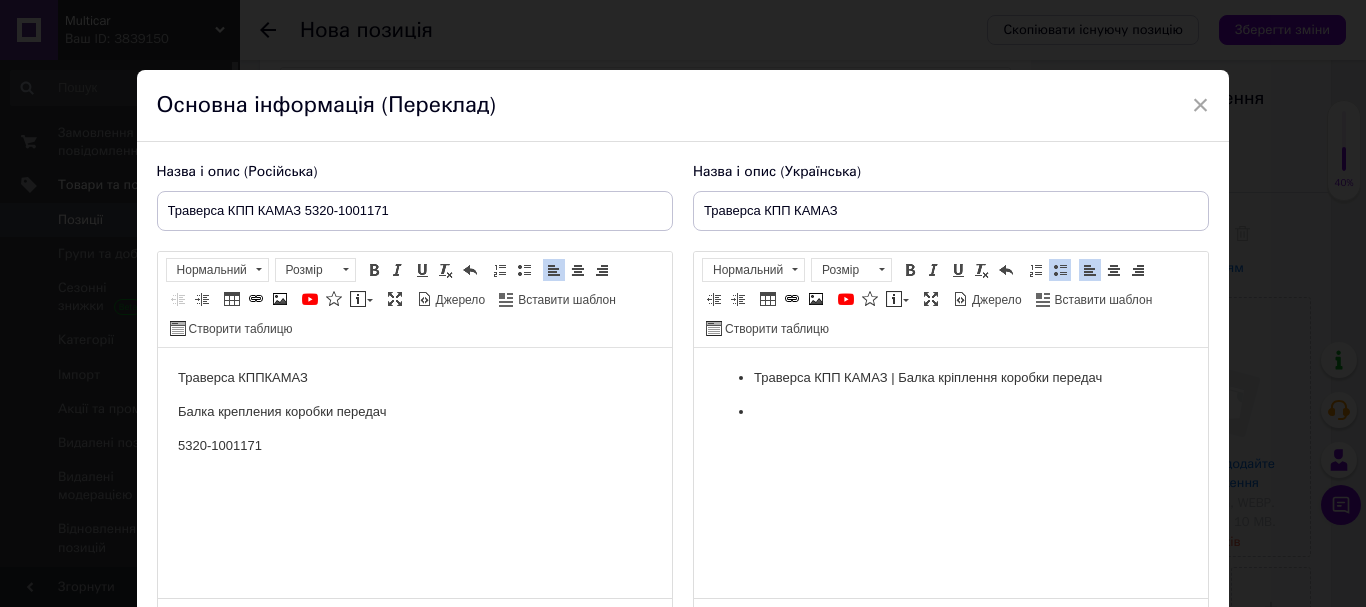click at bounding box center [1060, 270] 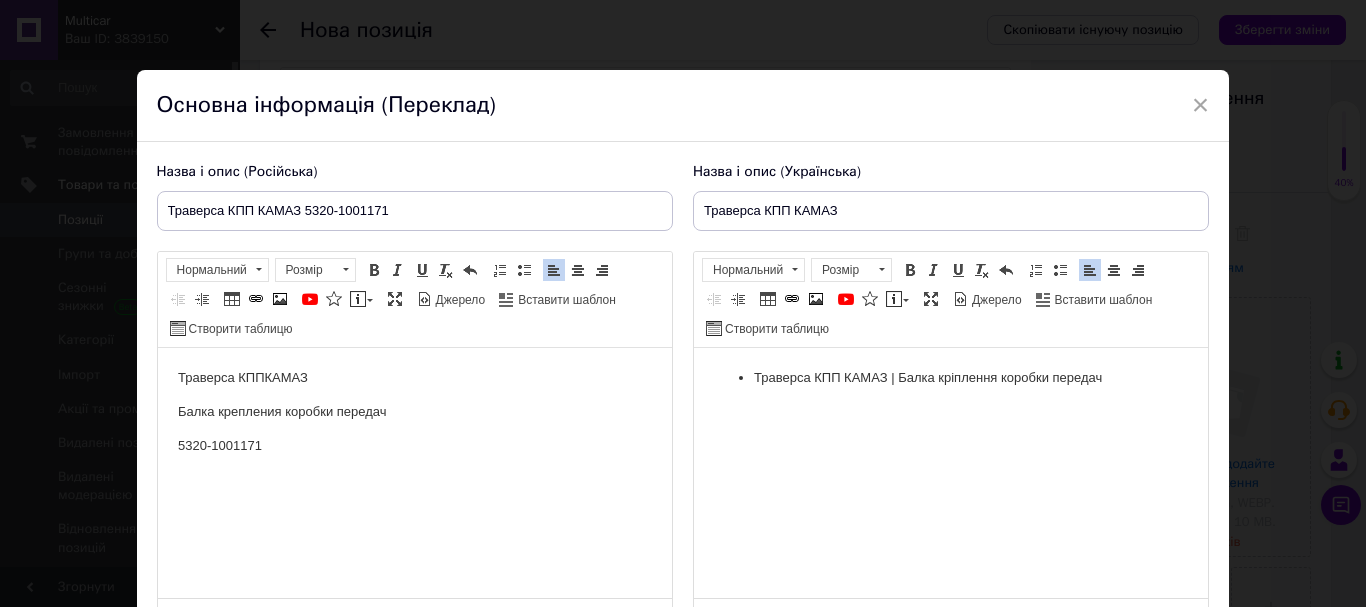 click at bounding box center (1090, 270) 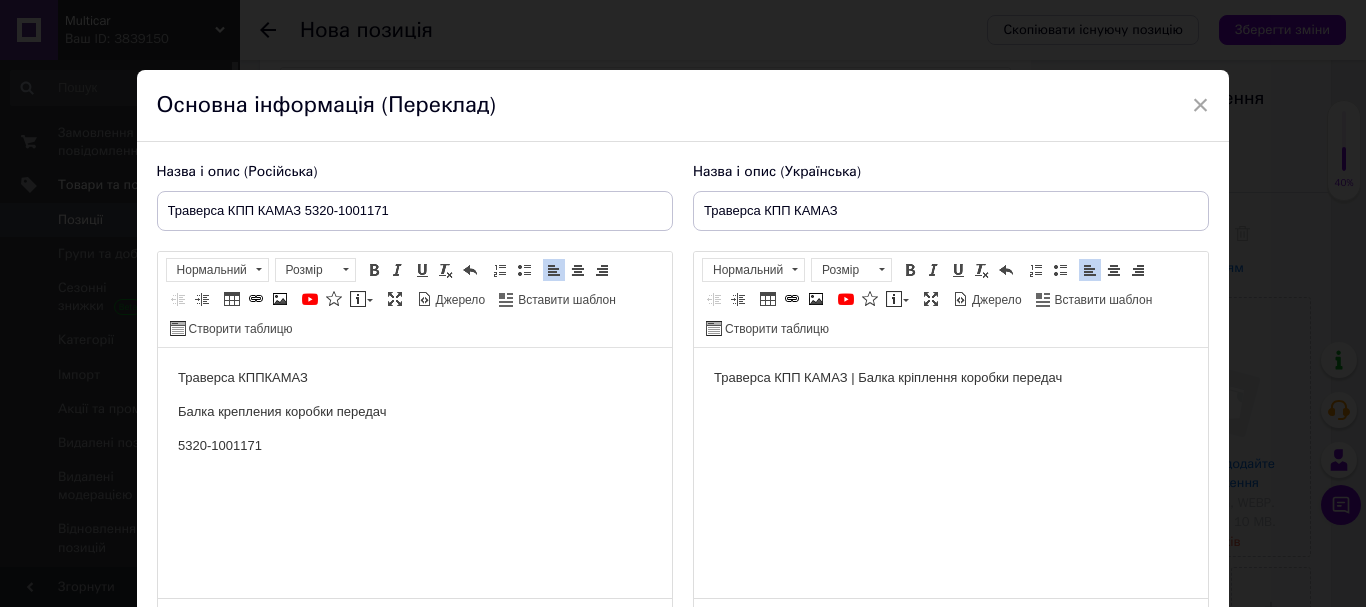 drag, startPoint x: 809, startPoint y: 377, endPoint x: 1128, endPoint y: 446, distance: 326.37708 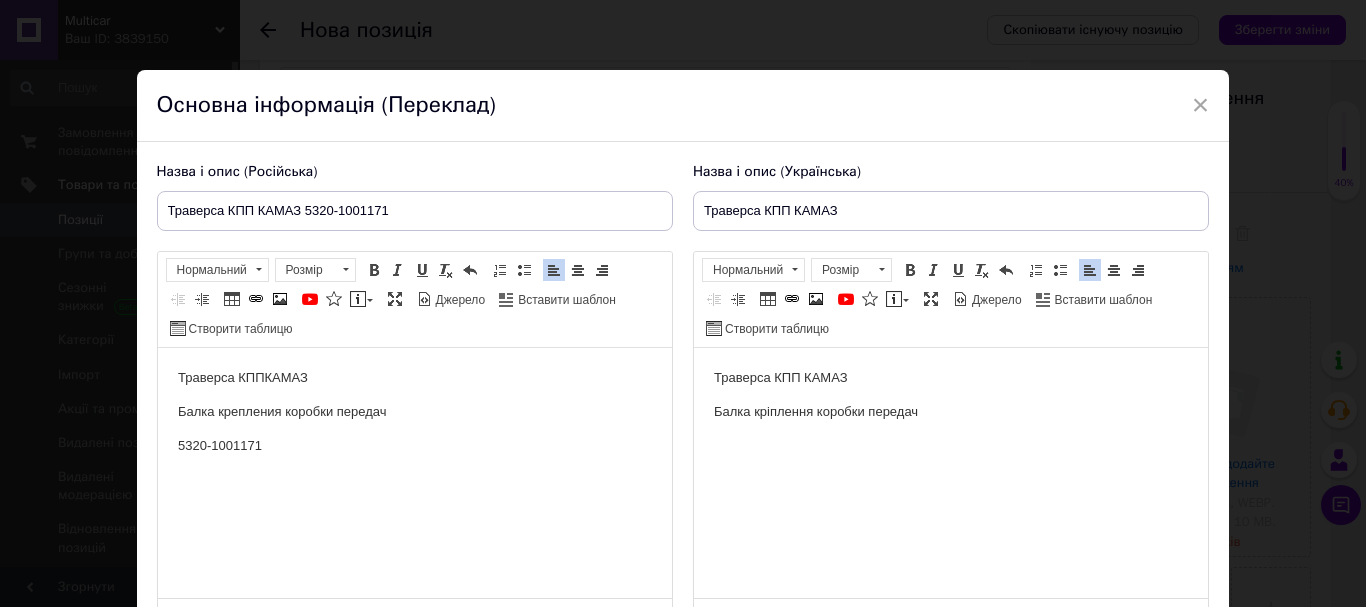 click on "Траверса КПП  КАМАЗ  Балка крепления коробки передач 5320-1001171" at bounding box center (414, 412) 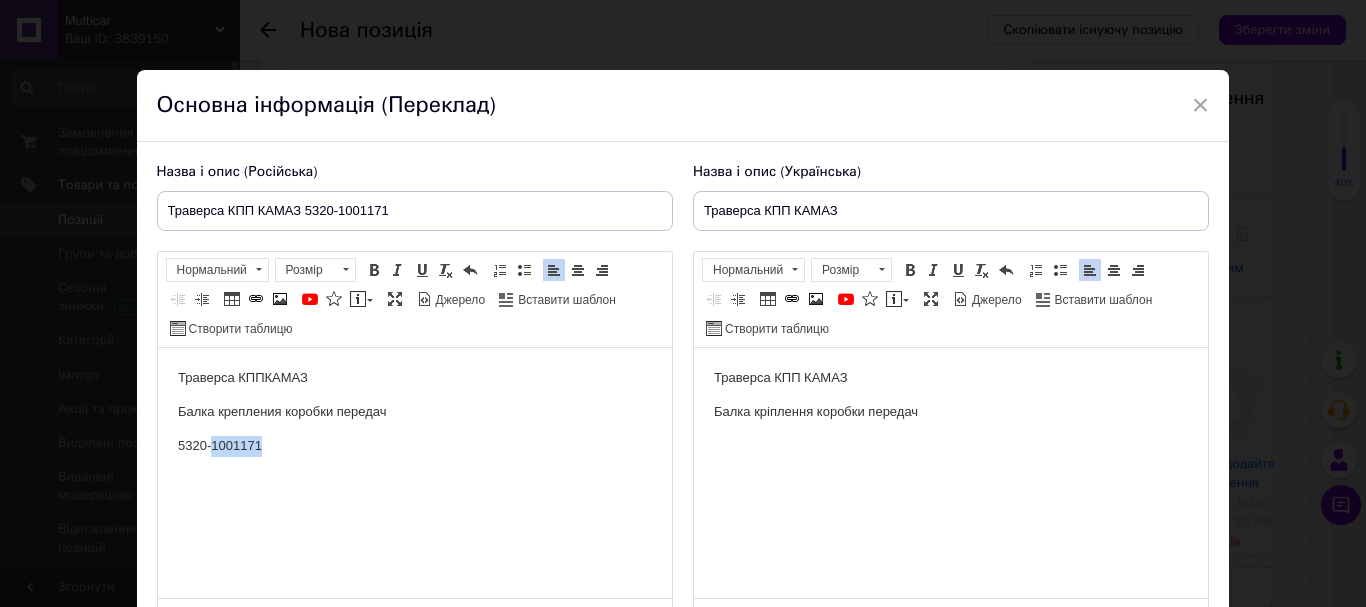 click on "Траверса КПП  КАМАЗ  Балка крепления коробки передач 5320-1001171" at bounding box center [414, 412] 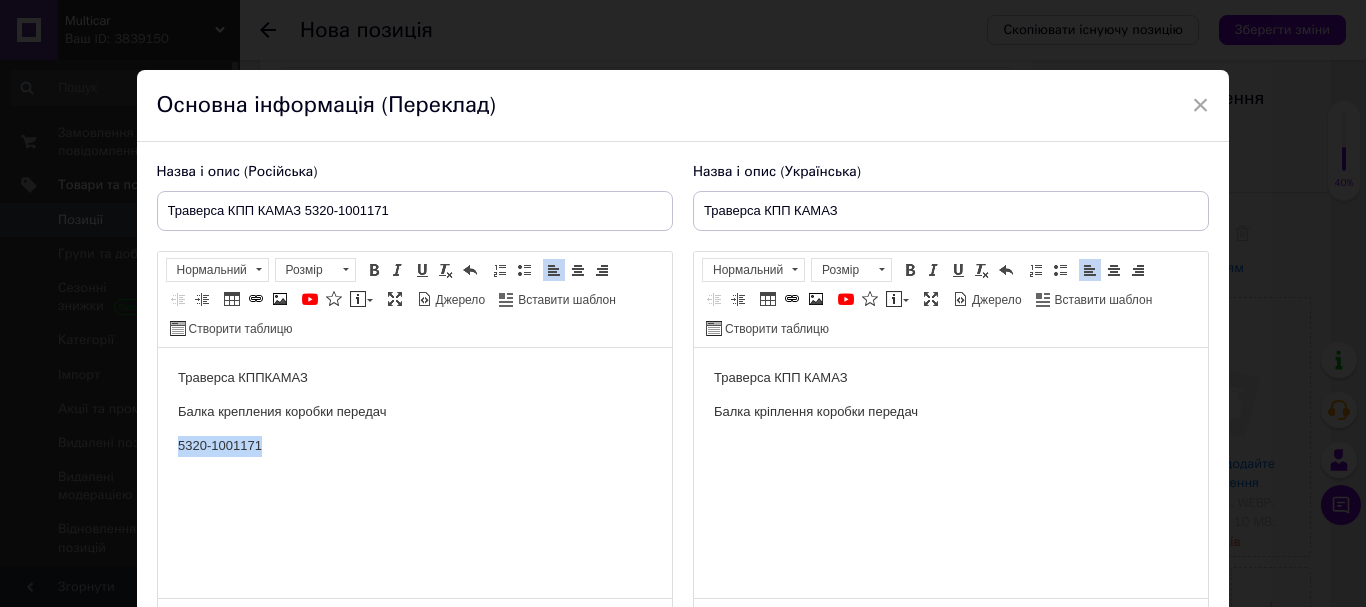 click on "Траверса КПП  КАМАЗ  Балка крепления коробки передач 5320-1001171" at bounding box center [414, 412] 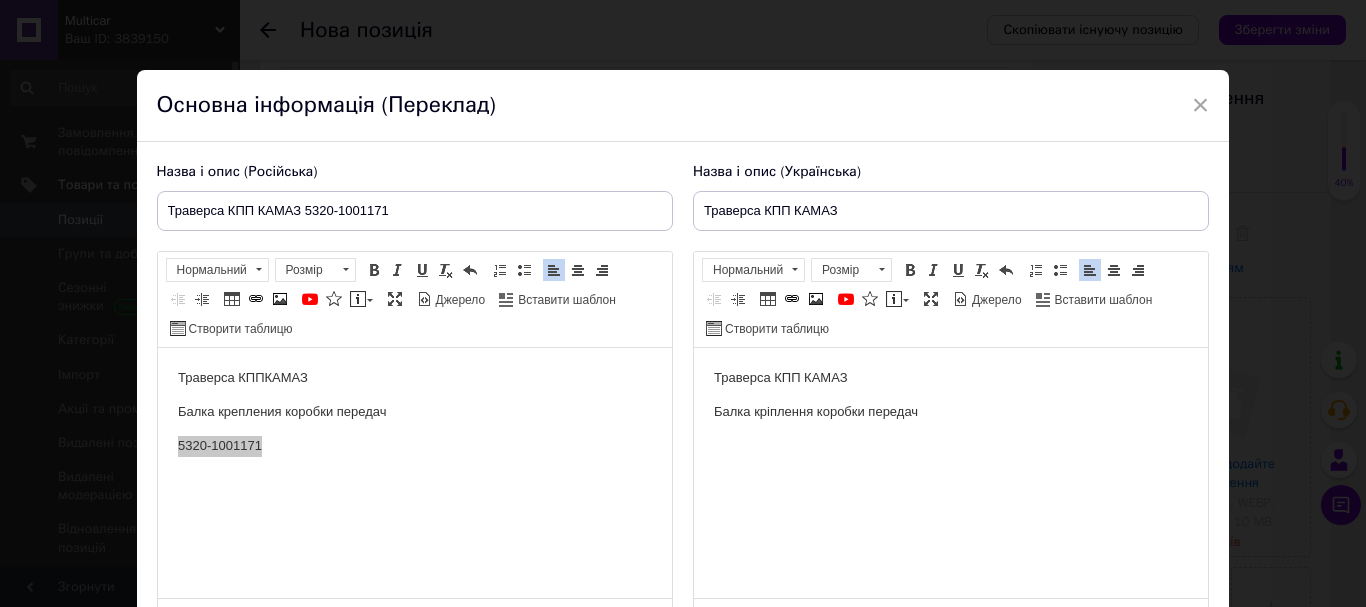 click on "Траверса КПП КАМАЗ  Балка кріплення коробки передач" at bounding box center (950, 412) 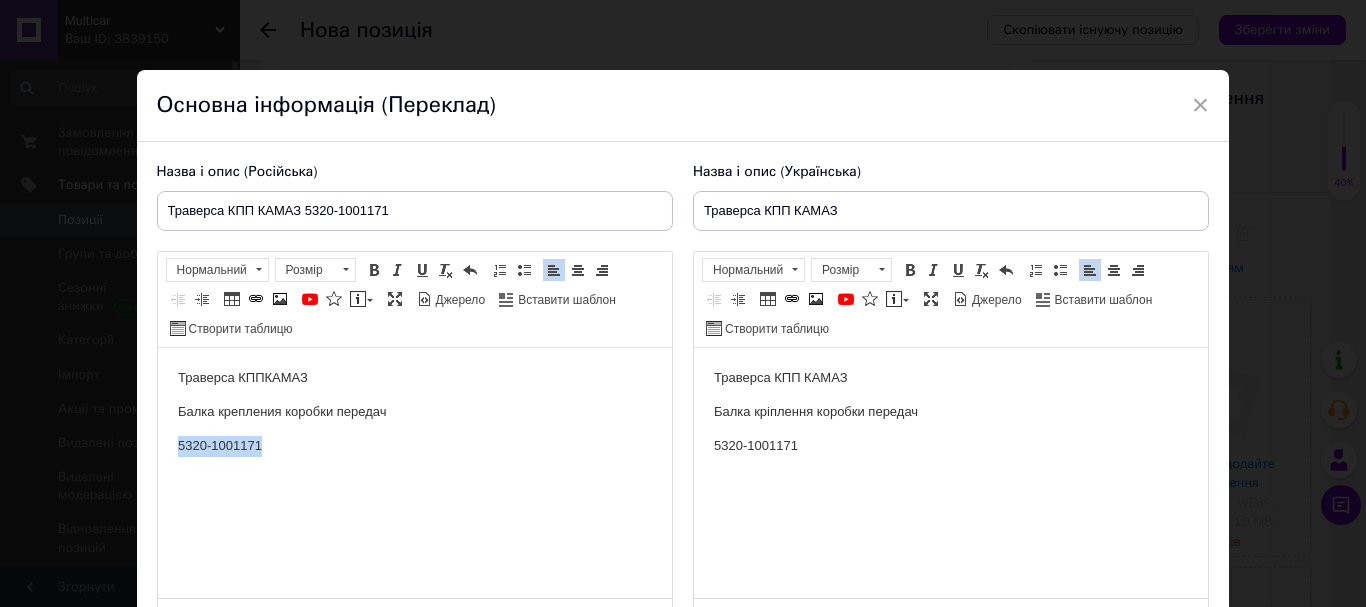 click on "5320-1001171" at bounding box center (414, 446) 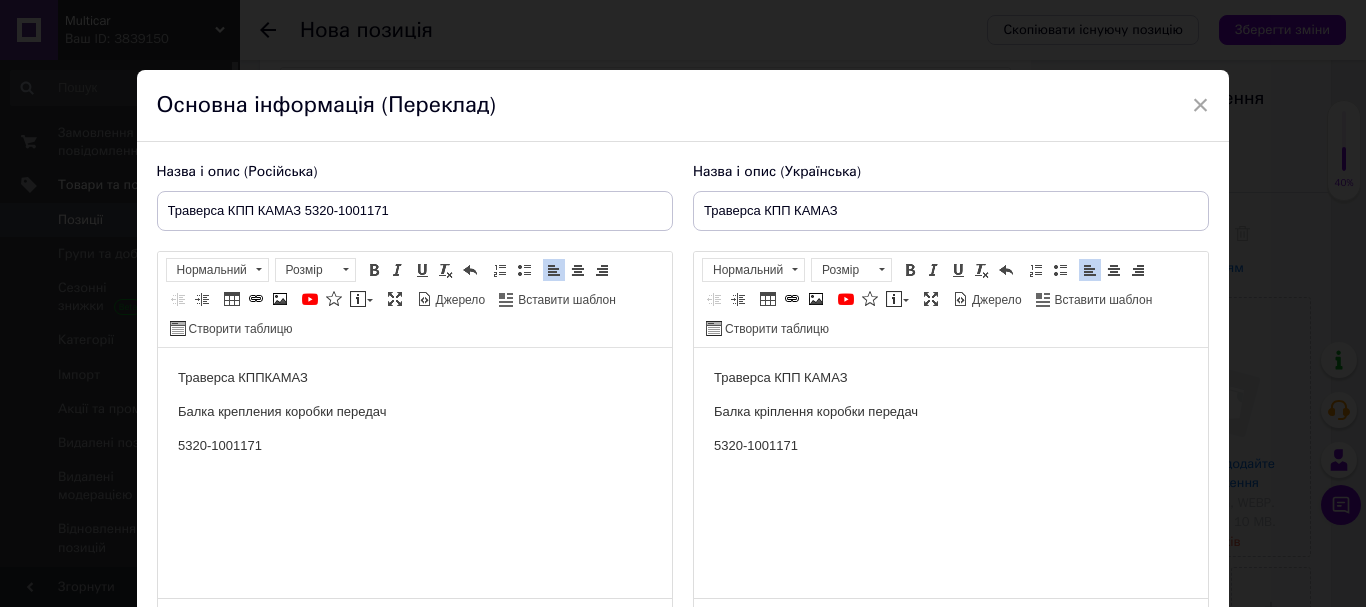 click on "Траверса КПП  КАМАЗ" at bounding box center (414, 378) 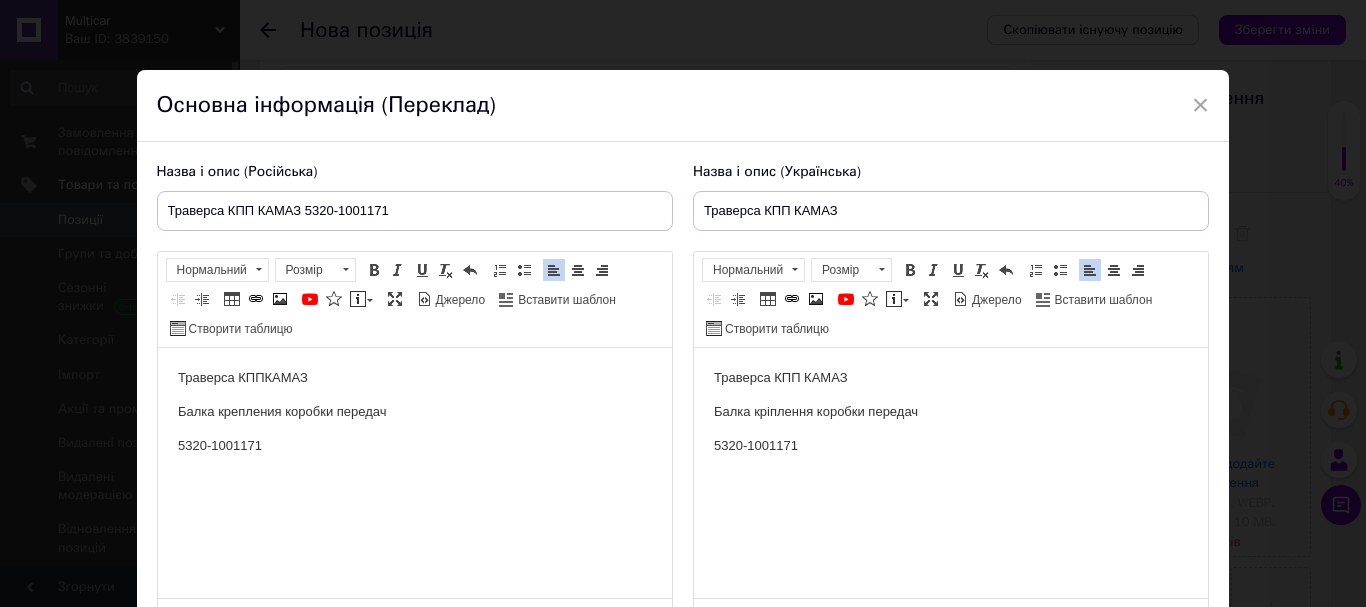 click on "Траверса КПП КАМАЗ" at bounding box center [950, 378] 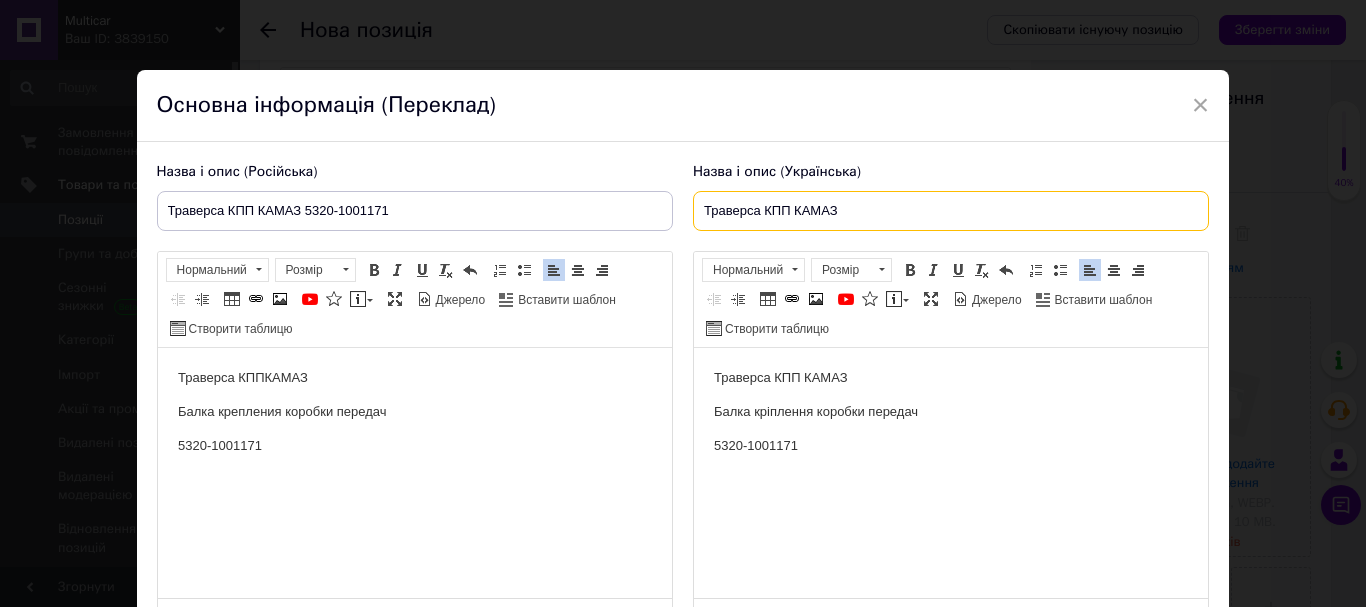 click on "Траверса КПП КАМАЗ" at bounding box center [951, 211] 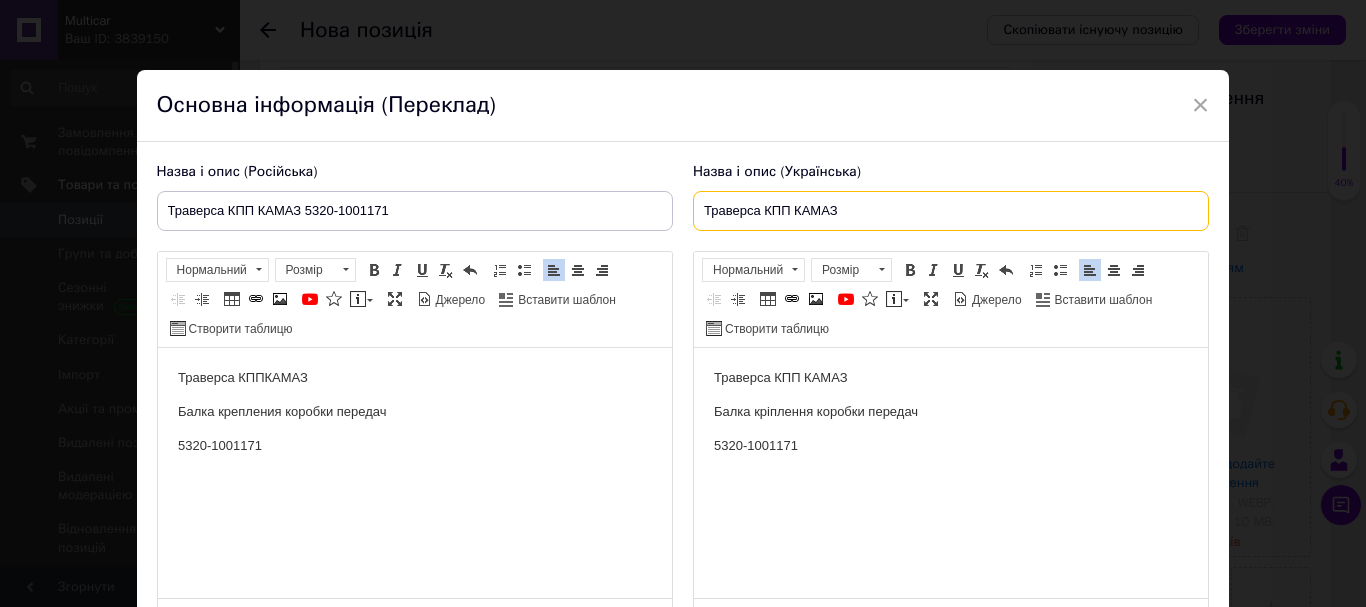 paste on "5320-1001171" 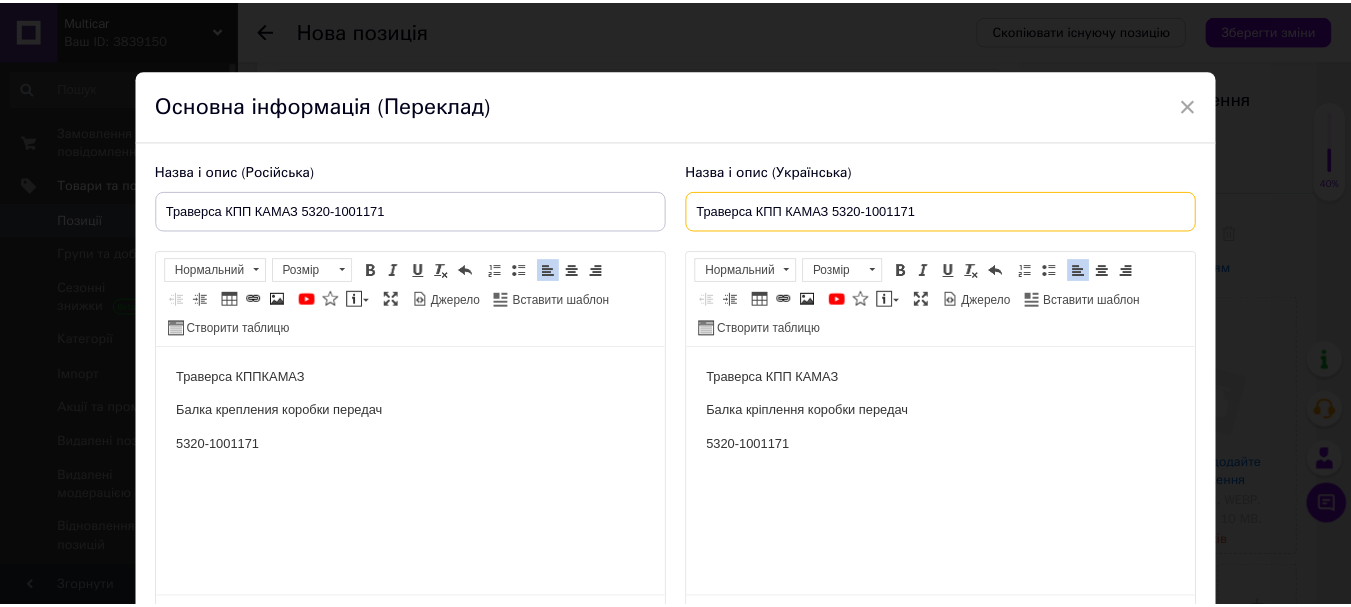 scroll, scrollTop: 185, scrollLeft: 0, axis: vertical 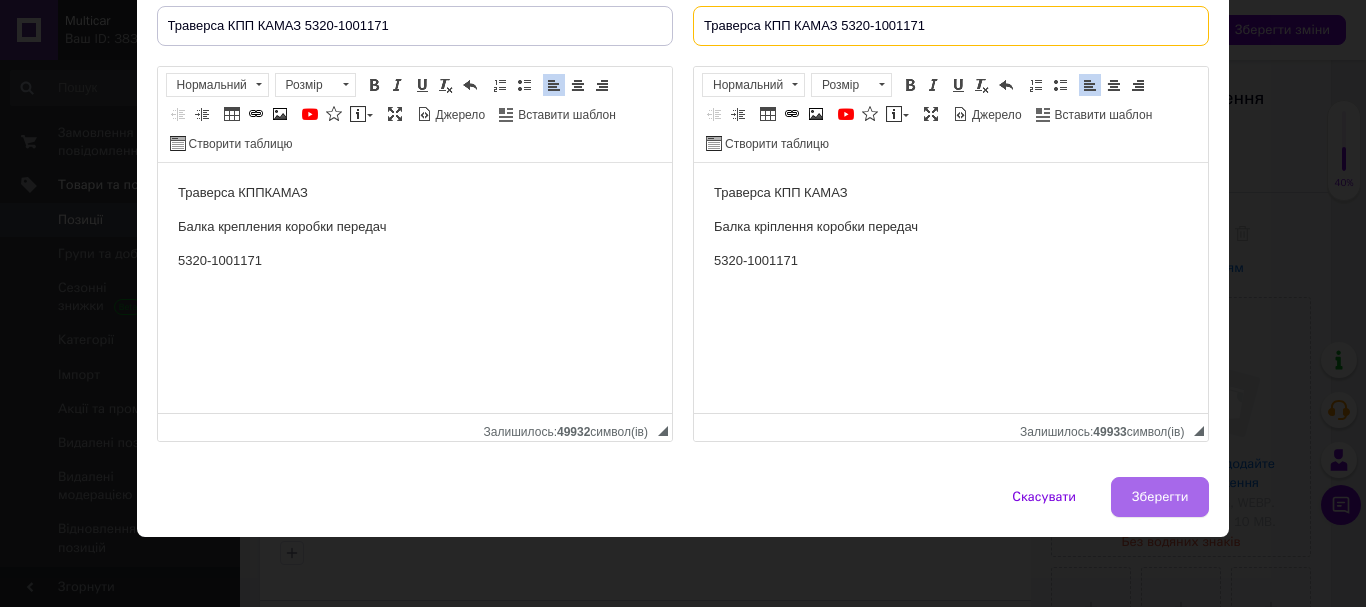 type on "Траверса КПП КАМАЗ 5320-1001171" 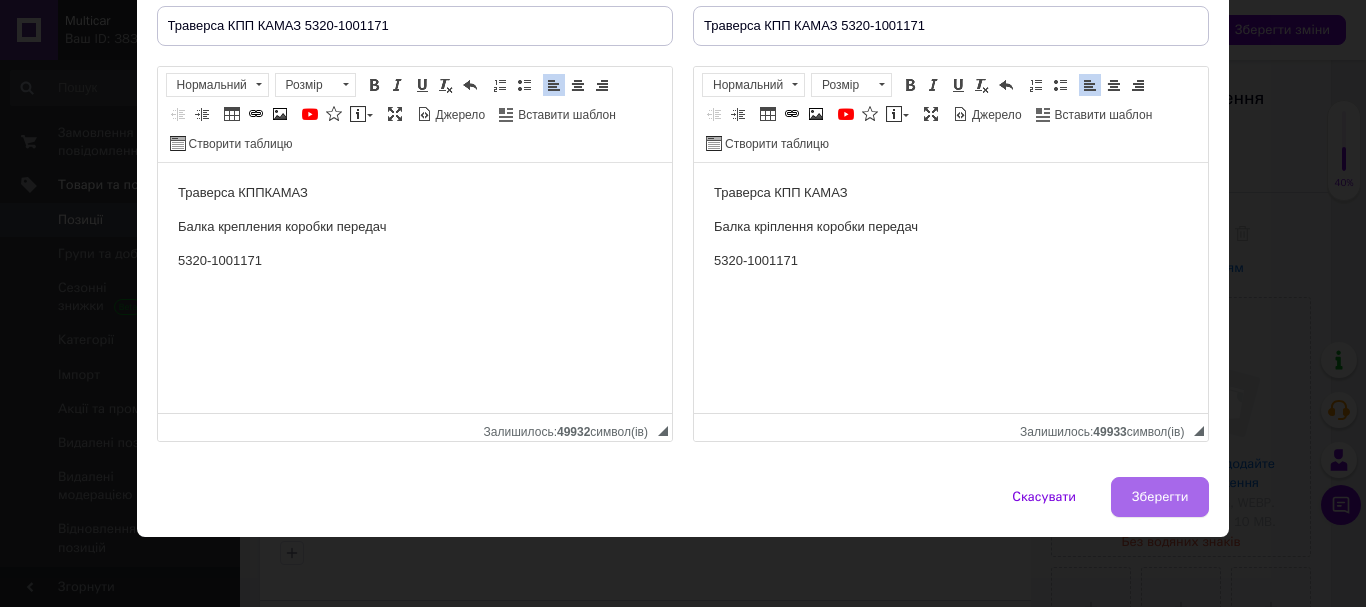 click on "Зберегти" at bounding box center (1160, 497) 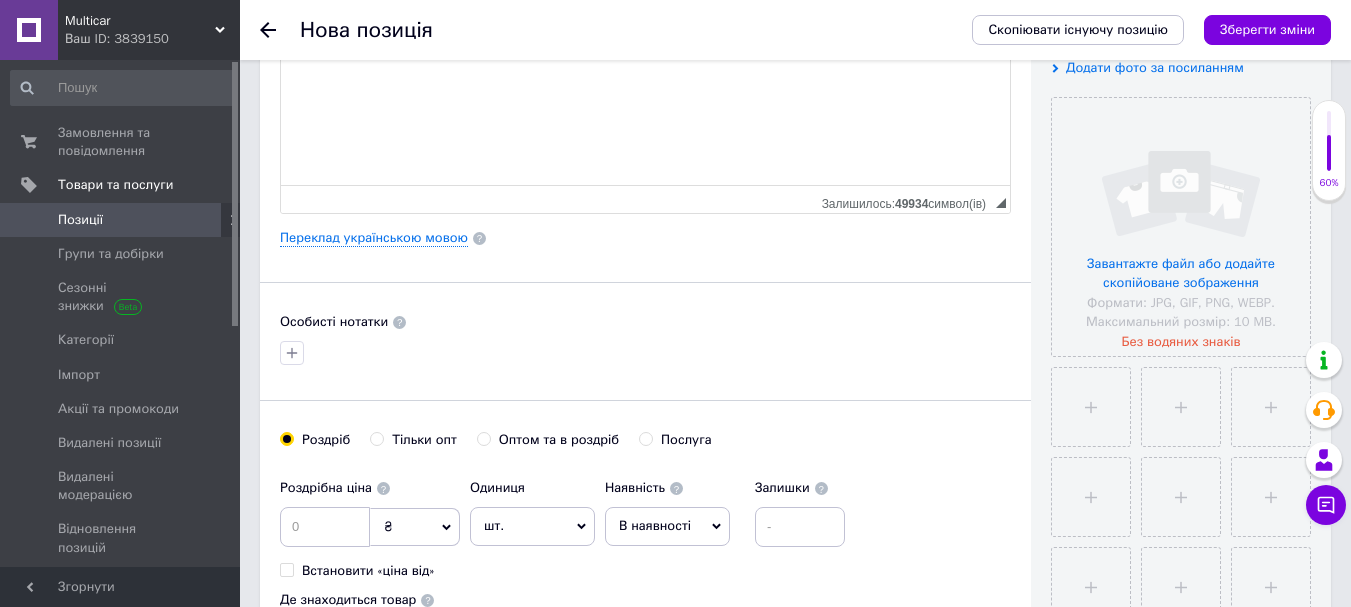 scroll, scrollTop: 500, scrollLeft: 0, axis: vertical 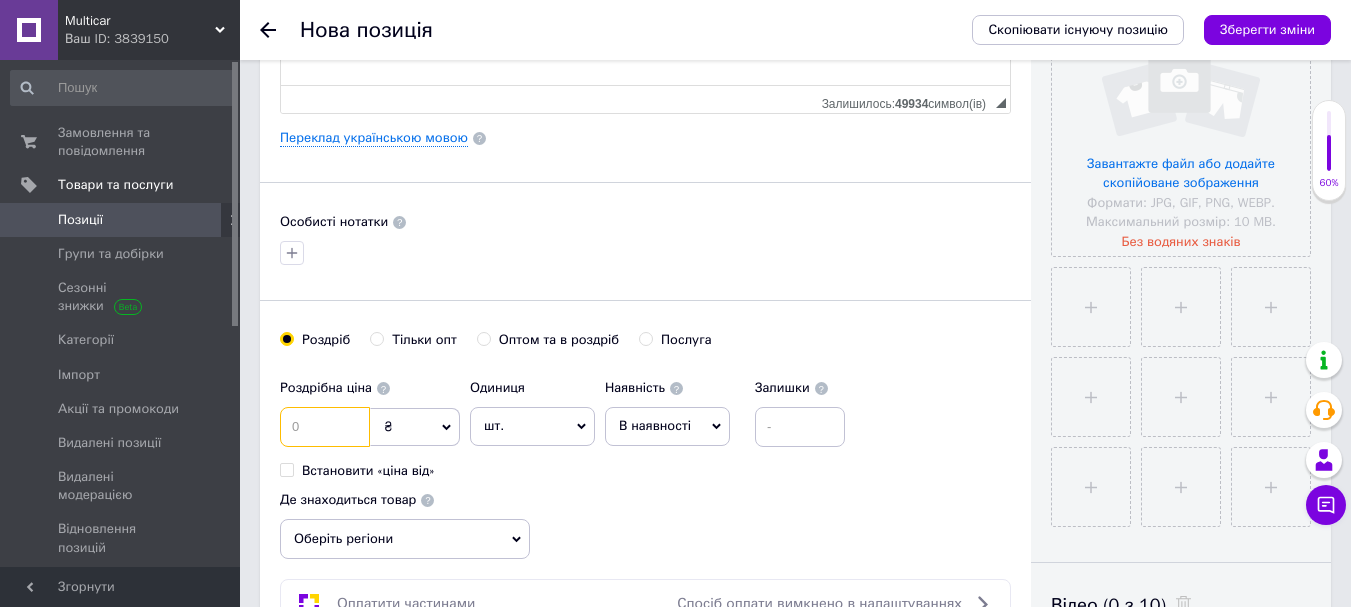 click at bounding box center [325, 427] 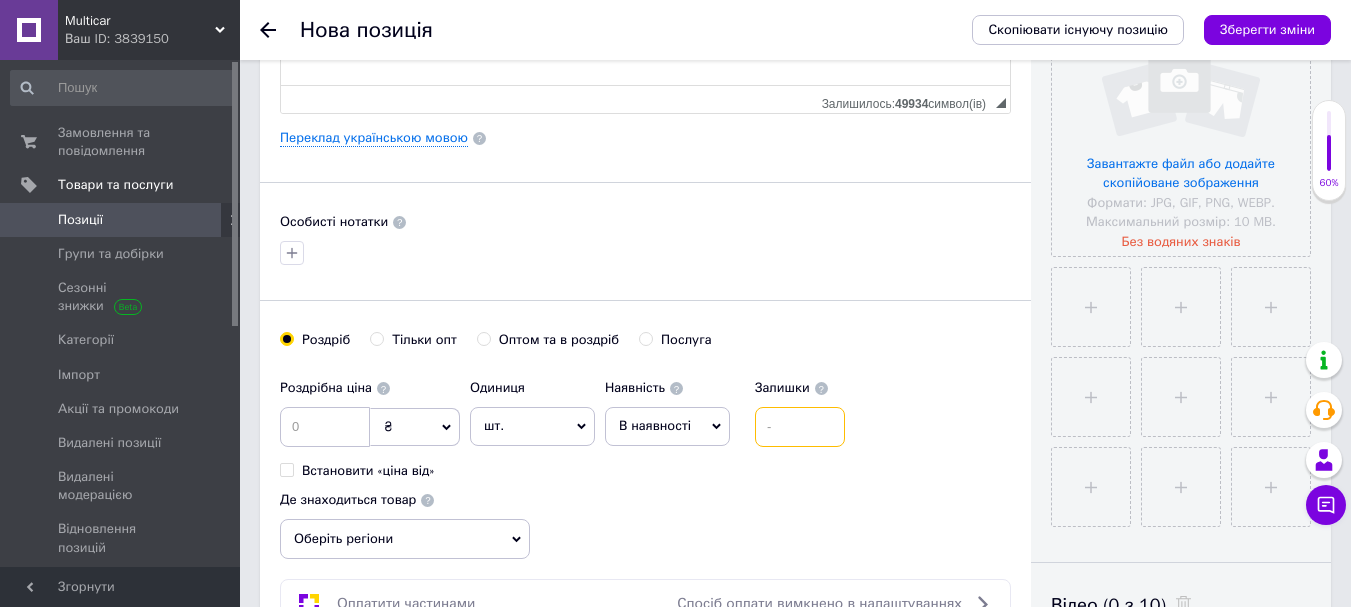 click at bounding box center (800, 427) 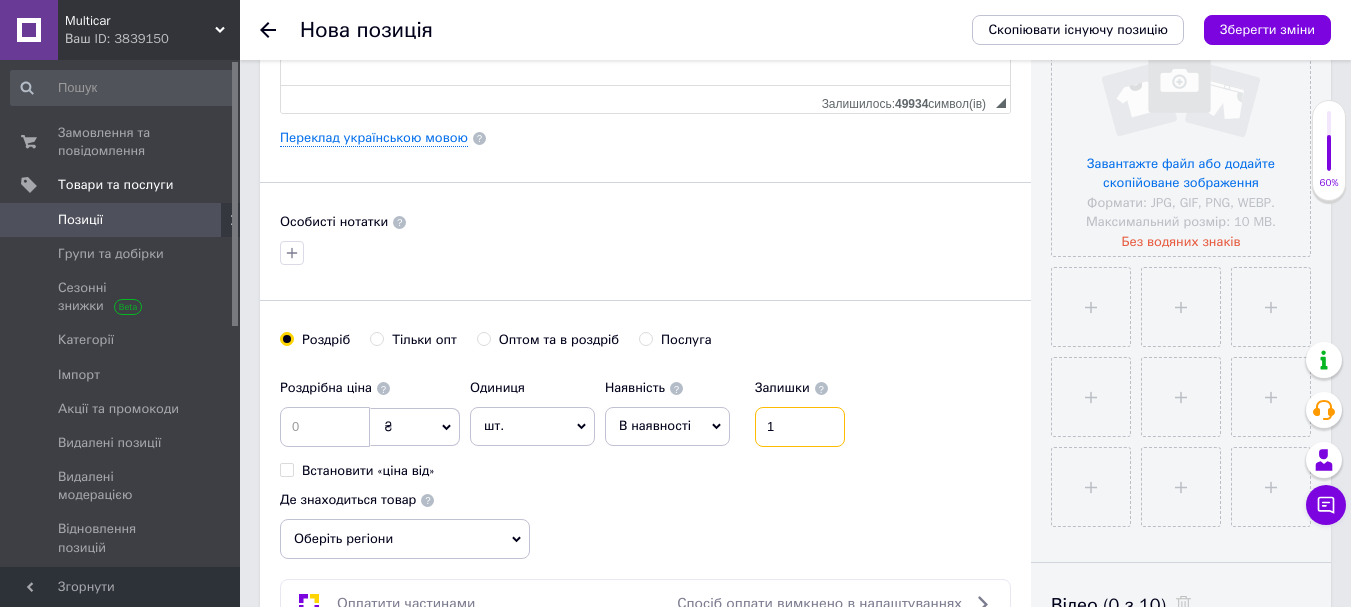 type on "1" 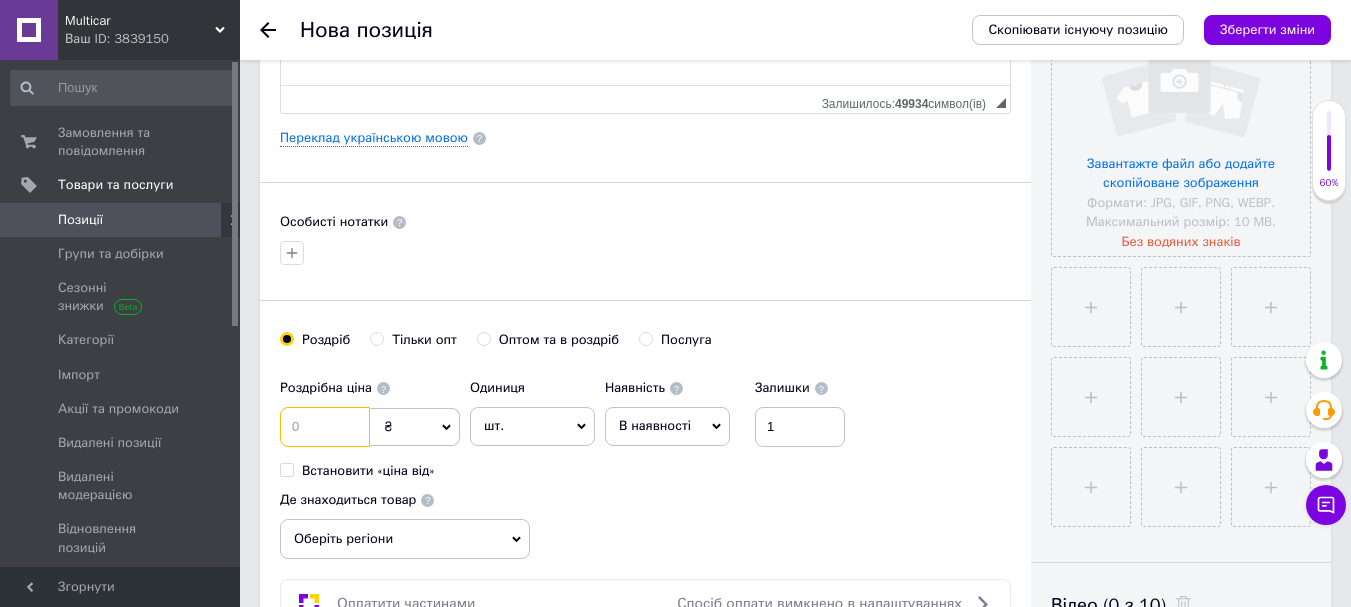 click at bounding box center [325, 427] 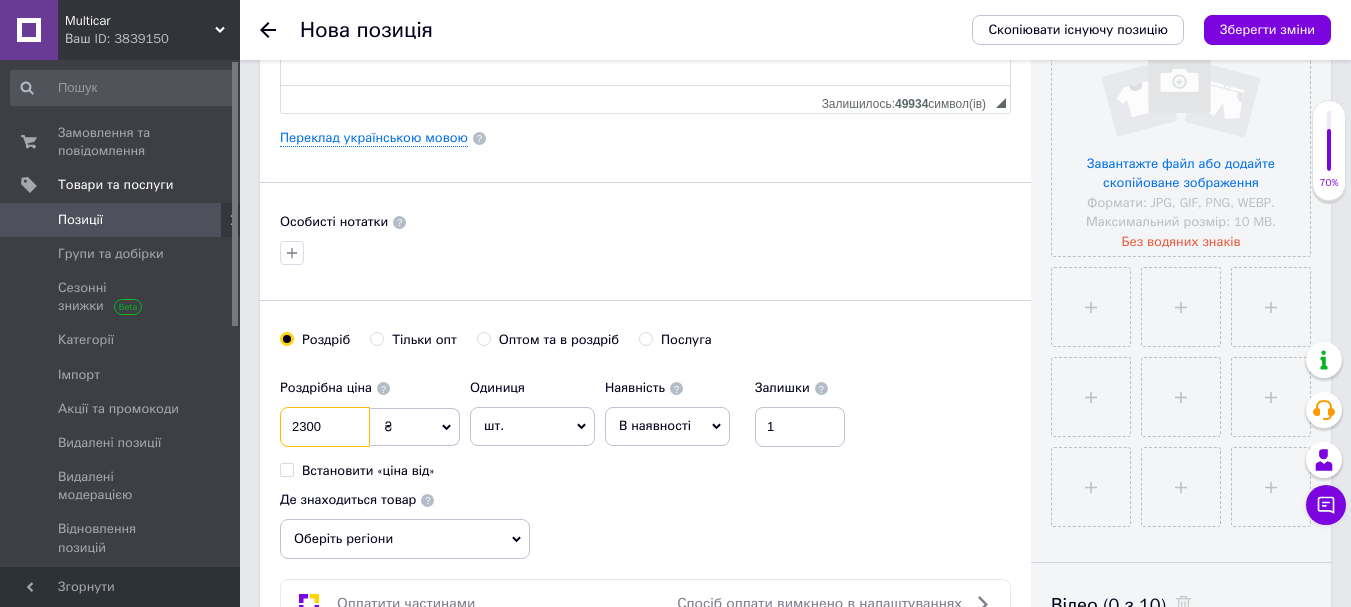 type on "2300" 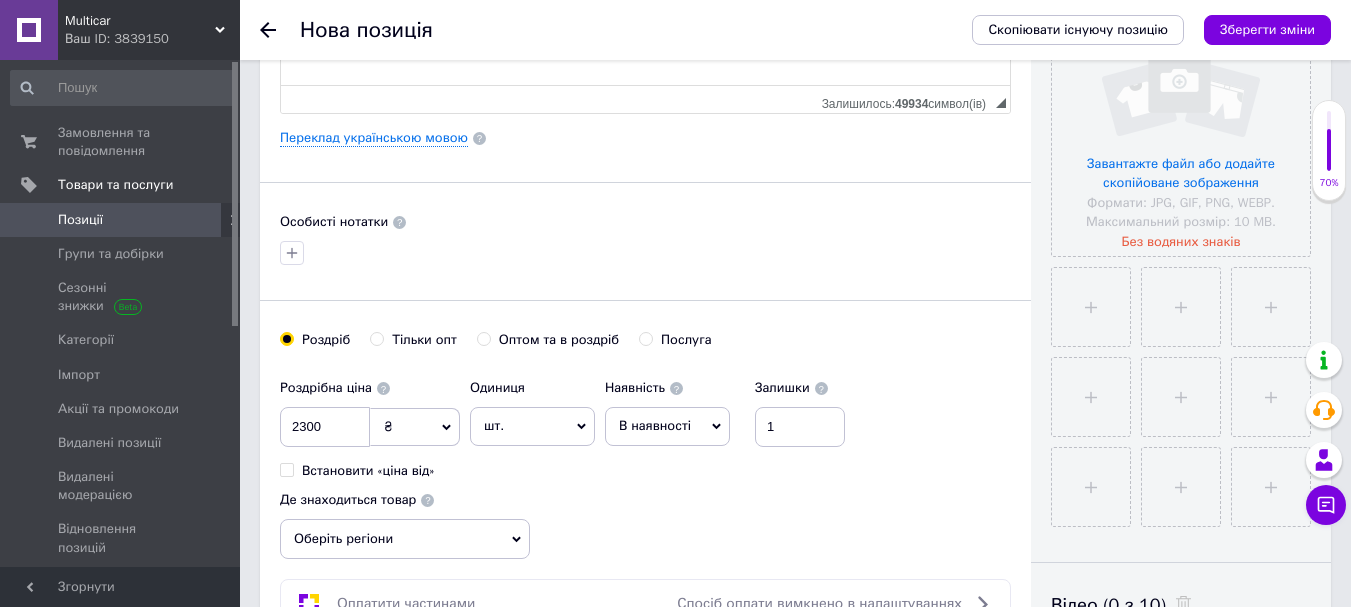 click on "Роздрібна ціна 2300 ₴ $ EUR CHF GBP ¥ PLN ₸ MDL HUF KGS CNY TRY KRW lei Встановити «ціна від» Одиниця шт. Популярне комплект упаковка кв.м пара м кг пог.м послуга т а автоцистерна ампула б балон банка блістер бобіна бочка [PERSON_NAME] бухта в ват виїзд відро г г га година гр/кв.м гігакалорія д дав два місяці день доба доза є єврокуб з зміна к кВт каністра карат кв.дм кв.м кв.см кв.фут квартал кг кг/кв.м км колесо комплект коробка куб.дм куб.м л л лист м м мВт мл мм моток місяць мішок н набір номер о об'єкт од. п палетомісце пара партія пач пог.м послуга посівна одиниця птахомісце півроку пігулка" at bounding box center [645, 464] 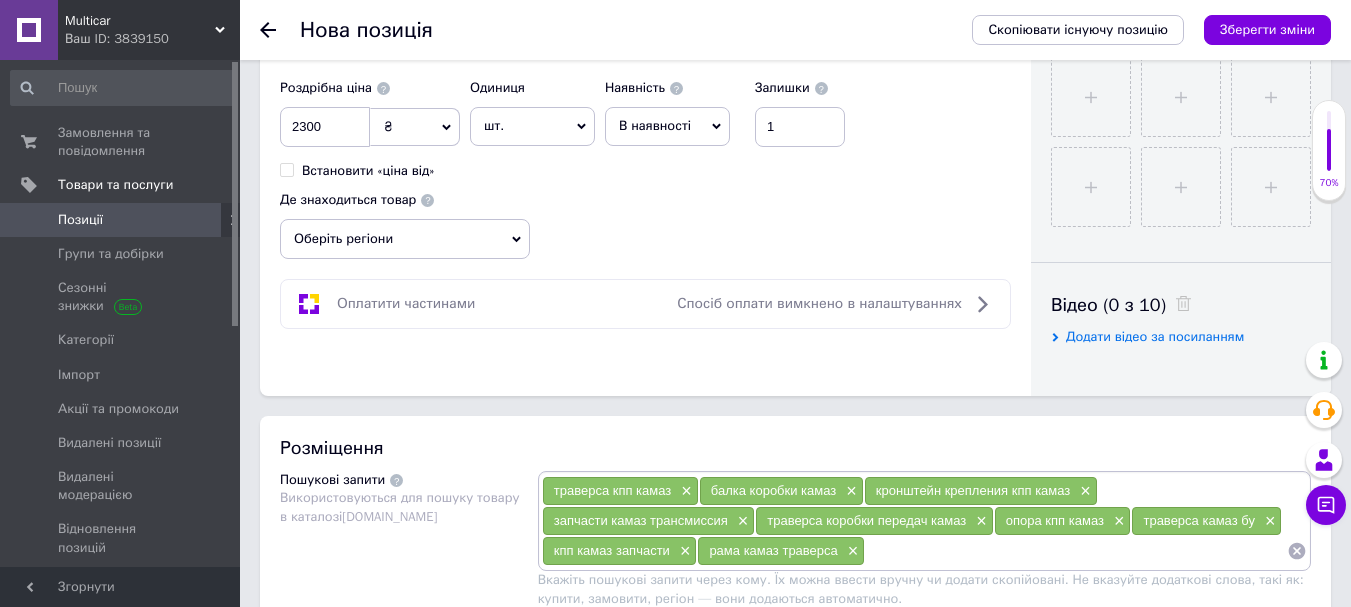 click on "Наявність" at bounding box center [635, 87] 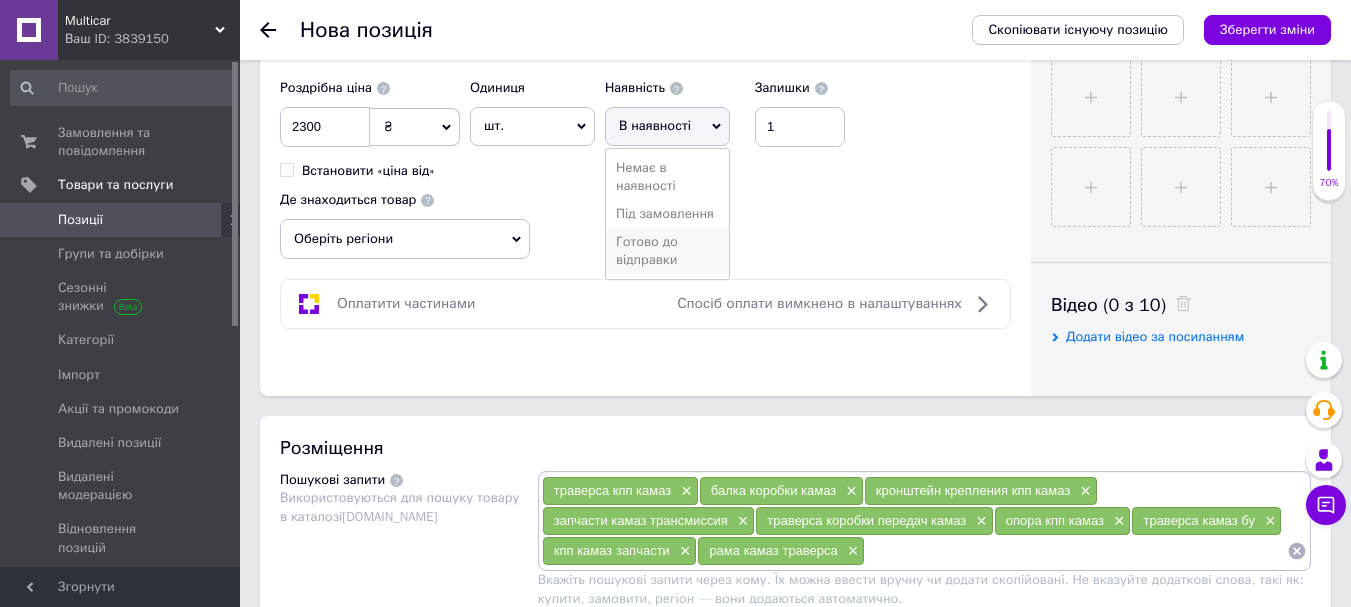 click on "Готово до відправки" at bounding box center [667, 251] 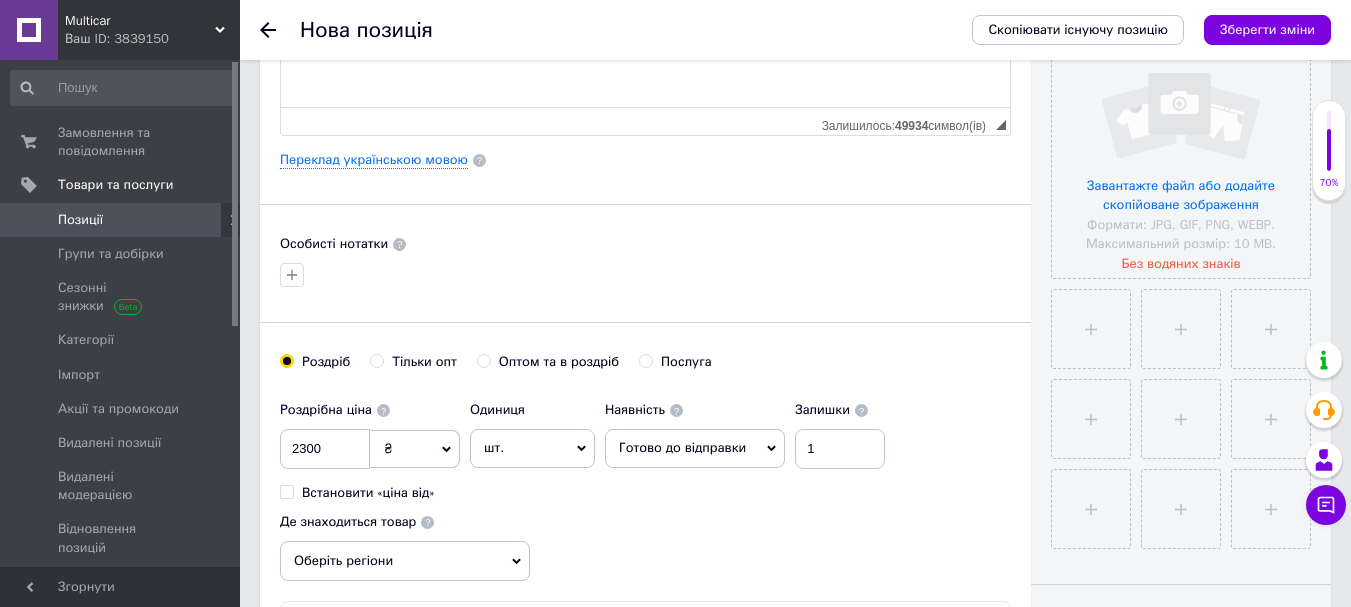 scroll, scrollTop: 0, scrollLeft: 0, axis: both 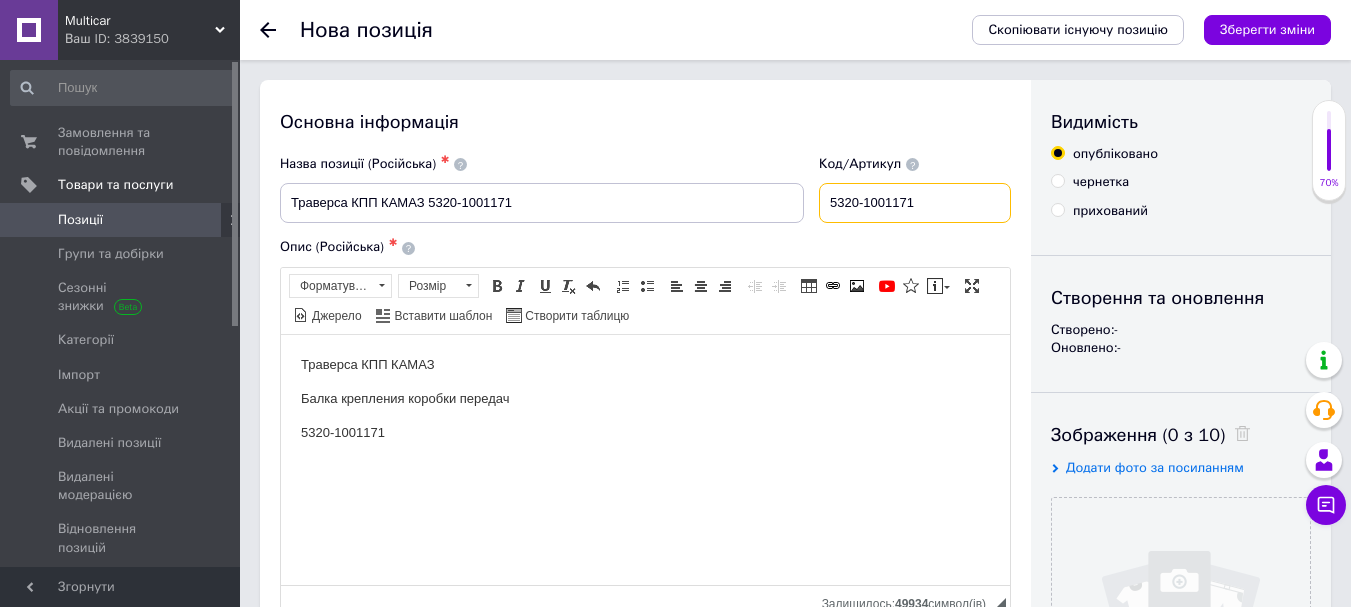 click on "5320-1001171" at bounding box center [915, 203] 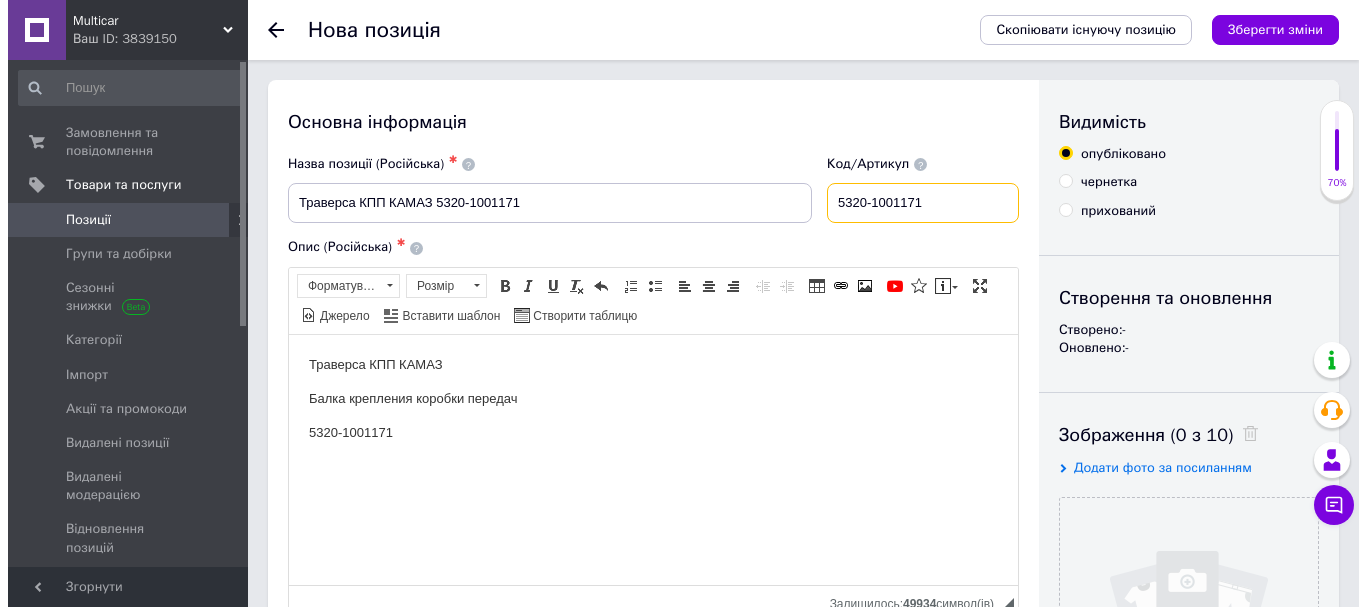scroll, scrollTop: 100, scrollLeft: 0, axis: vertical 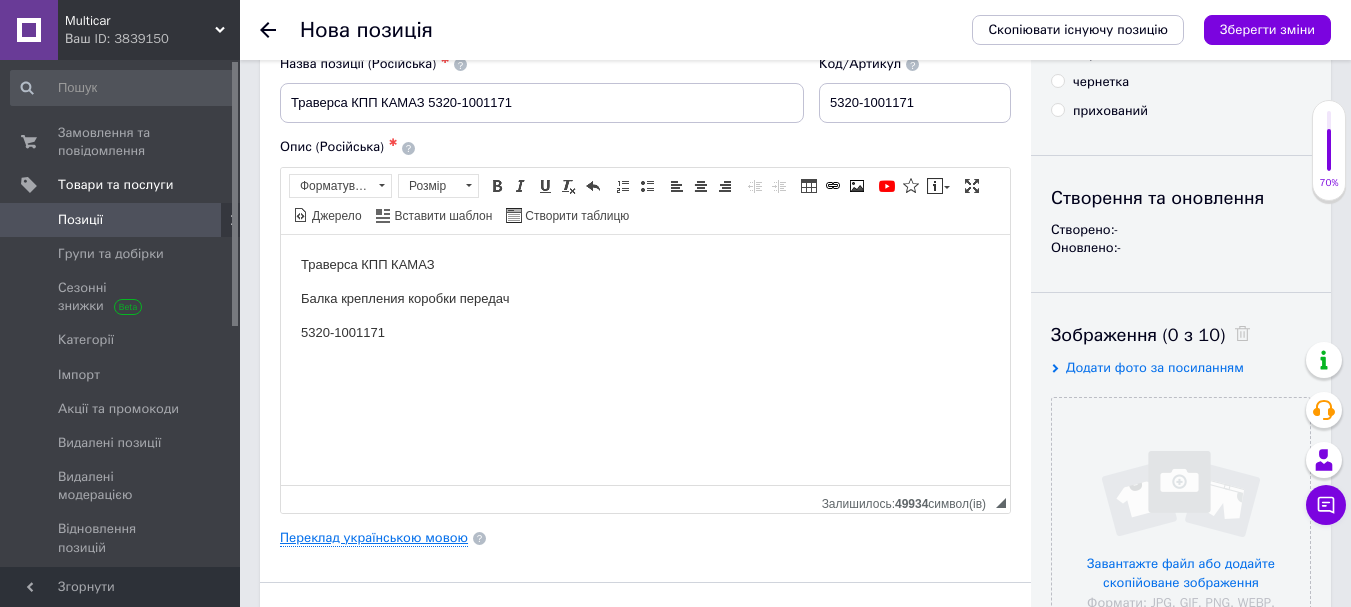 click on "Переклад українською мовою" at bounding box center [374, 538] 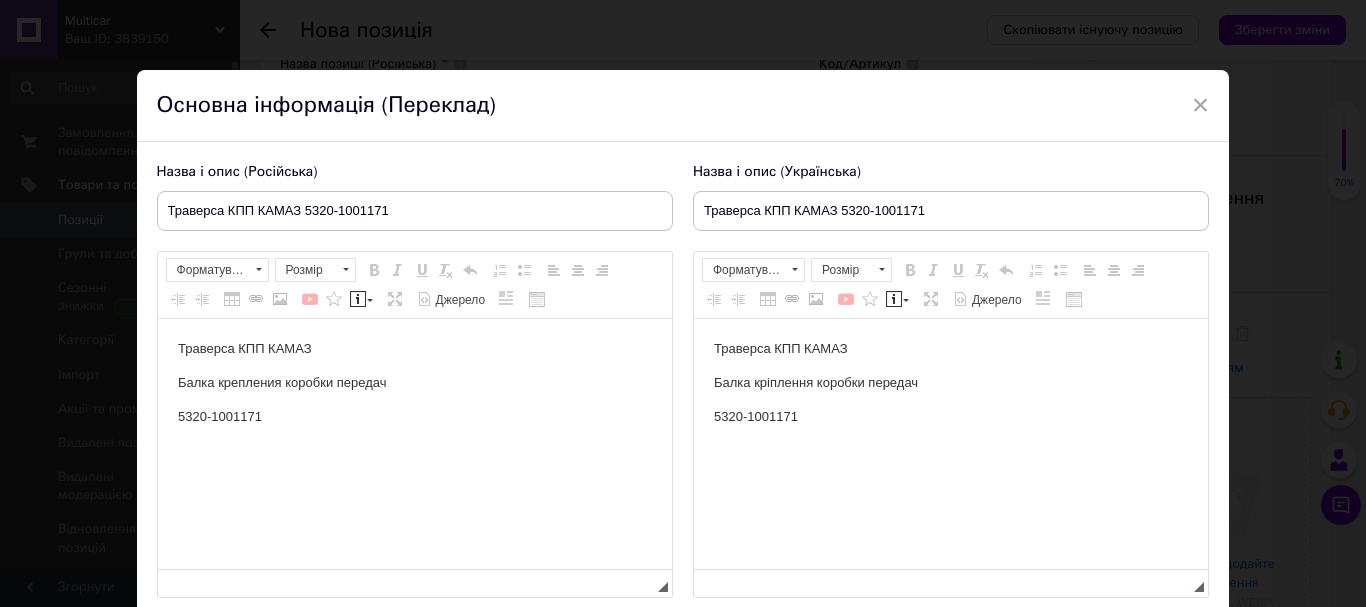 scroll, scrollTop: 0, scrollLeft: 0, axis: both 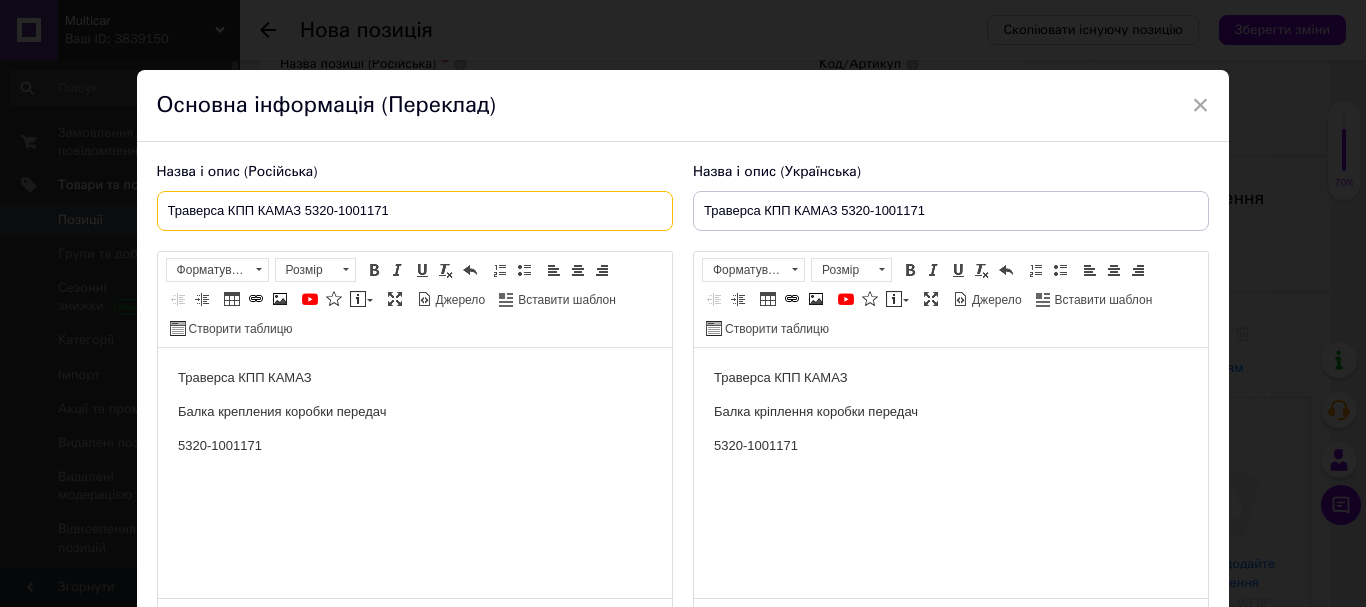 click on "Траверса КПП КАМАЗ 5320-1001171" at bounding box center [415, 211] 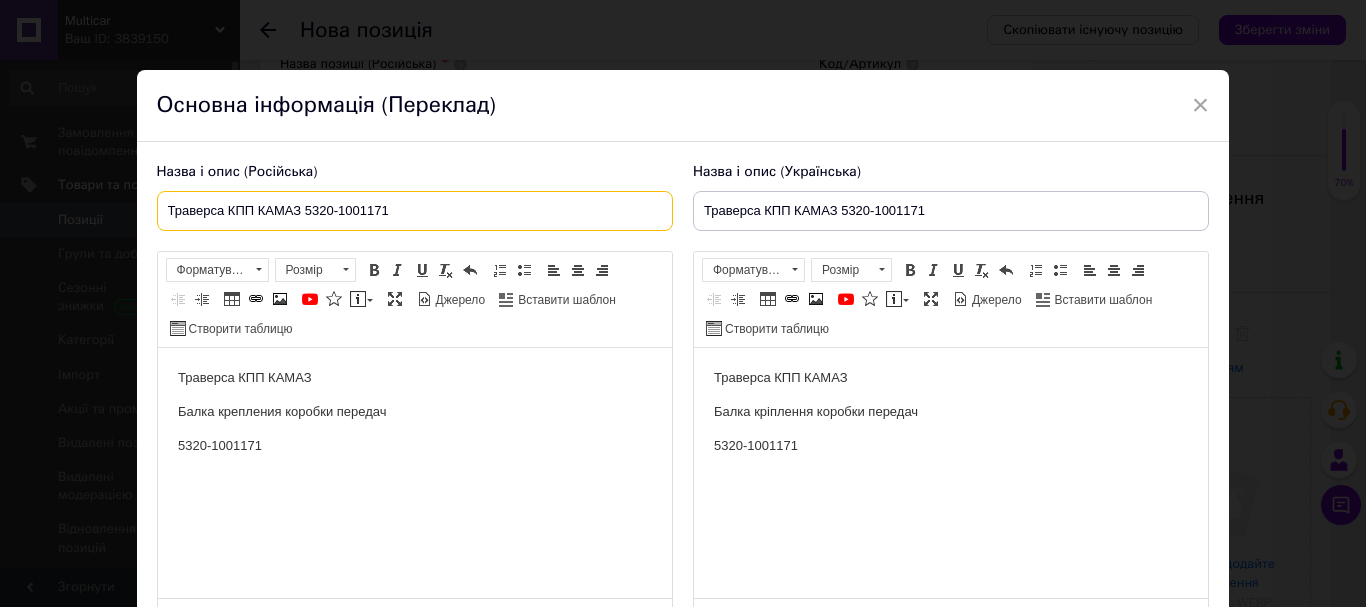drag, startPoint x: 241, startPoint y: 208, endPoint x: 298, endPoint y: 217, distance: 57.706154 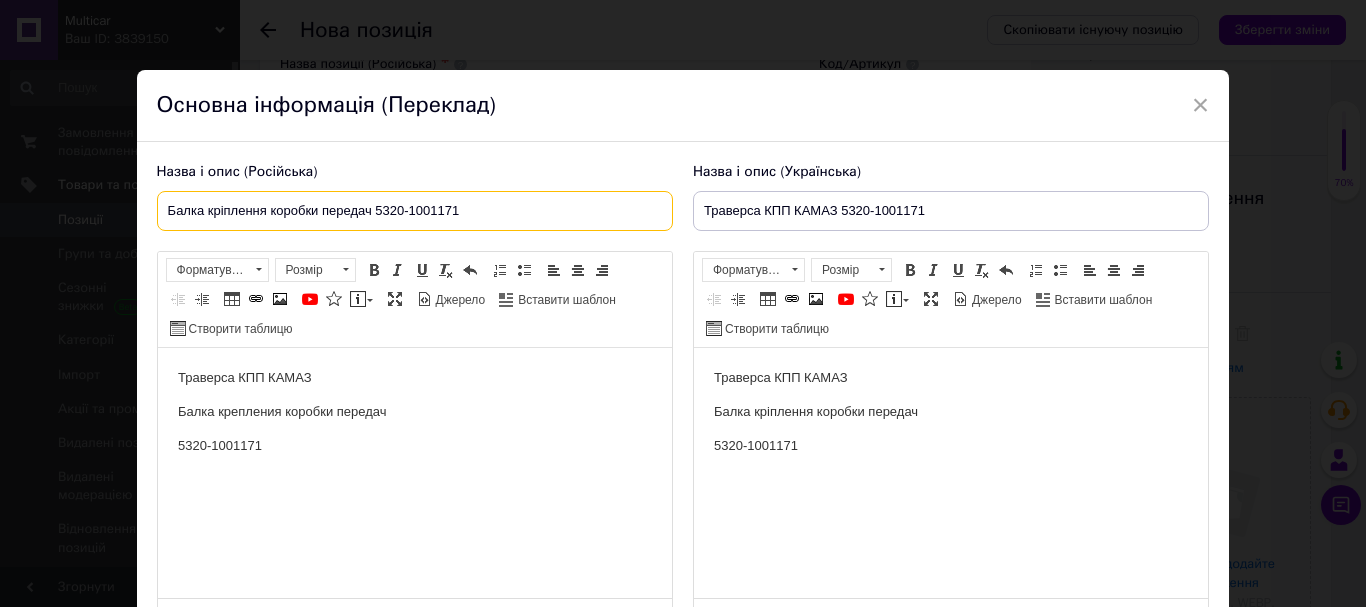 type on "Балка кріплення коробки передач 5320-1001171" 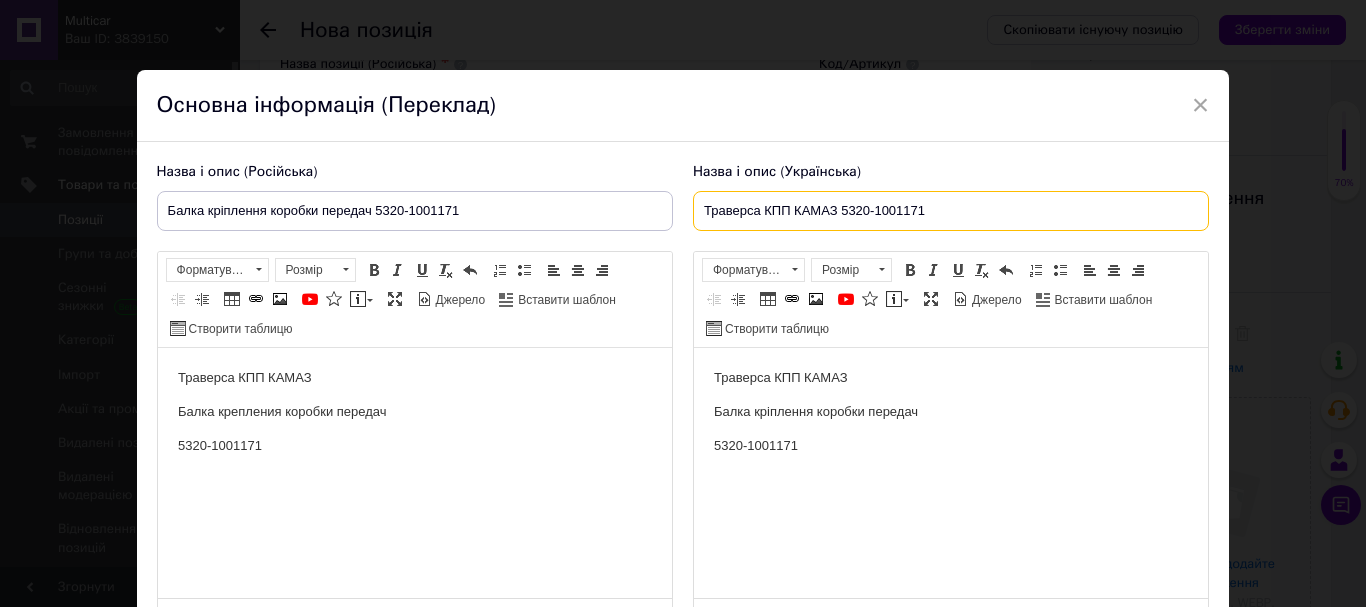 click on "Траверса КПП КАМАЗ 5320-1001171" at bounding box center [951, 211] 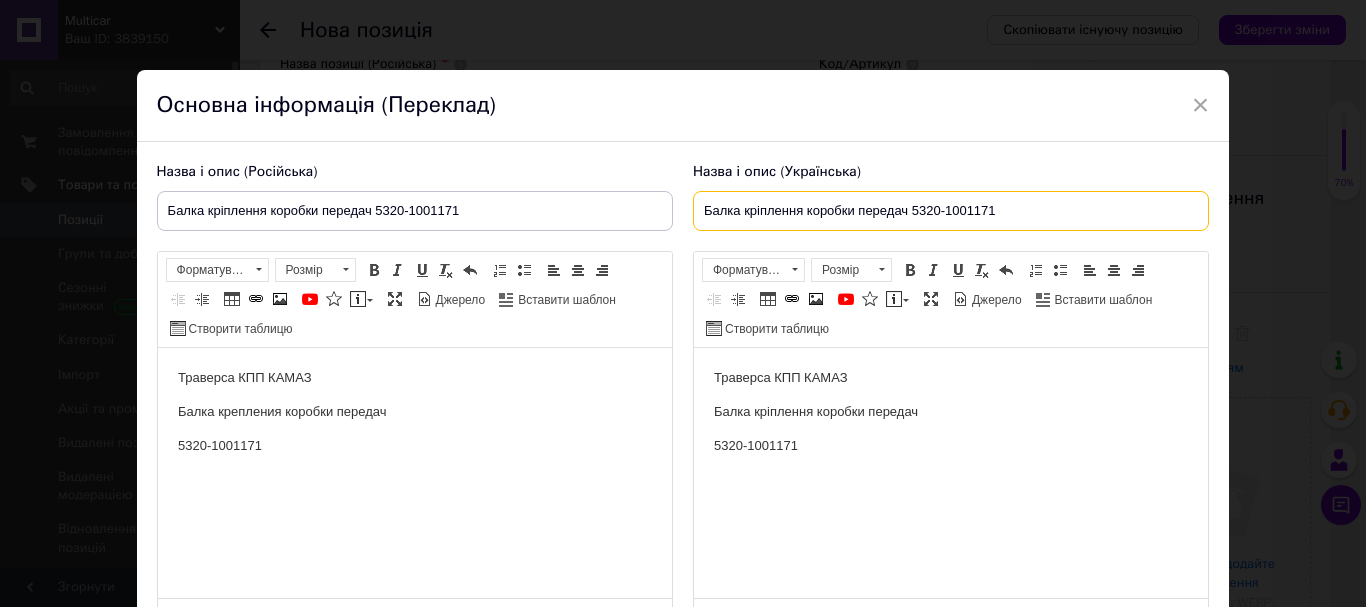 type on "Балка кріплення коробки передач 5320-1001171" 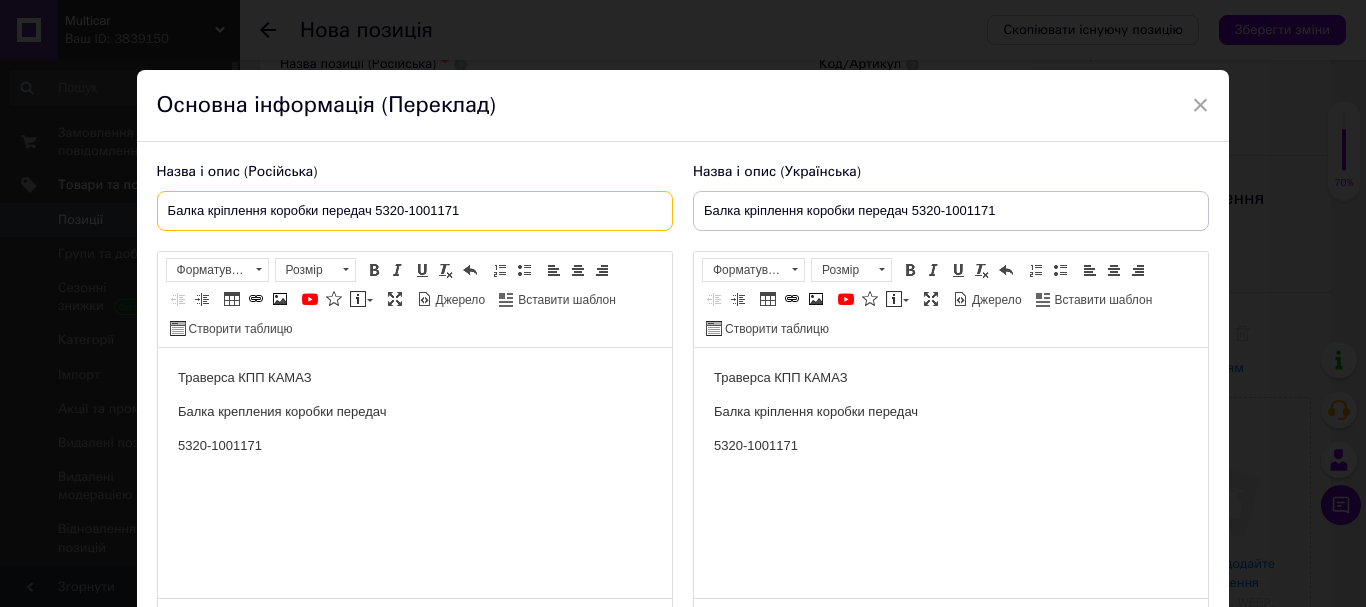 click on "Балка кріплення коробки передач 5320-1001171" at bounding box center (415, 211) 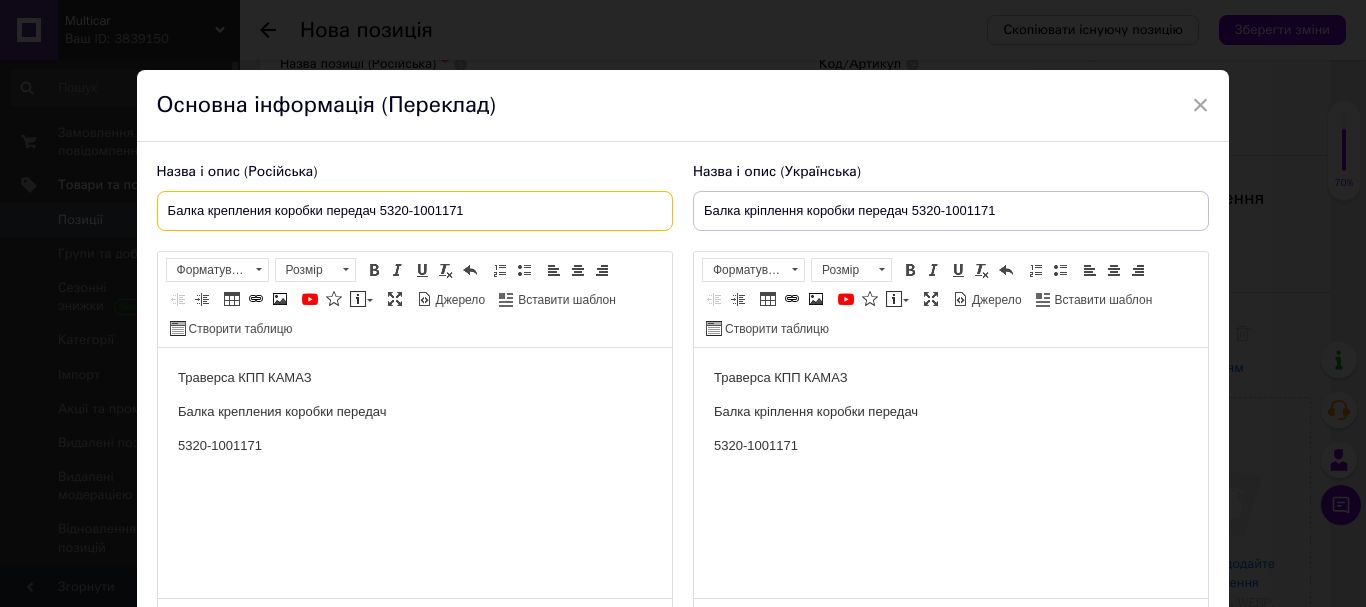 click on "Балка крепления коробки передач 5320-1001171" at bounding box center (415, 211) 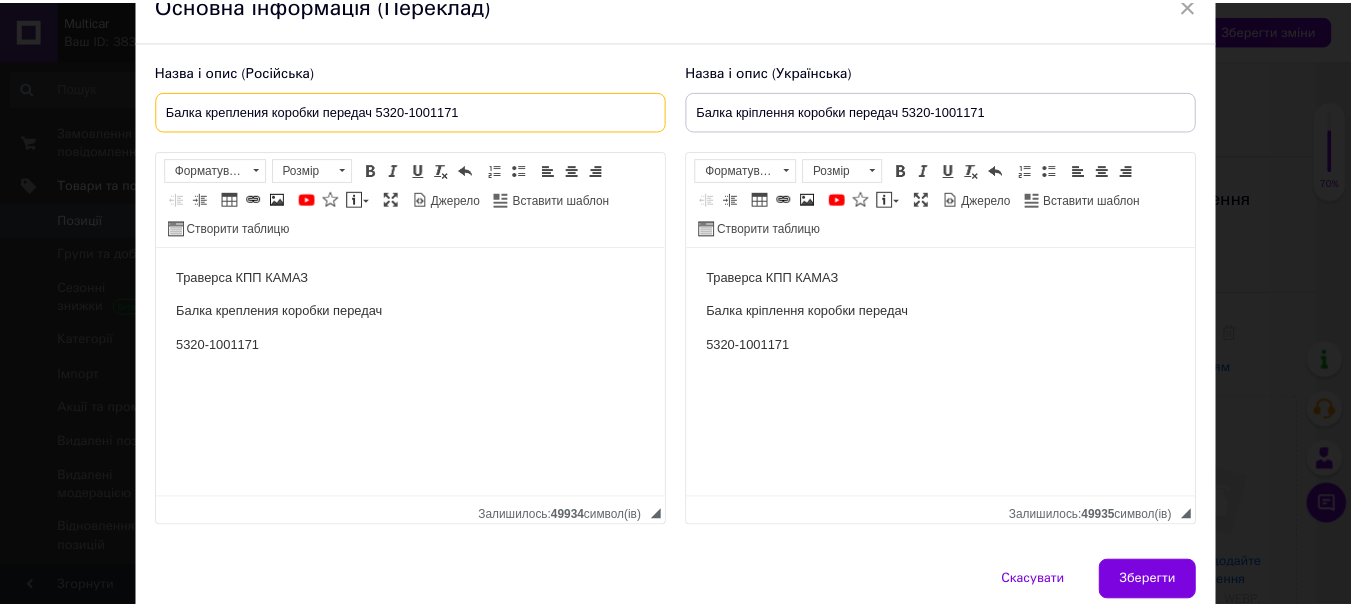 scroll, scrollTop: 185, scrollLeft: 0, axis: vertical 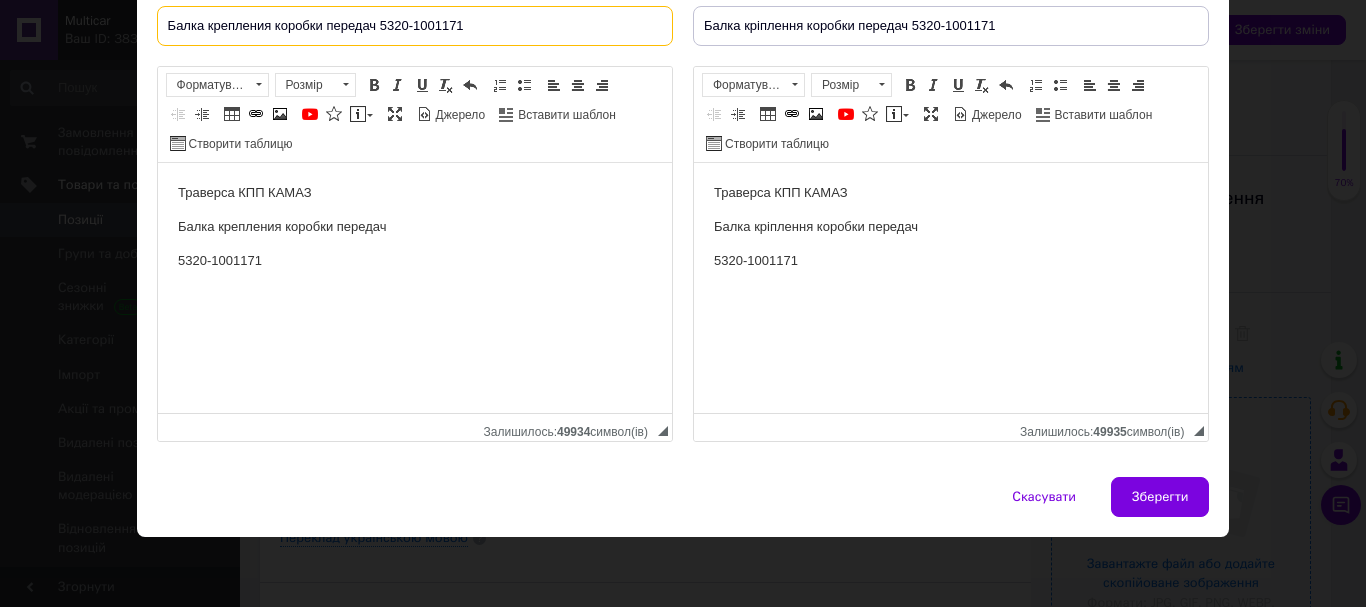 type on "Балка крепления коробки передач 5320-1001171" 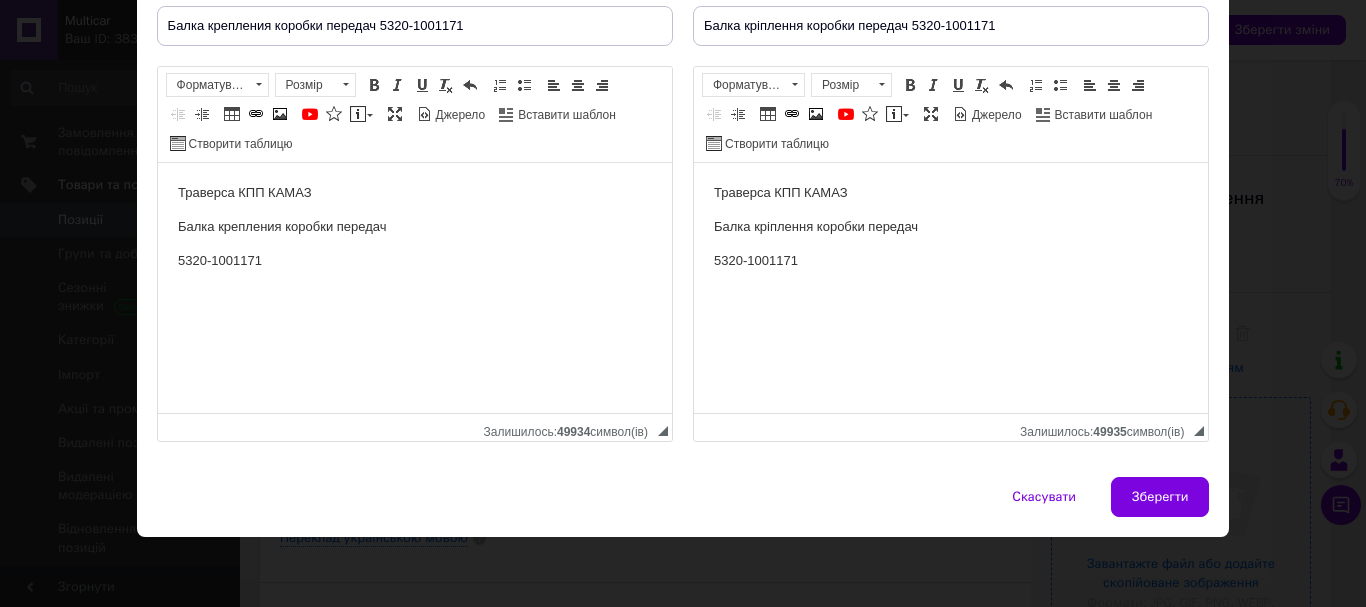 click on "Зберегти" at bounding box center [1160, 497] 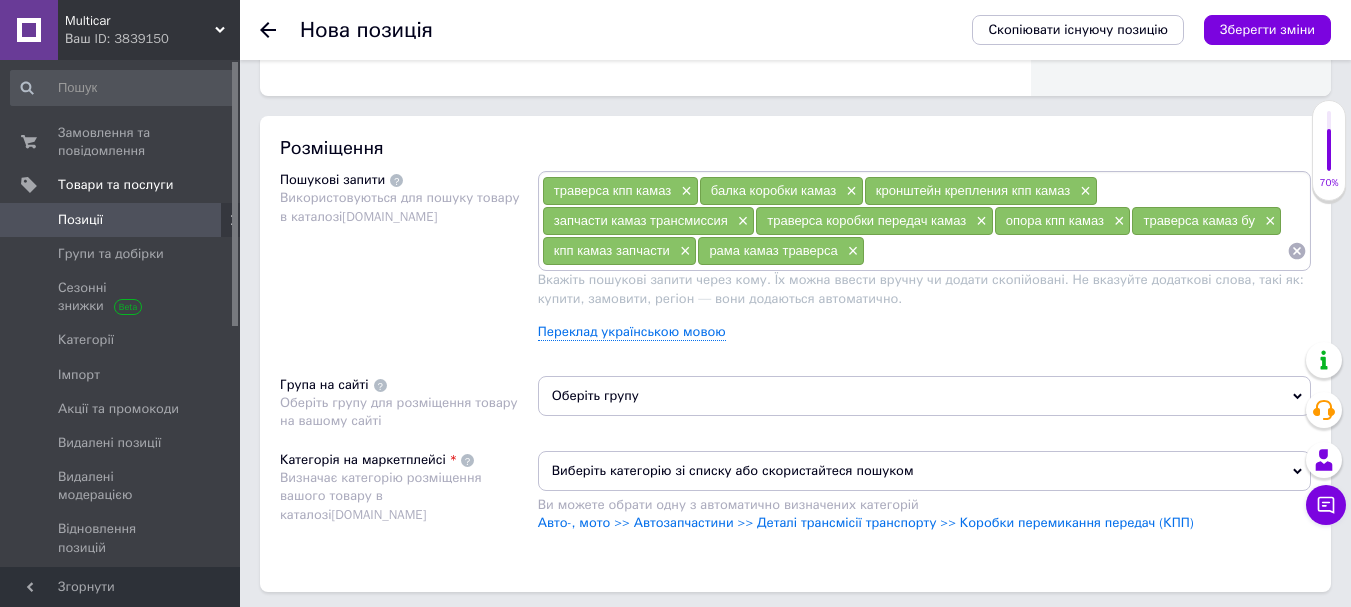 scroll, scrollTop: 1200, scrollLeft: 0, axis: vertical 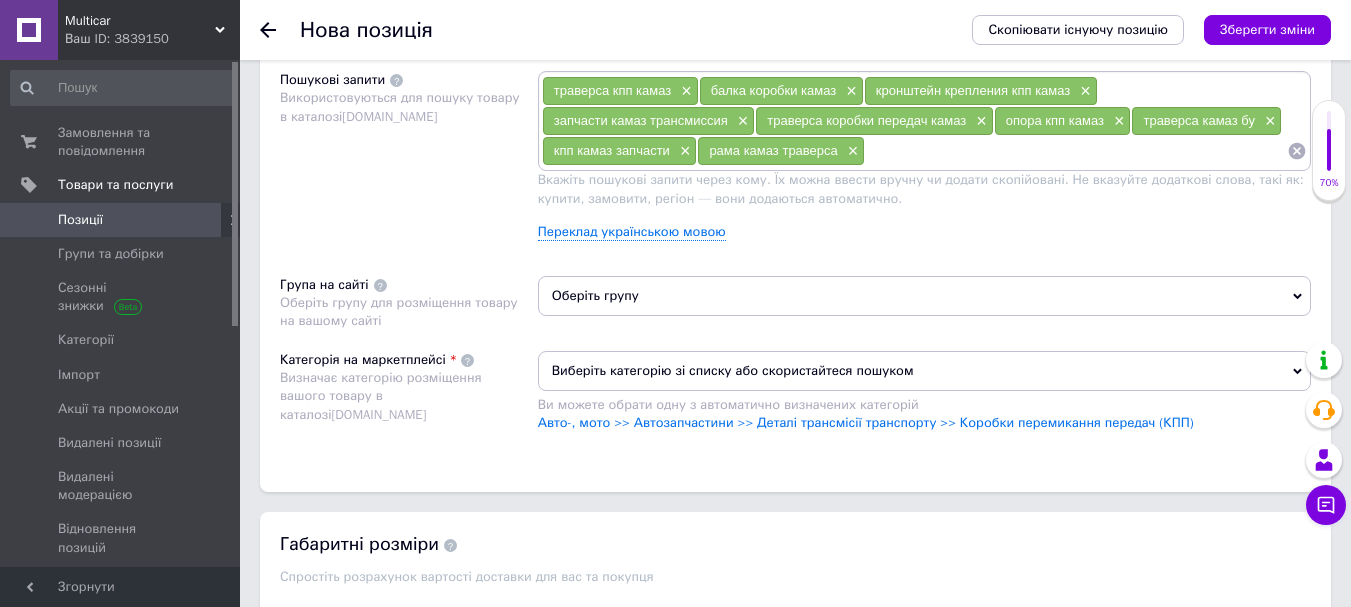 click on "Виберіть категорію зі списку або скористайтеся пошуком" at bounding box center (924, 371) 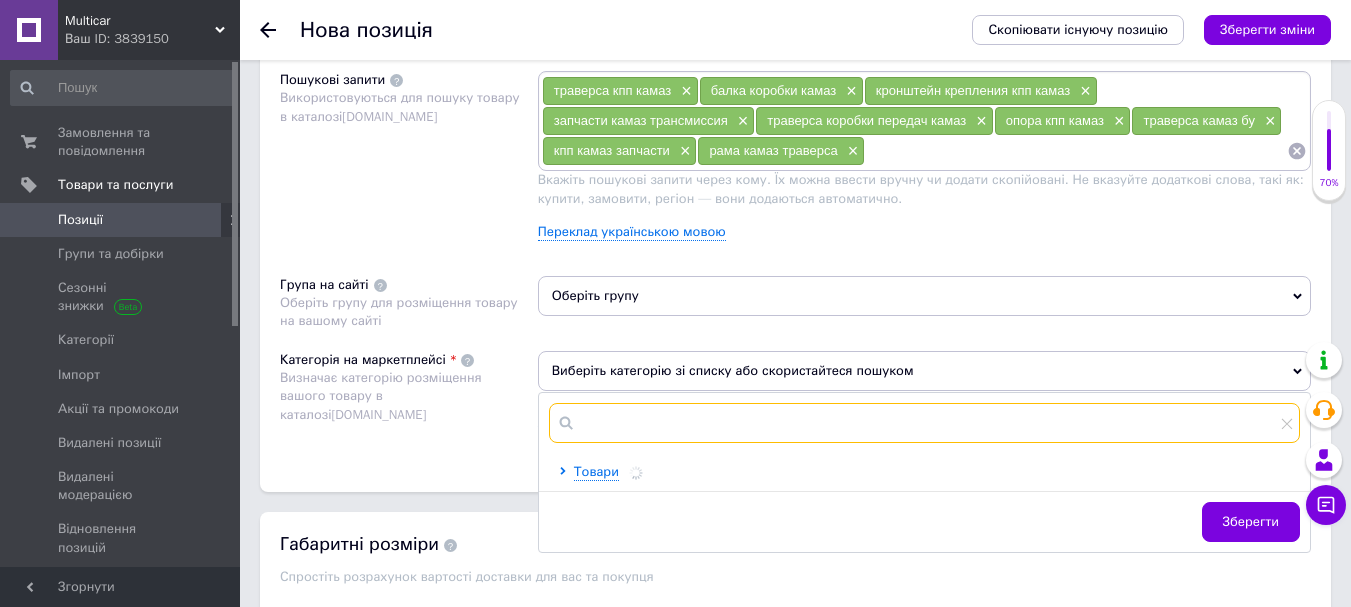 click at bounding box center (924, 423) 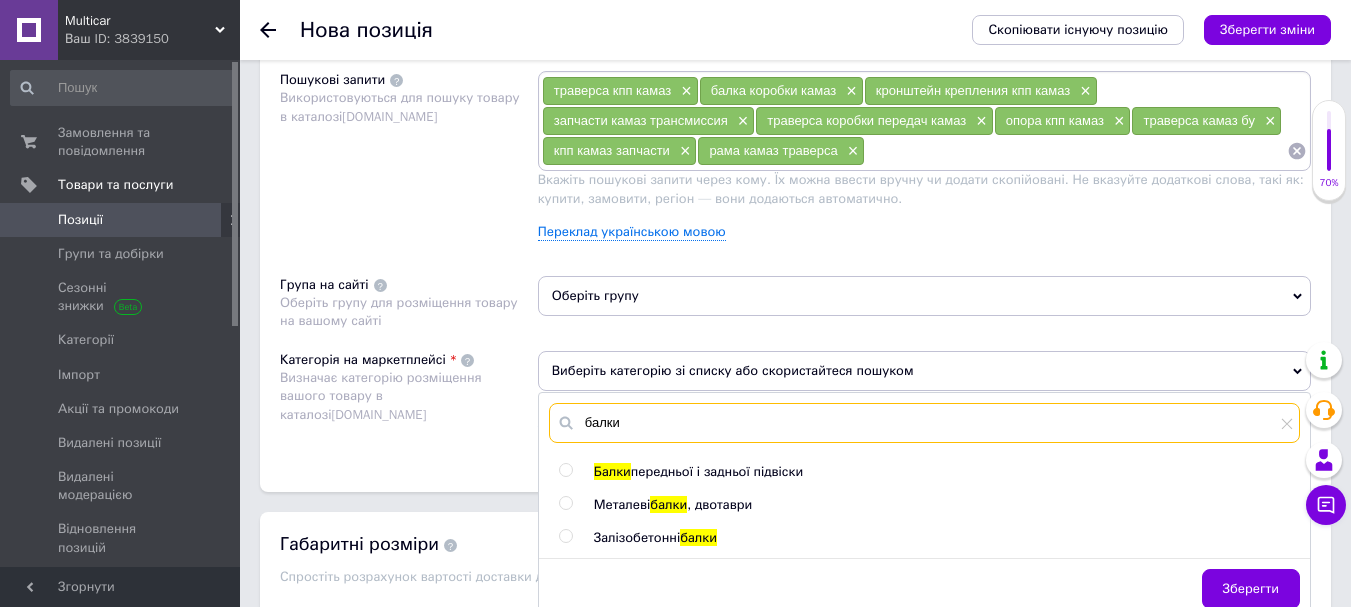 type on "балки" 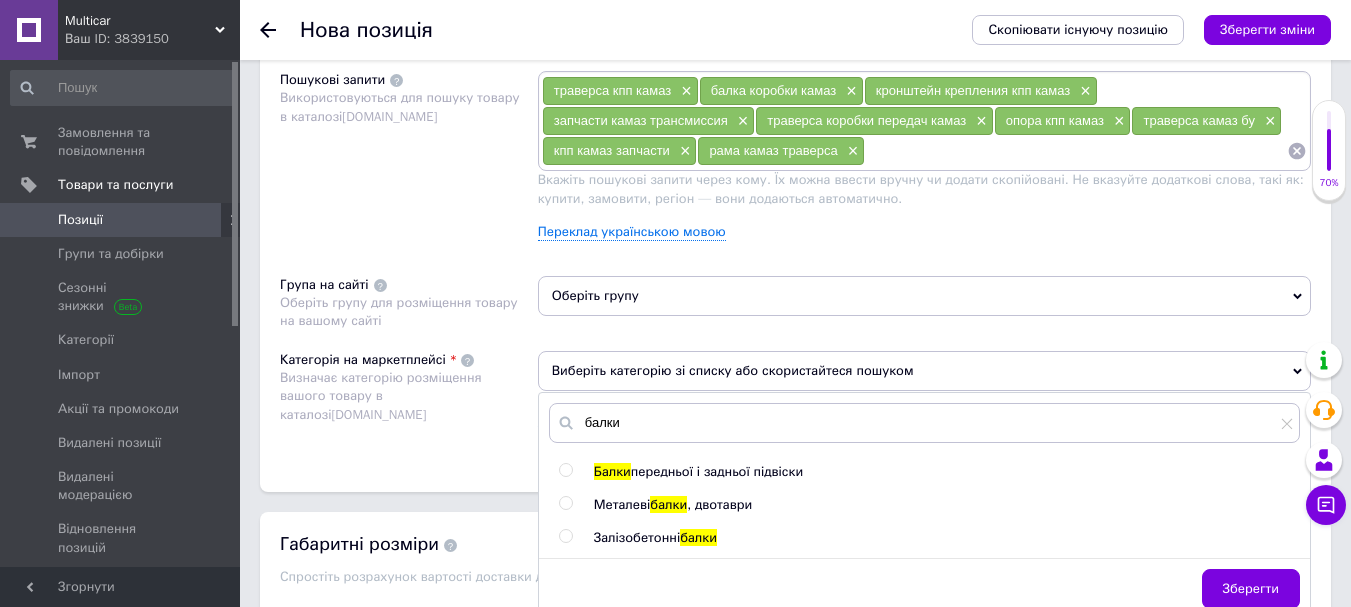 click on "передньої і задньої підвіски" at bounding box center [717, 471] 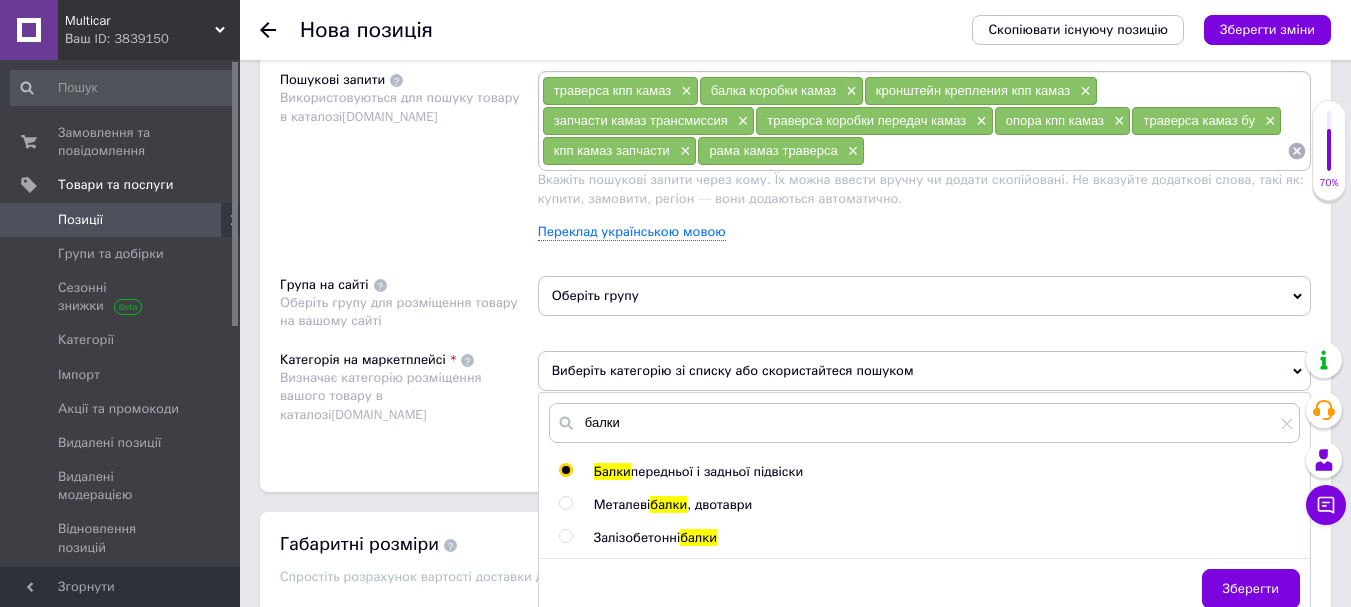radio on "true" 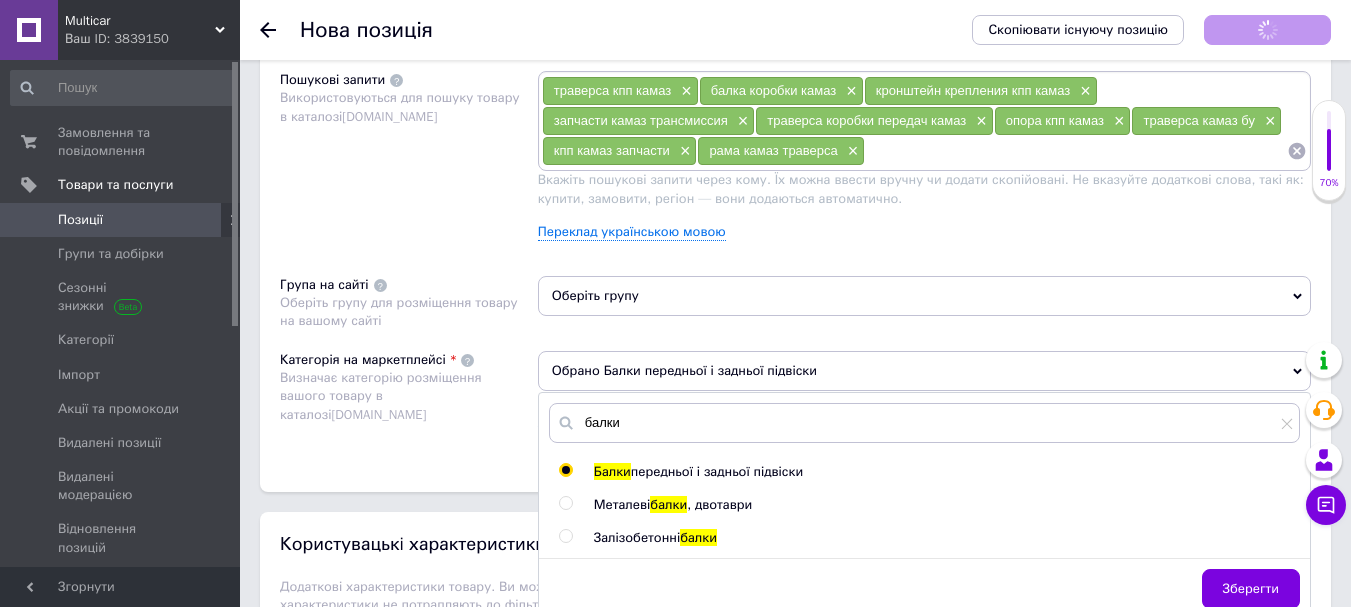 scroll, scrollTop: 1300, scrollLeft: 0, axis: vertical 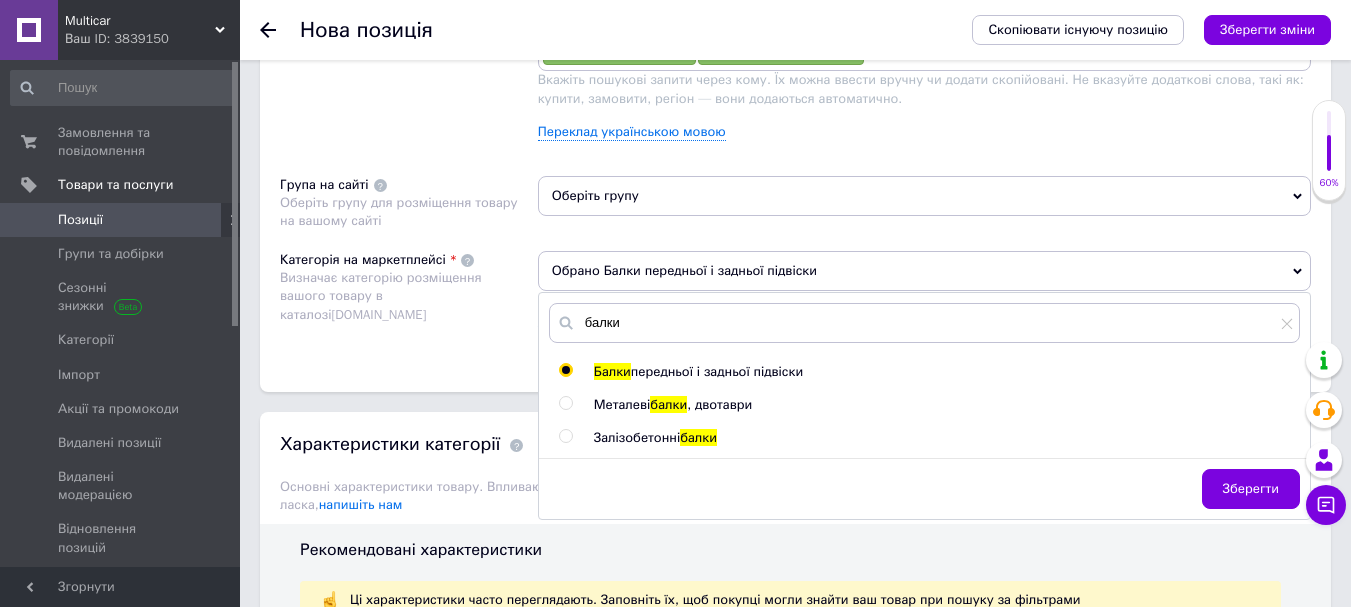 click on "Категорія на маркетплейсі Визначає категорію розміщення вашого товару в каталозі  [DOMAIN_NAME]" at bounding box center (409, 301) 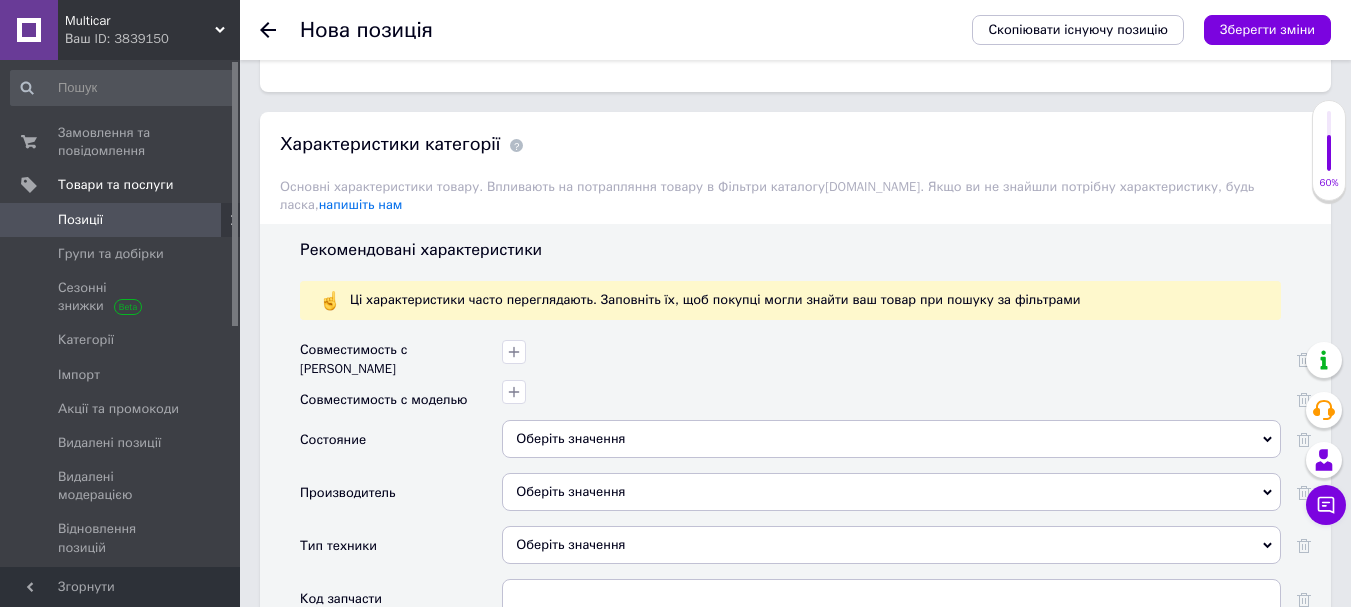 scroll, scrollTop: 1700, scrollLeft: 0, axis: vertical 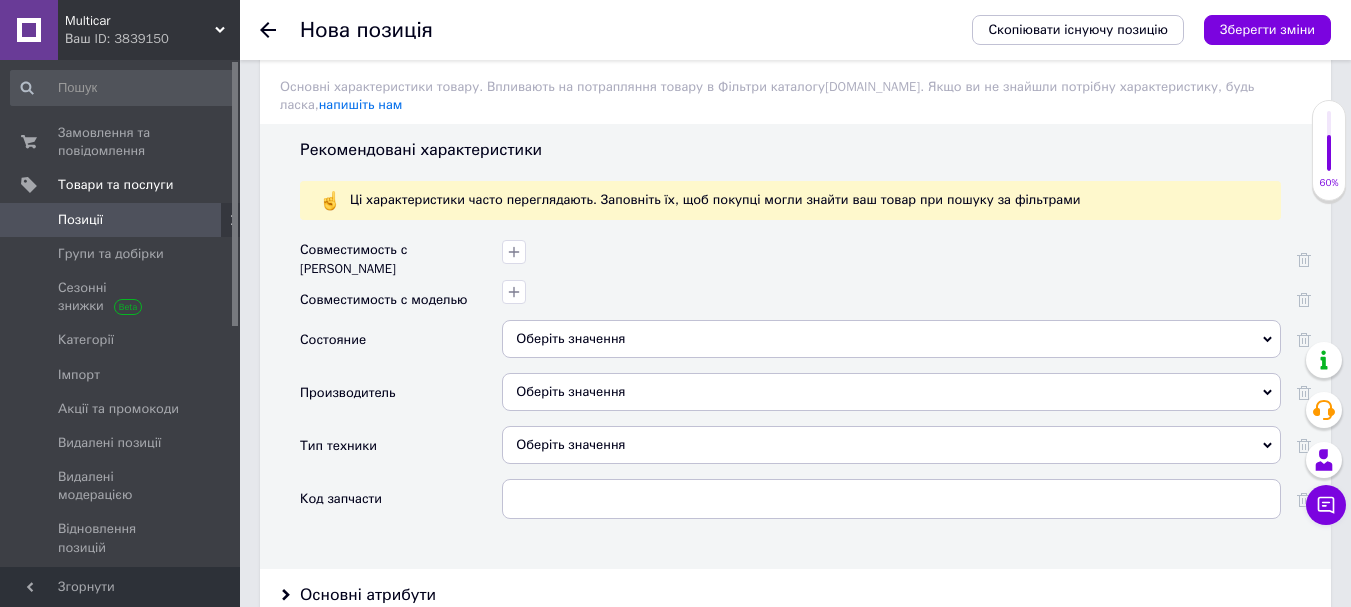 click on "Оберіть значення" at bounding box center [891, 339] 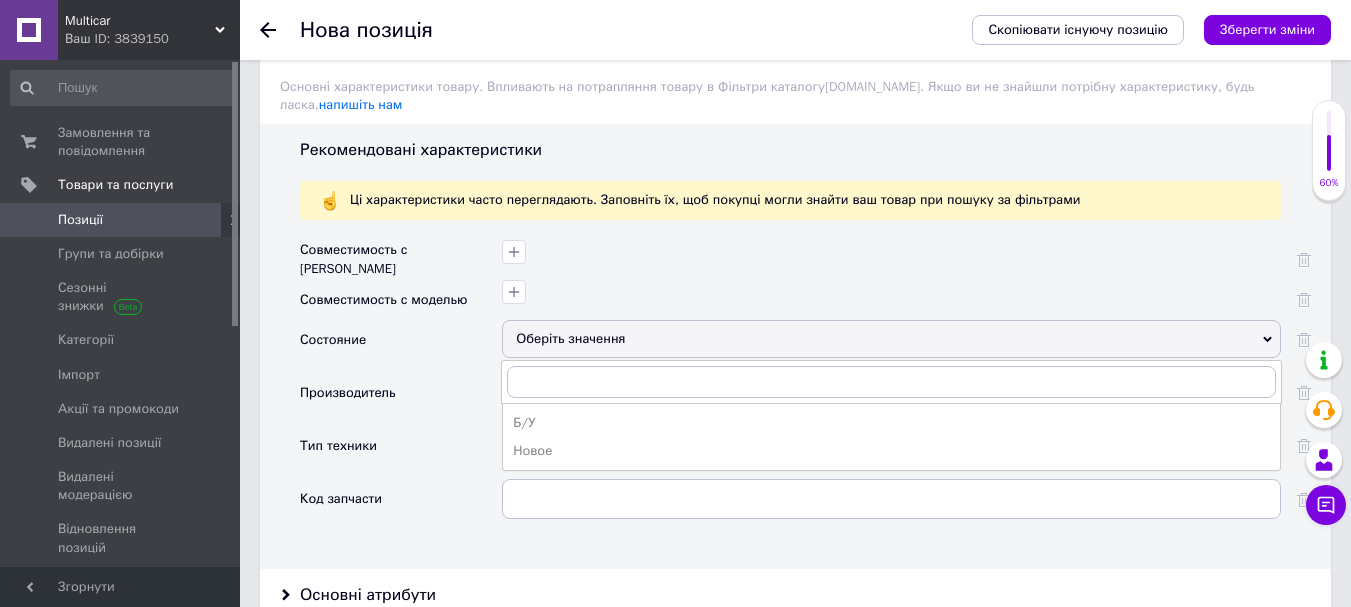 click on "Новое" at bounding box center [891, 451] 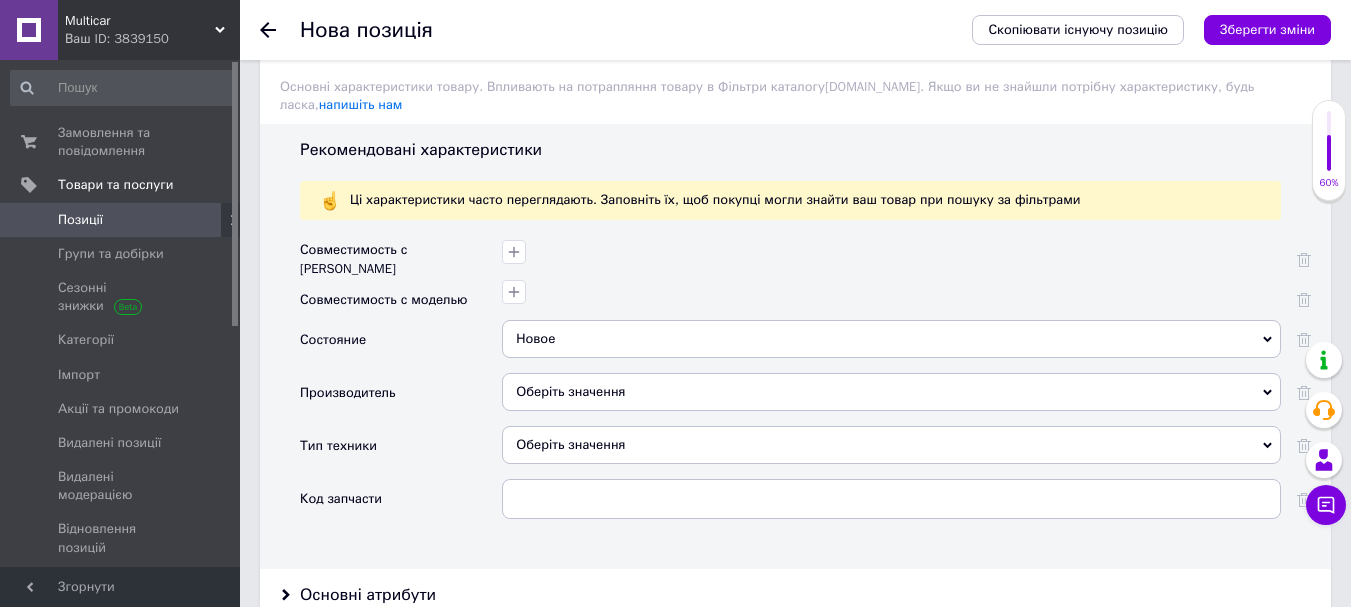 click on "Оберіть значення" at bounding box center [891, 392] 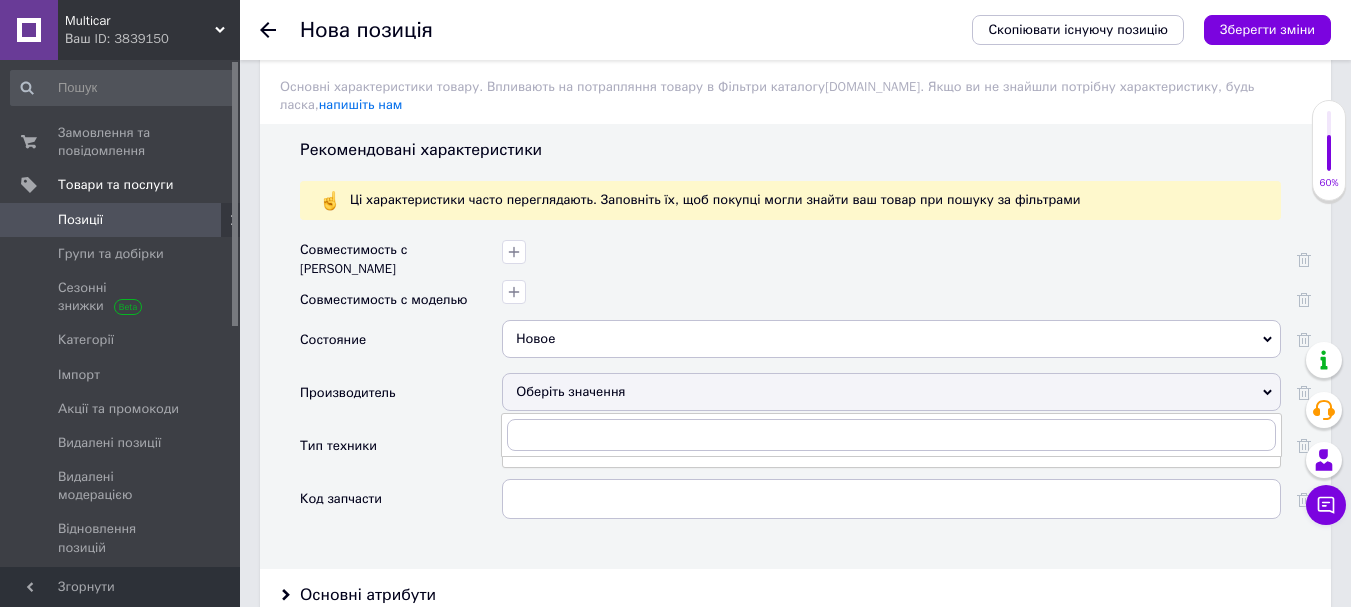 click on "Производитель" at bounding box center [401, 399] 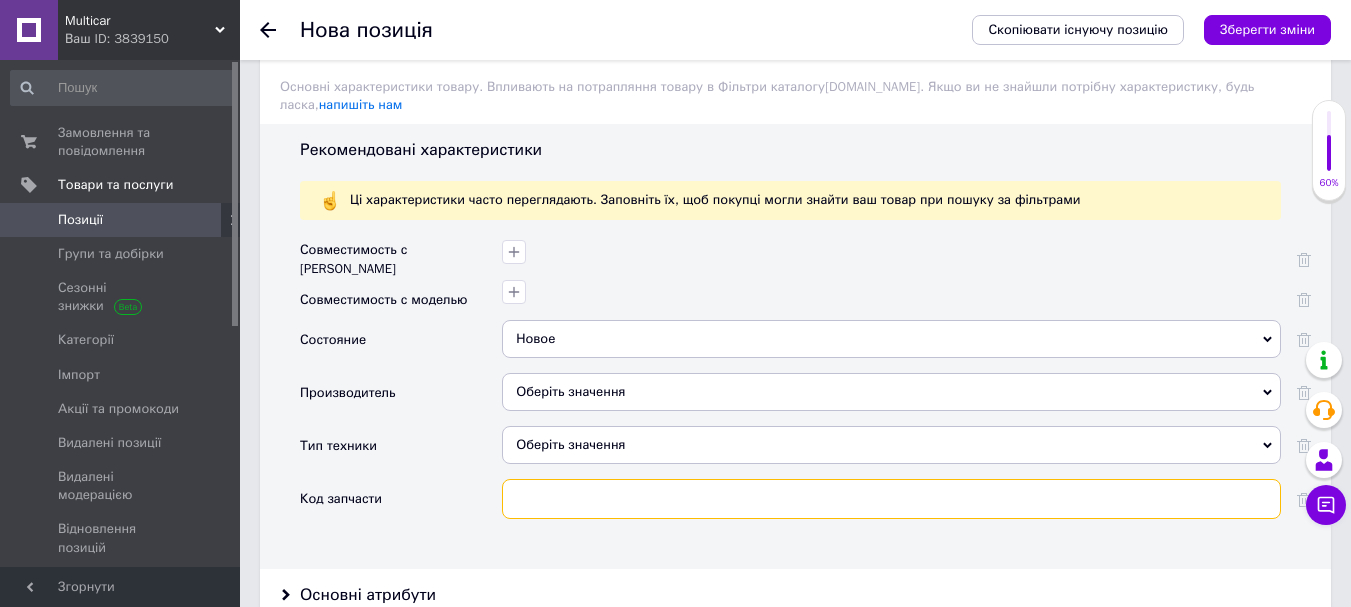 click at bounding box center [891, 499] 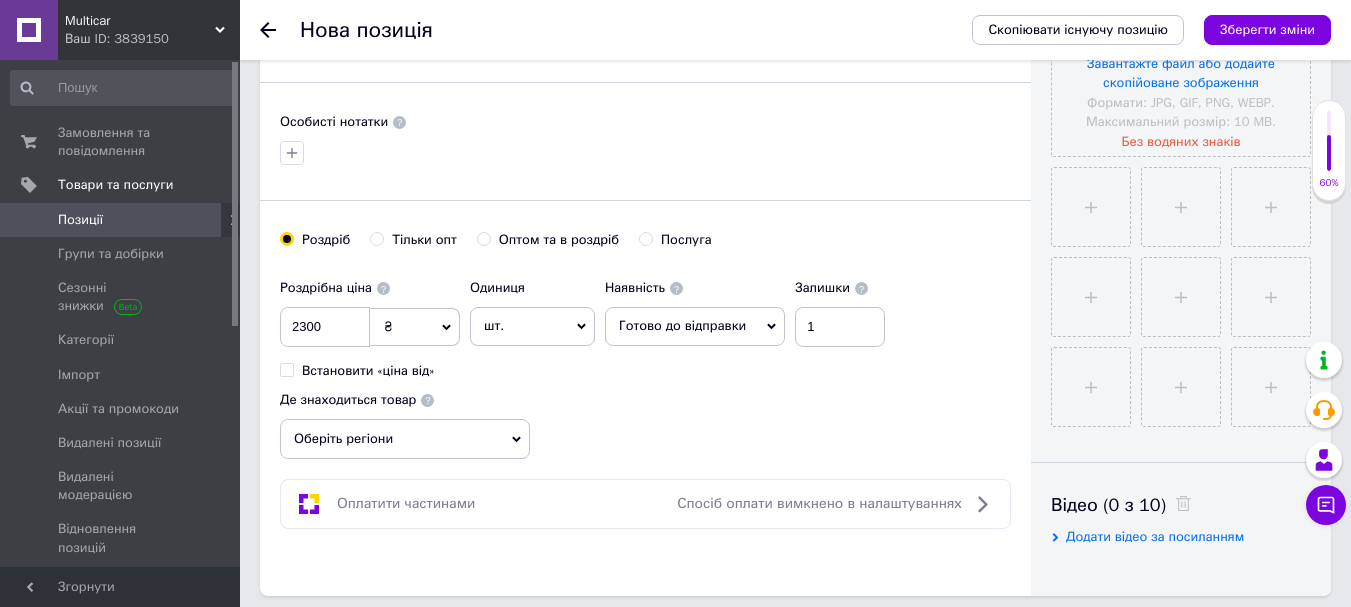 scroll, scrollTop: 0, scrollLeft: 0, axis: both 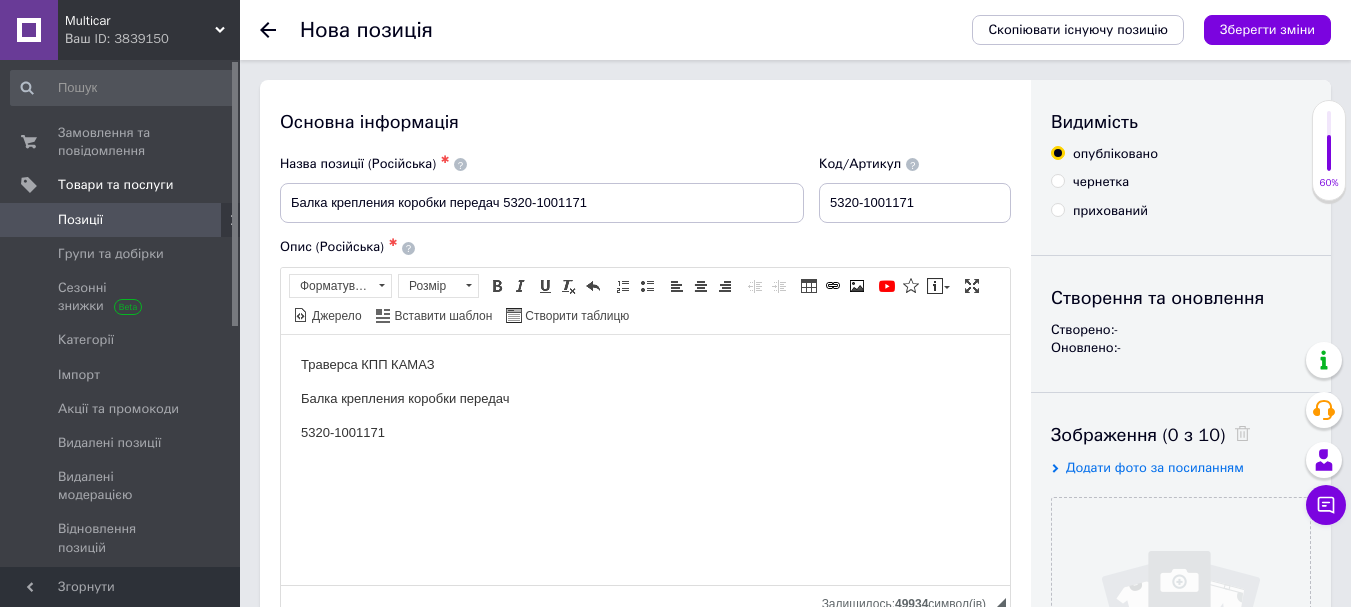 click on "Опис (Російська) ✱ Траверса КПП КАМАЗ
Балка крепления коробки передач
5320-1001171
Розширений текстовий редактор, ADEA25D6-65DA-4BB2-BF65-219BDD23EC1C Панель інструментів редактора Форматування Форматування Розмір Розмір   Жирний  Сполучення клавіш Ctrl+B   Курсив  Сполучення клавіш Ctrl+I   Підкреслений  Сполучення клавіш Ctrl+U   Видалити форматування   Повернути  Сполучення клавіш Ctrl+Z   Вставити/видалити нумерований список   Вставити/видалити маркований список   По лівому краю   По центру   По правому краю   Зменшити відступ   Збільшити відступ   Таблиця     Зображення" at bounding box center [645, 425] 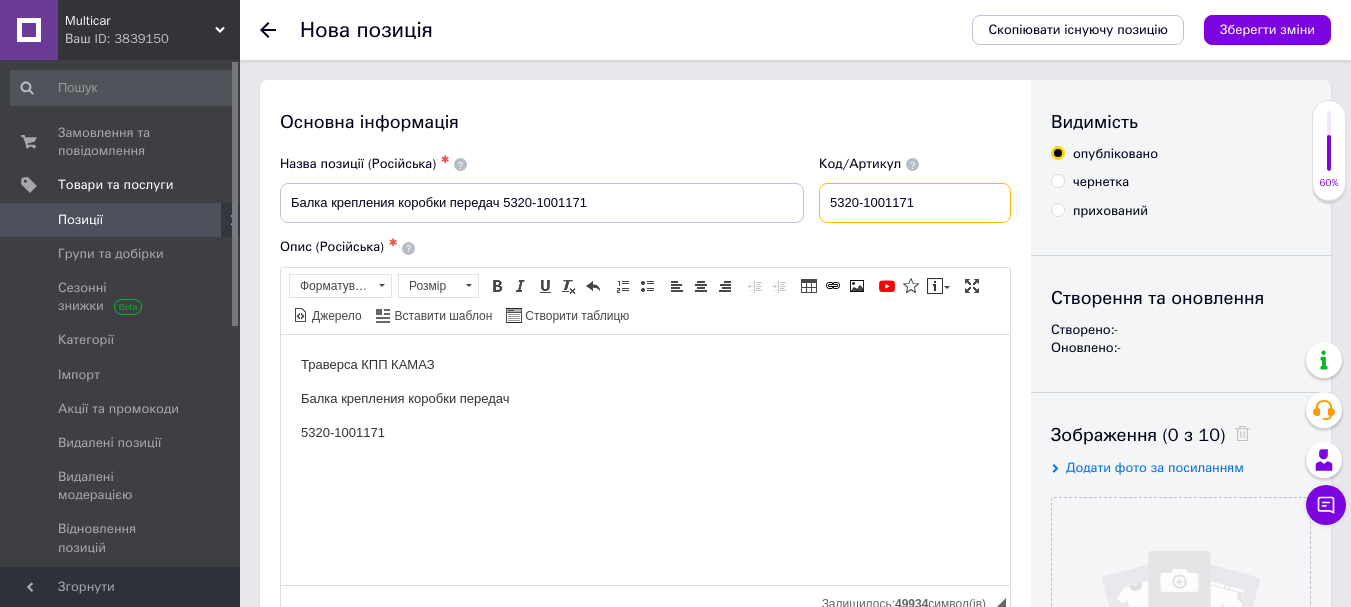 click on "5320-1001171" at bounding box center [915, 203] 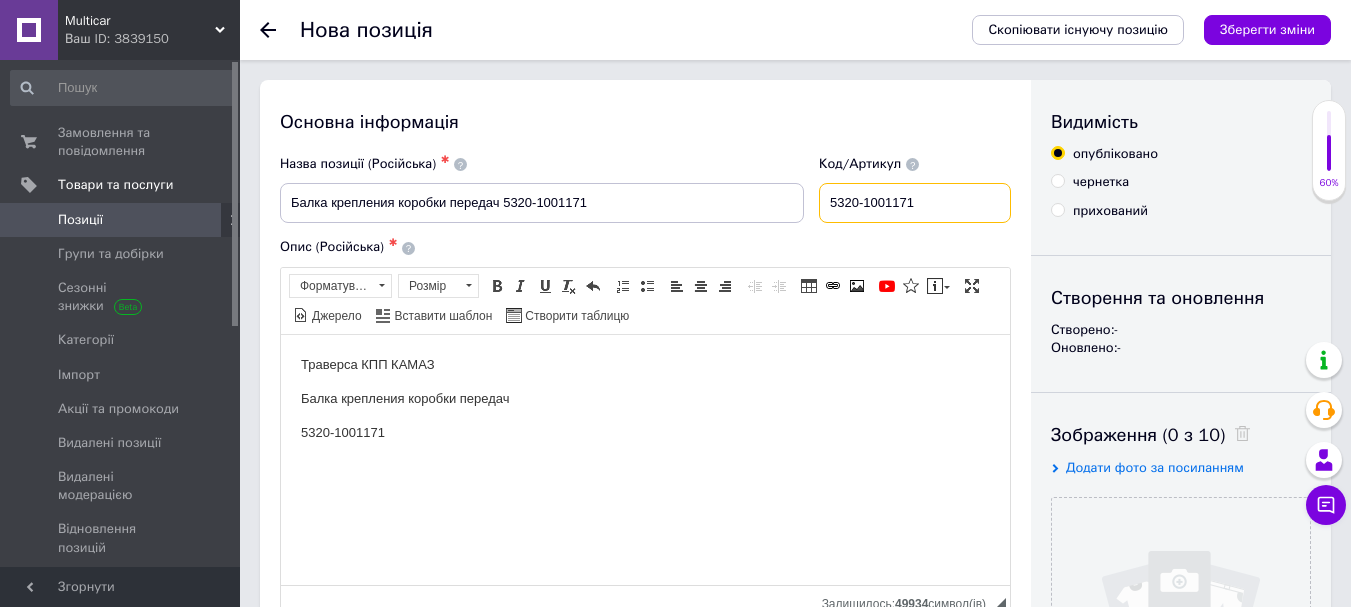 click on "5320-1001171" at bounding box center [915, 203] 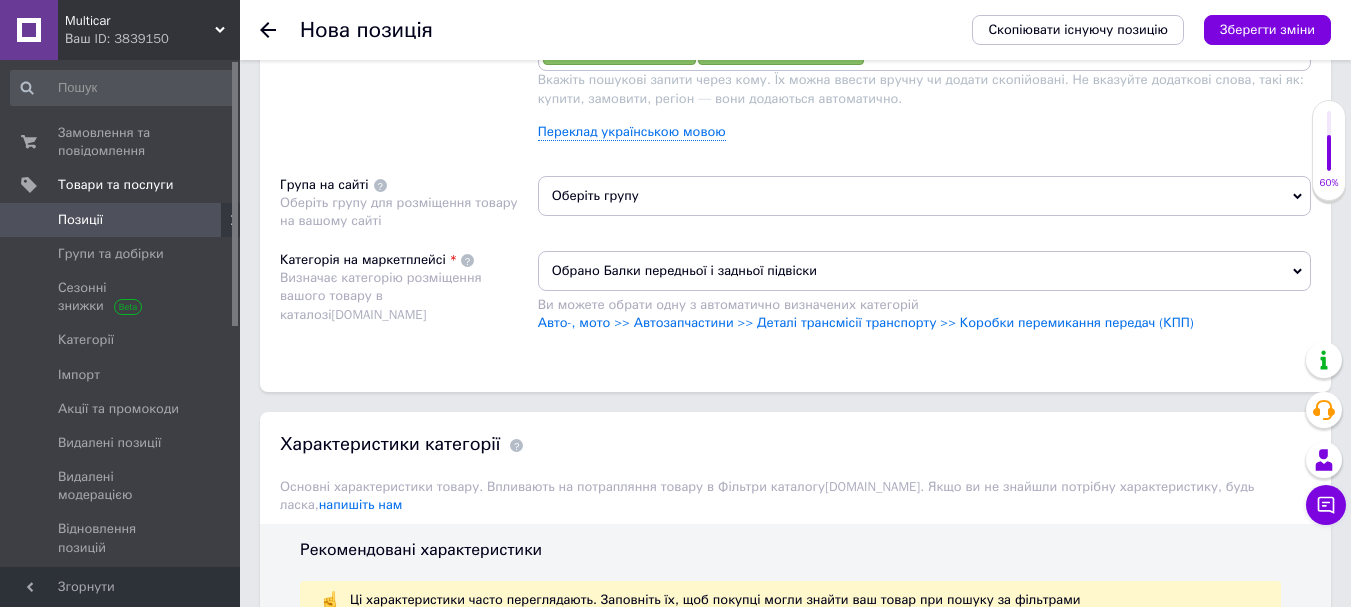 scroll, scrollTop: 1900, scrollLeft: 0, axis: vertical 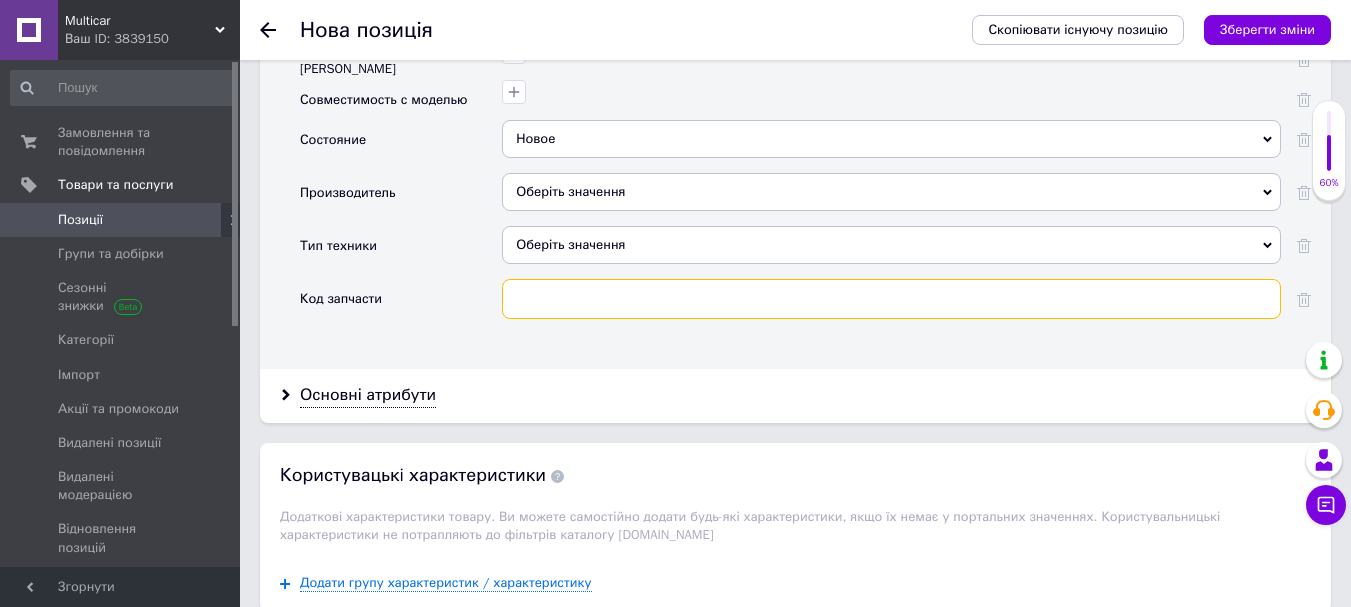 click at bounding box center [891, 299] 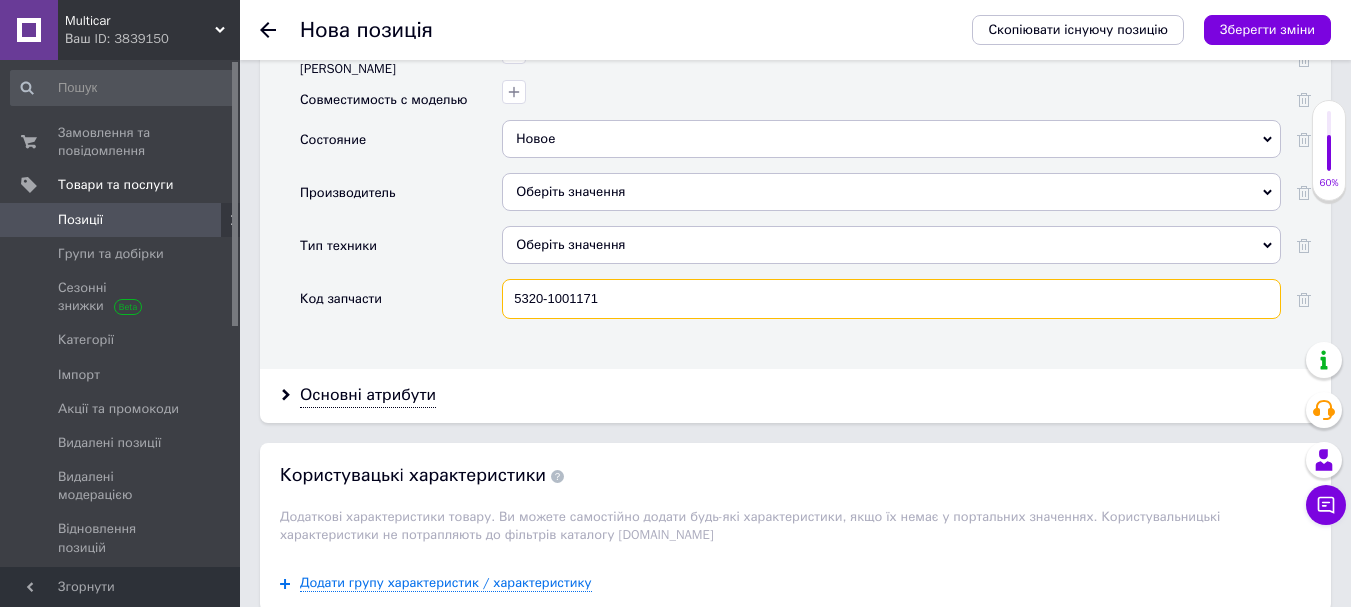 type on "5320-1001171" 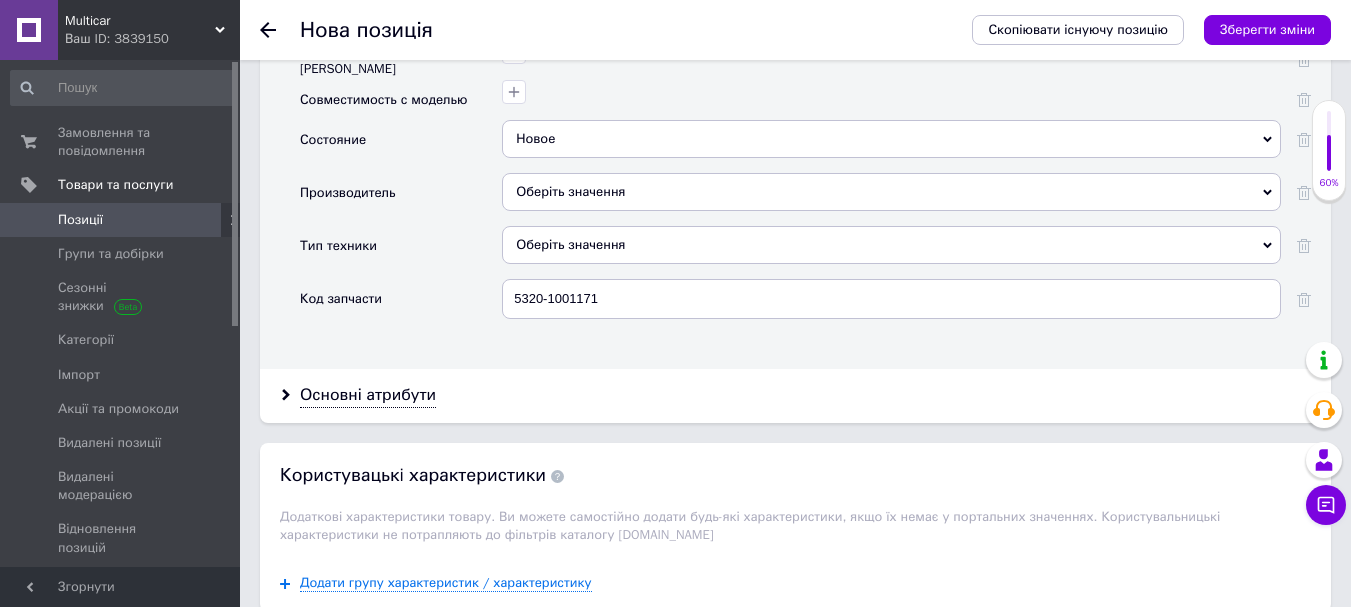click on "Производитель" at bounding box center (348, 193) 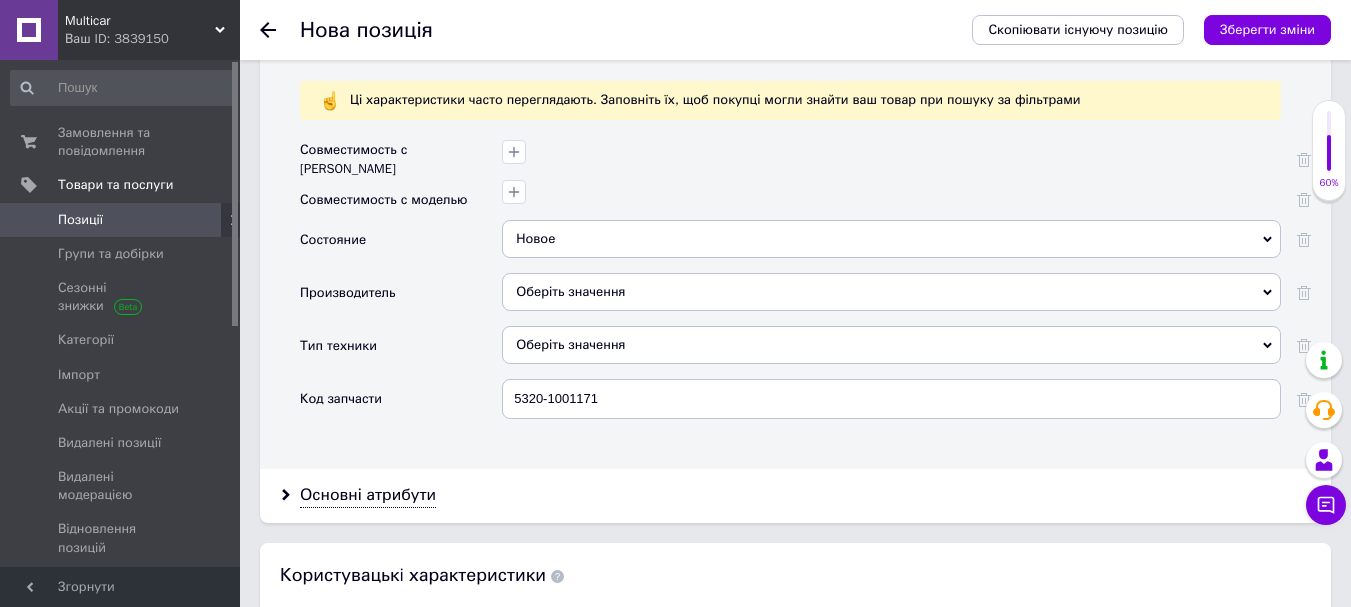click on "Оберіть значення" at bounding box center [891, 345] 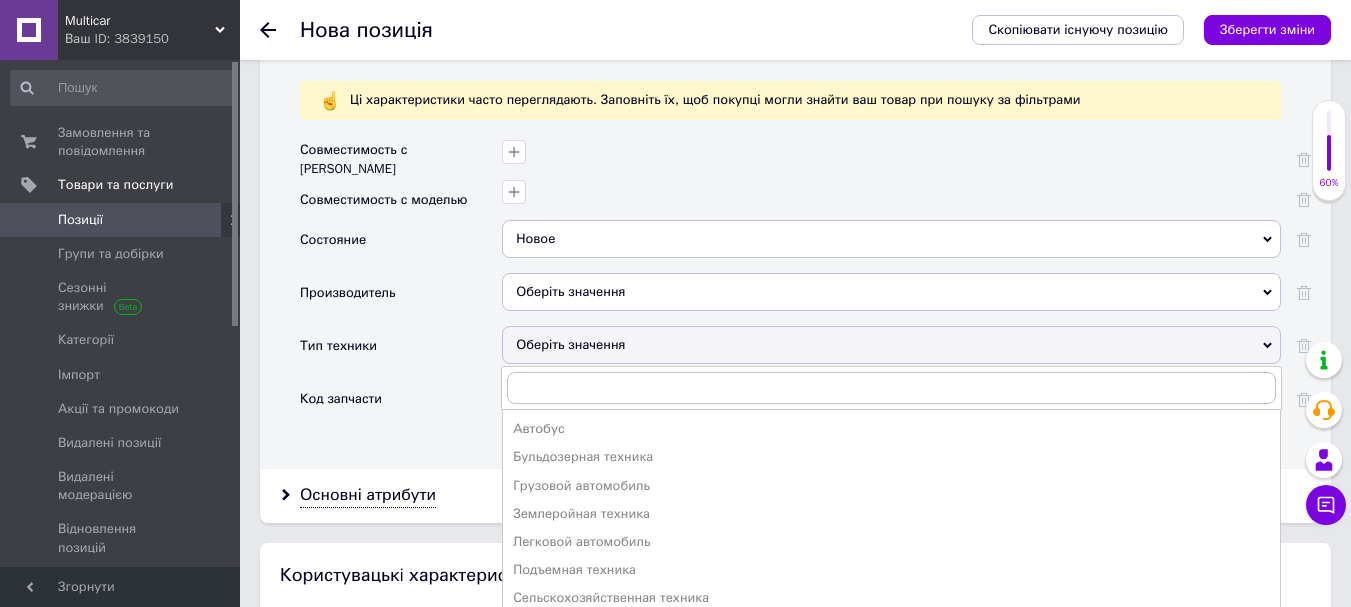 click on "Тип техники" at bounding box center [401, 352] 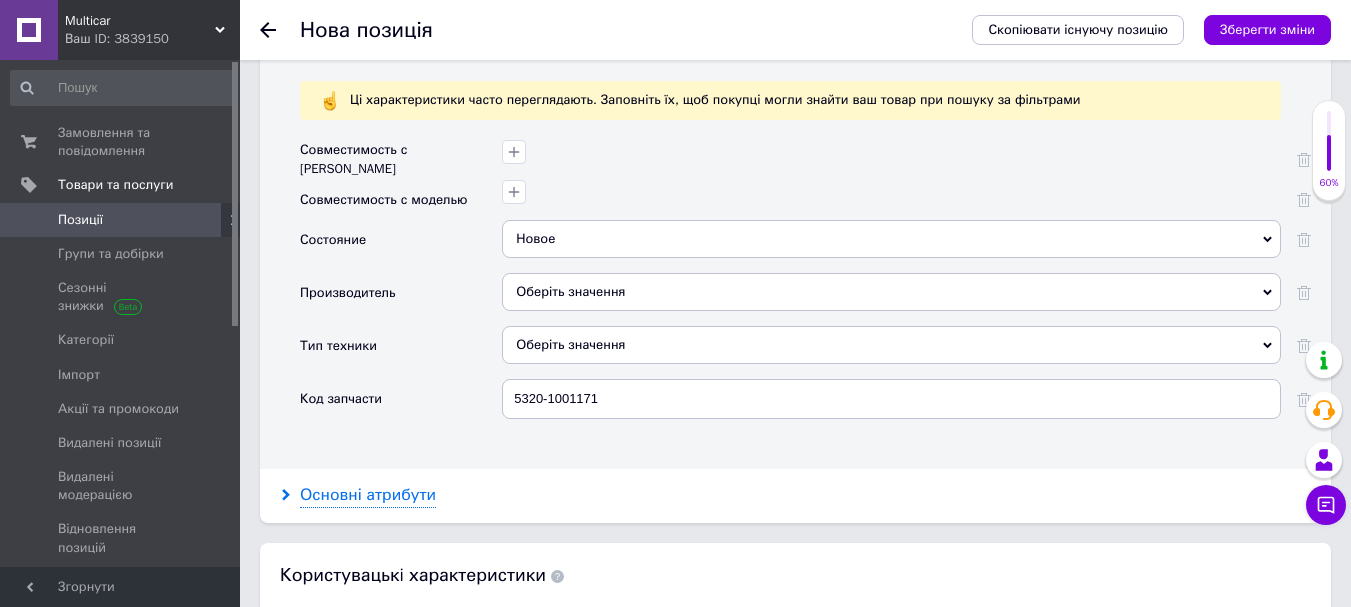 click on "Основні атрибути" at bounding box center [368, 495] 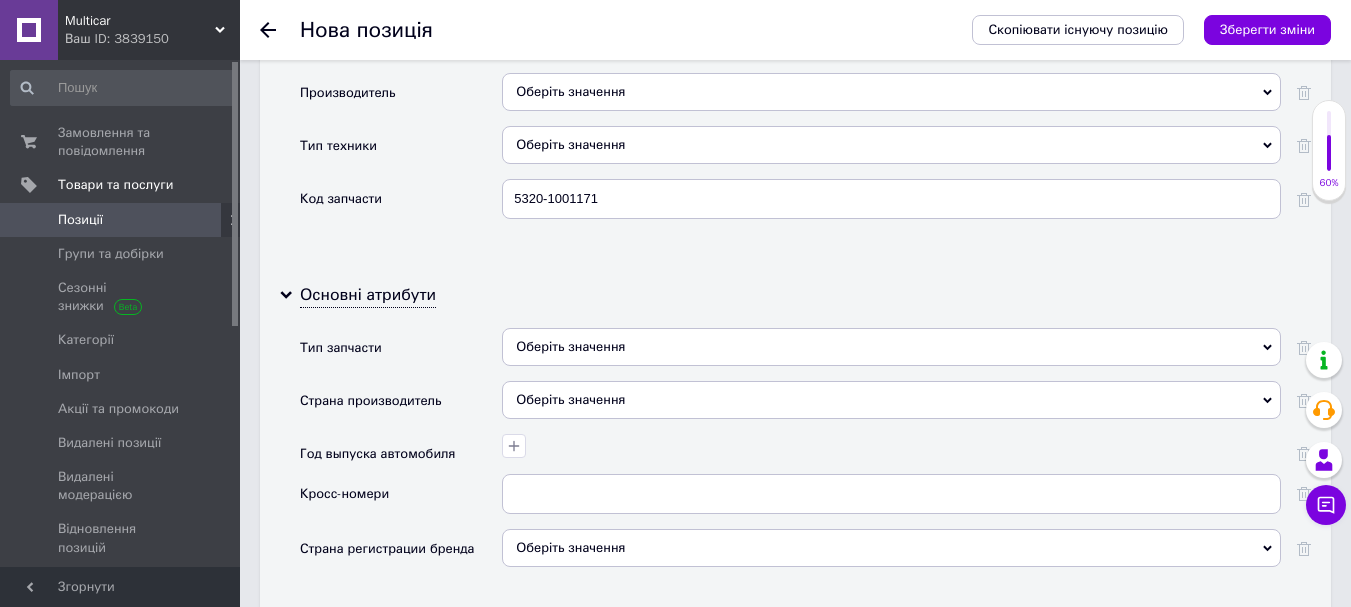 scroll, scrollTop: 2100, scrollLeft: 0, axis: vertical 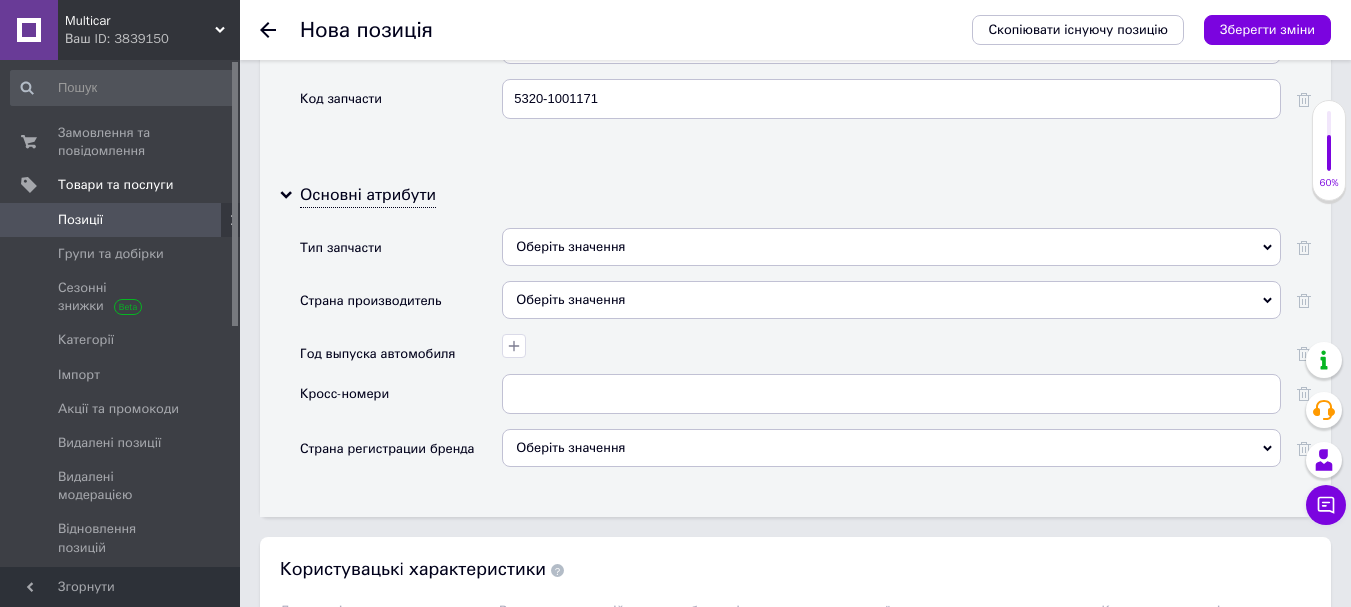 click on "Оберіть значення" at bounding box center (891, 247) 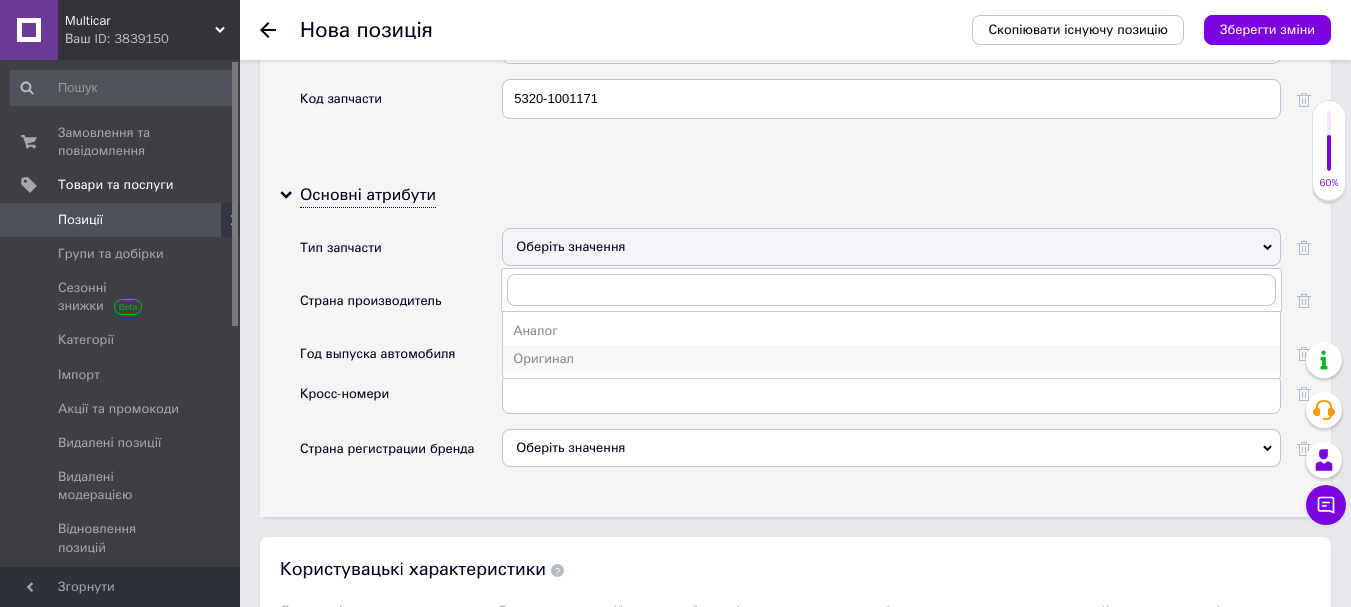 click on "Оригинал" at bounding box center (891, 359) 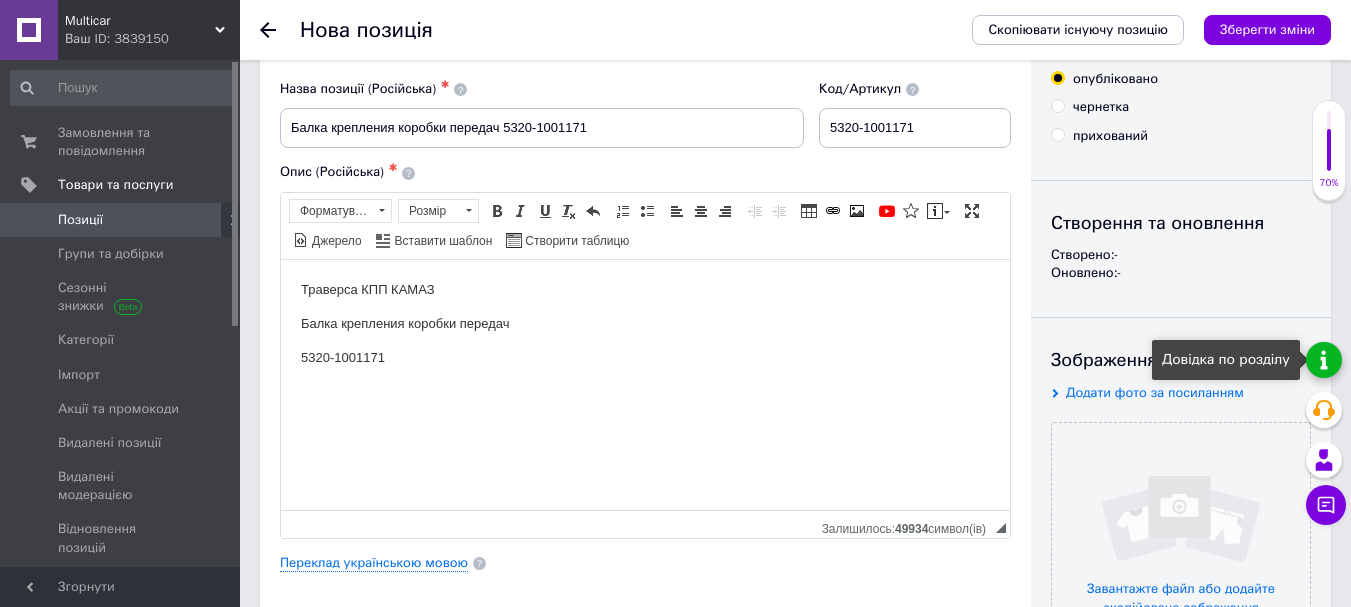scroll, scrollTop: 0, scrollLeft: 0, axis: both 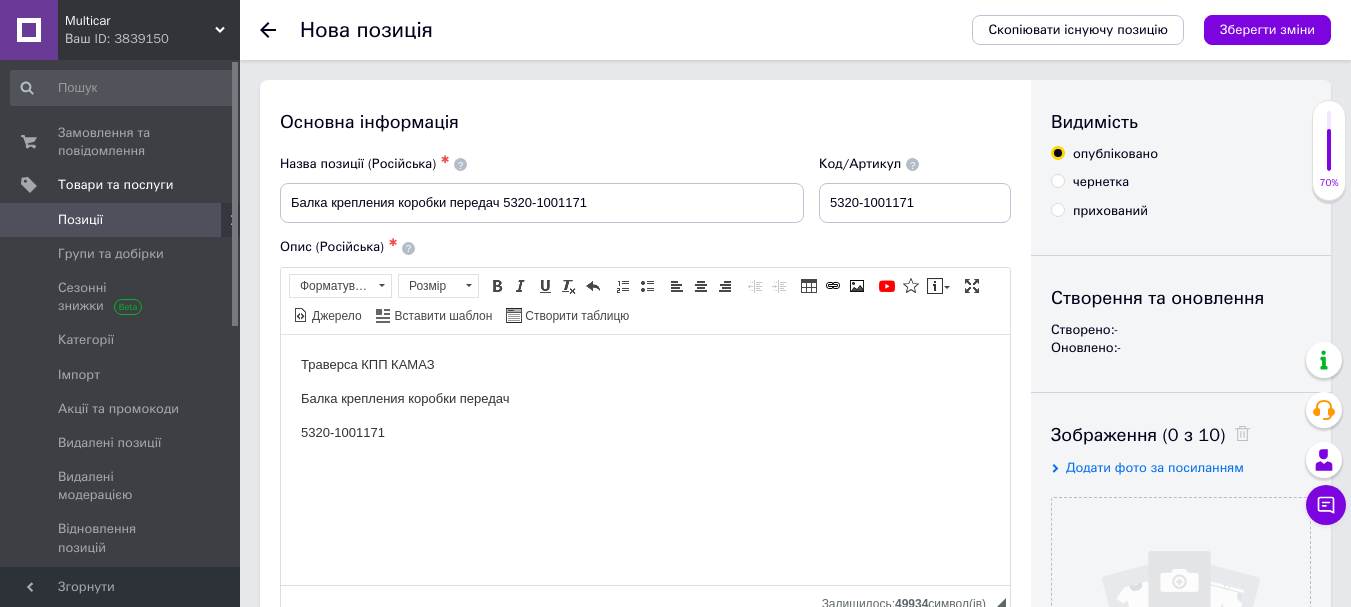 click on "чернетка" at bounding box center [1101, 182] 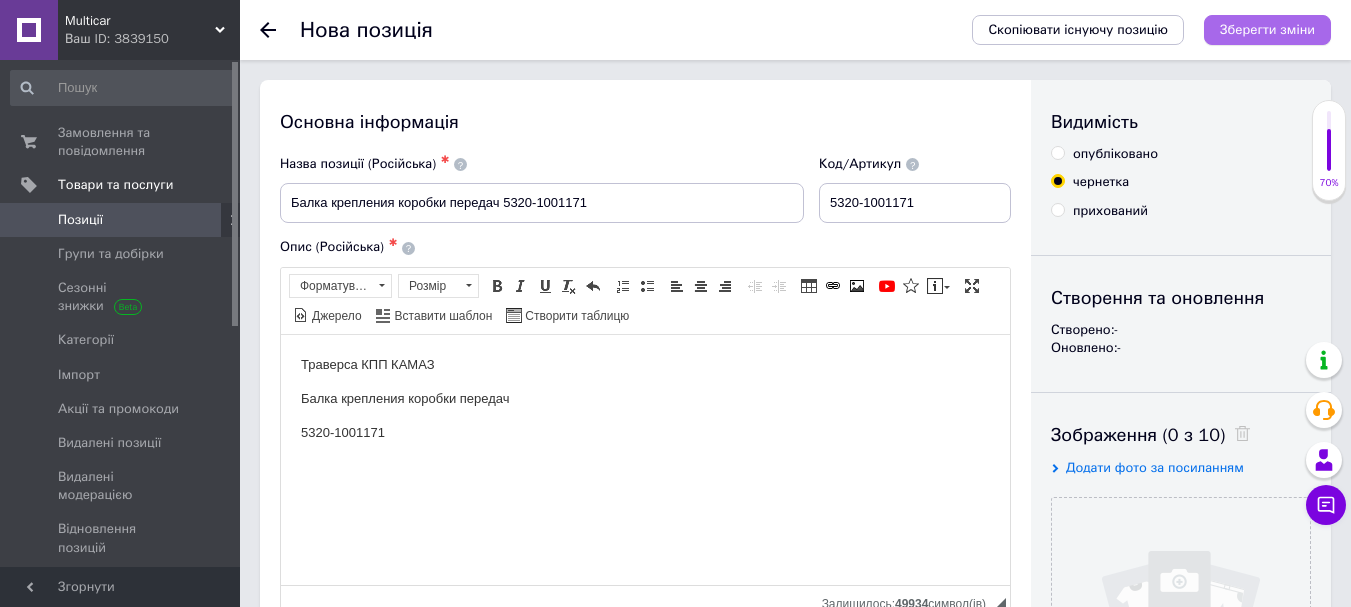 click on "Зберегти зміни" at bounding box center [1267, 29] 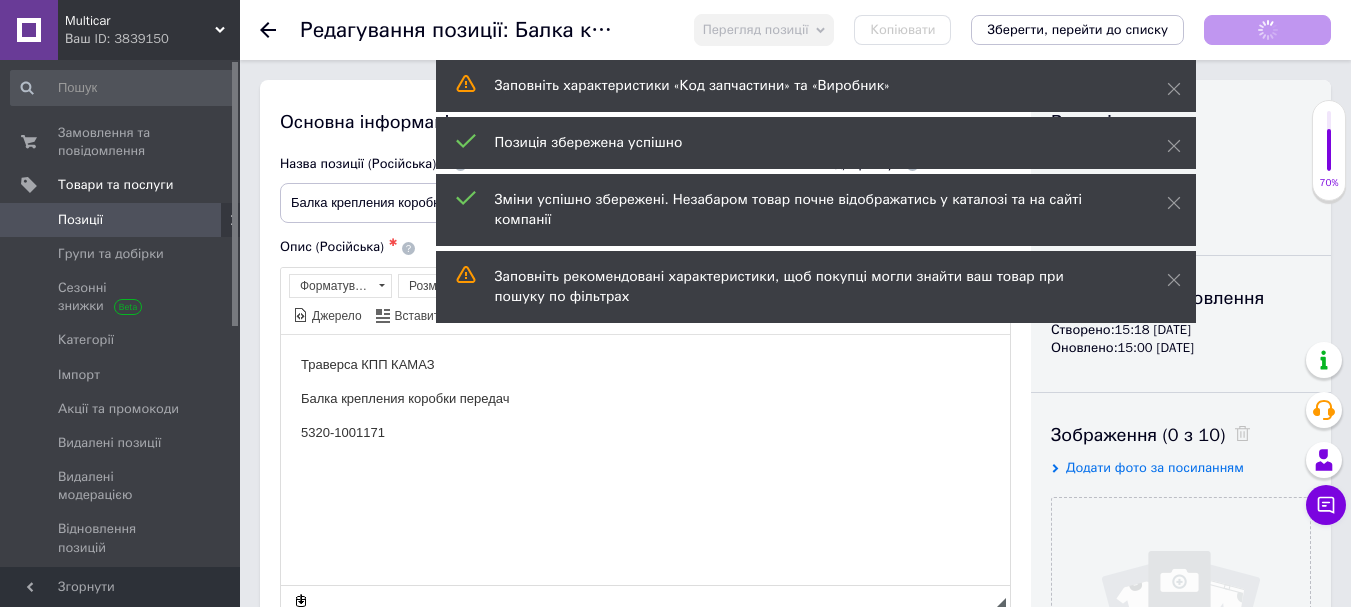 scroll, scrollTop: 0, scrollLeft: 0, axis: both 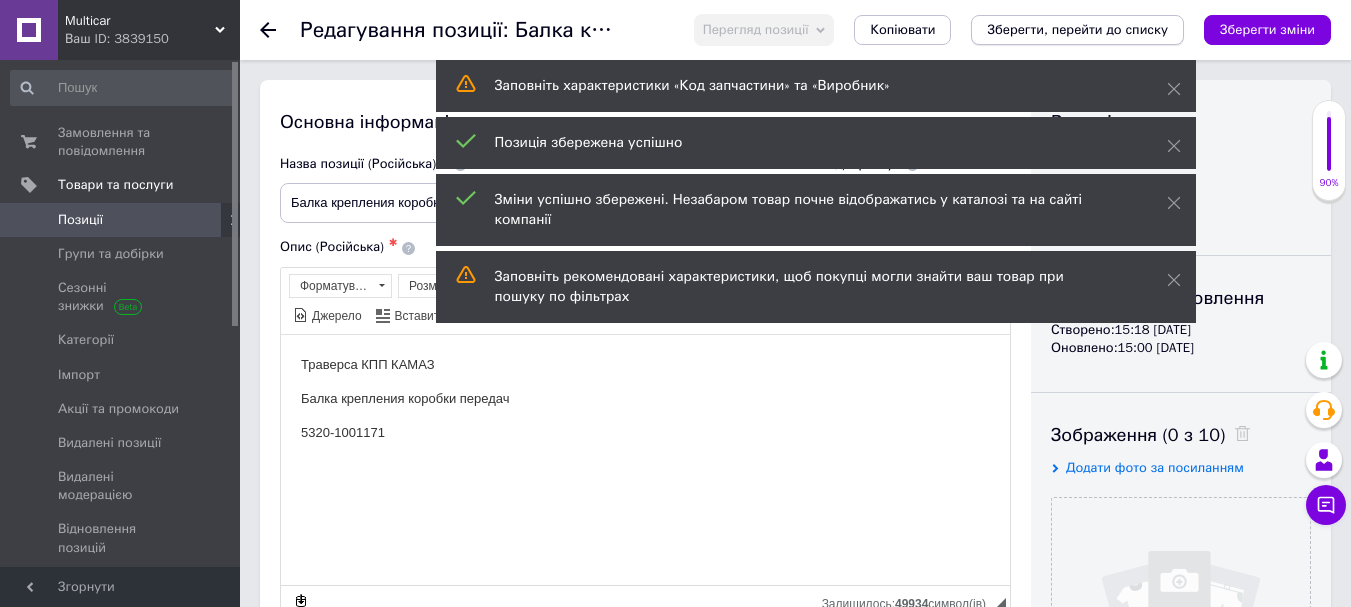 click on "Зберегти, перейти до списку" at bounding box center (1077, 29) 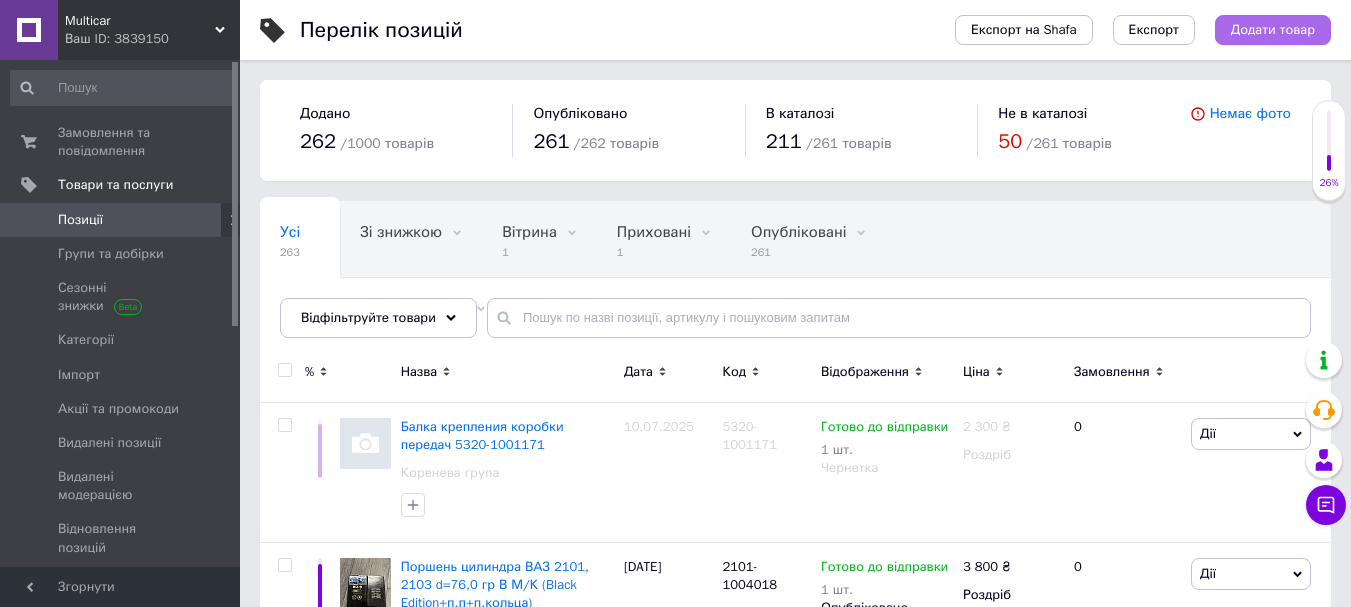 click on "Додати товар" at bounding box center (1273, 30) 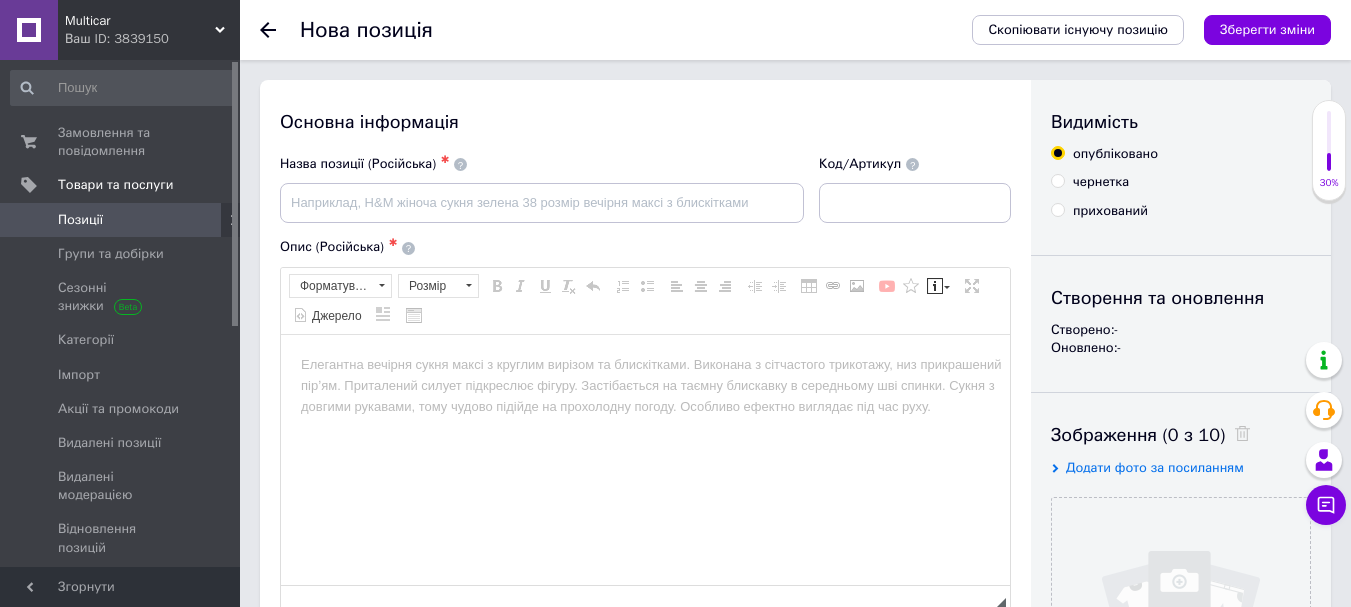 scroll, scrollTop: 0, scrollLeft: 0, axis: both 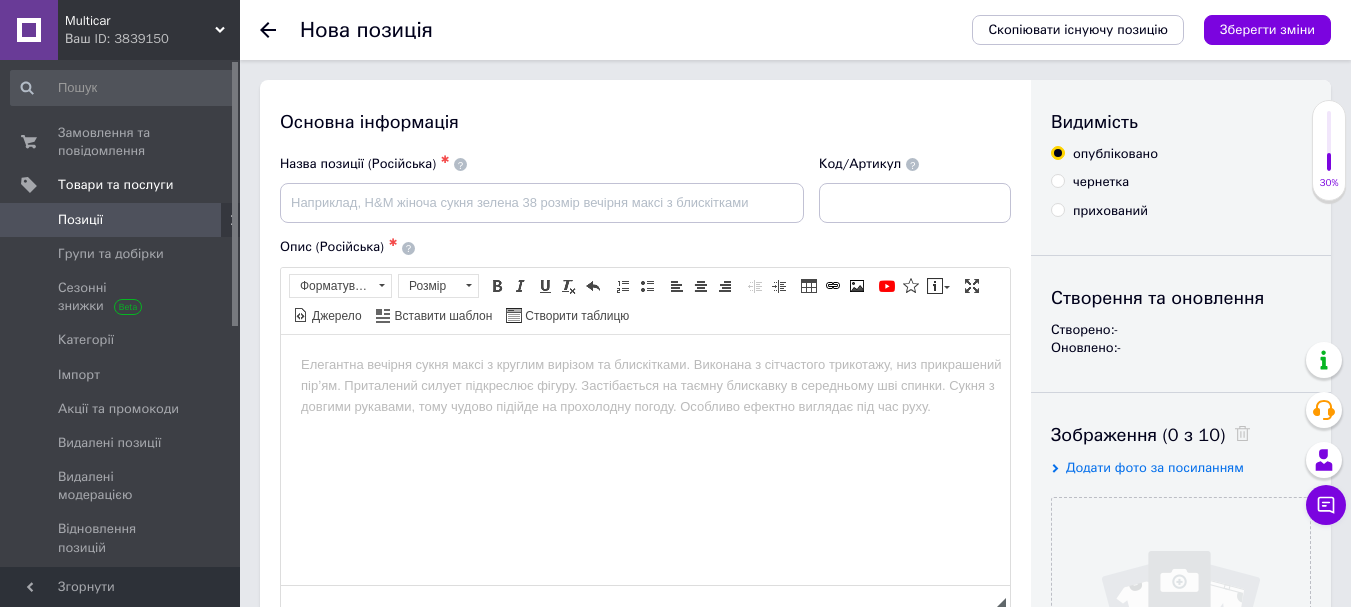 click on "чернетка" at bounding box center (1101, 182) 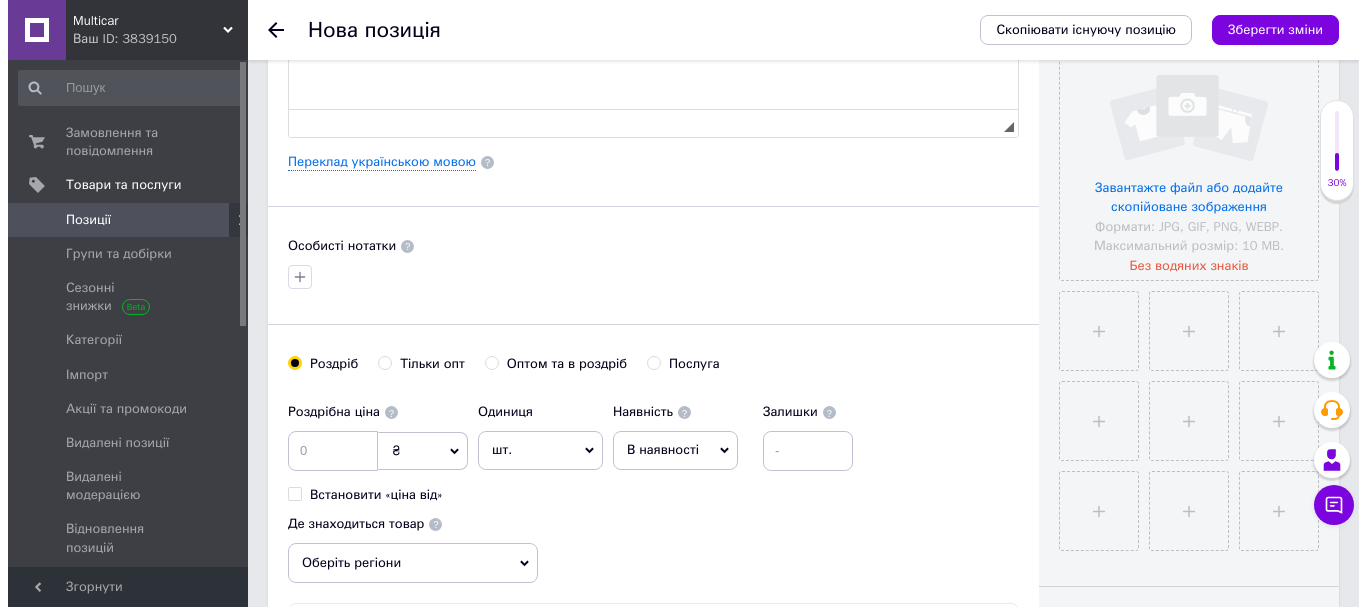 scroll, scrollTop: 472, scrollLeft: 0, axis: vertical 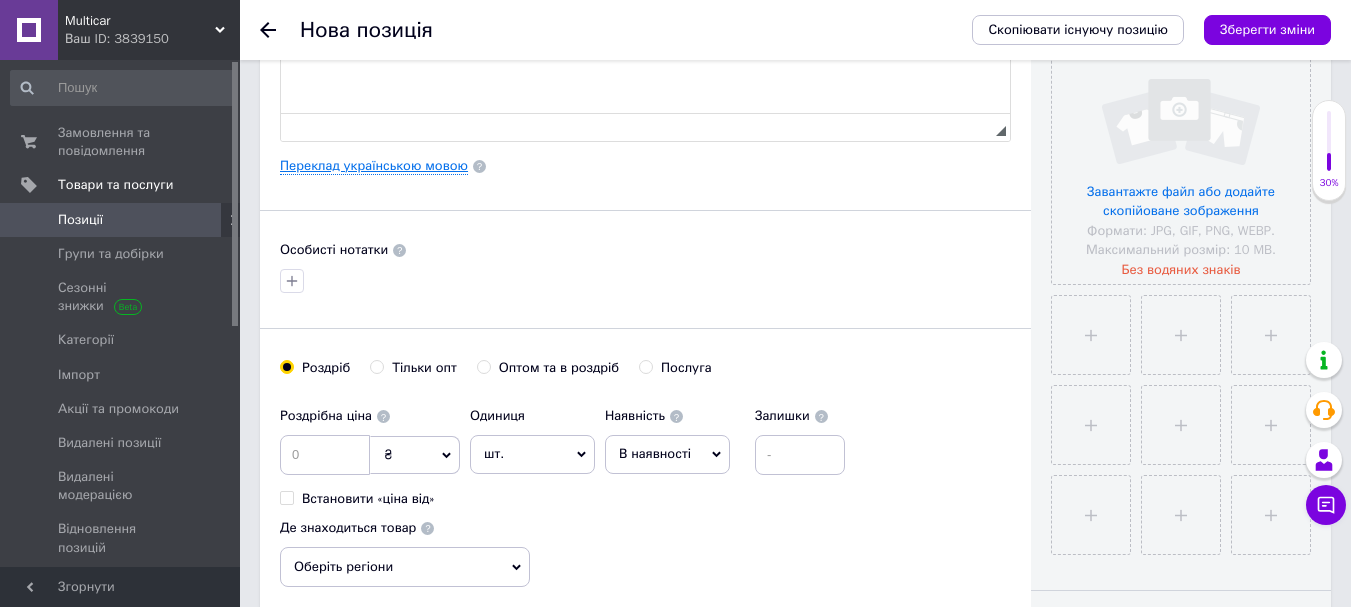 click on "Переклад українською мовою" at bounding box center (374, 166) 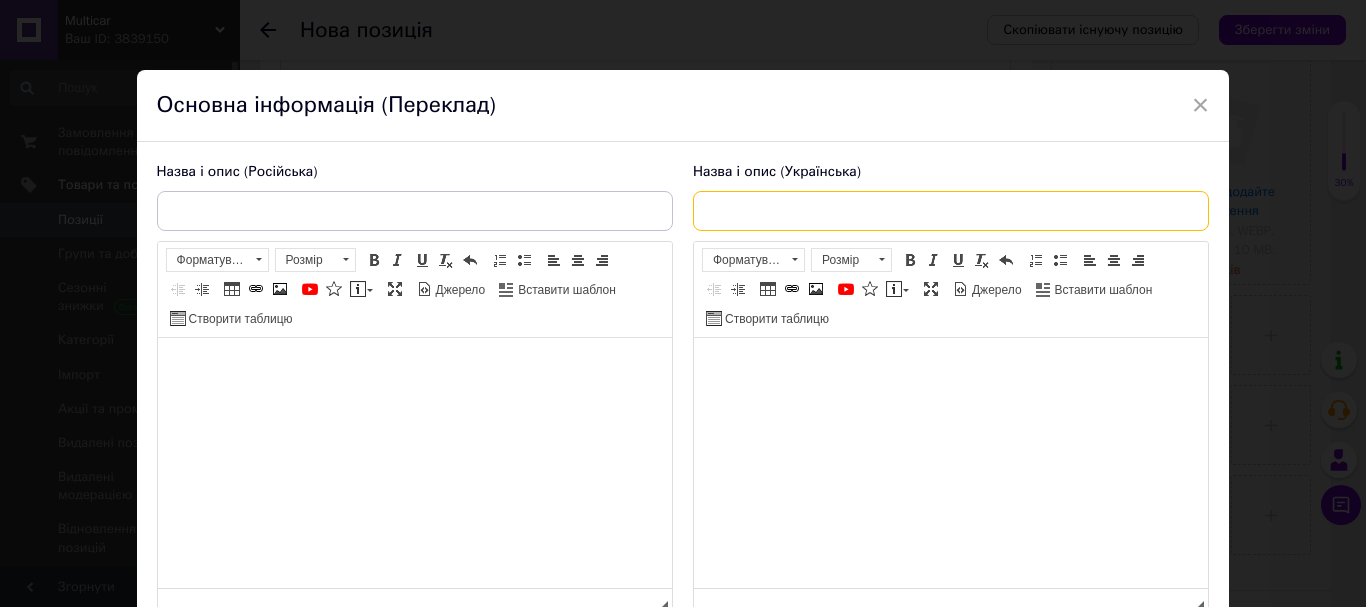 click at bounding box center [951, 211] 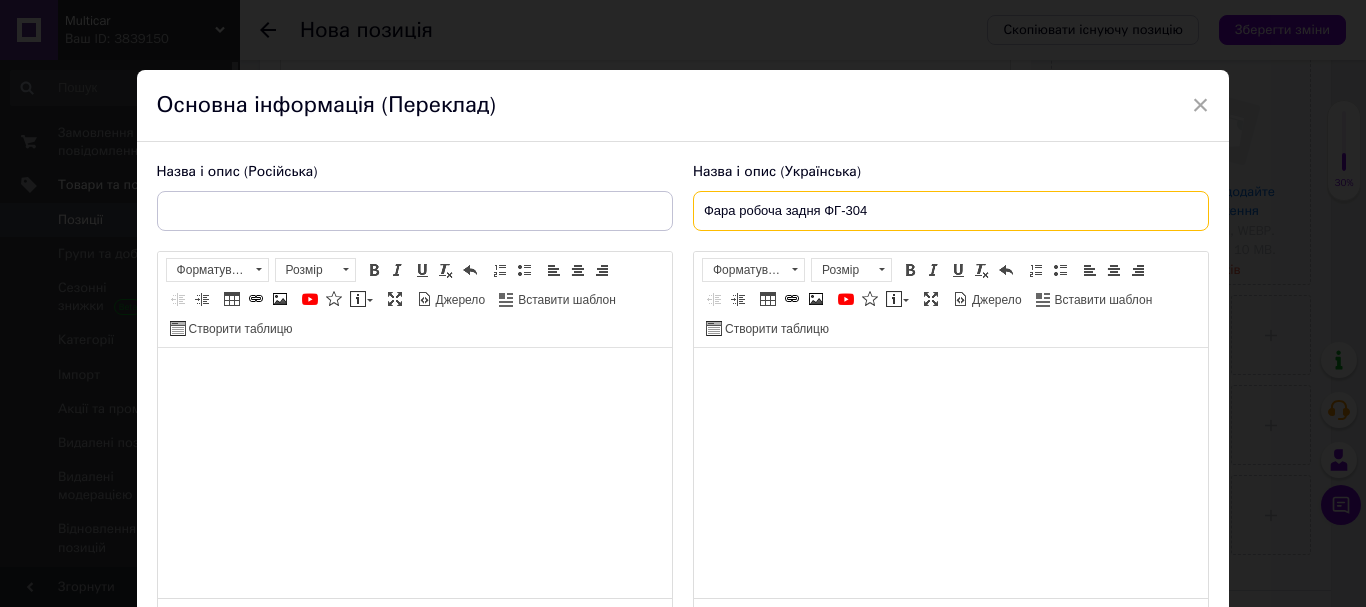 type on "Фара робоча задня ФГ-304" 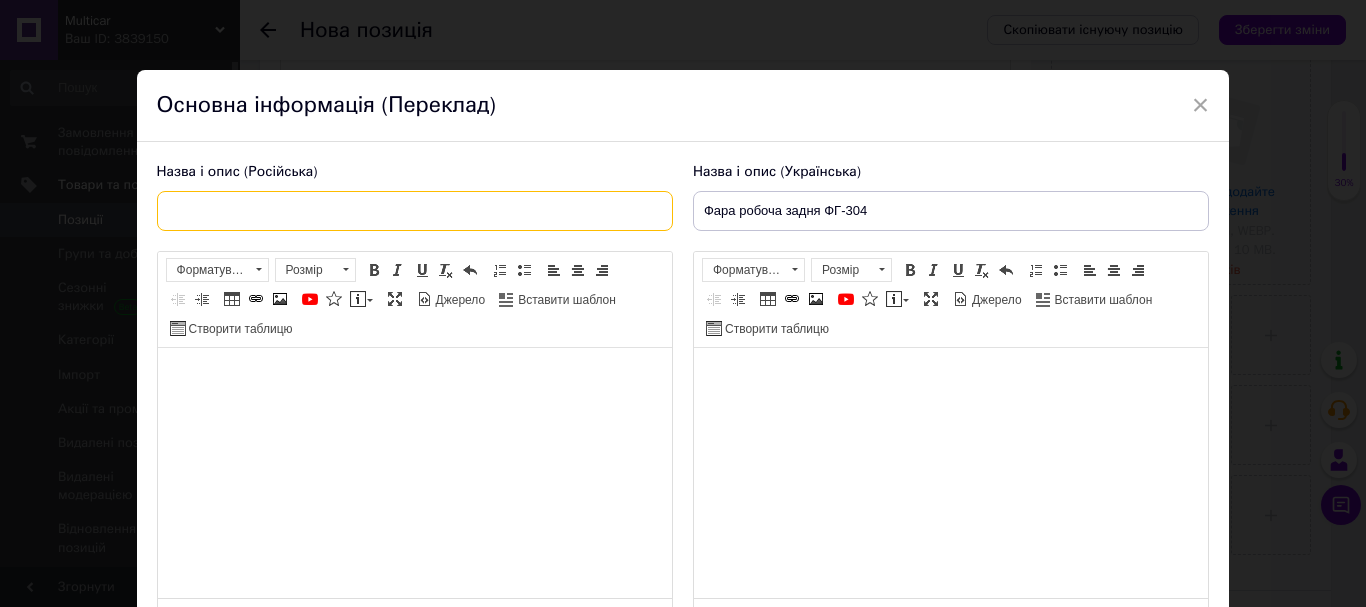 click at bounding box center (415, 211) 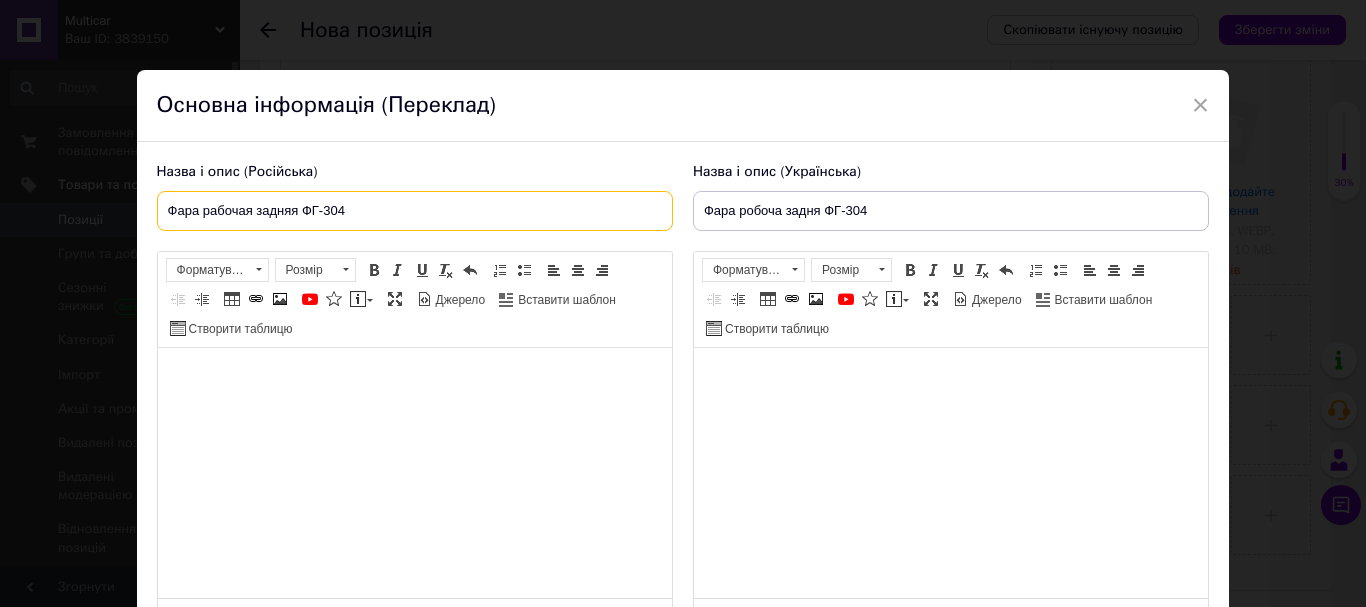 type on "Фара рабочая задняя ФГ-304" 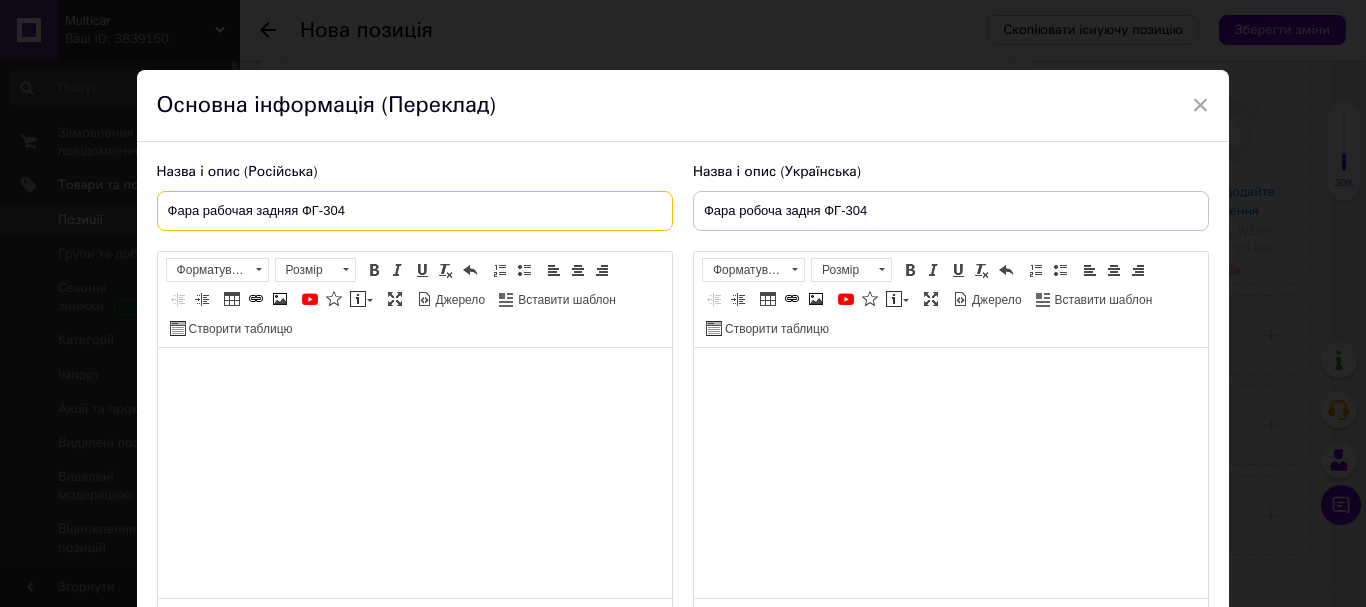 click on "Фара рабочая задняя ФГ-304" at bounding box center [415, 211] 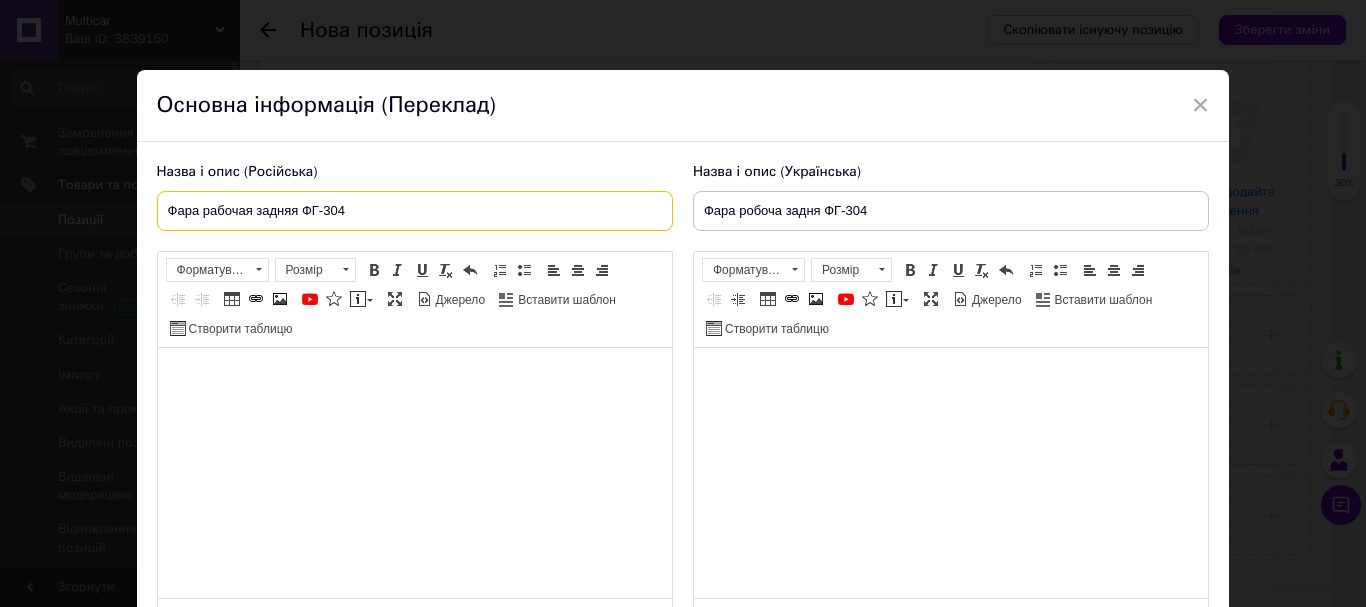 click on "Фара рабочая задняя ФГ-304" at bounding box center [415, 211] 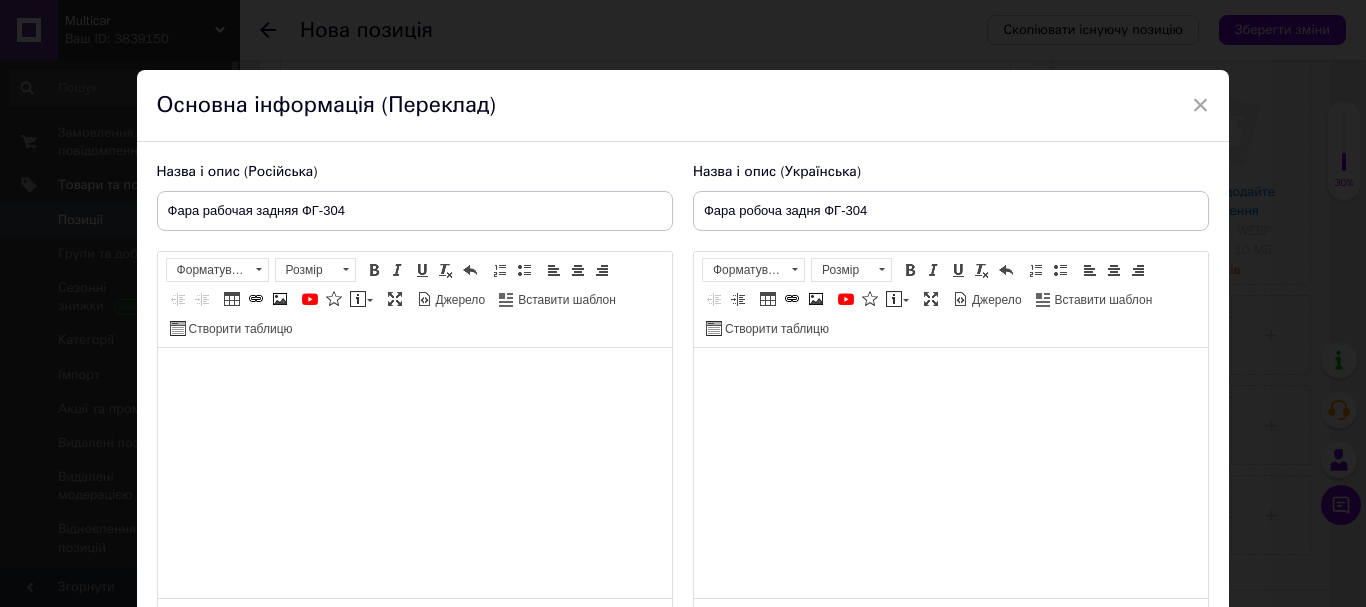 click on "Назва і опис (Російська) Фара рабочая задняя ФГ-304 Розширений текстовий редактор, DD2F4BEA-5808-4DE5-85A8-AB3D05015393 Панель інструментів редактора Форматування Форматування Розмір Розмір   Жирний  Сполучення клавіш Ctrl+B   Курсив  Сполучення клавіш Ctrl+I   Підкреслений  Сполучення клавіш Ctrl+U   Видалити форматування   Повернути  Сполучення клавіш Ctrl+Z   Вставити/видалити нумерований список   Вставити/видалити маркований список   По лівому краю   По центру   По правому краю   Зменшити відступ   Збільшити відступ   Таблиця   Вставити/Редагувати посилання   Зображення" at bounding box center (415, 395) 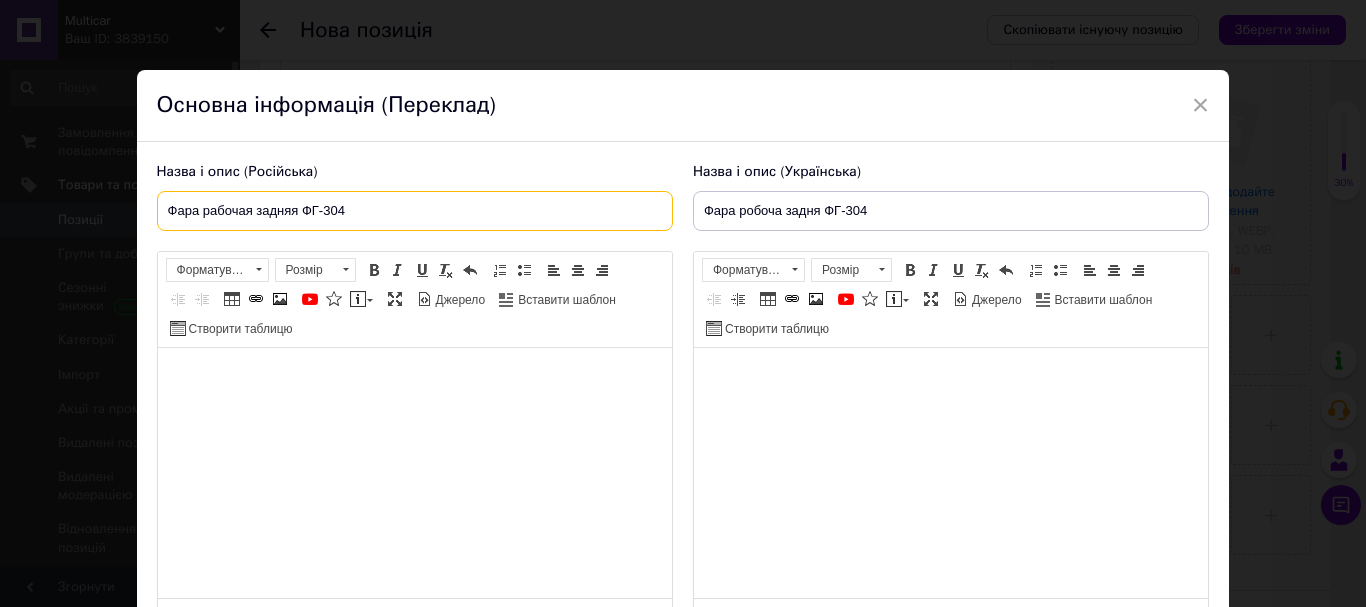 click on "Фара рабочая задняя ФГ-304" at bounding box center (415, 211) 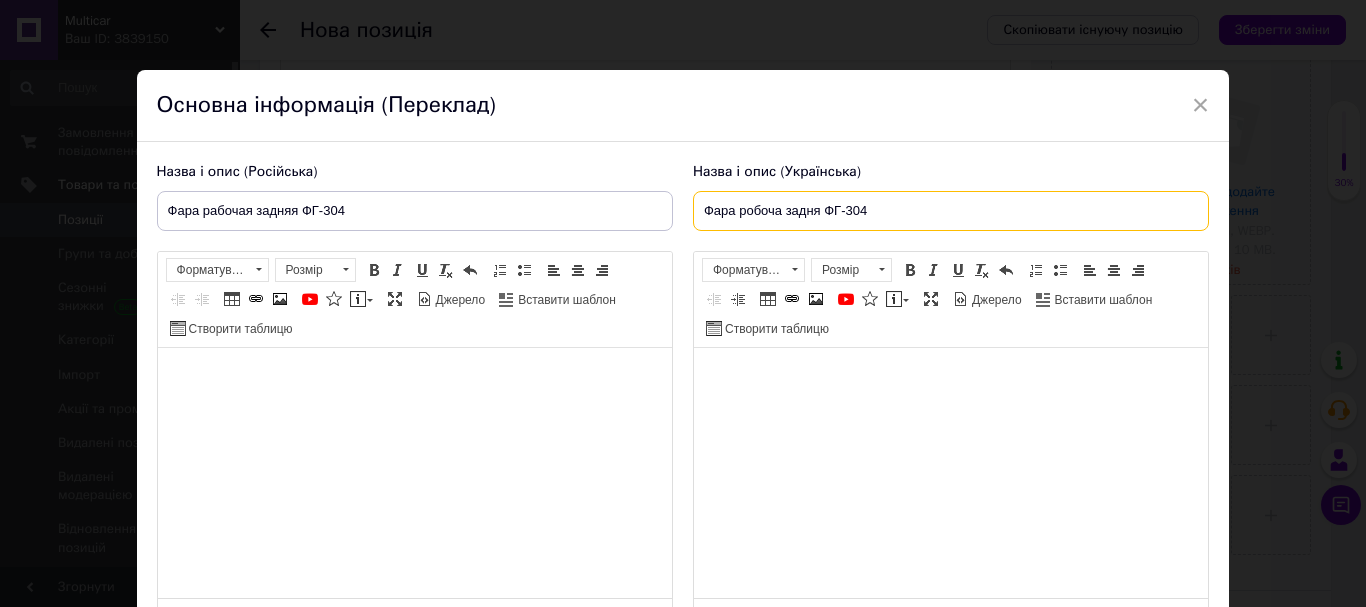 click on "Фара робоча задня ФГ-304" at bounding box center [951, 211] 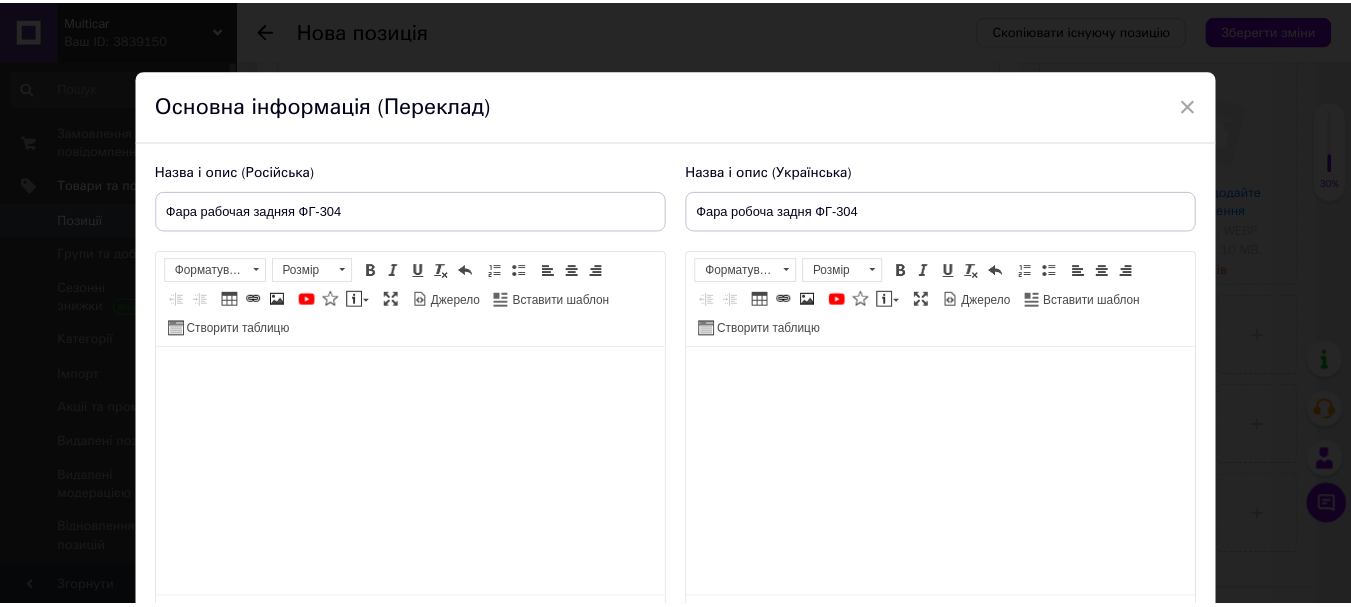 scroll, scrollTop: 185, scrollLeft: 0, axis: vertical 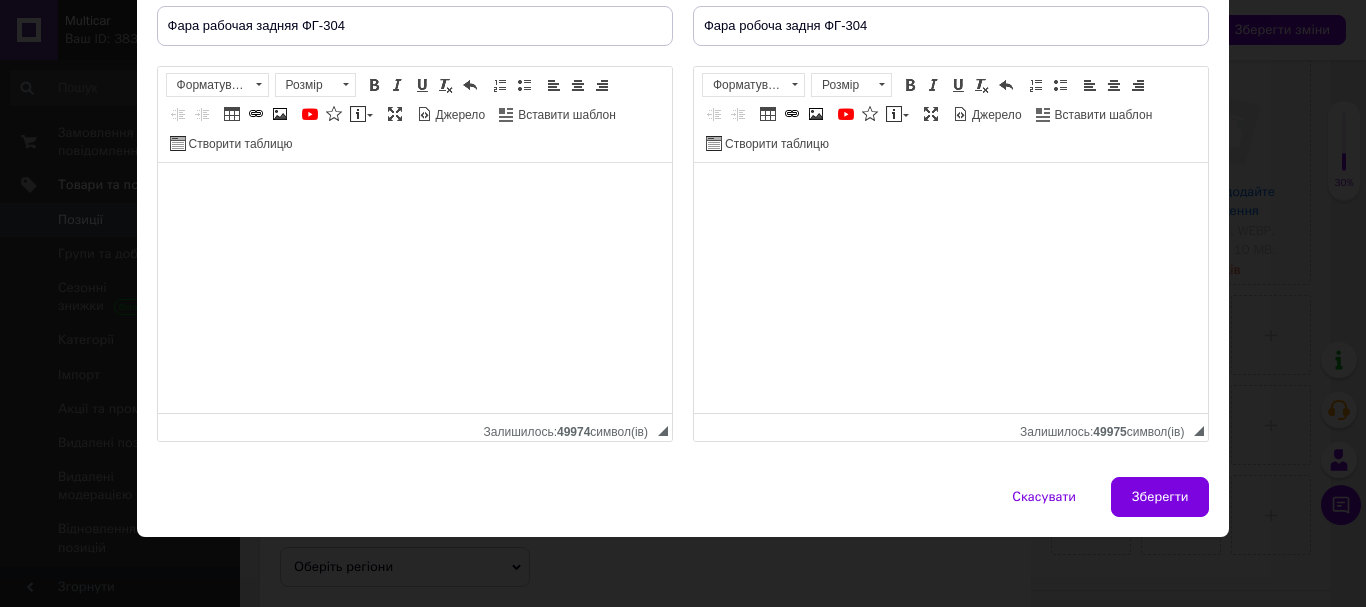 click on "Назва і опис (Російська) Фара рабочая задняя ФГ-304 Фара рабочая задняя ФГ-304 Розширений текстовий редактор, DD2F4BEA-5808-4DE5-85A8-AB3D05015393 Панель інструментів редактора Форматування Форматування Розмір Розмір   Жирний  Сполучення клавіш Ctrl+B   Курсив  Сполучення клавіш Ctrl+I   Підкреслений  Сполучення клавіш Ctrl+U   Видалити форматування   Повернути  Сполучення клавіш Ctrl+Z   Вставити/видалити нумерований список   Вставити/видалити маркований список   По лівому краю   По центру   По правому краю   Зменшити відступ   Збільшити відступ   Таблиця     Зображення   YouTube" at bounding box center (683, 217) 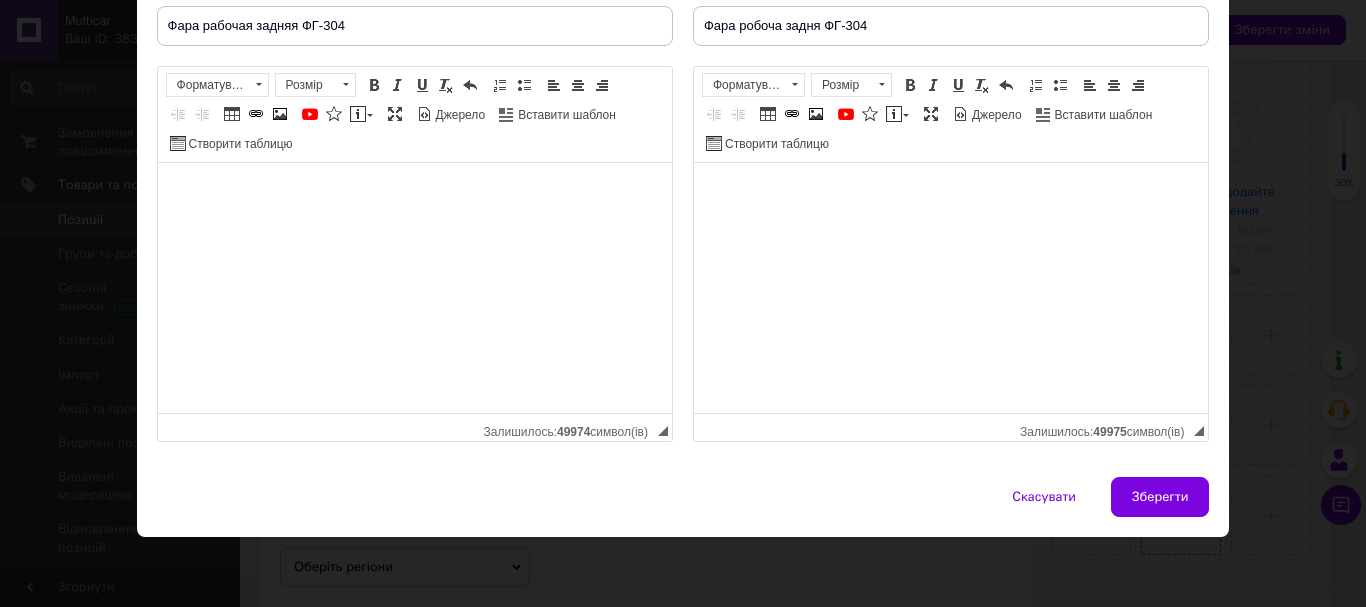 click on "Зберегти" at bounding box center [1160, 497] 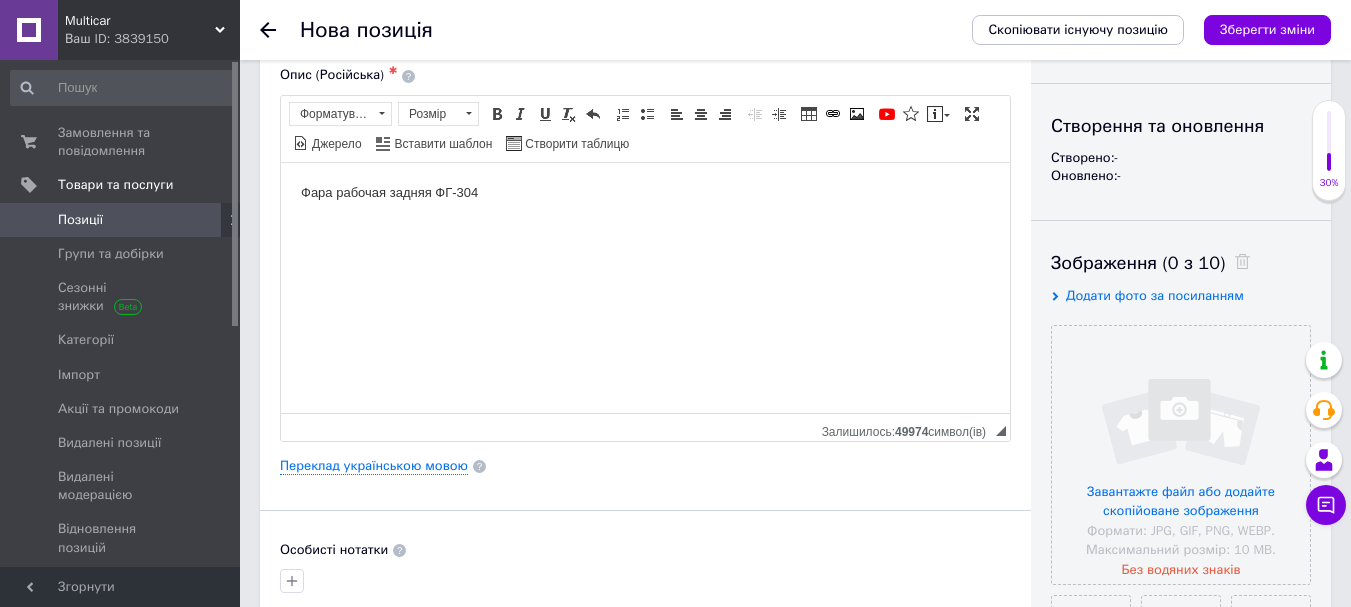 scroll, scrollTop: 0, scrollLeft: 0, axis: both 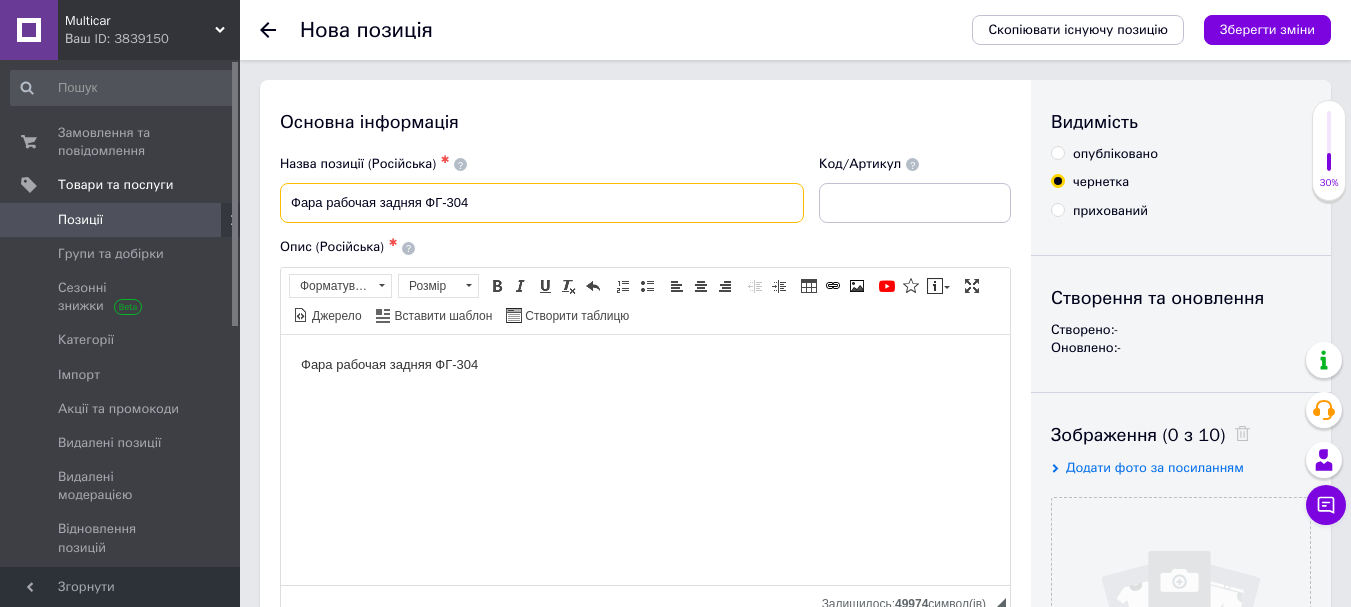 click on "Фара рабочая задняя ФГ-304" at bounding box center (542, 203) 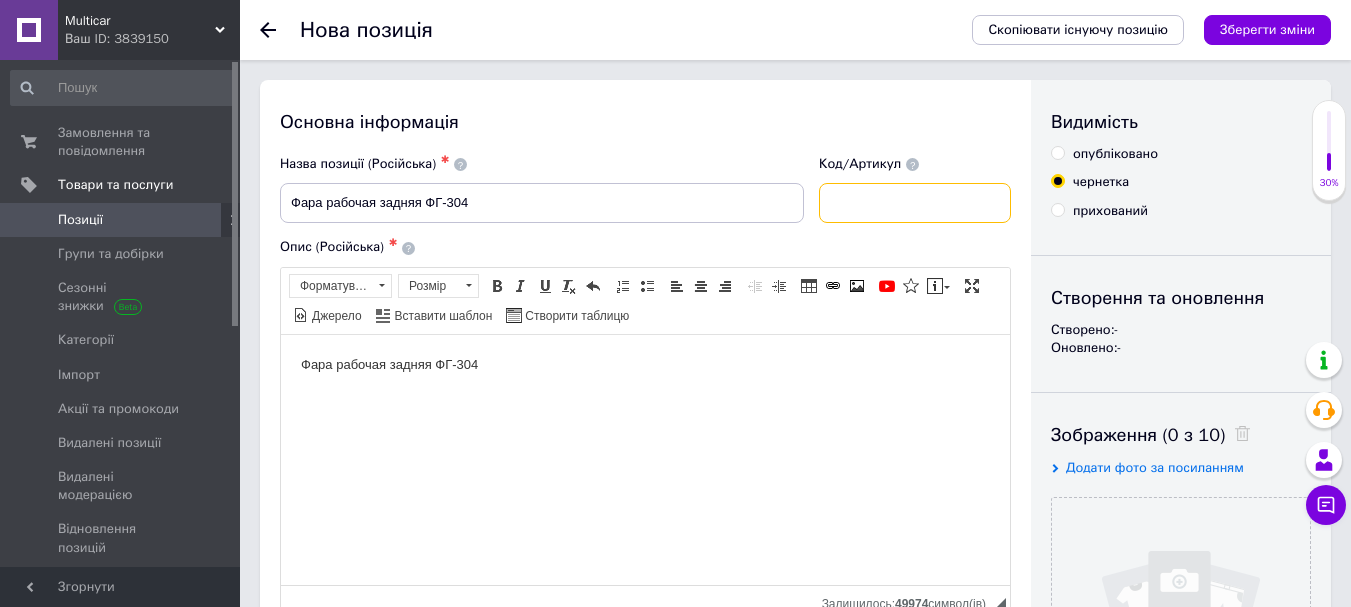 click at bounding box center [915, 203] 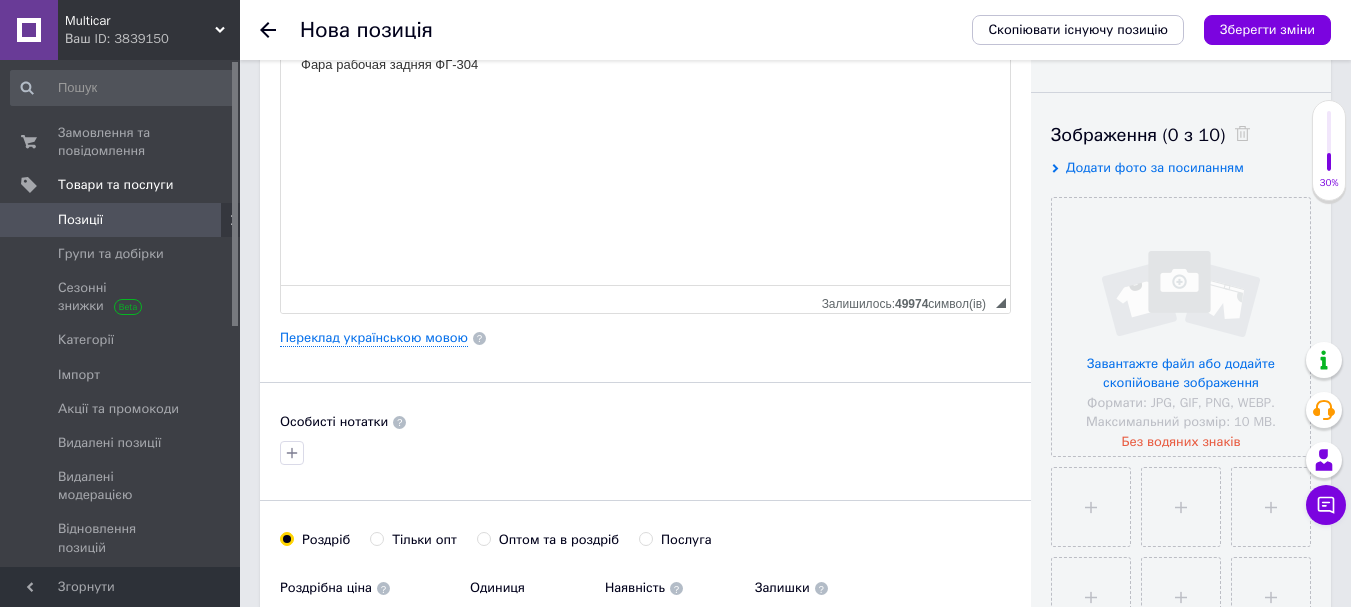 scroll, scrollTop: 500, scrollLeft: 0, axis: vertical 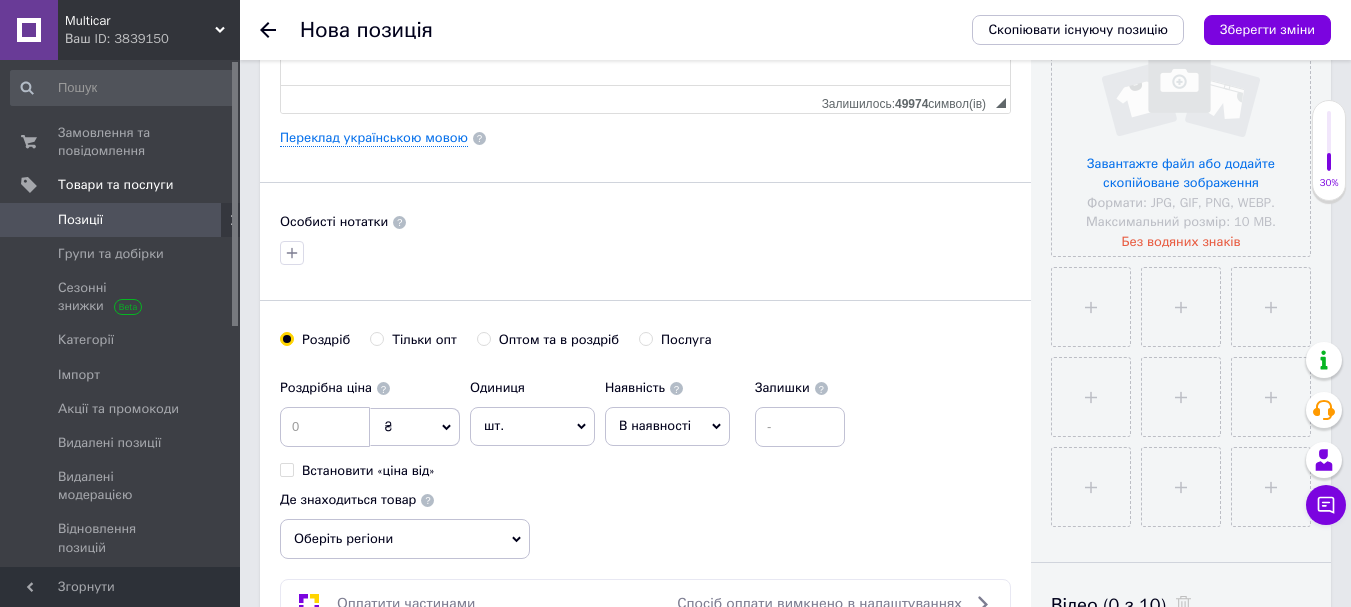 type on "ФГ-304" 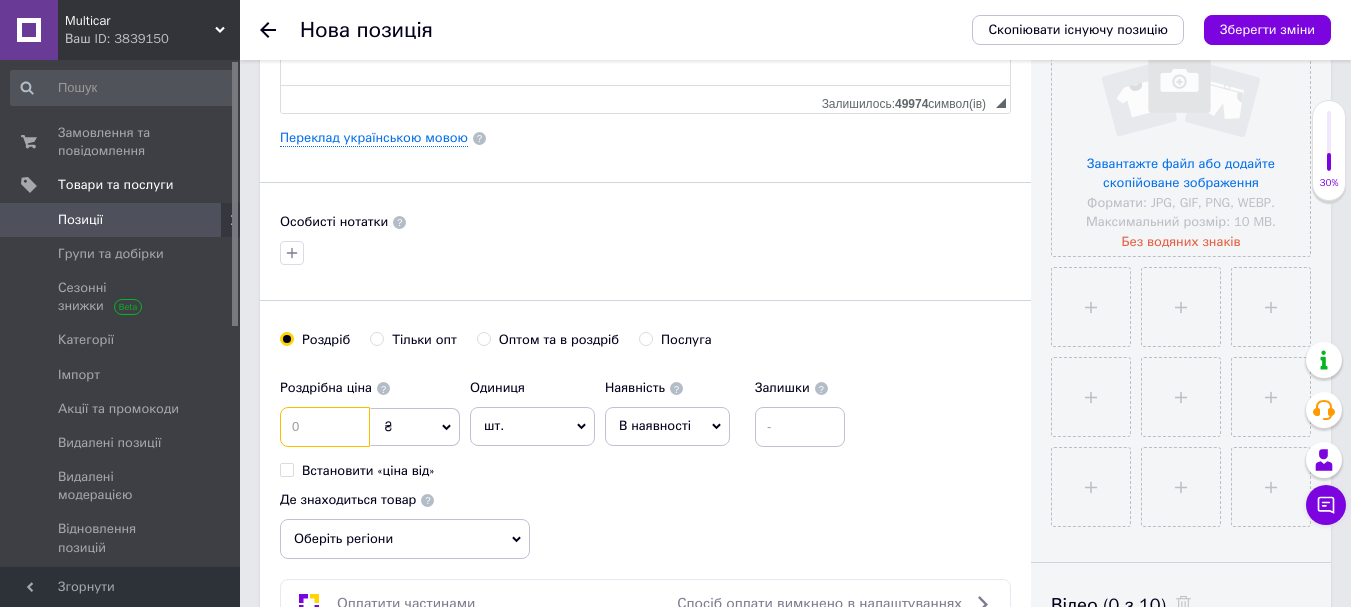 click at bounding box center [325, 427] 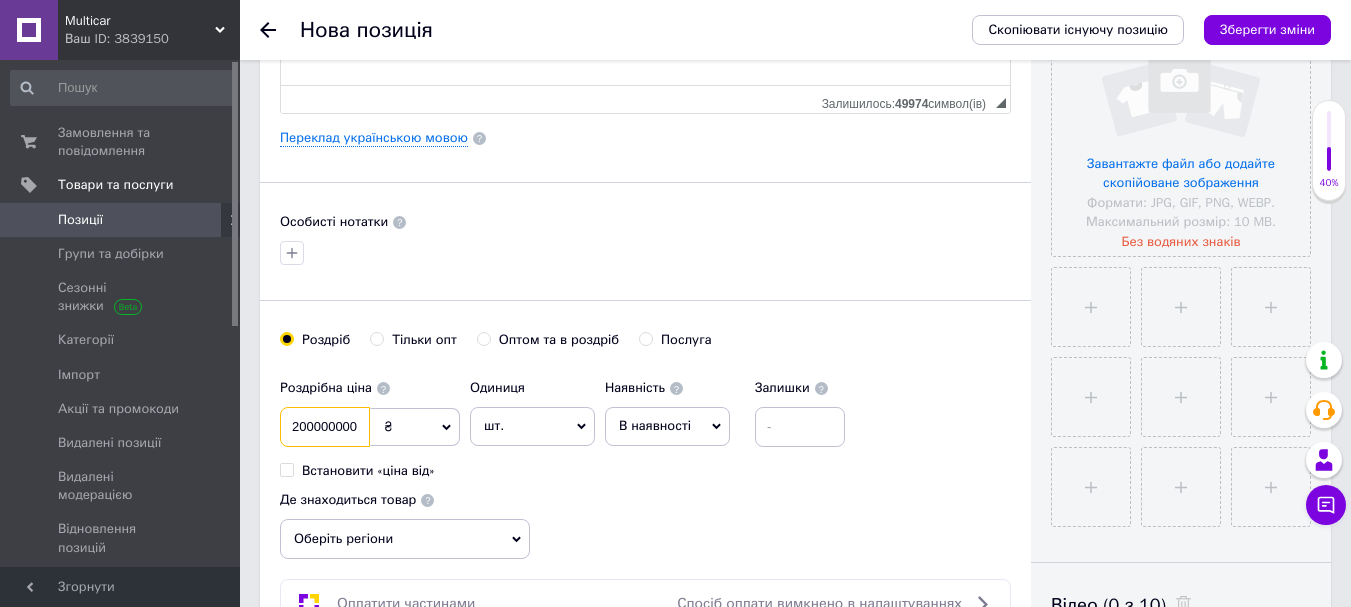 type on "200000000" 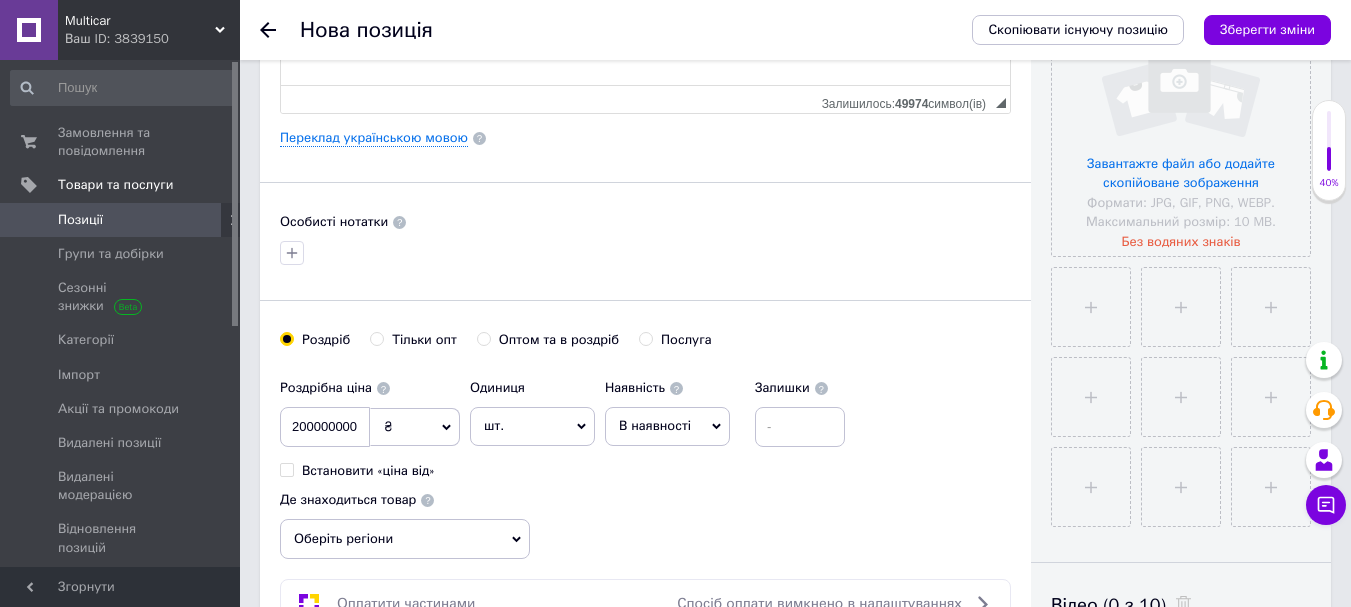 click on "Роздрібна ціна 200000000 ₴ $ EUR CHF GBP ¥ PLN ₸ MDL HUF KGS CNY TRY KRW lei Встановити «ціна від» Одиниця шт. Популярне комплект упаковка кв.м пара м кг пог.м послуга т а автоцистерна ампула б балон банка блістер бобіна бочка [PERSON_NAME] бухта в ват виїзд відро г г га година гр/кв.м гігакалорія д дав два місяці день доба доза є єврокуб з зміна к кВт каністра карат кв.дм кв.м кв.см кв.фут квартал кг кг/кв.м км колесо комплект коробка куб.дм куб.м л л лист м м мВт мл мм моток місяць мішок н набір номер о об'єкт од. п палетомісце пара партія пач пог.м послуга посівна одиниця птахомісце півроку р рік" at bounding box center [645, 464] 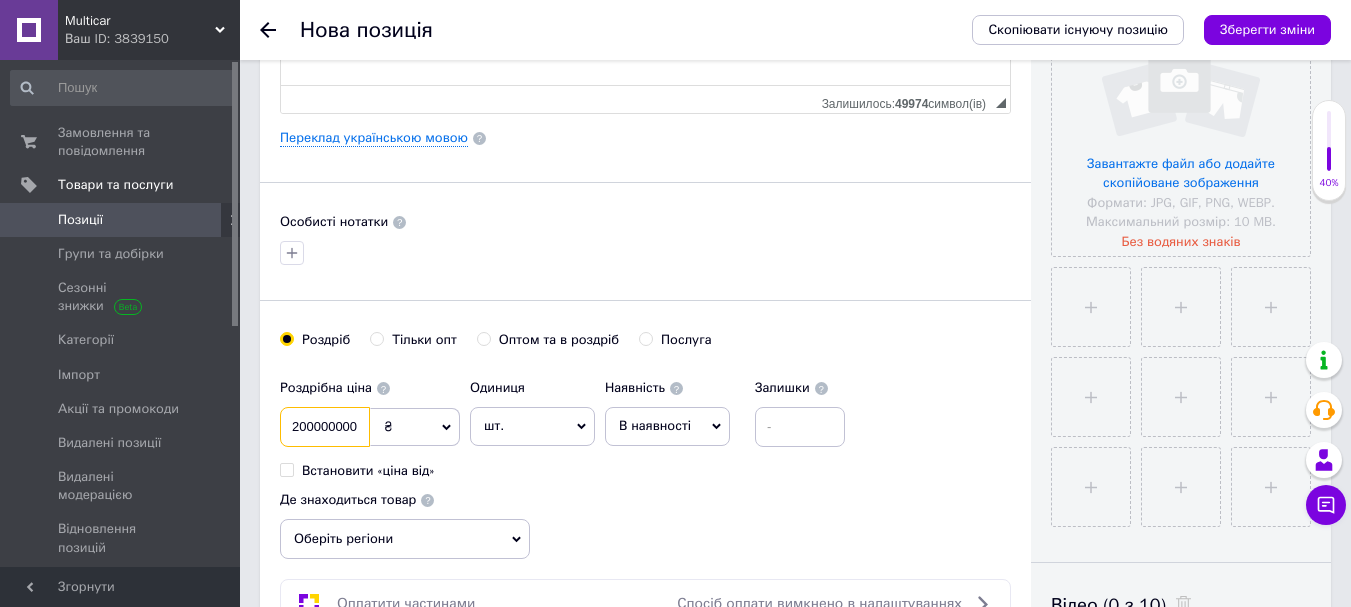 click on "200000000" at bounding box center [325, 427] 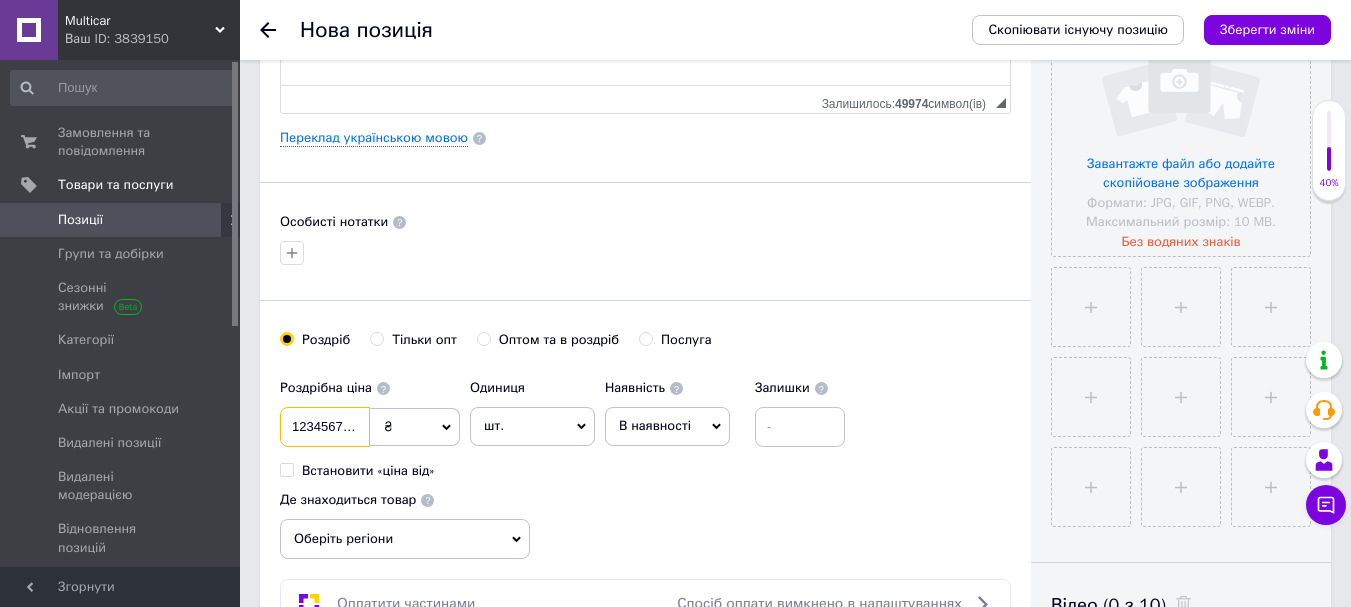 scroll, scrollTop: 0, scrollLeft: 6, axis: horizontal 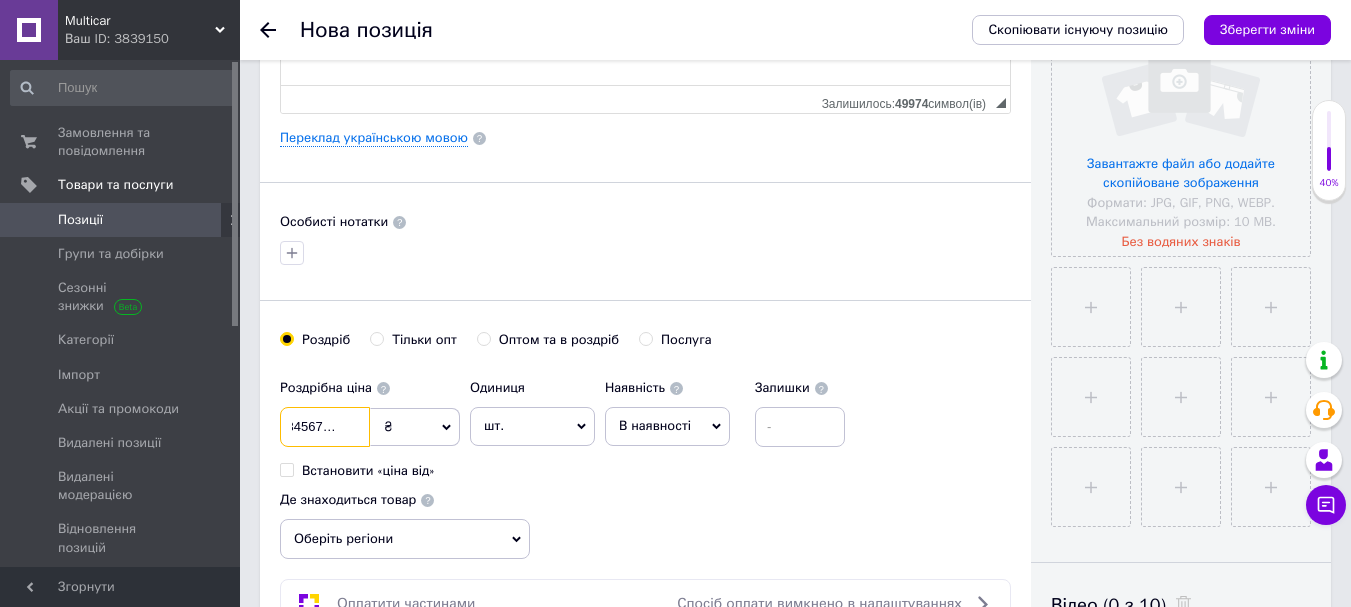 type on "12345678900000" 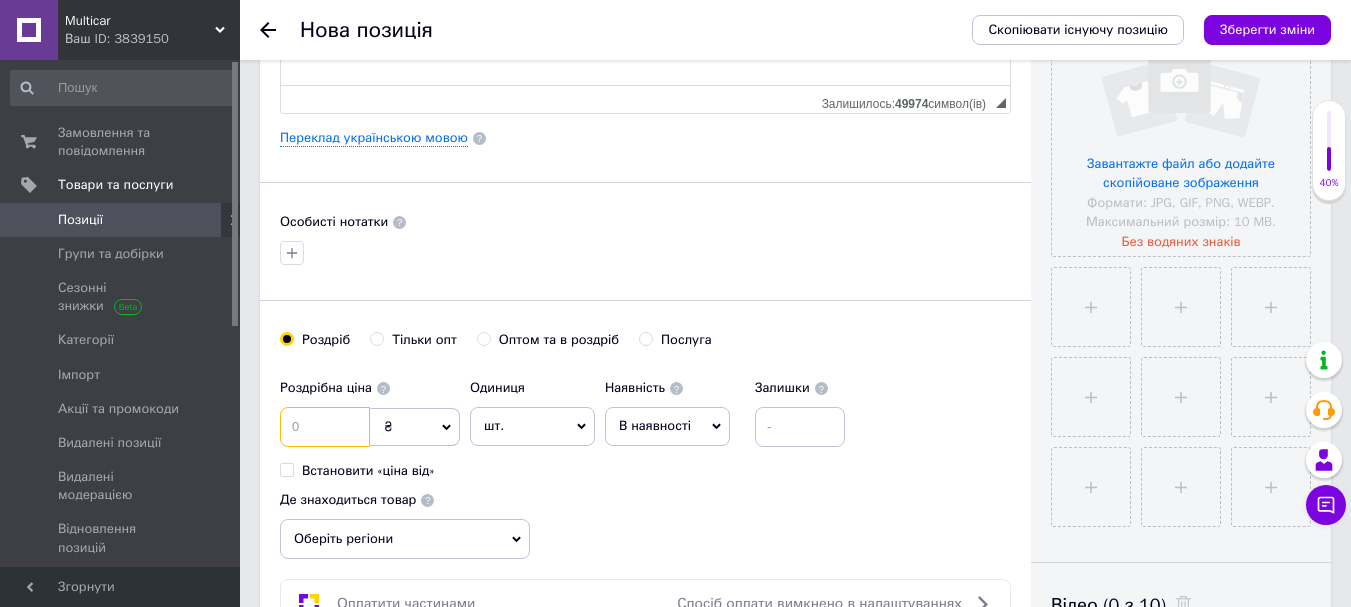 scroll, scrollTop: 0, scrollLeft: 0, axis: both 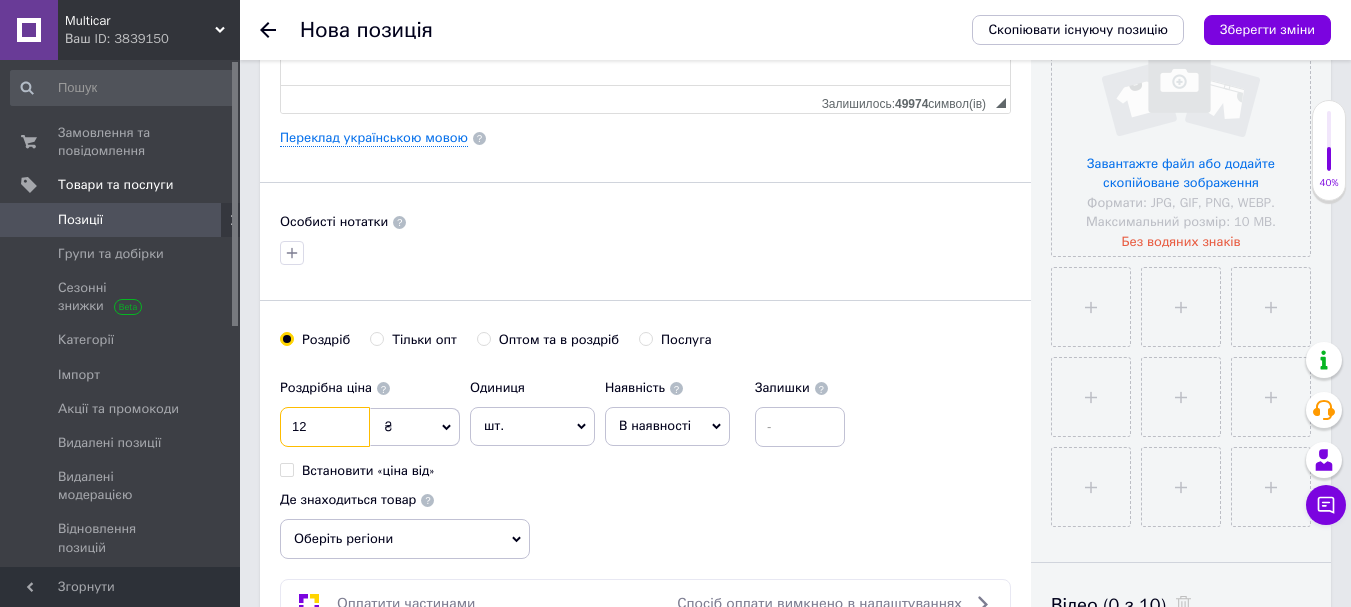 type on "1" 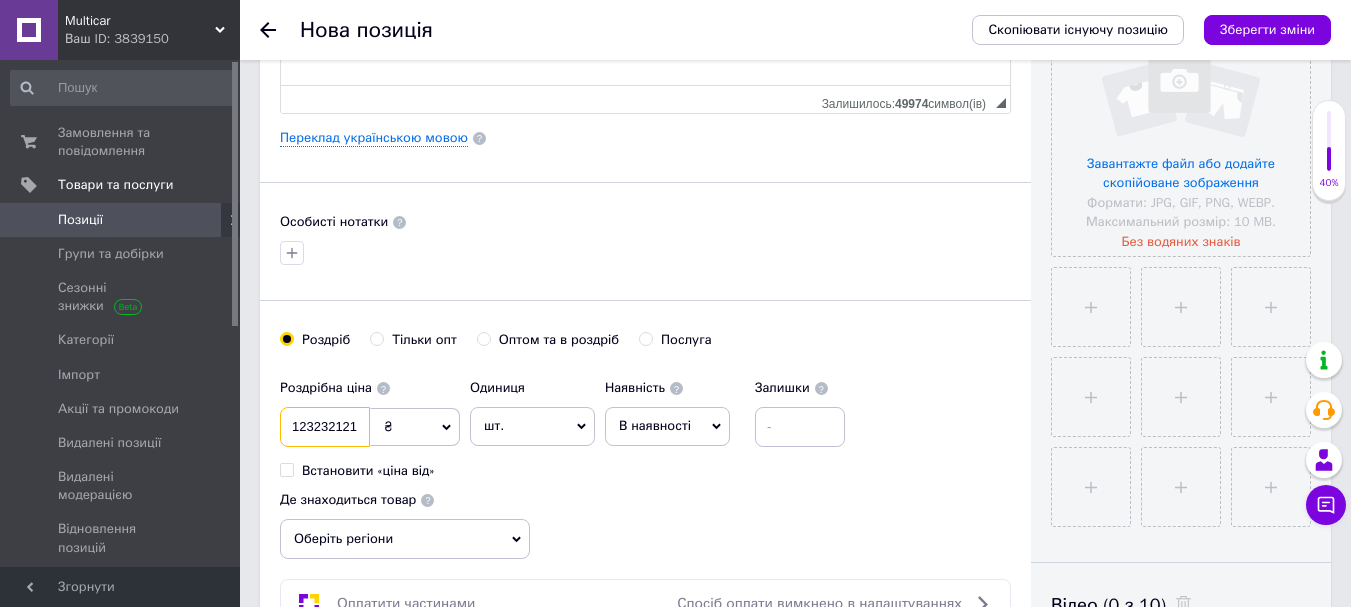 scroll, scrollTop: 0, scrollLeft: 0, axis: both 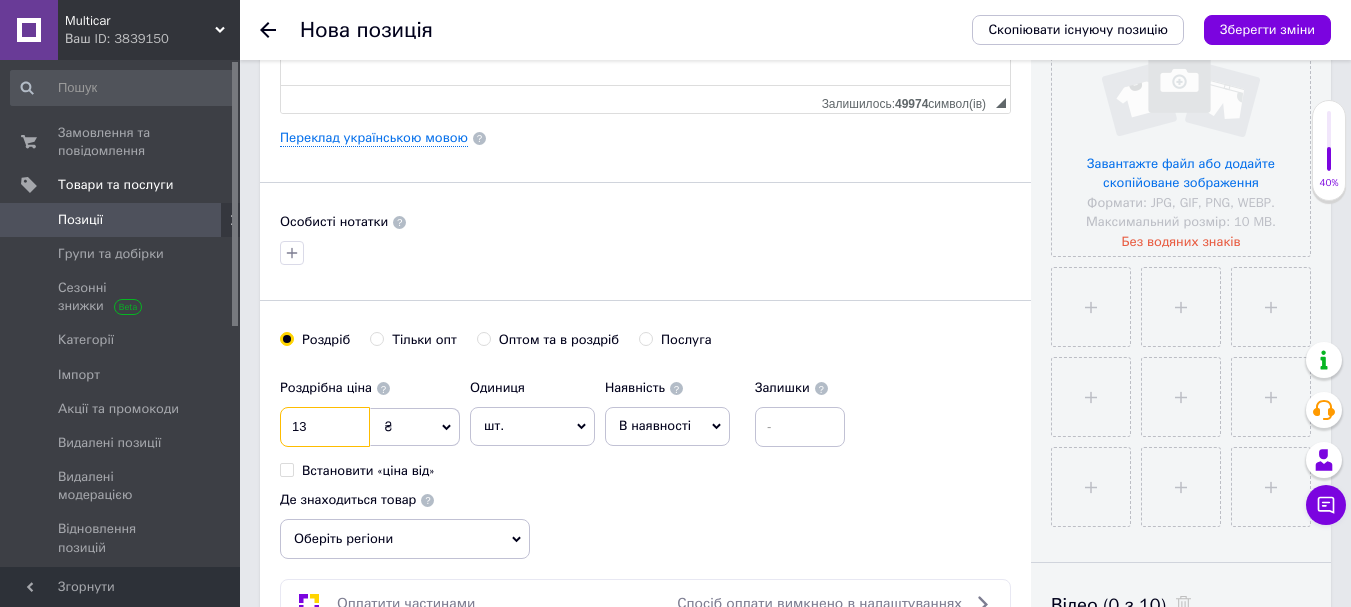 type on "1" 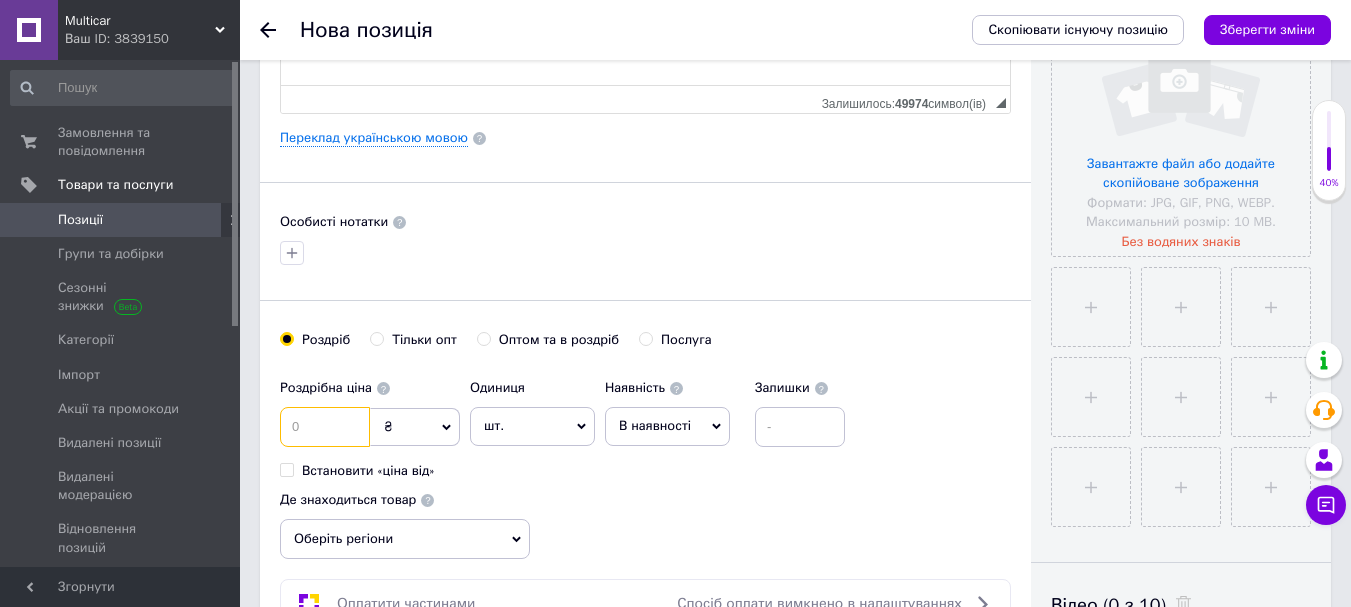 type on "3" 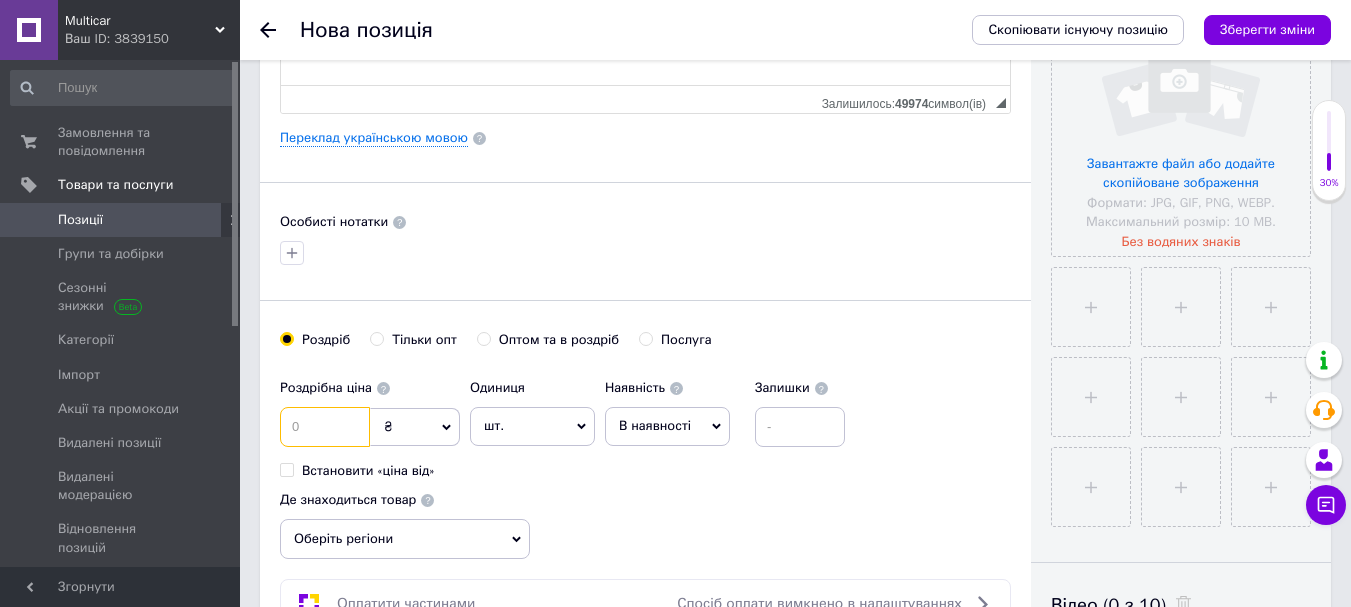 type on "3" 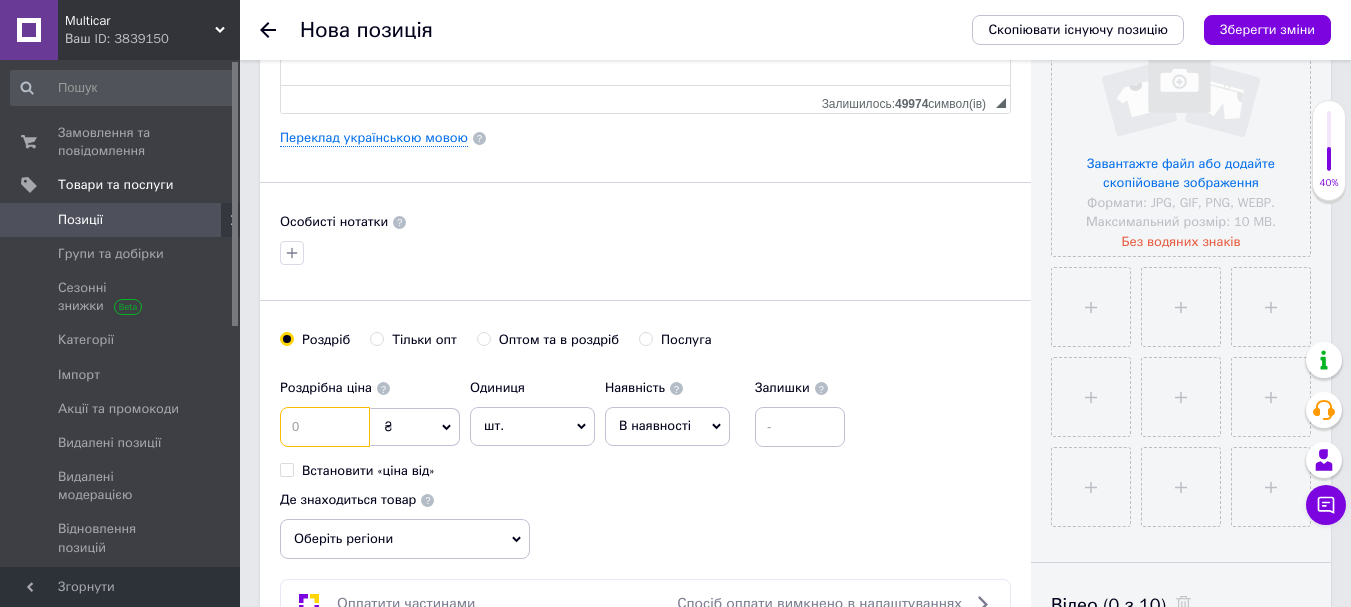 type on "3" 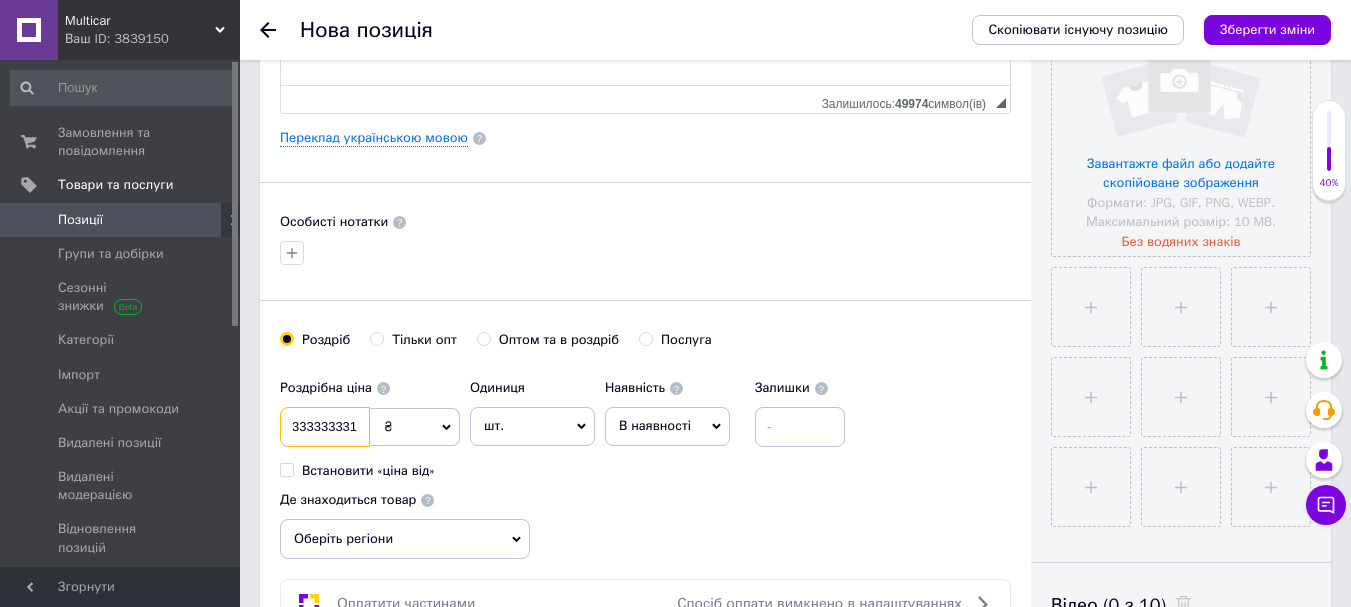 scroll, scrollTop: 0, scrollLeft: 0, axis: both 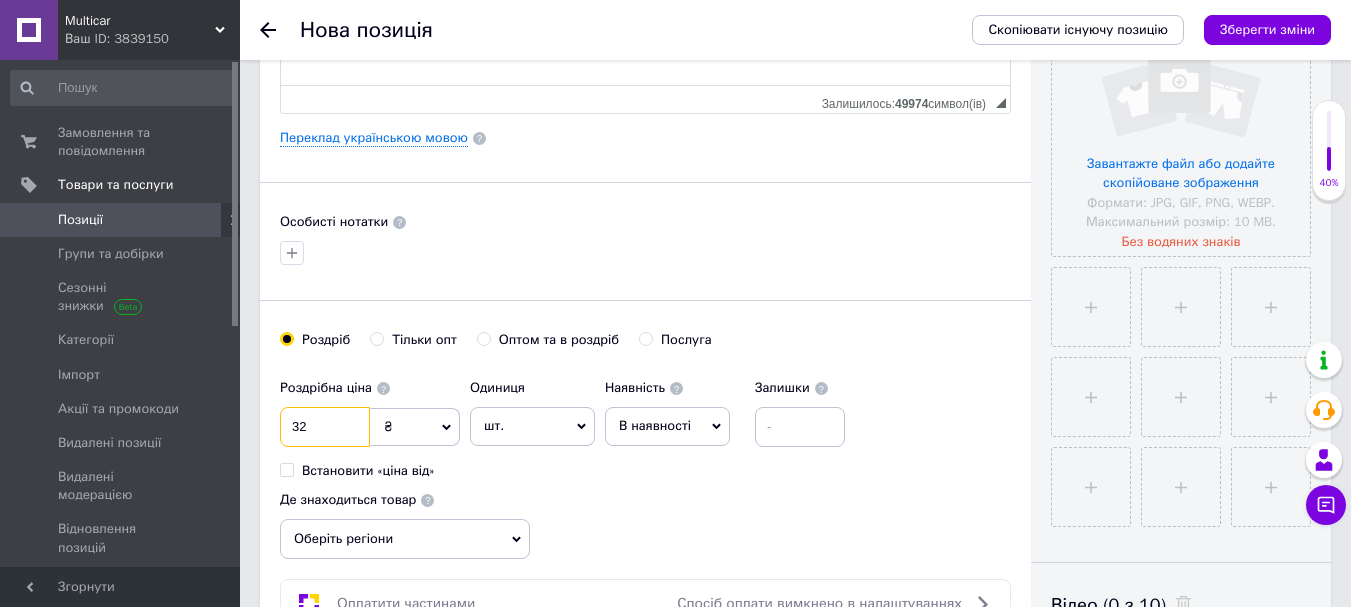 type on "3" 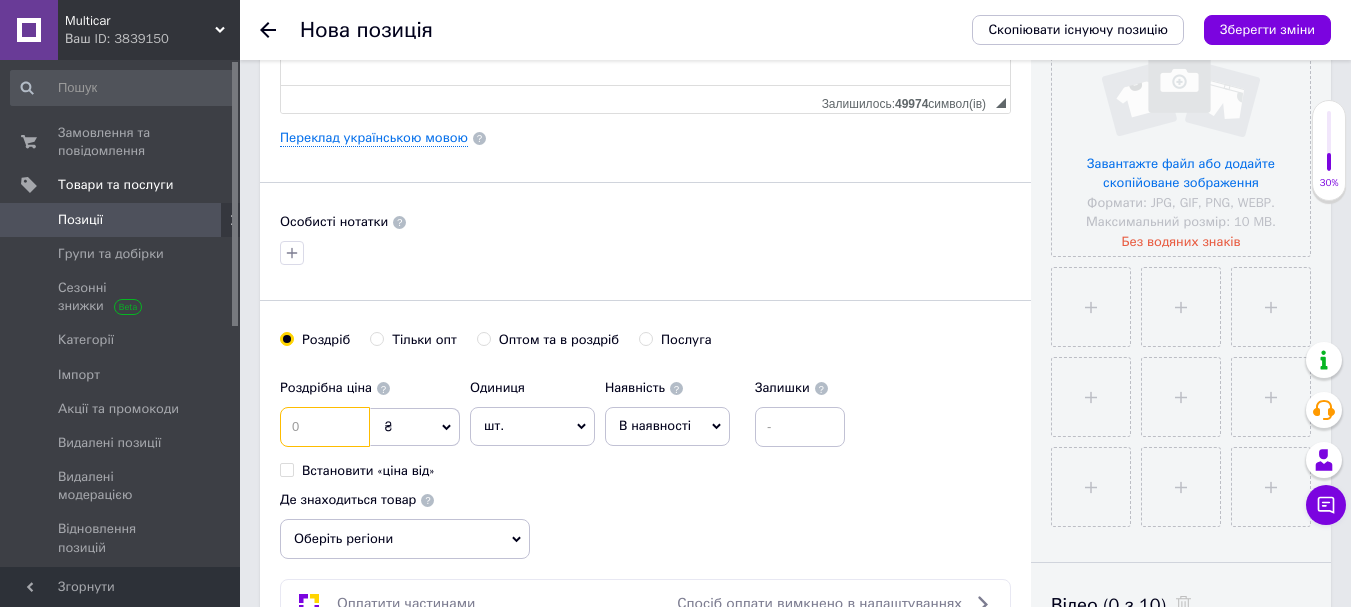 type on "1" 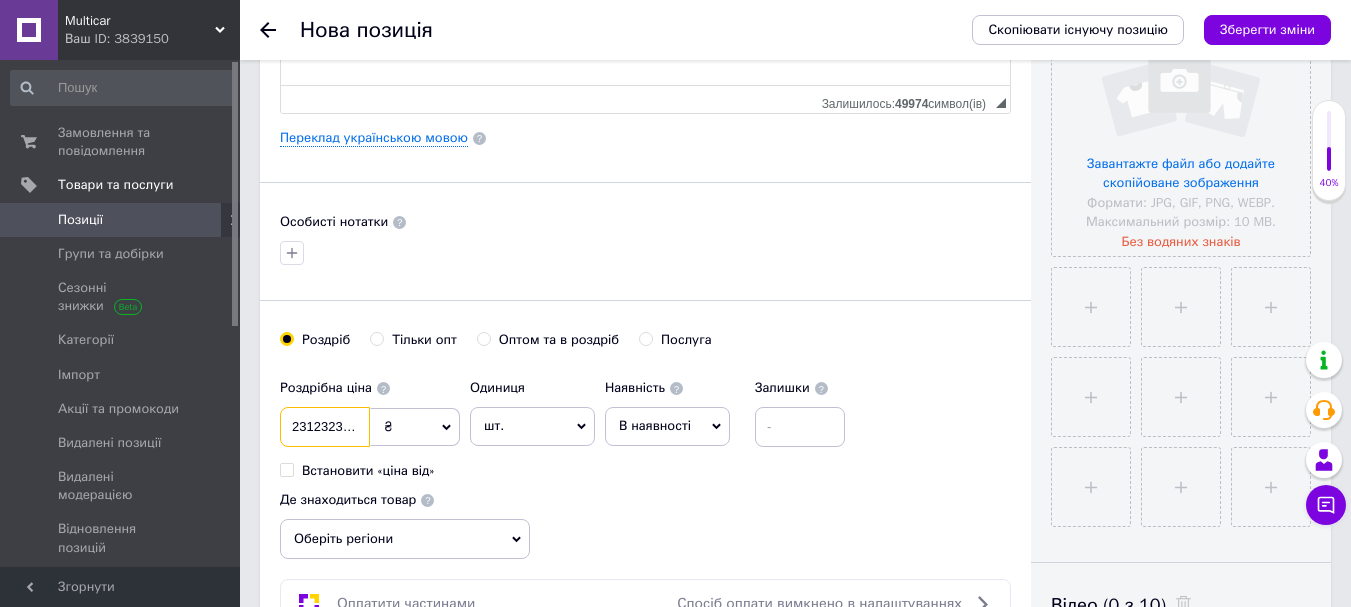 scroll, scrollTop: 0, scrollLeft: 0, axis: both 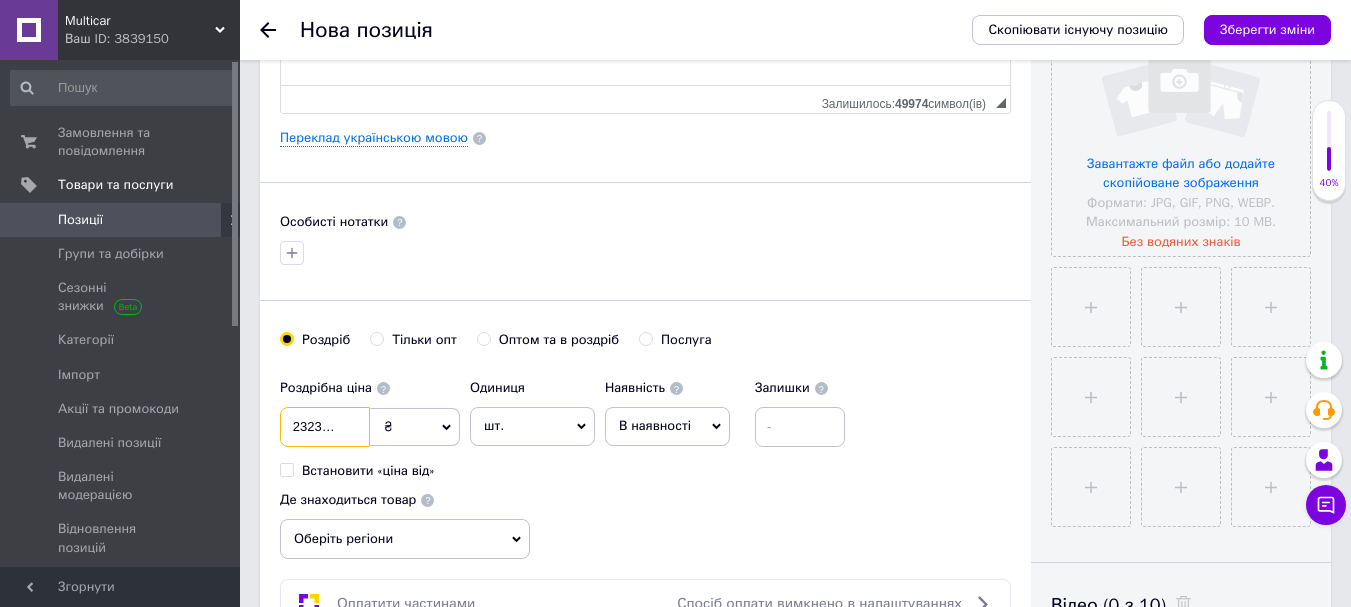 type on "23123231333213" 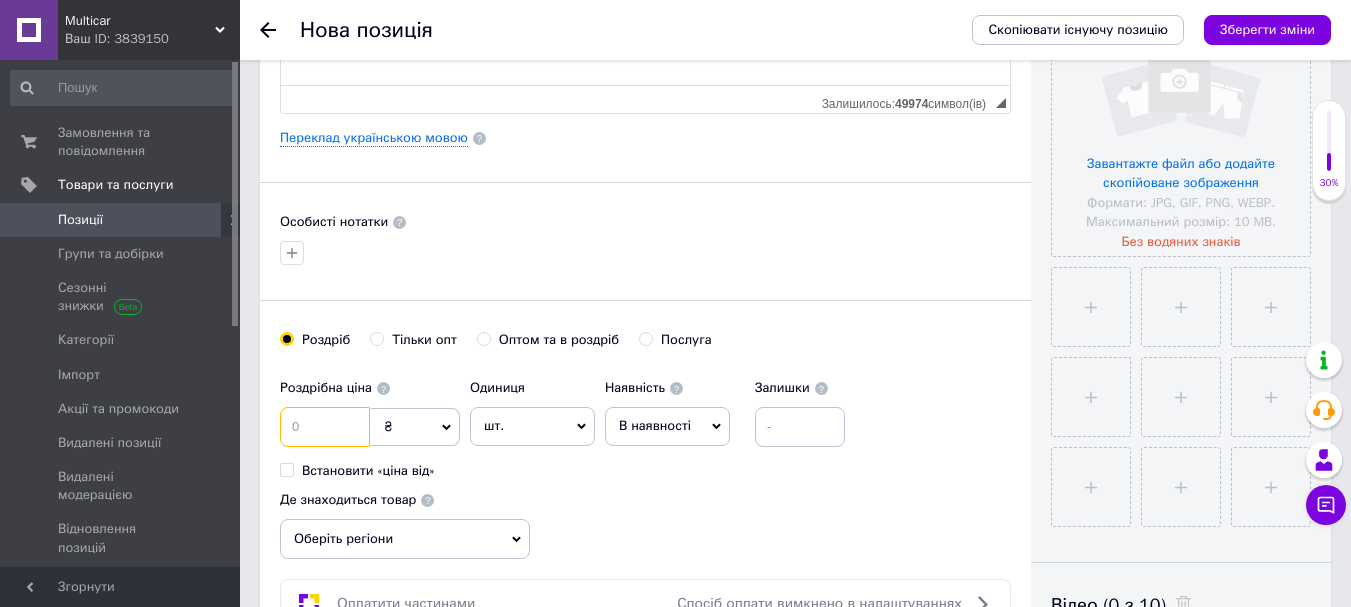 scroll, scrollTop: 0, scrollLeft: 0, axis: both 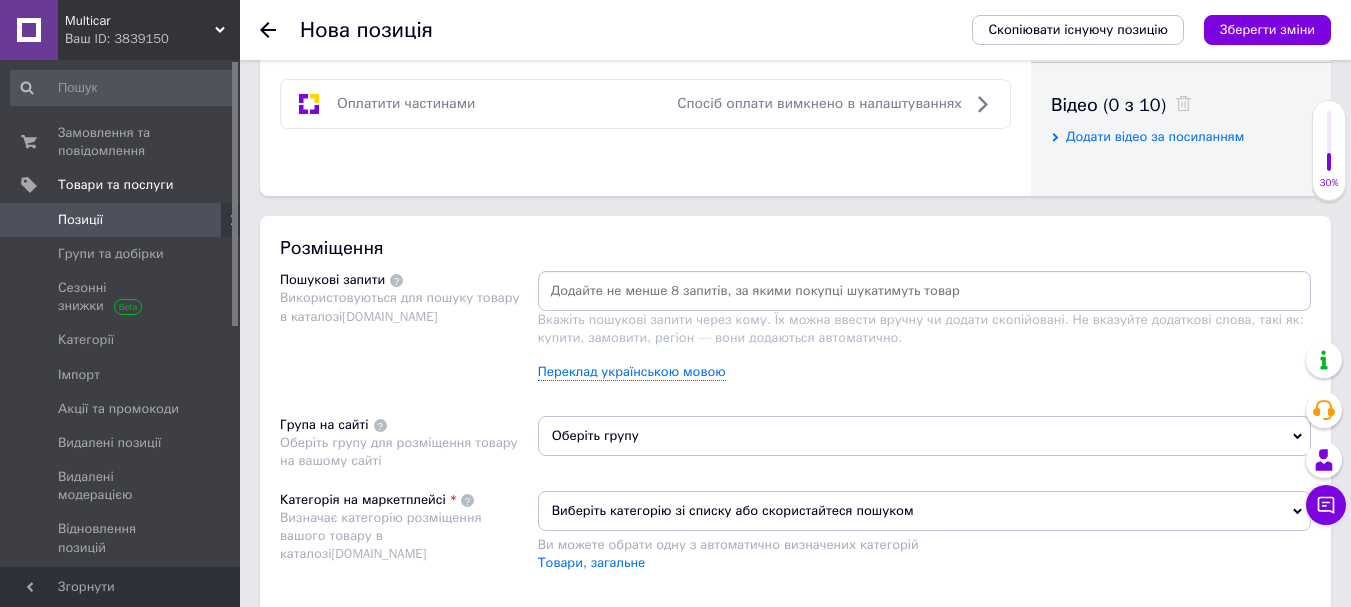 click on "Вкажіть пошукові запити через кому. Їх можна ввести вручну чи додати скопійовані. Не вказуйте додаткові слова, такі як: купити, замовити, регіон — вони додаються автоматично. Переклад українською мовою" at bounding box center [924, 333] 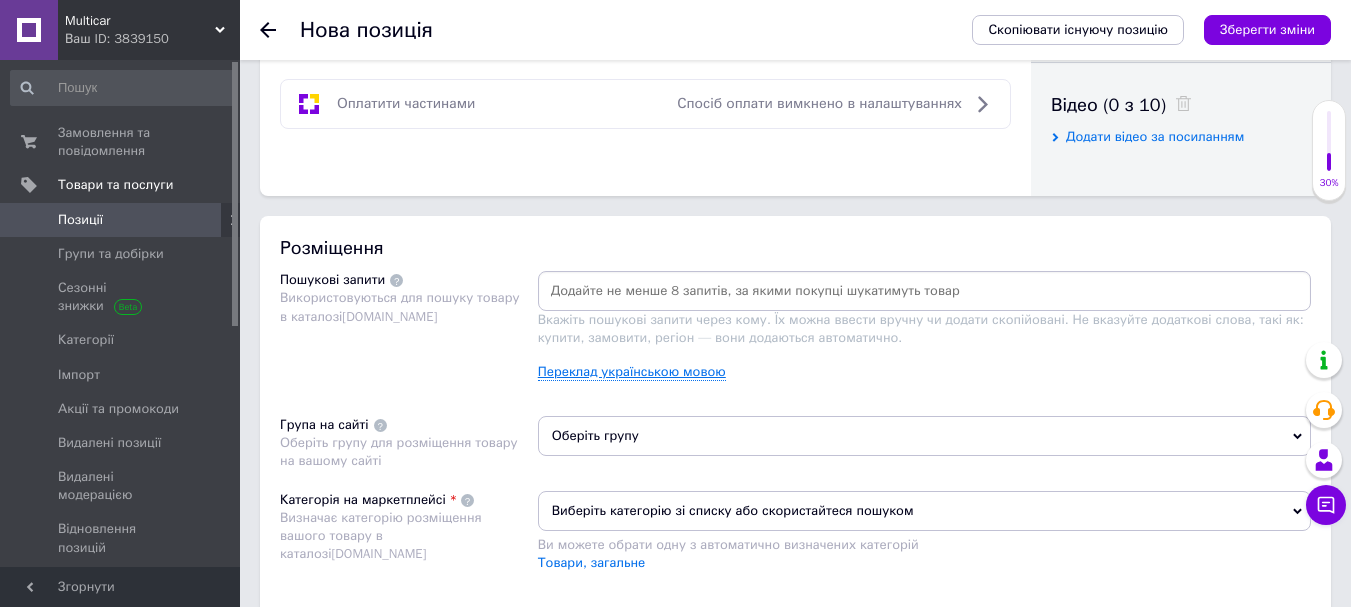 click on "Переклад українською мовою" at bounding box center (632, 372) 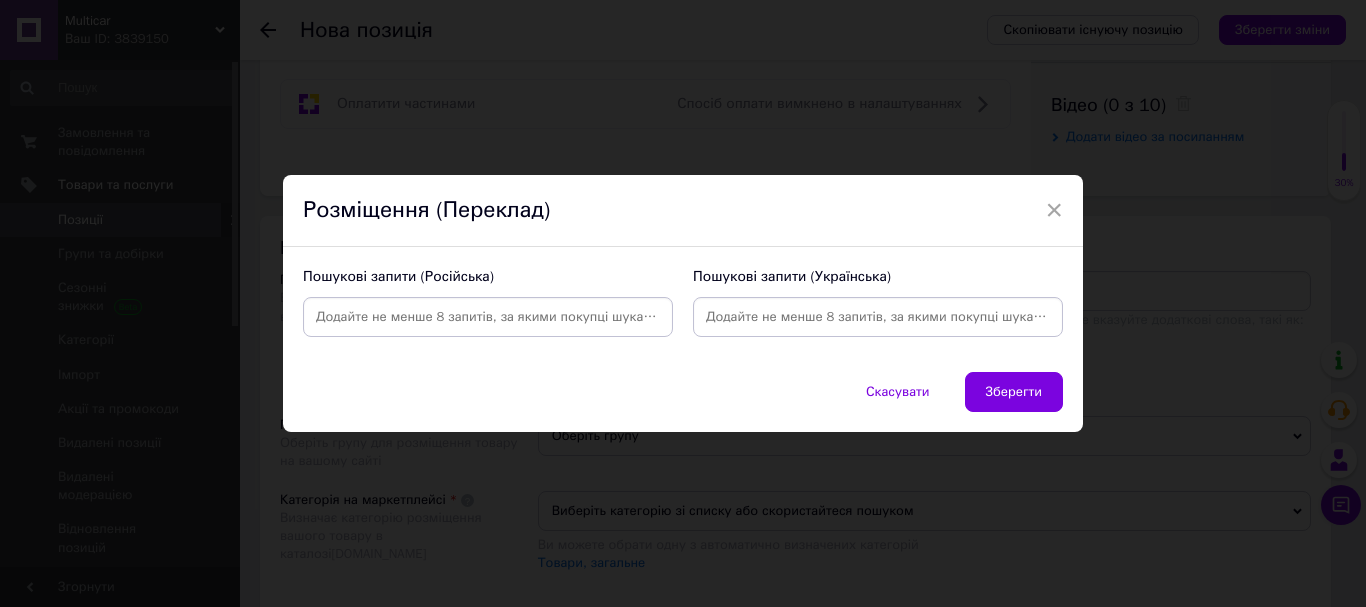 click at bounding box center (488, 317) 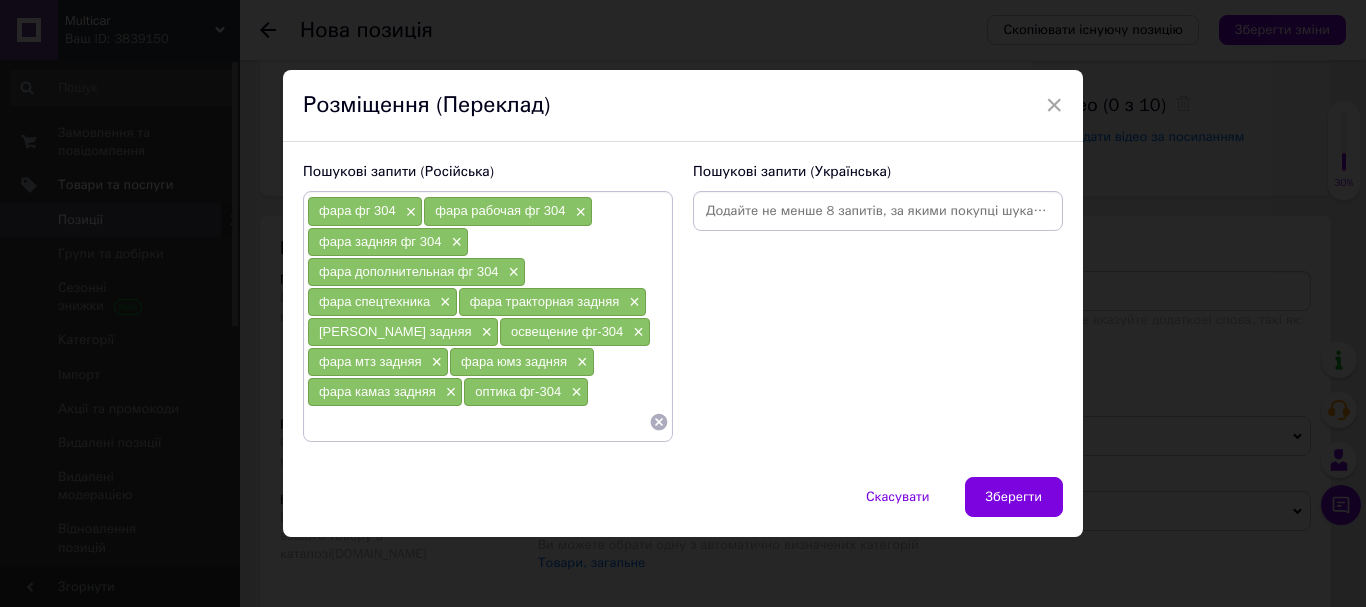 click at bounding box center [878, 211] 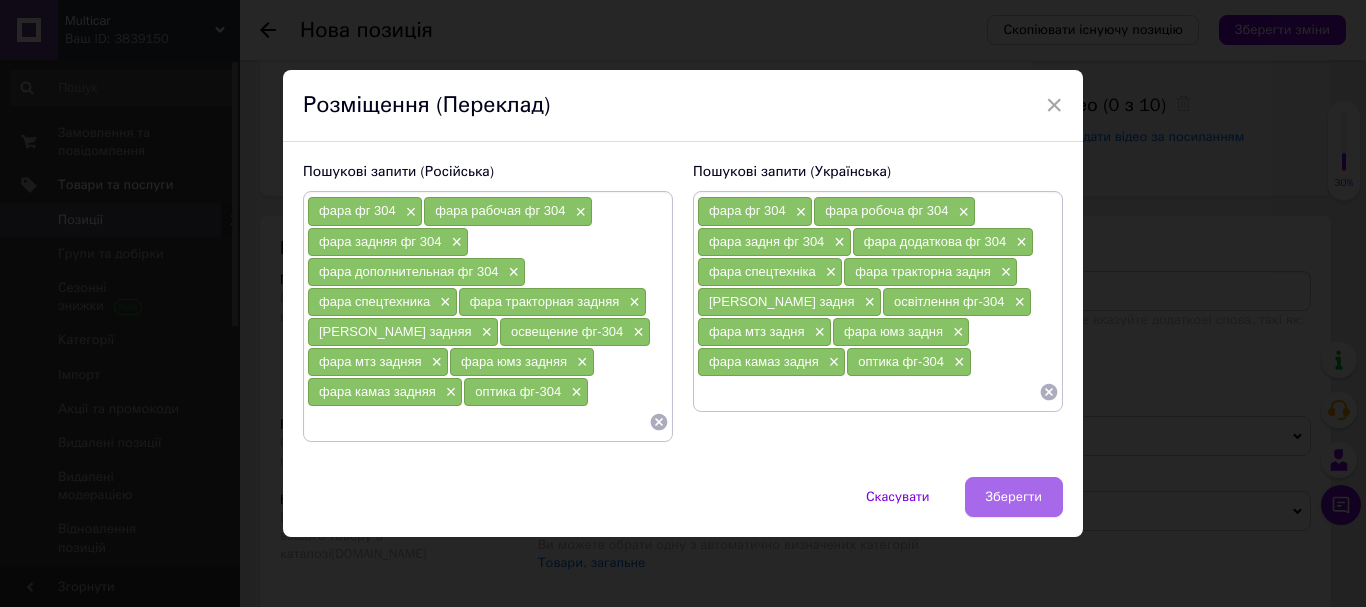 click on "Зберегти" at bounding box center (1014, 497) 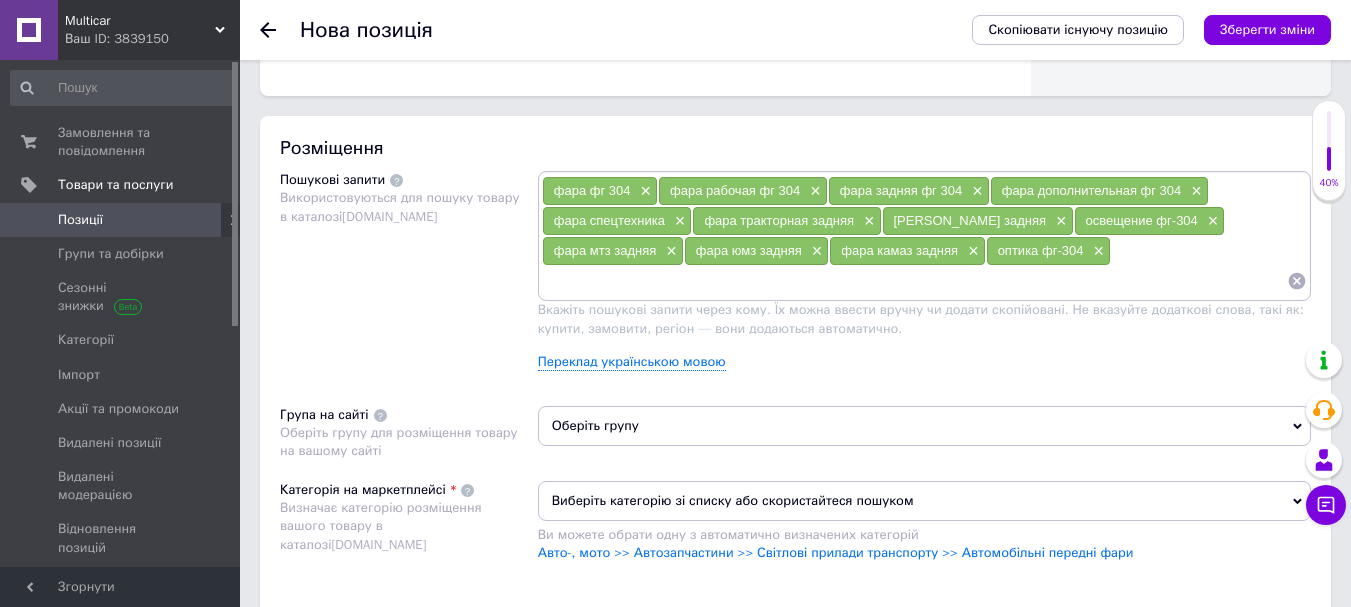 scroll, scrollTop: 1200, scrollLeft: 0, axis: vertical 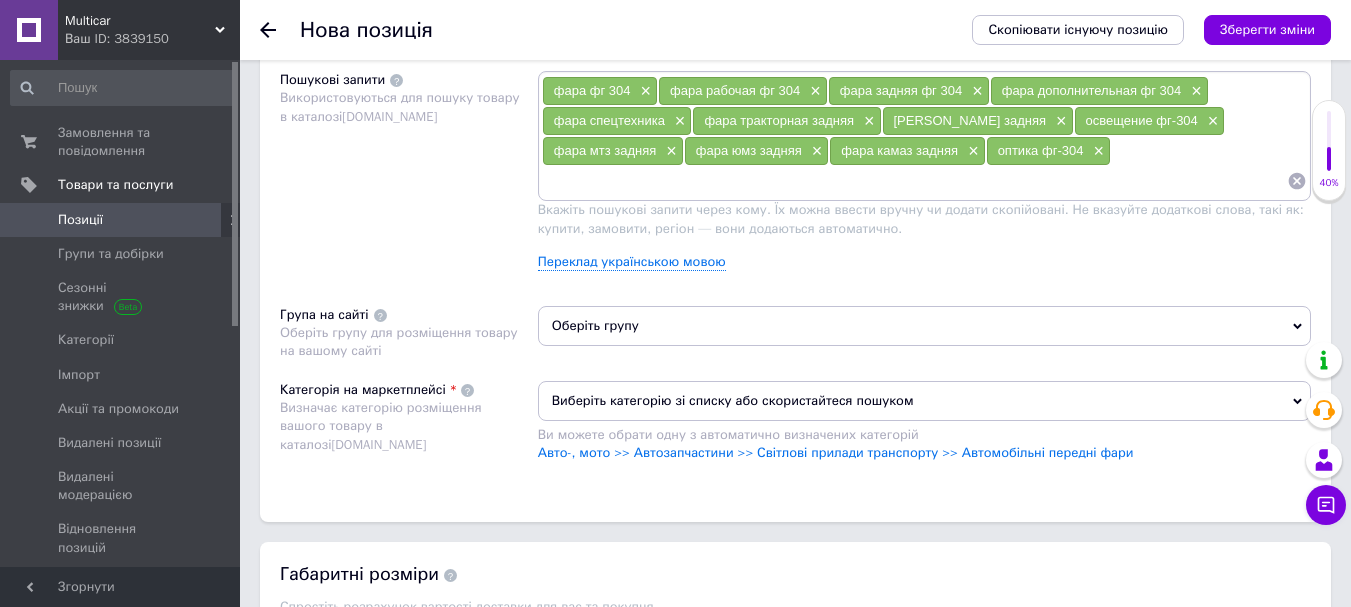 click on "Виберіть категорію зі списку або скористайтеся пошуком" at bounding box center [924, 401] 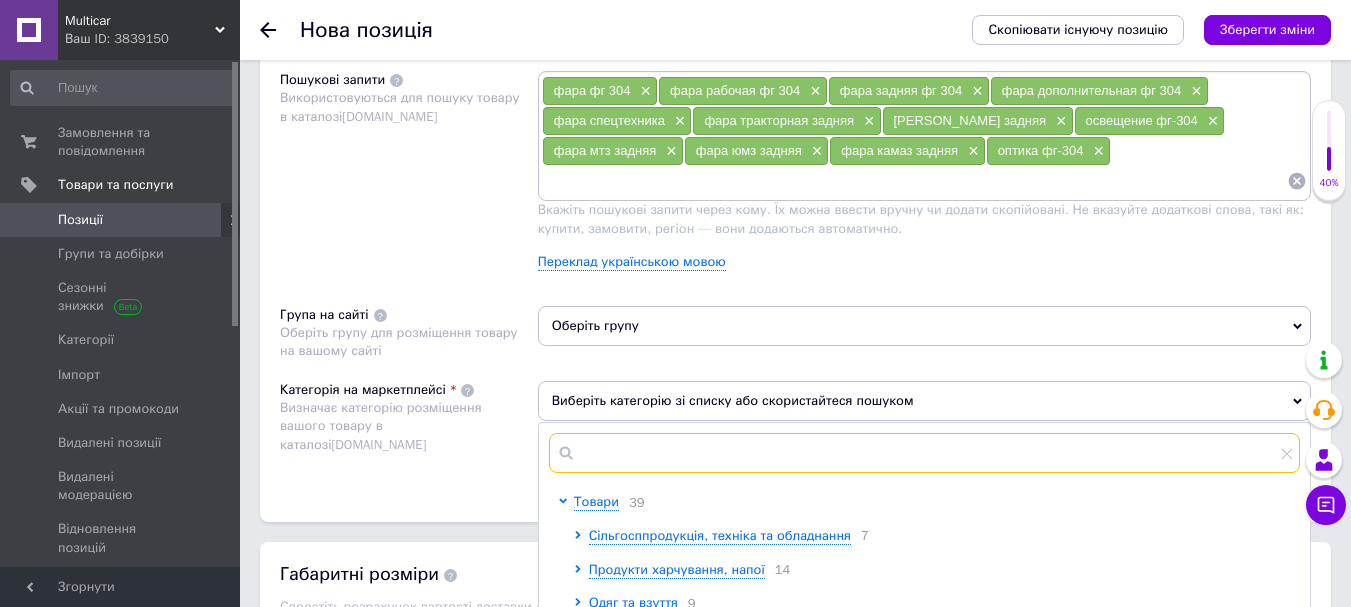 click at bounding box center (924, 453) 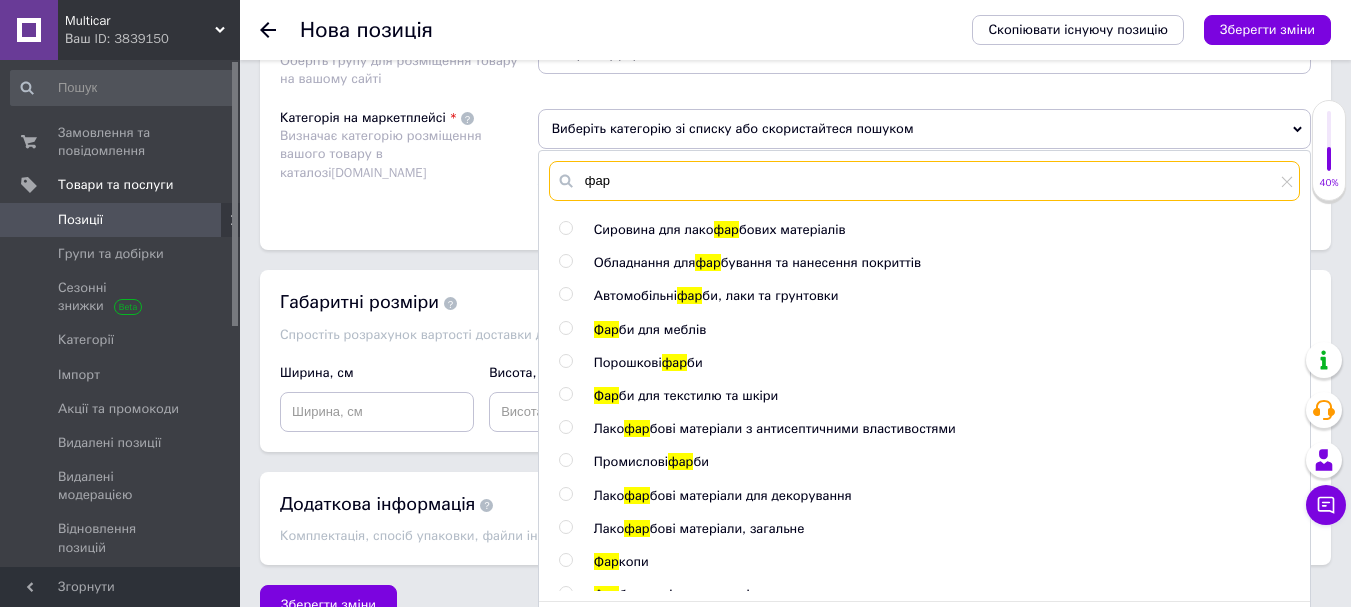 scroll, scrollTop: 1473, scrollLeft: 0, axis: vertical 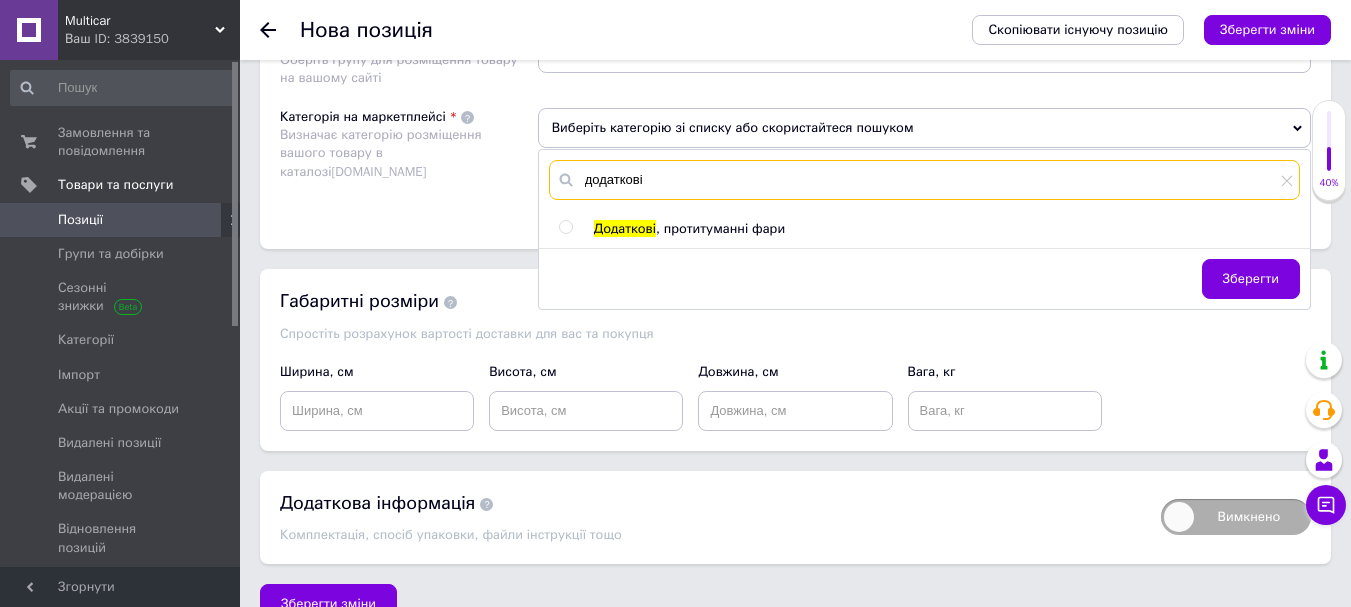 type on "додаткові" 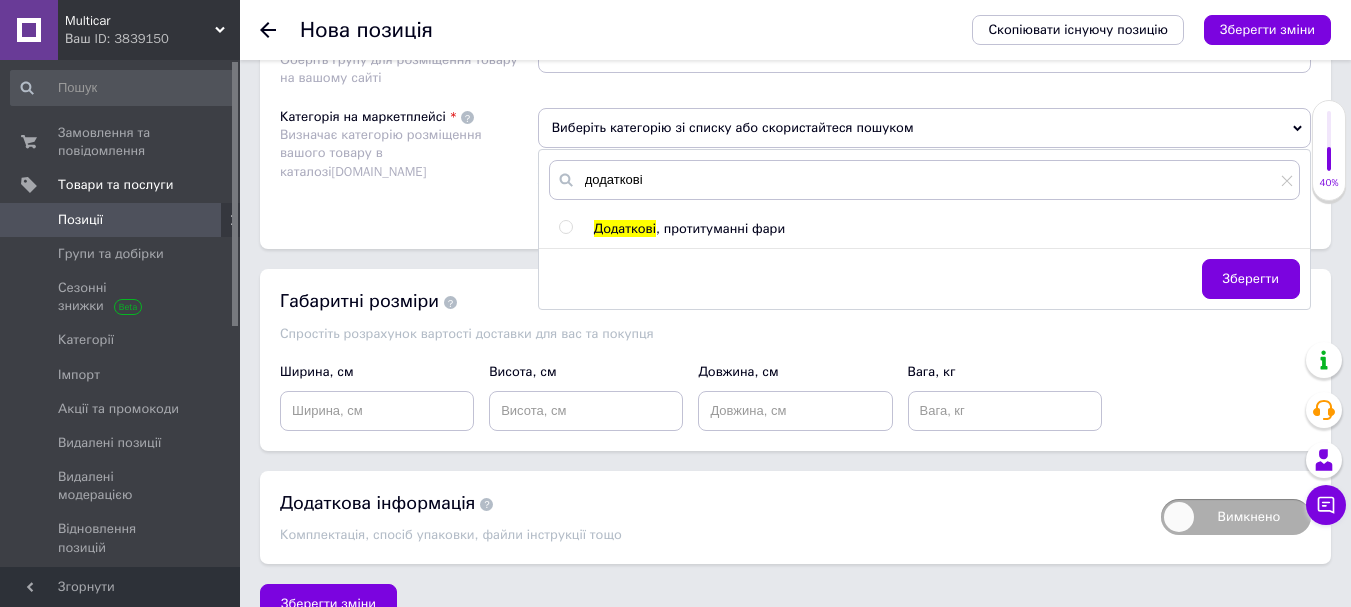 click on ", протитуманні фари" at bounding box center [720, 228] 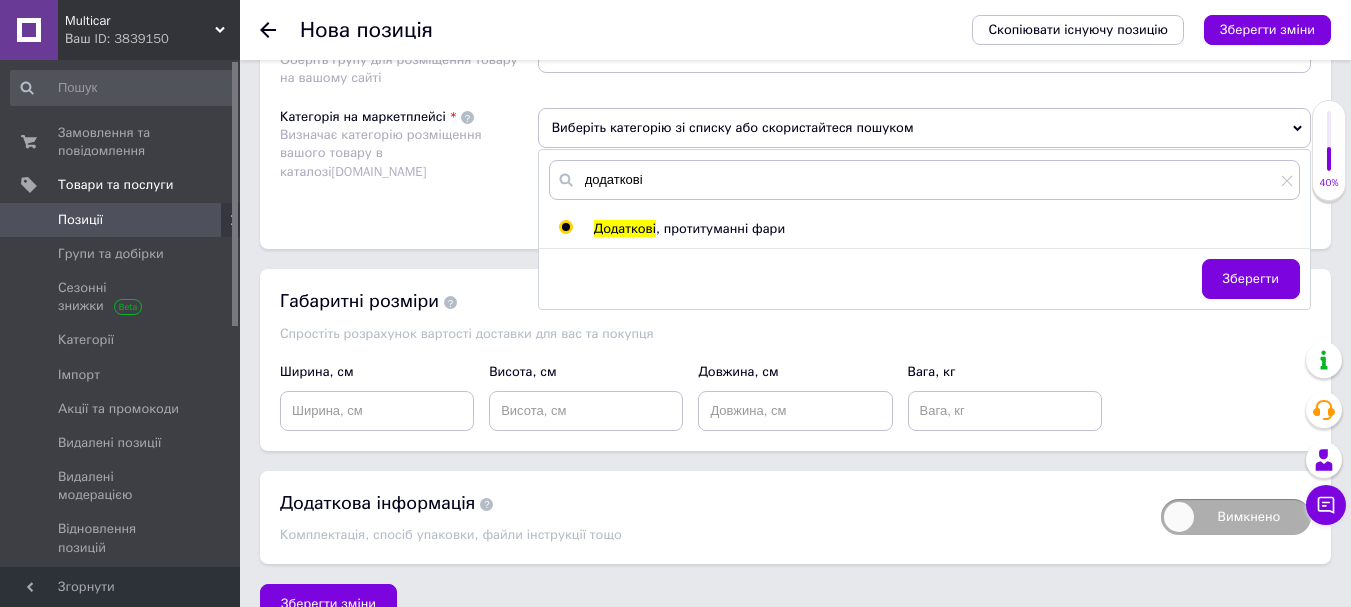 radio on "true" 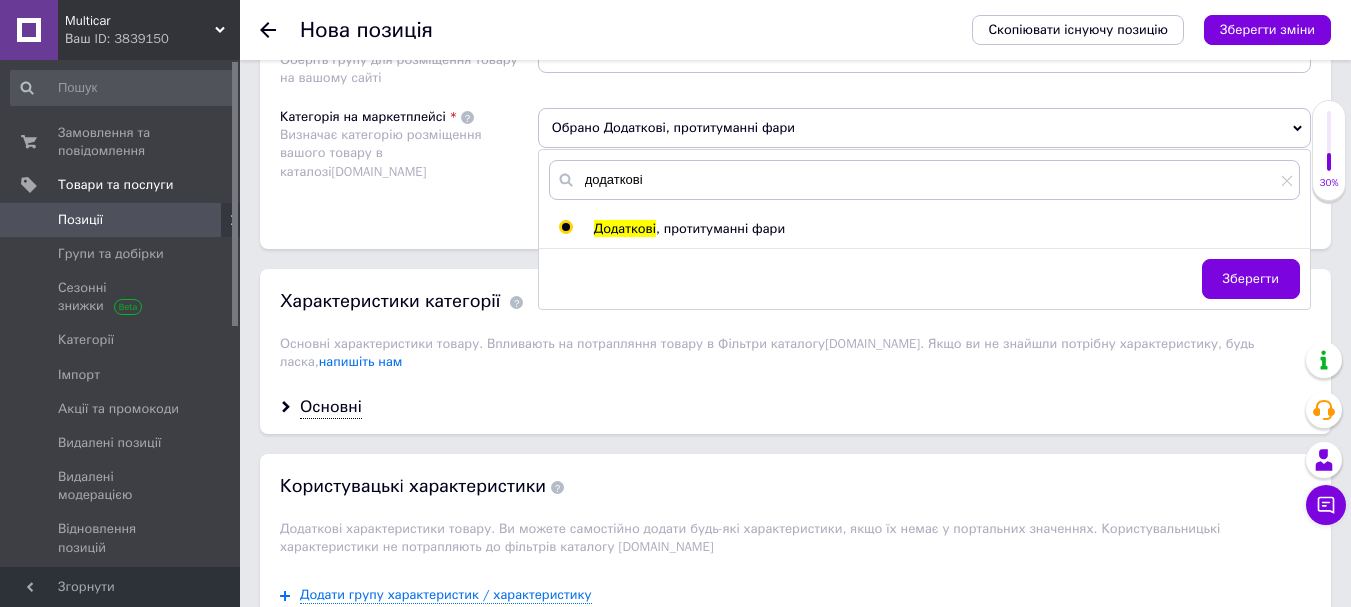 click on "Категорія на маркетплейсі Визначає категорію розміщення вашого товару в каталозі  [DOMAIN_NAME]" at bounding box center (409, 158) 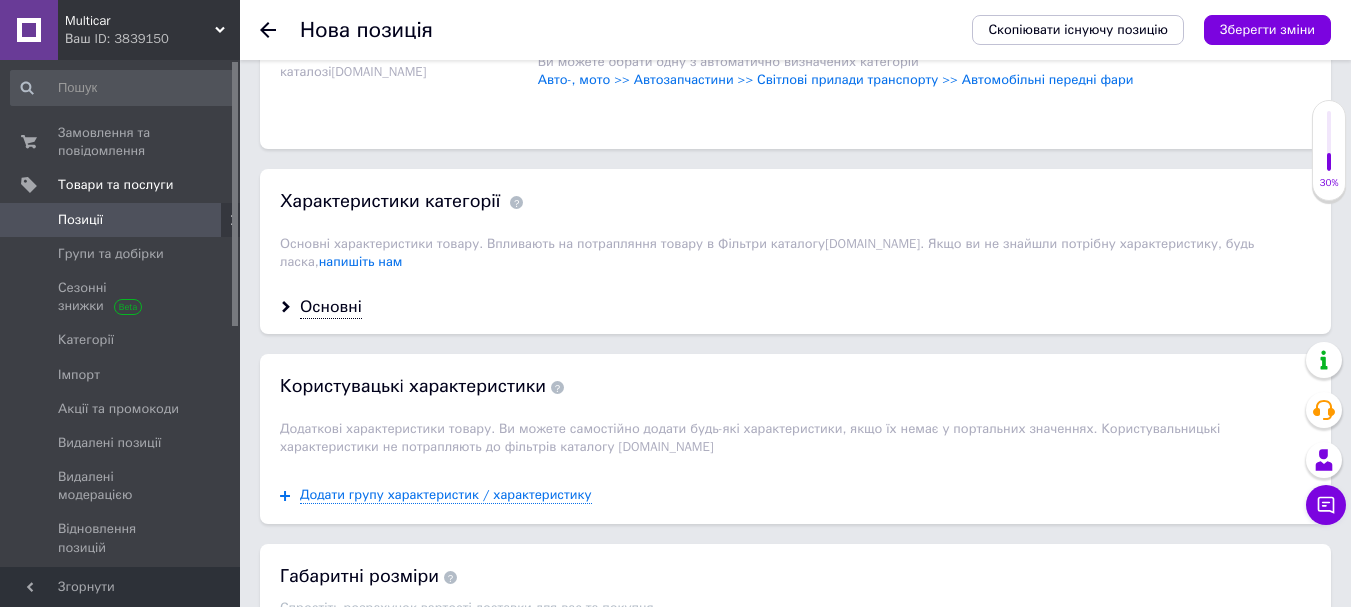 scroll, scrollTop: 1585, scrollLeft: 0, axis: vertical 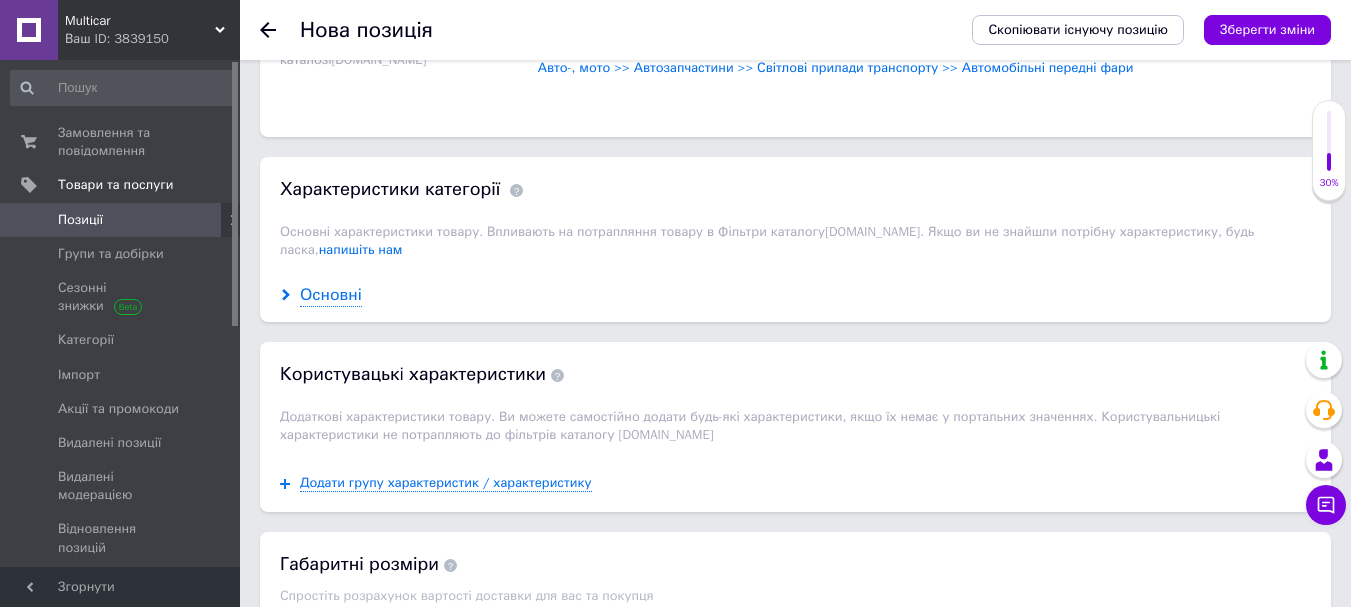click on "Основні" at bounding box center [331, 295] 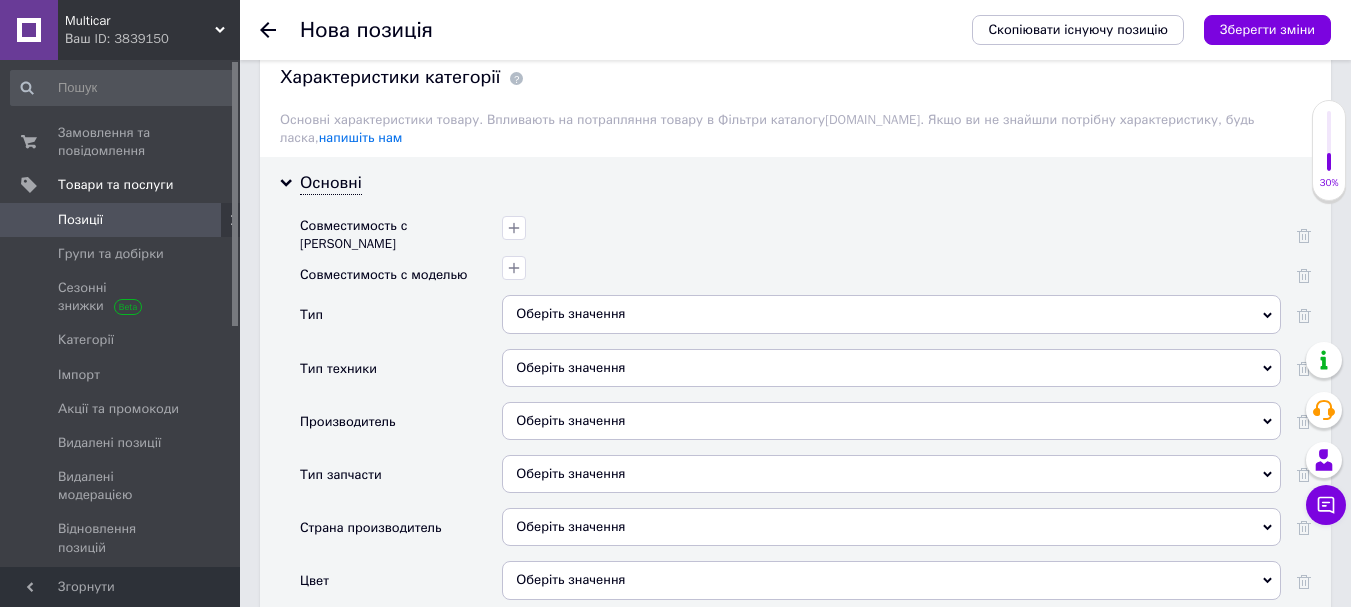 scroll, scrollTop: 1705, scrollLeft: 0, axis: vertical 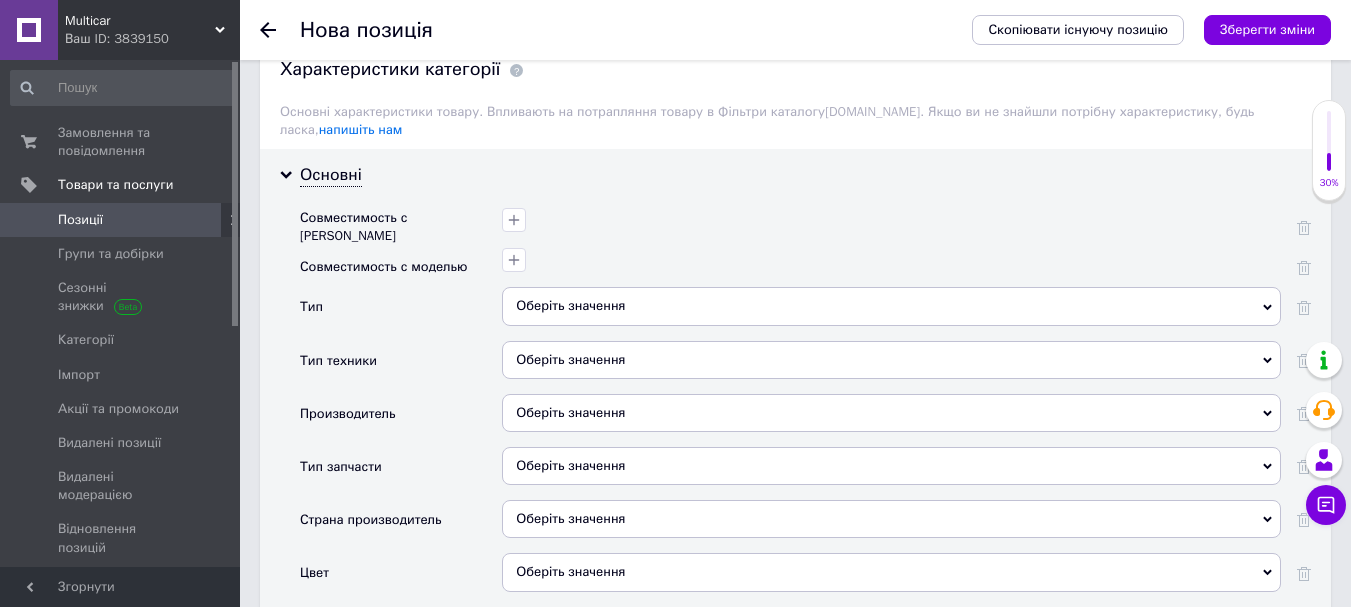 click on "Оберіть значення" at bounding box center (891, 306) 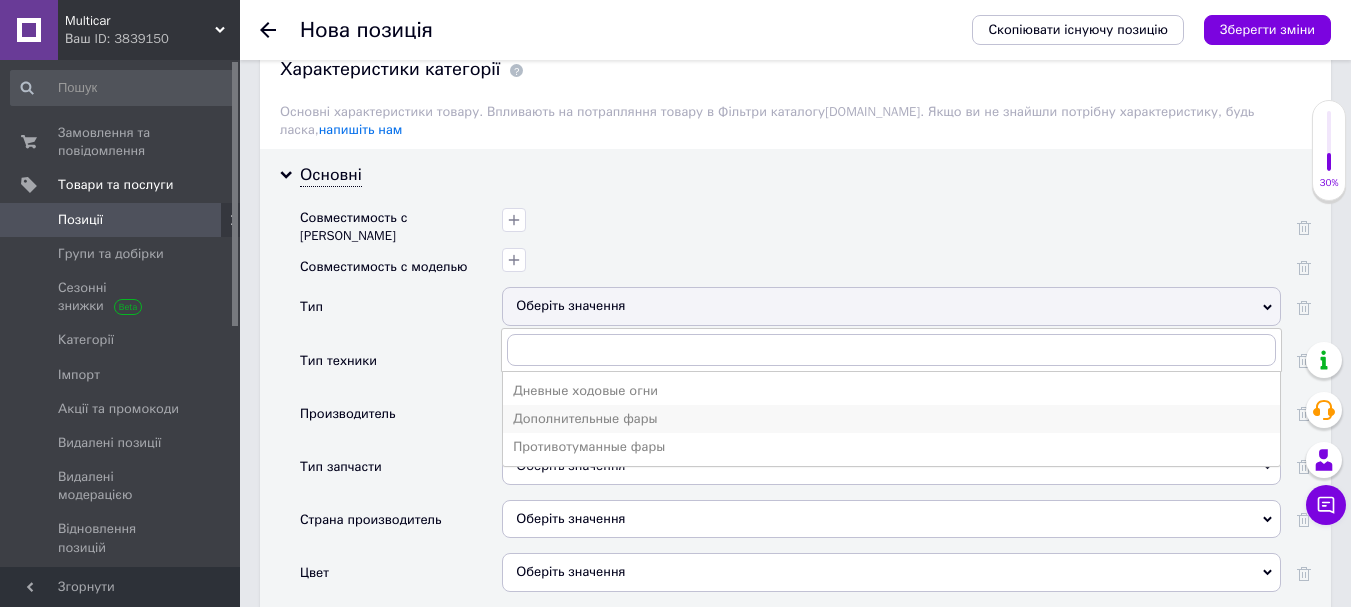 click on "Дополнительные фары" at bounding box center (891, 419) 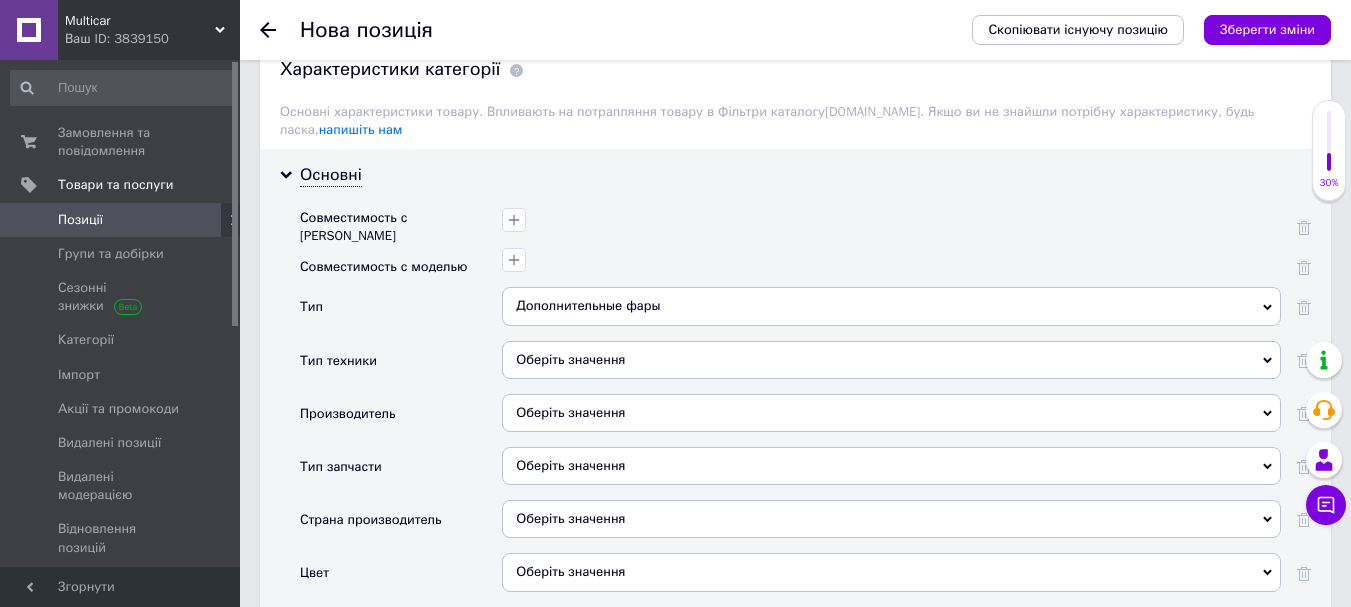 click on "Оберіть значення" at bounding box center [891, 360] 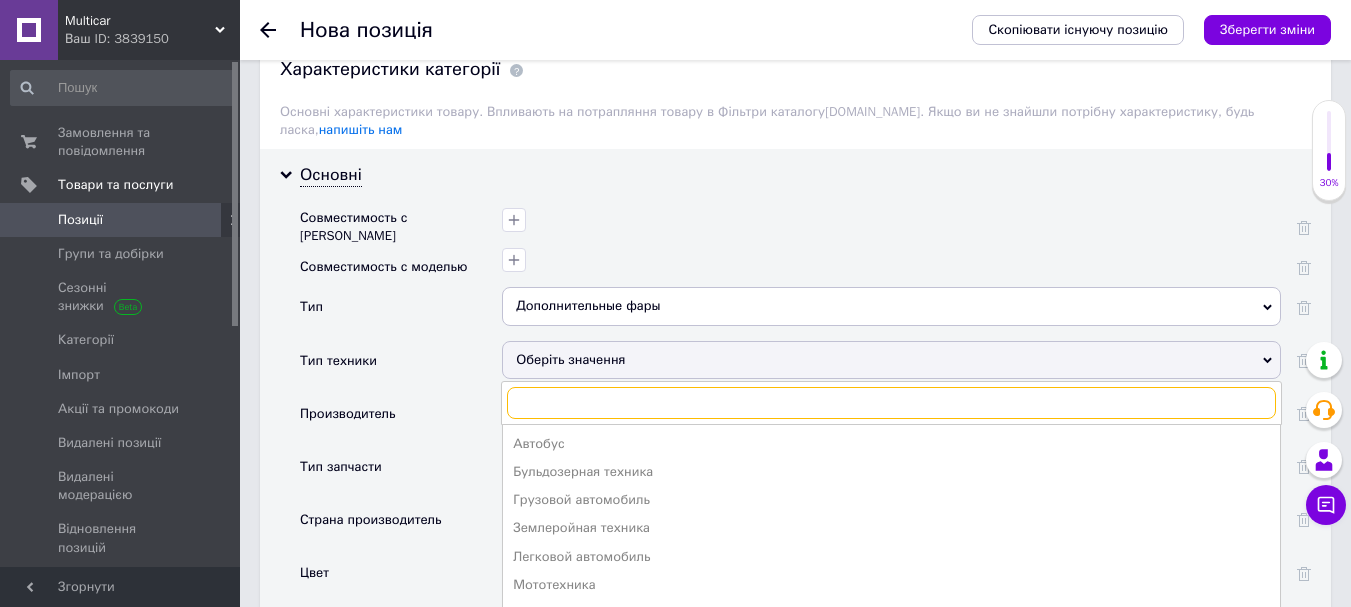 scroll, scrollTop: 1805, scrollLeft: 0, axis: vertical 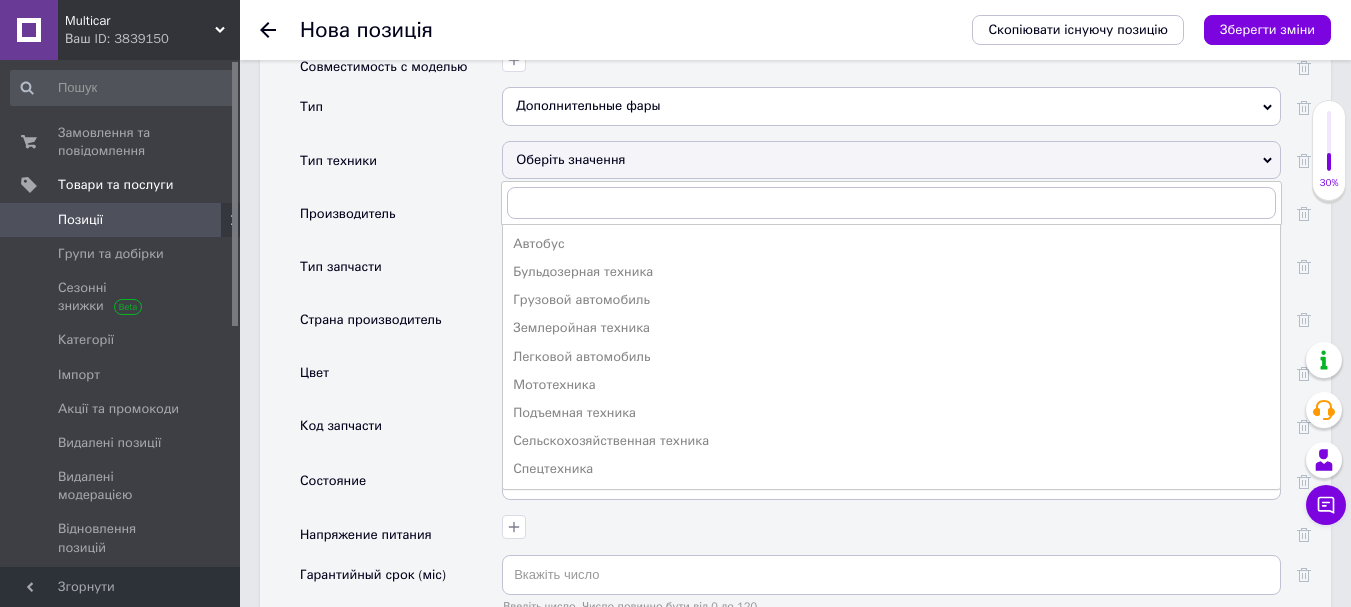 click on "Сельскохозяйственная техника" at bounding box center (891, 441) 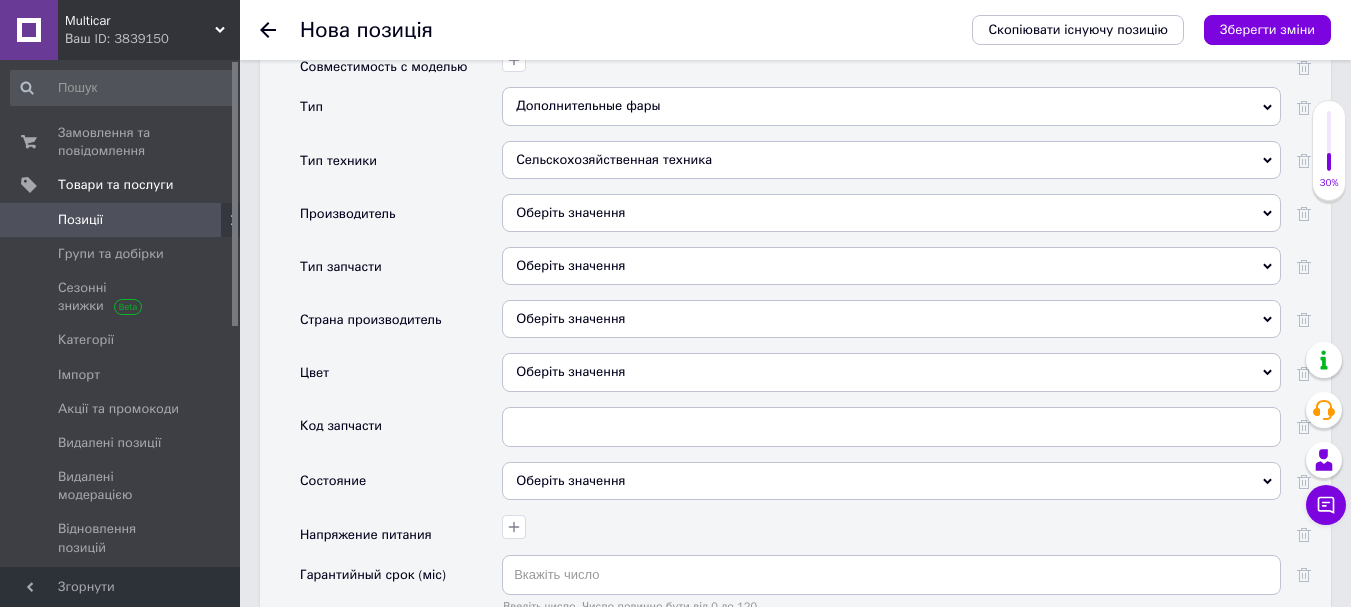 click on "Оберіть значення" at bounding box center (891, 213) 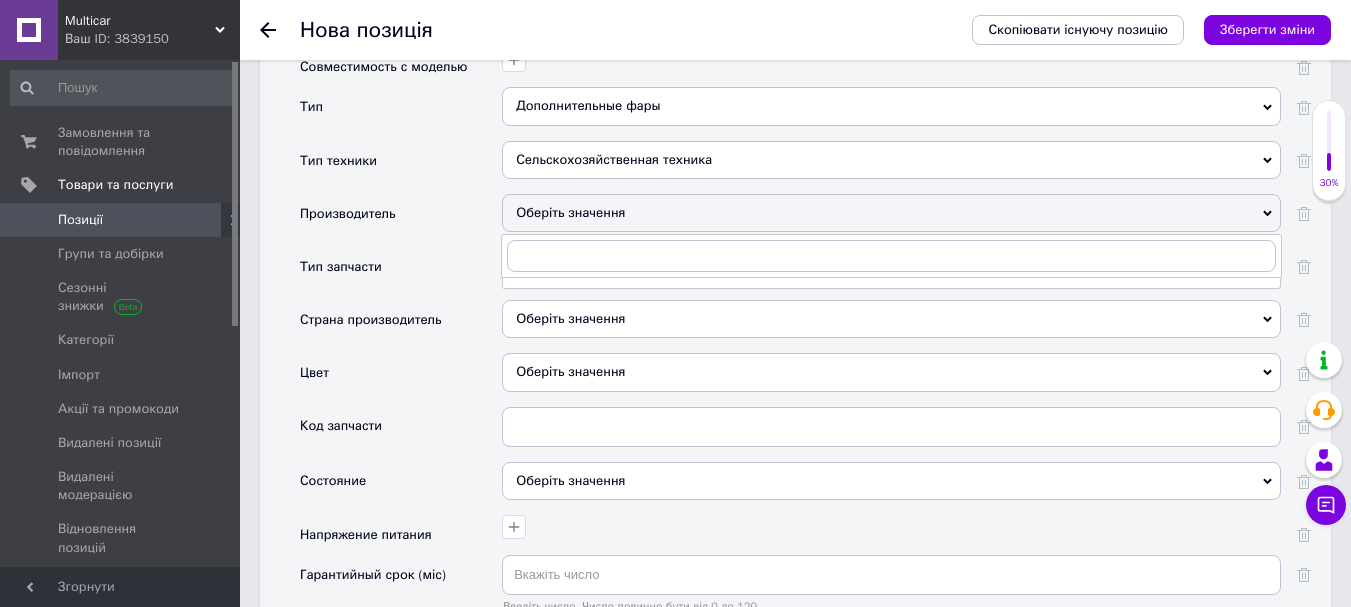 click on "Производитель" at bounding box center [401, 220] 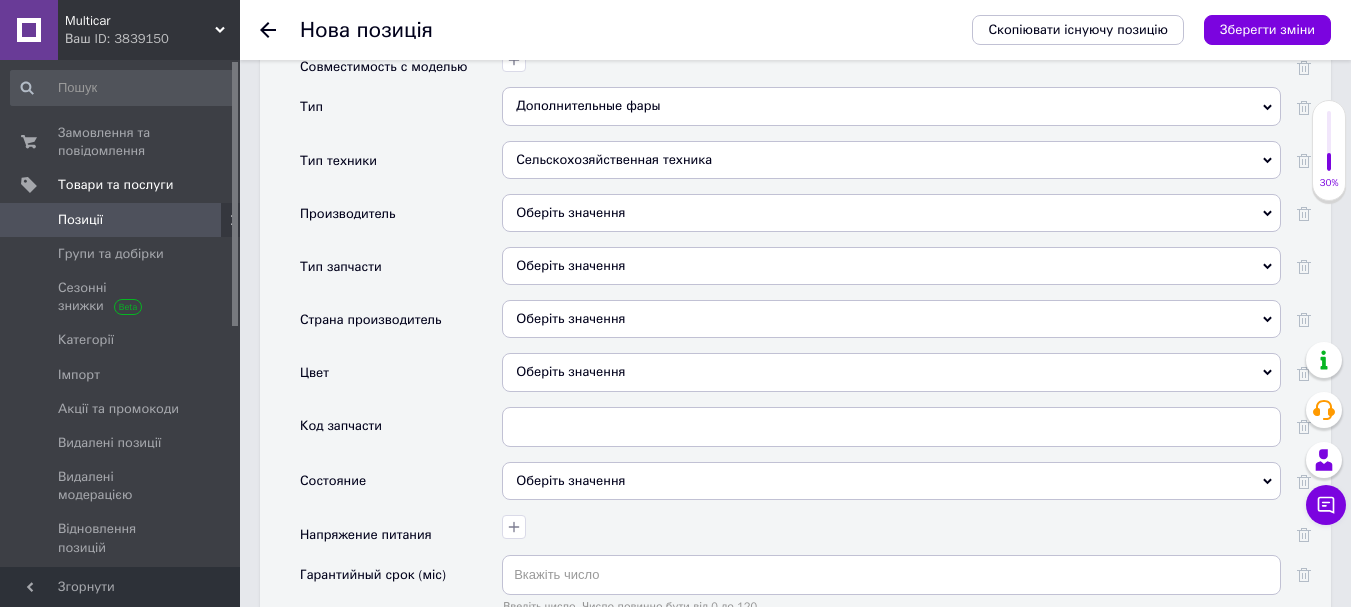 click on "Оберіть значення" at bounding box center [891, 266] 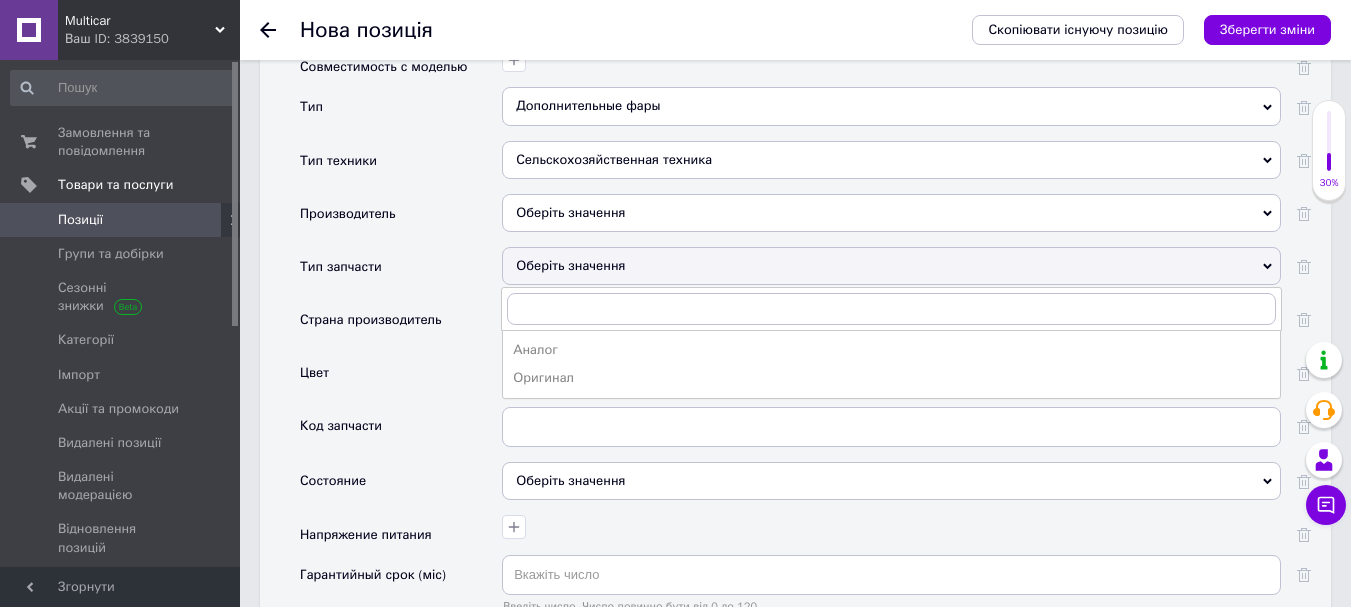 click on "Оригинал" at bounding box center [891, 378] 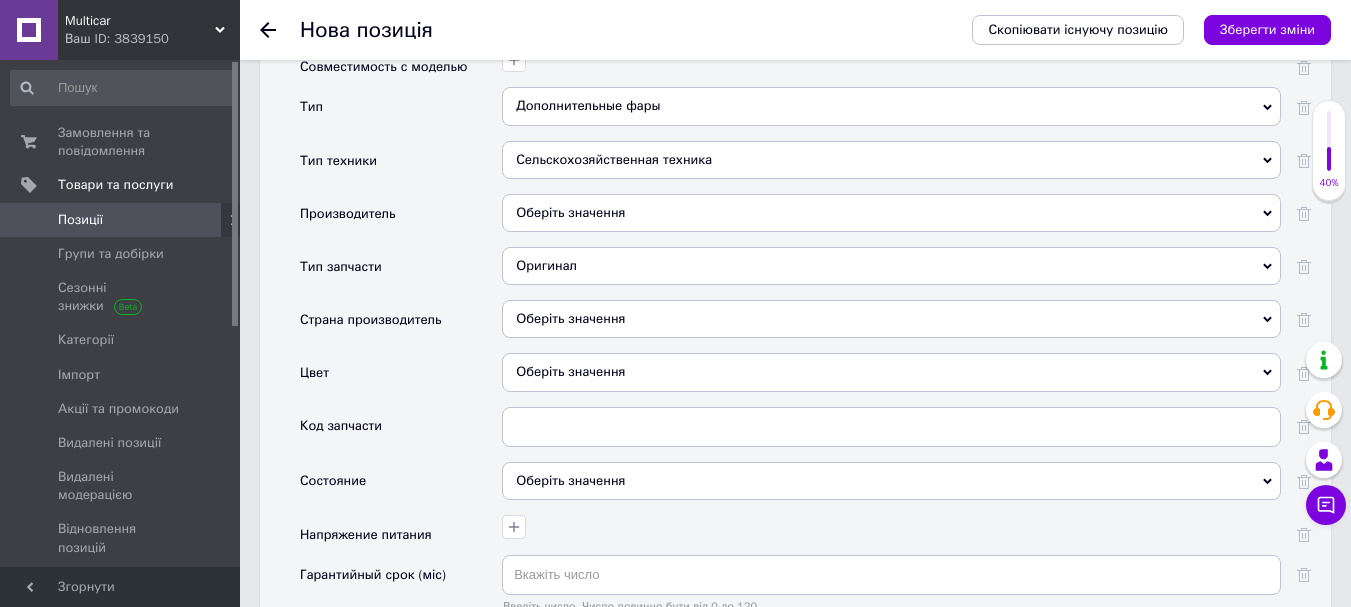 click on "Оберіть значення" at bounding box center (891, 372) 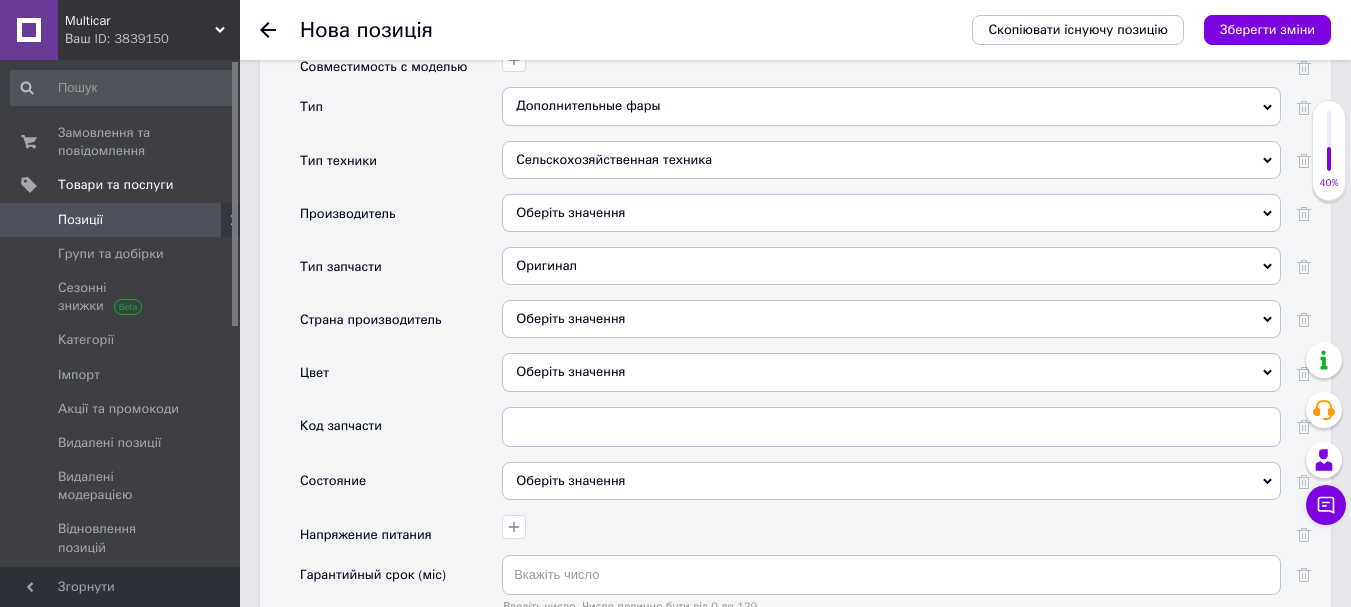click on "Производитель" at bounding box center (348, 214) 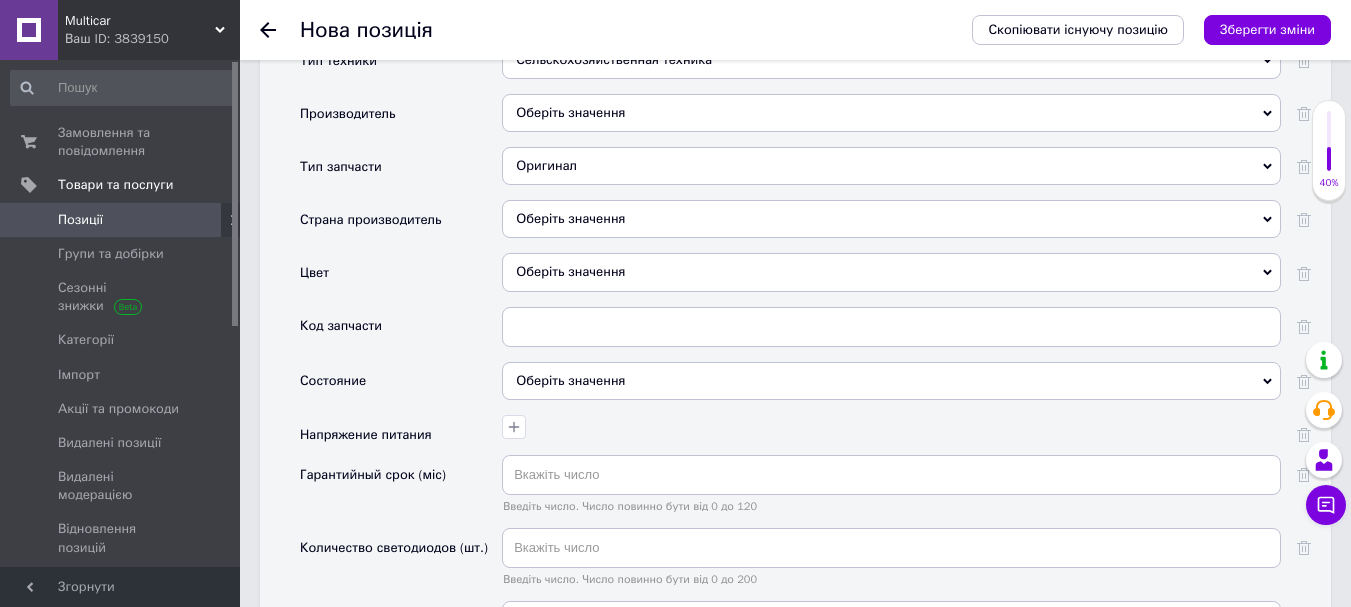 click on "Оберіть значення" at bounding box center [891, 272] 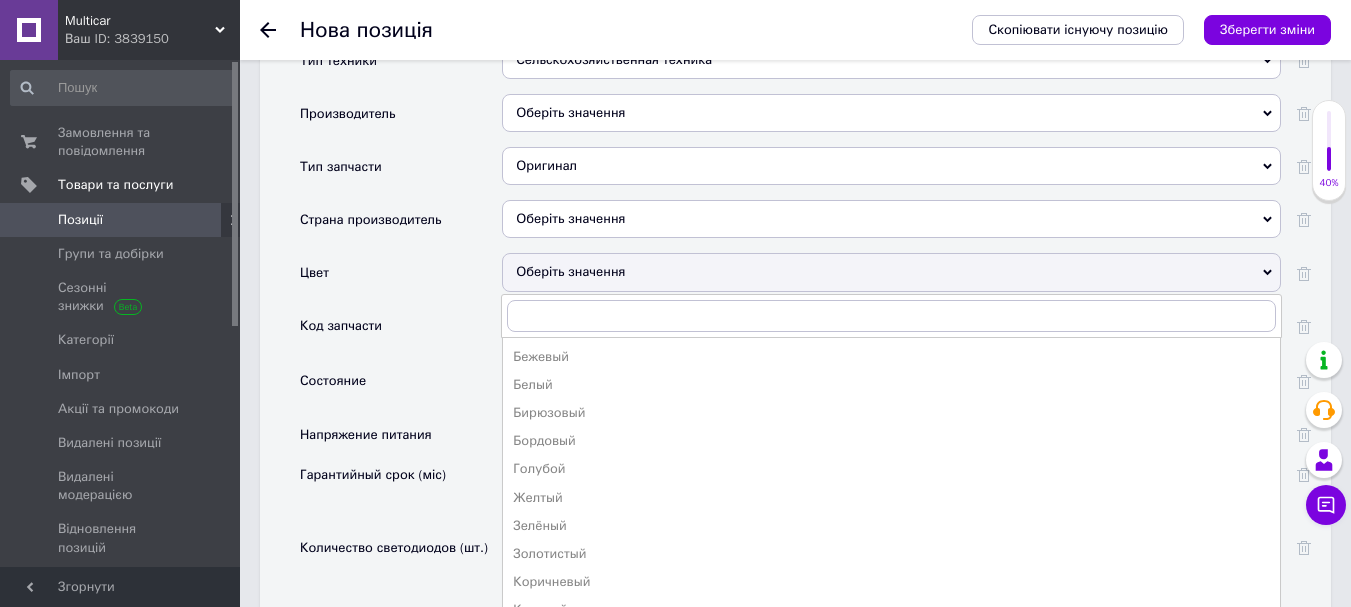 click on "Бежевый Белый Бирюзовый Бордовый Голубой Желтый Зелёный Золотистый Коричневый Красный Оранжевый Разные цвета Розовый Салатовый Серебристый Серый Синий Терракотовый Фиолетовый Фуксия Хаки Черный" at bounding box center [891, 487] 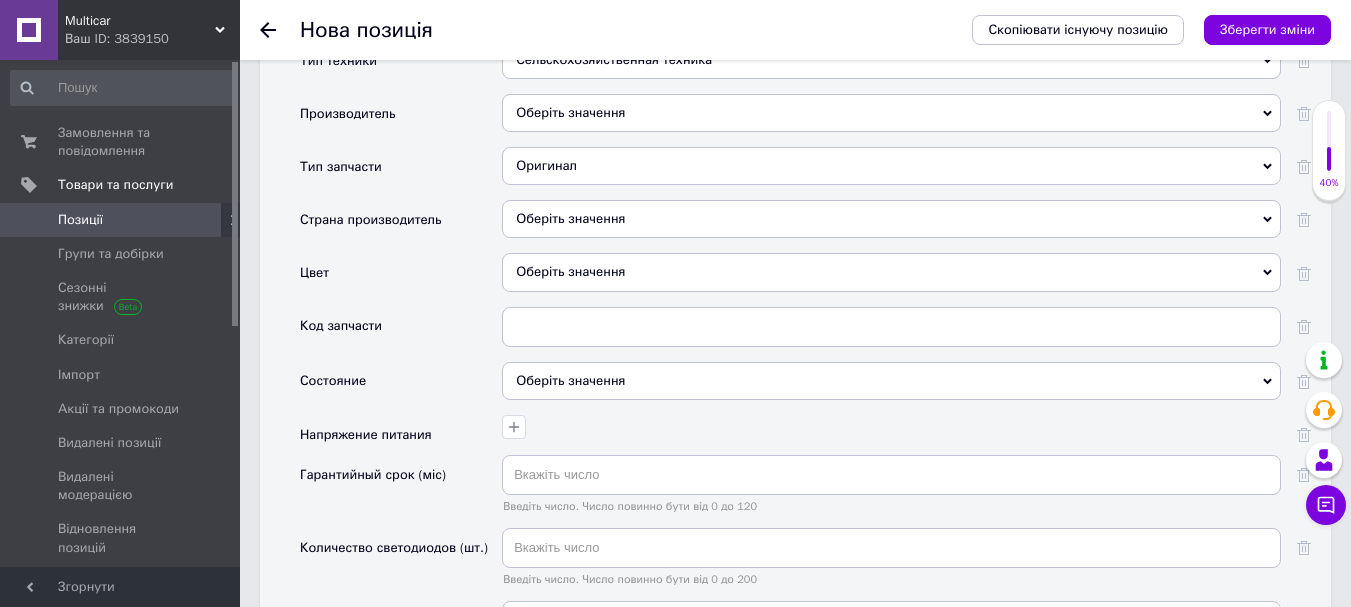 click on "Цвет" at bounding box center (401, 279) 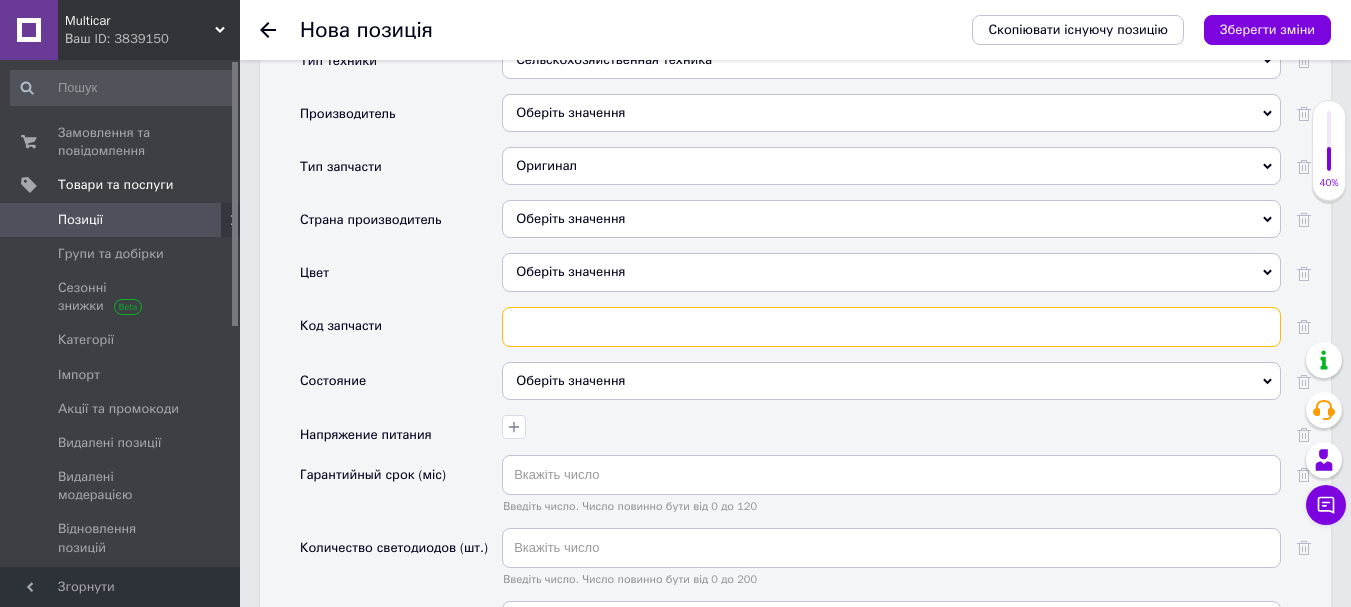 click at bounding box center [891, 327] 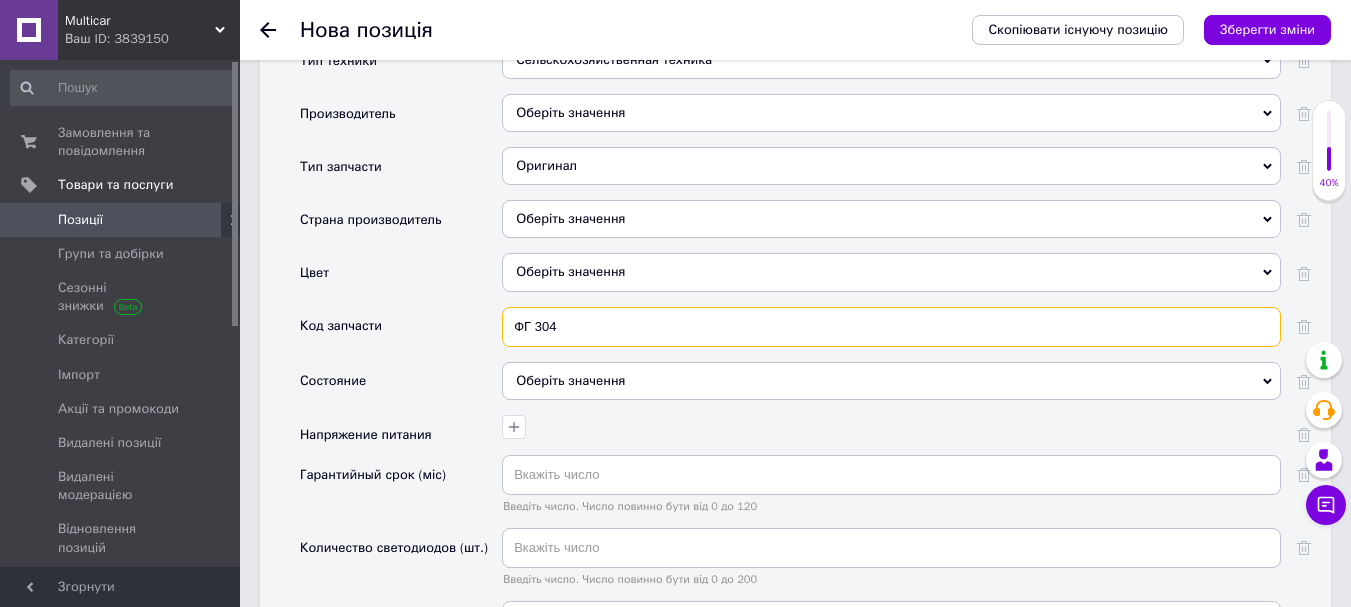 click on "ФГ 304" at bounding box center [891, 327] 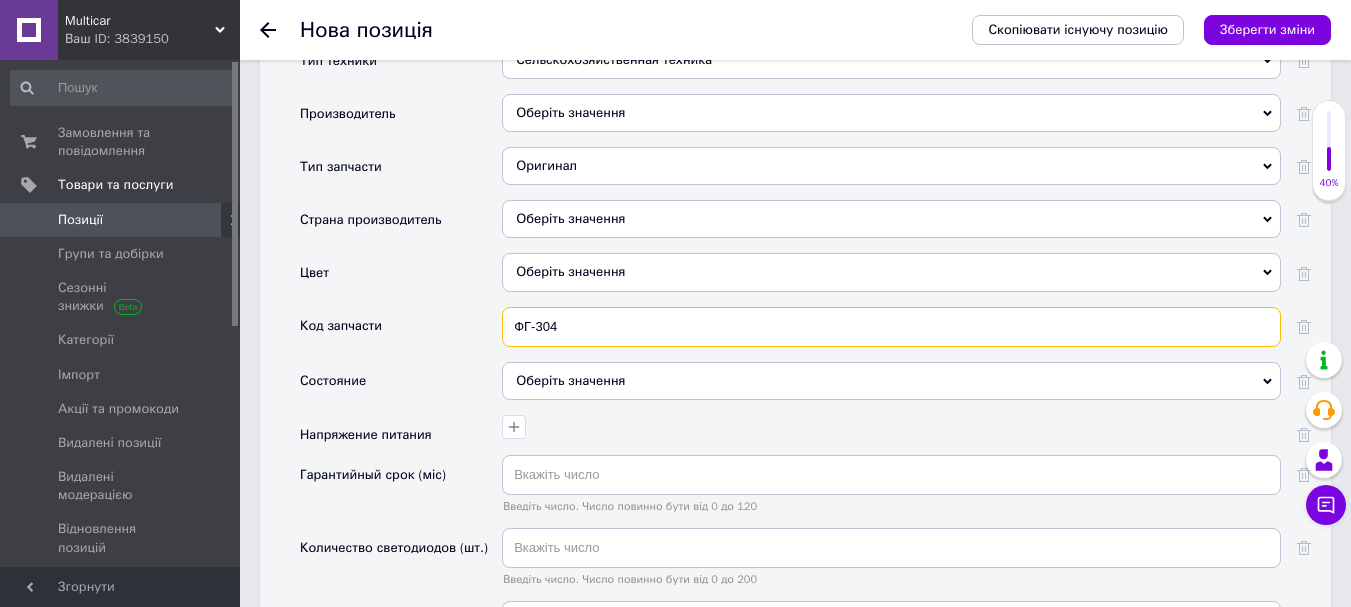 type on "ФГ-304" 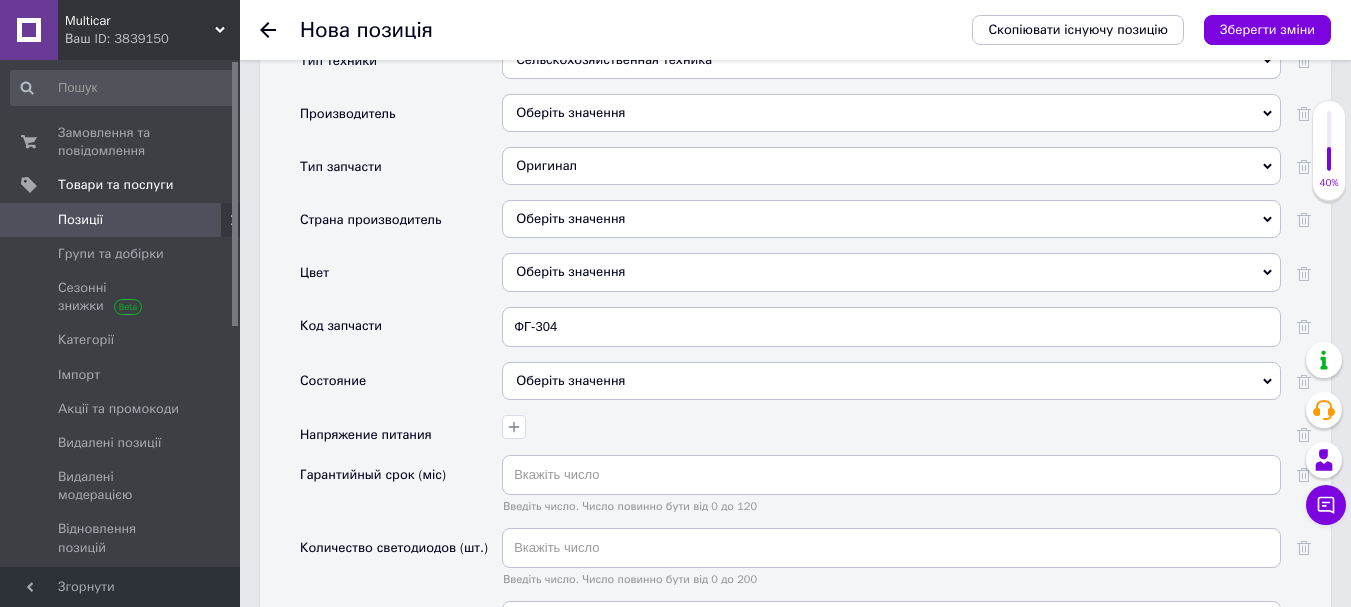 click on "Оберіть значення" at bounding box center (891, 381) 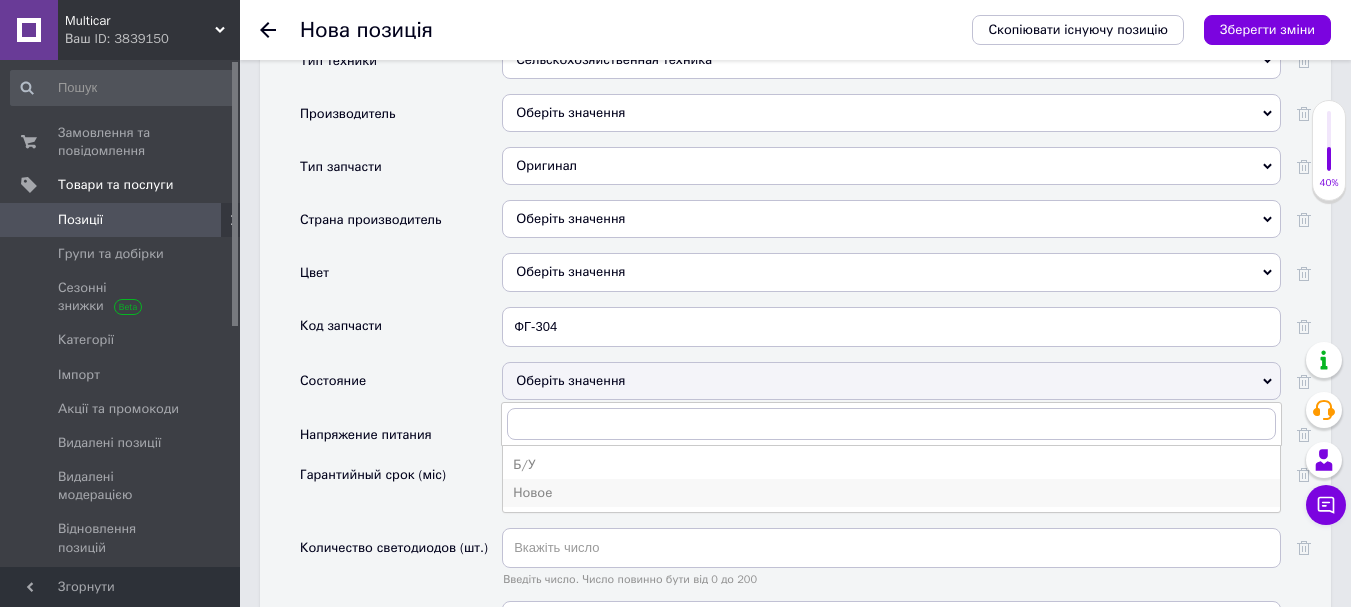 click on "Новое" at bounding box center [891, 493] 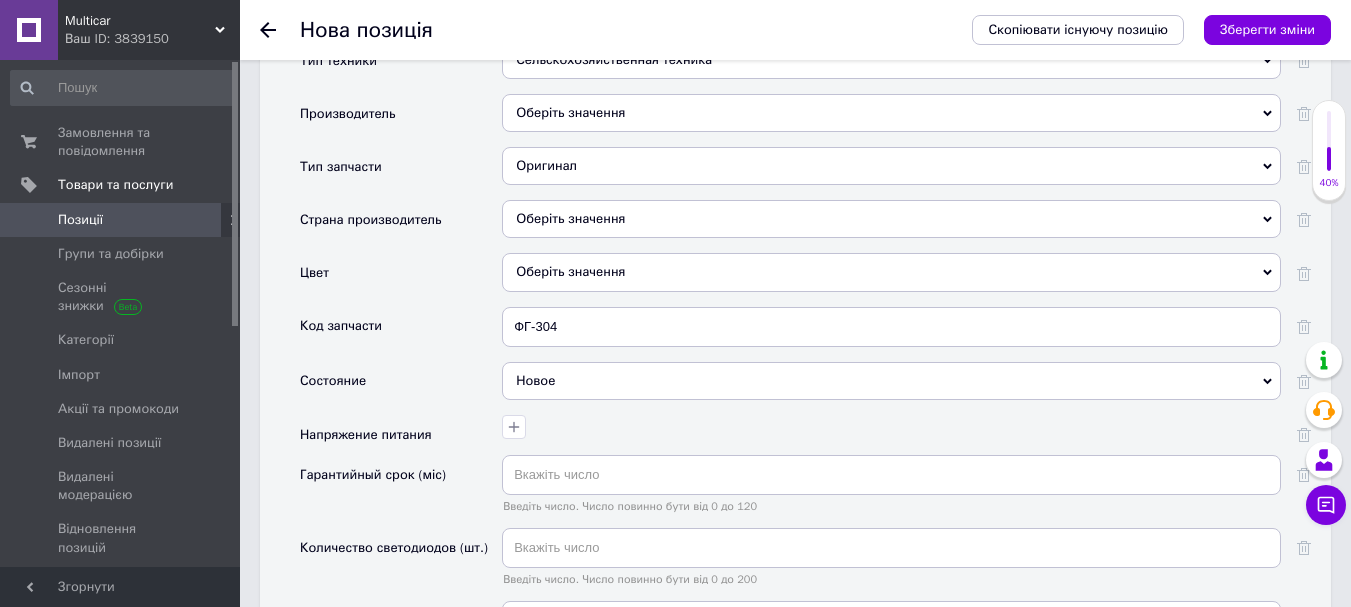 click on "Новое" at bounding box center [891, 381] 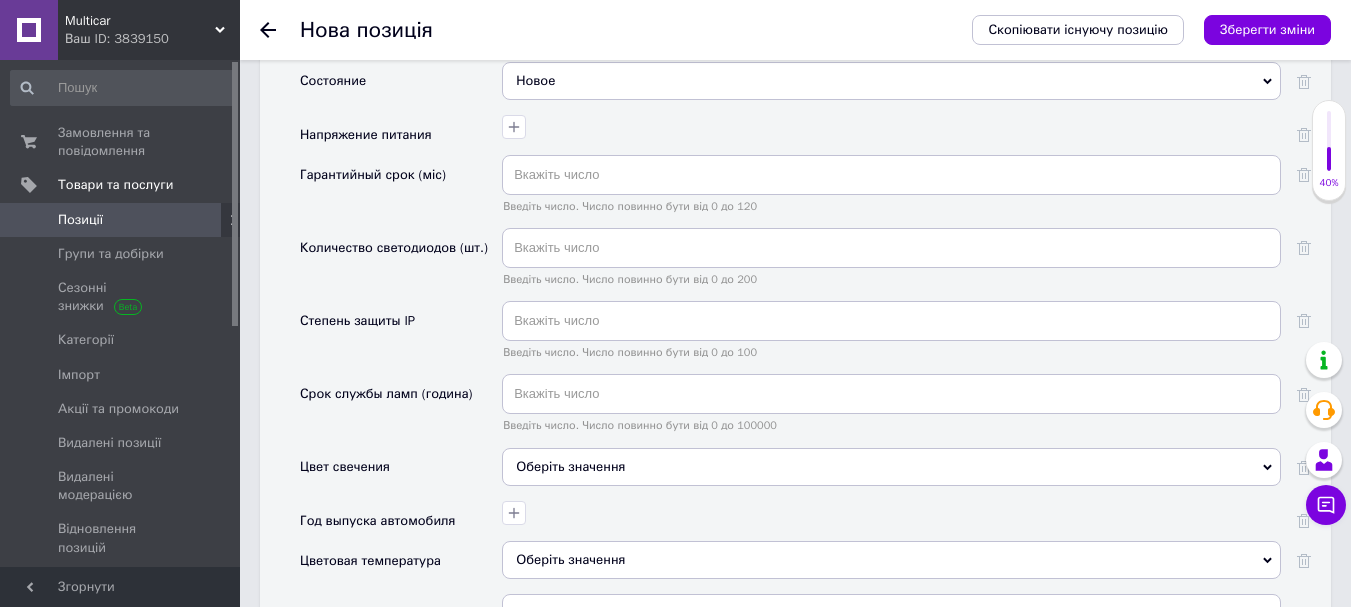 scroll, scrollTop: 2405, scrollLeft: 0, axis: vertical 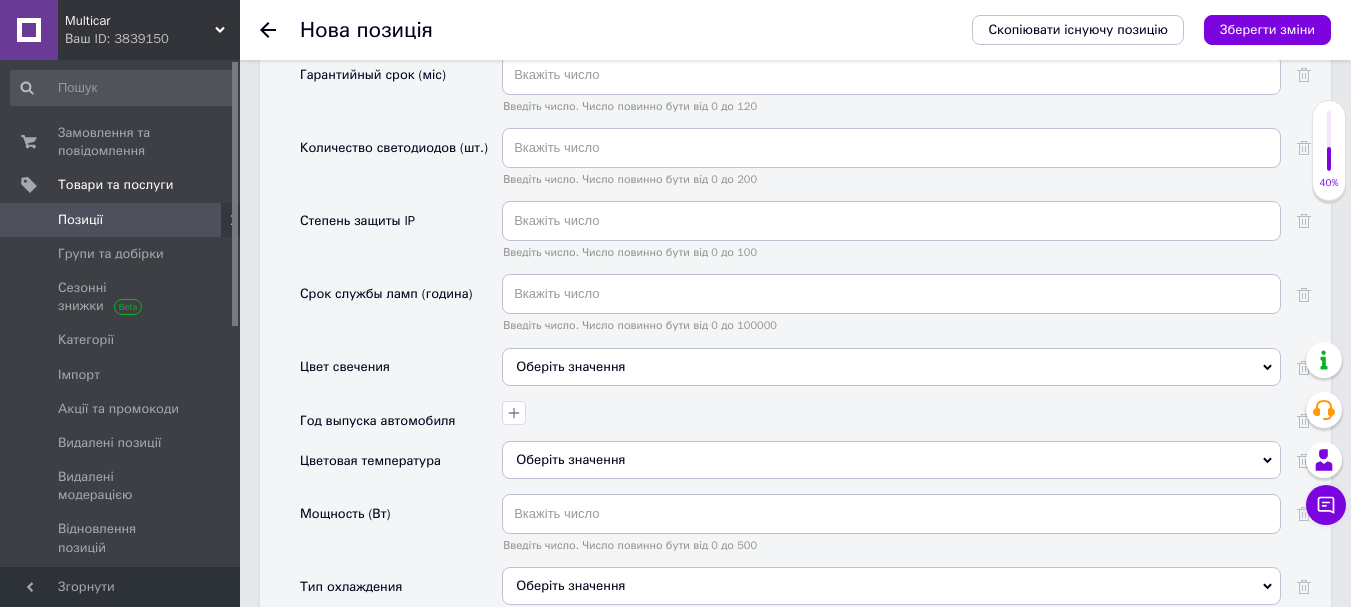 click on "Оберіть значення" at bounding box center (891, 367) 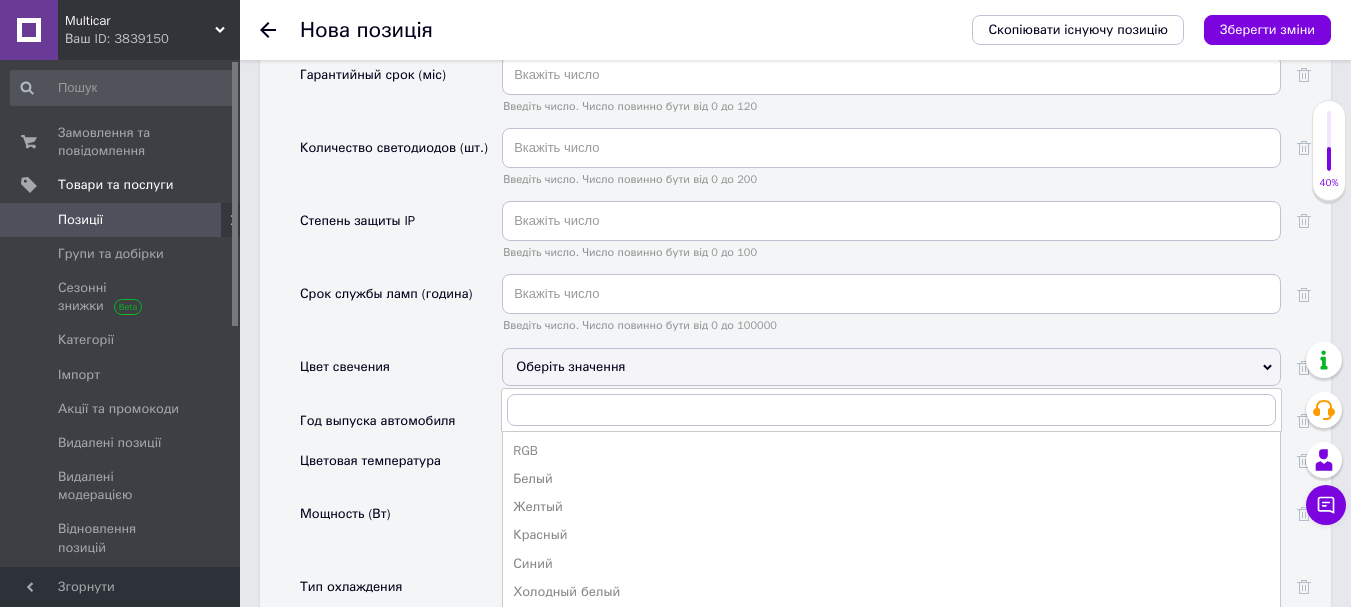 click on "Срок службы ламп (година)" at bounding box center [401, 310] 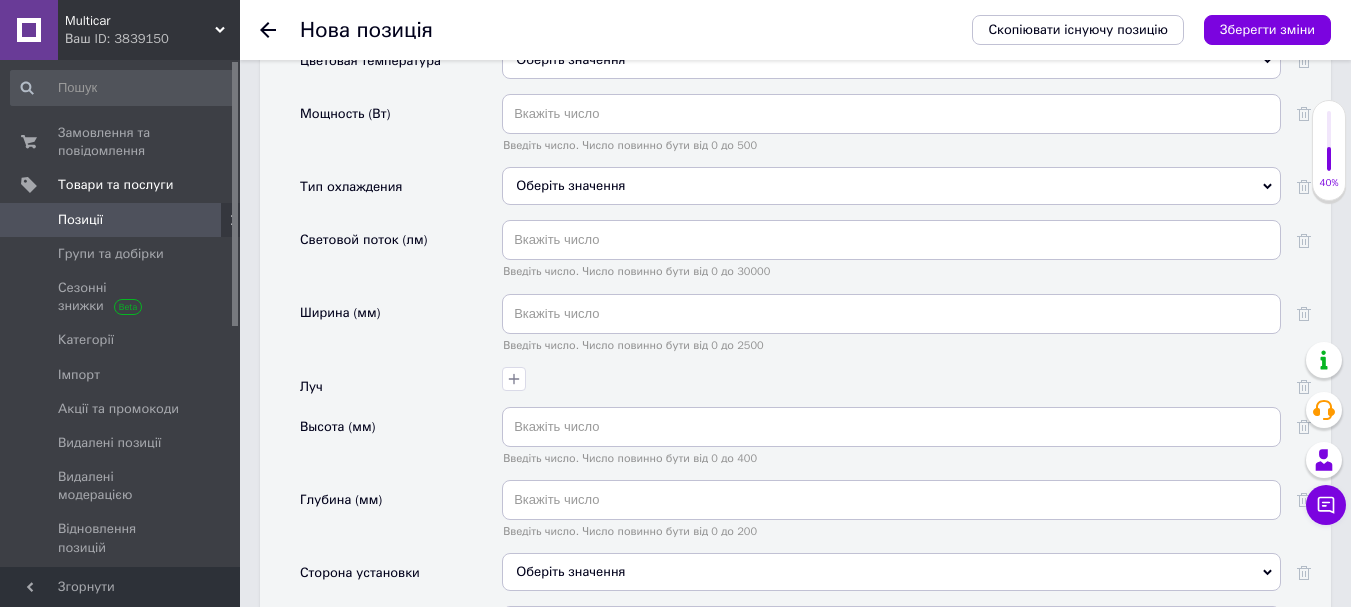 scroll, scrollTop: 2705, scrollLeft: 0, axis: vertical 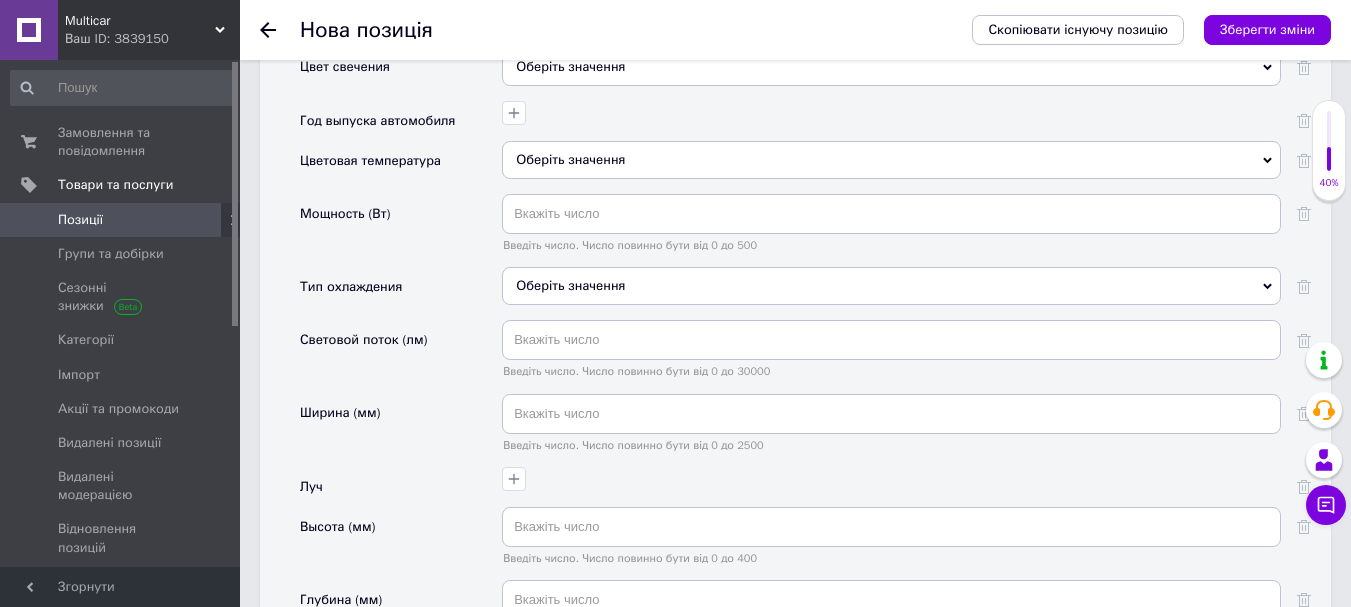 click on "Оберіть значення" at bounding box center [891, 286] 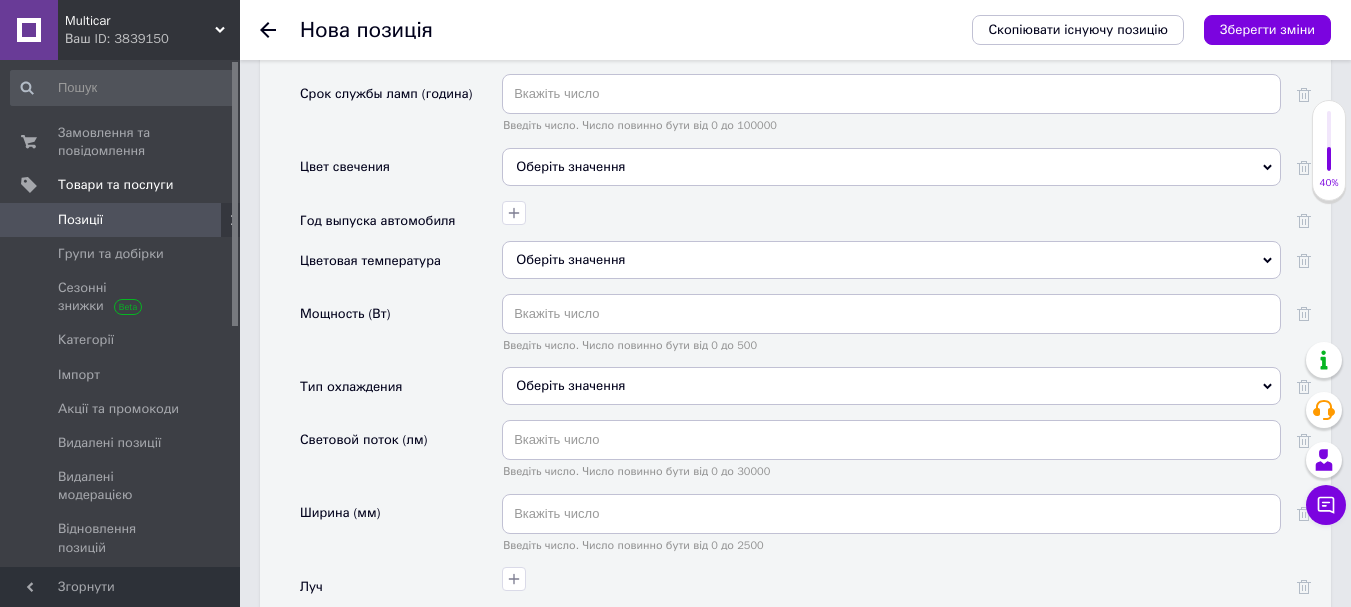 scroll, scrollTop: 2505, scrollLeft: 0, axis: vertical 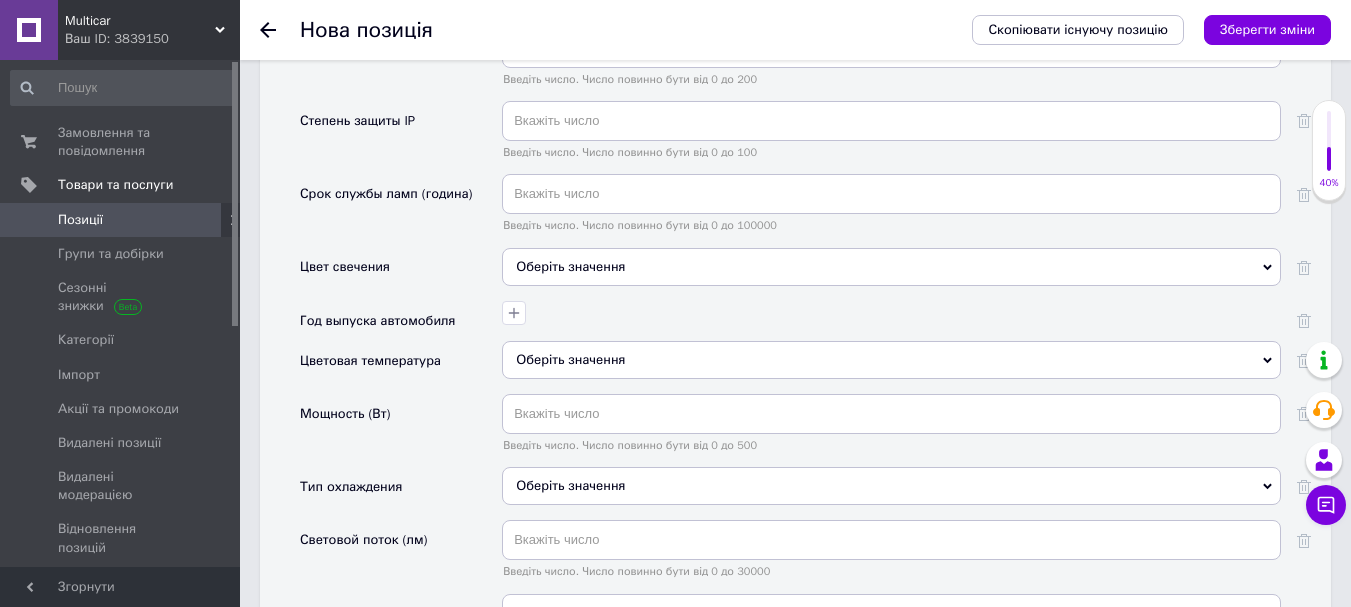 click on "Оберіть значення" at bounding box center (891, 267) 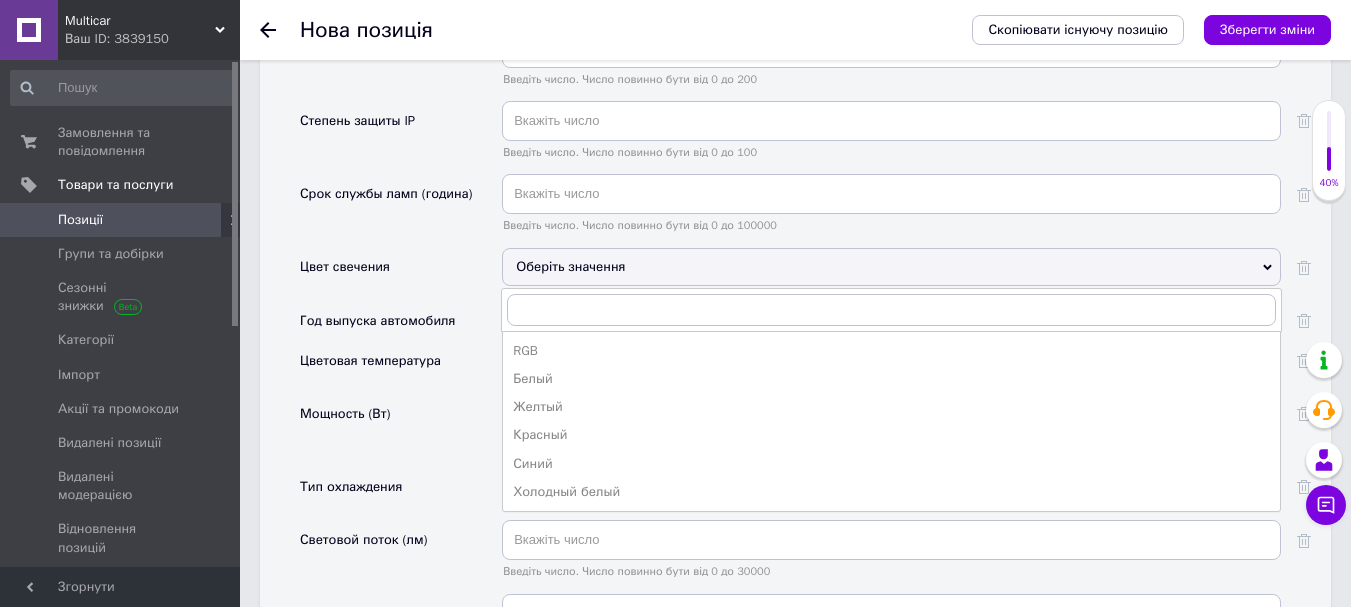 click on "Цвет свечения" at bounding box center [401, 274] 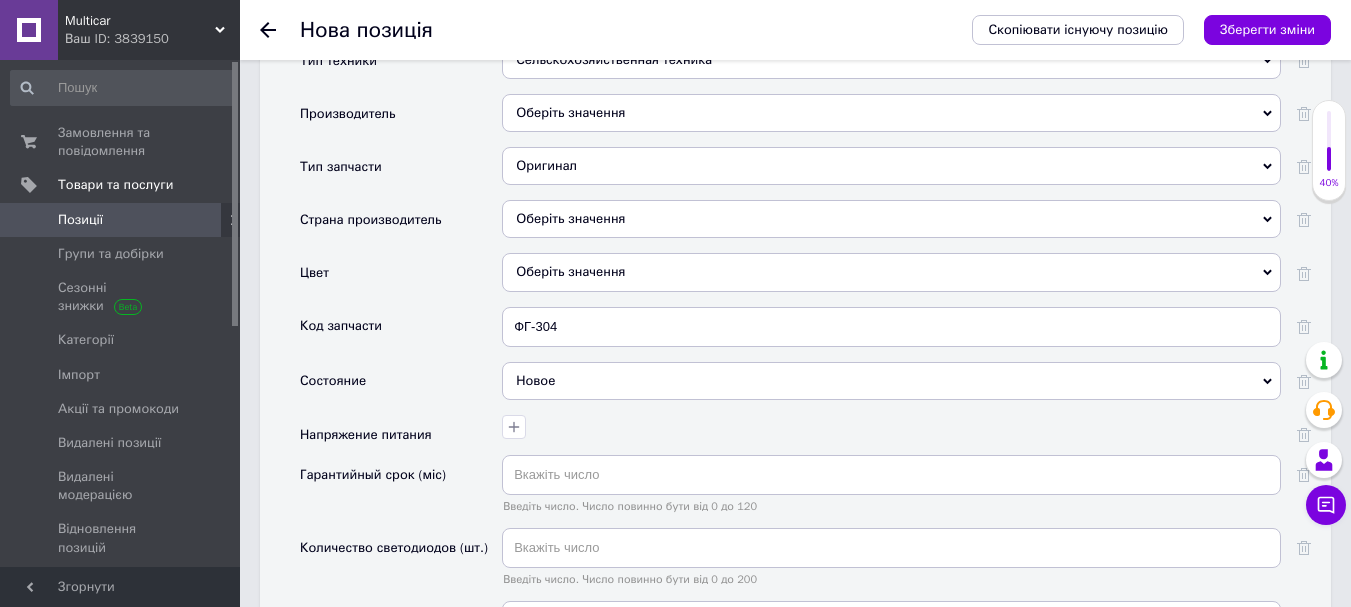 scroll, scrollTop: 1905, scrollLeft: 0, axis: vertical 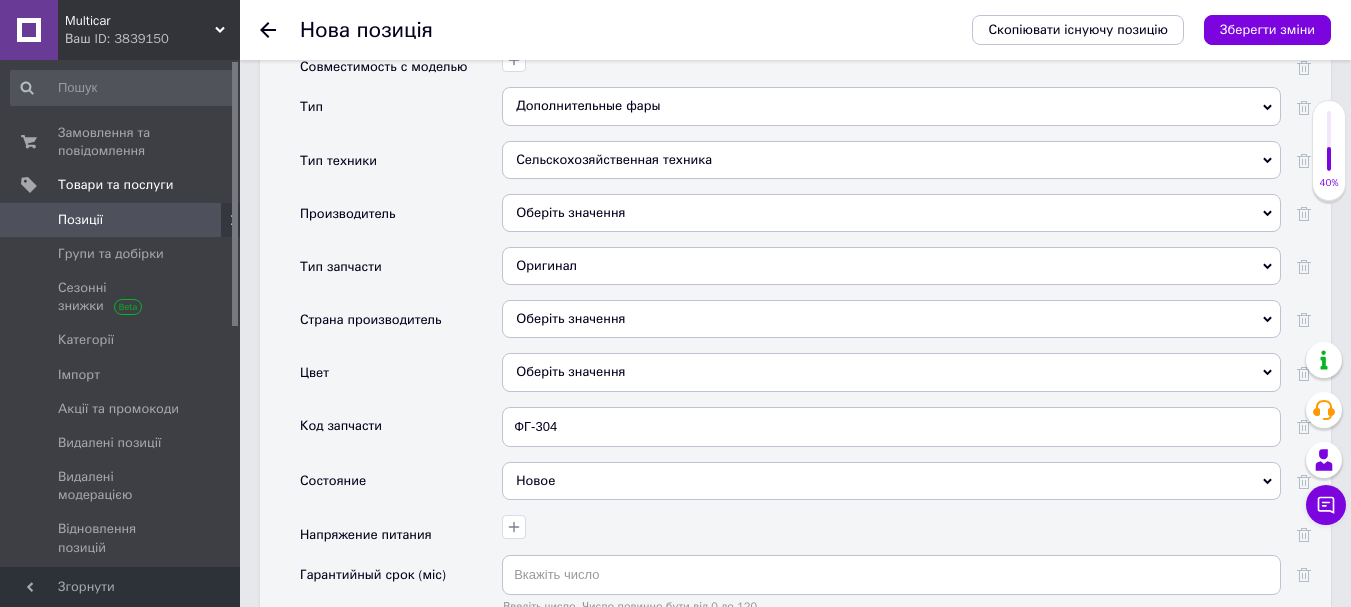 click on "Оригинал" at bounding box center (891, 266) 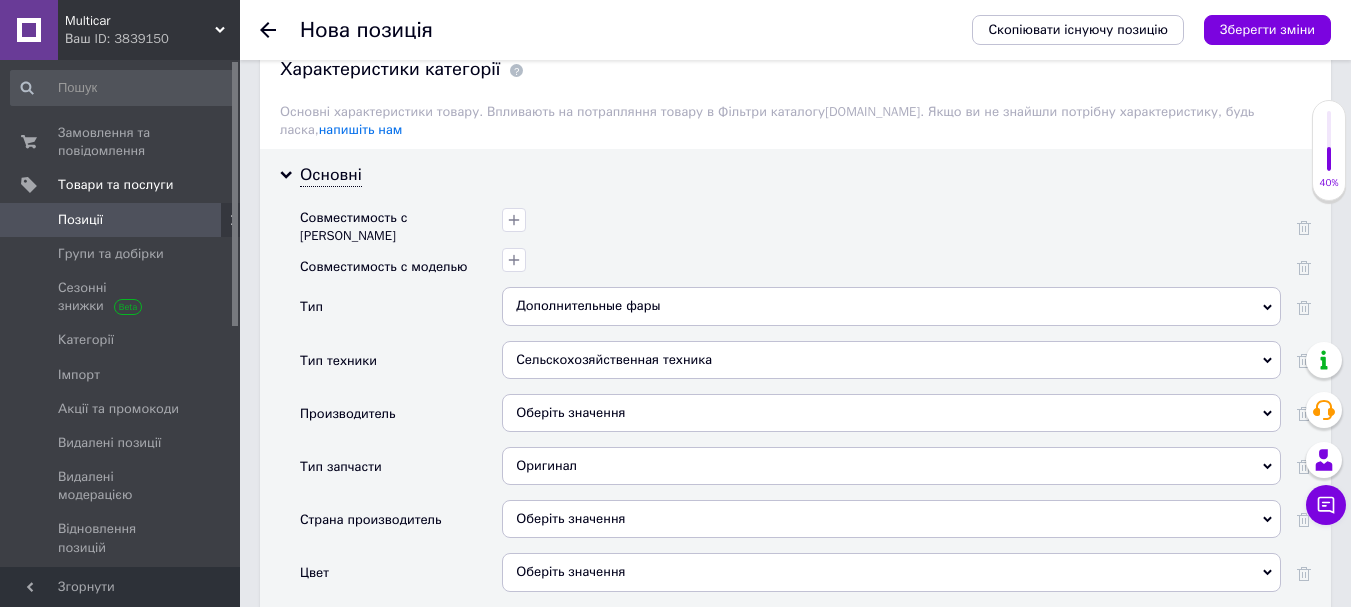 scroll, scrollTop: 2005, scrollLeft: 0, axis: vertical 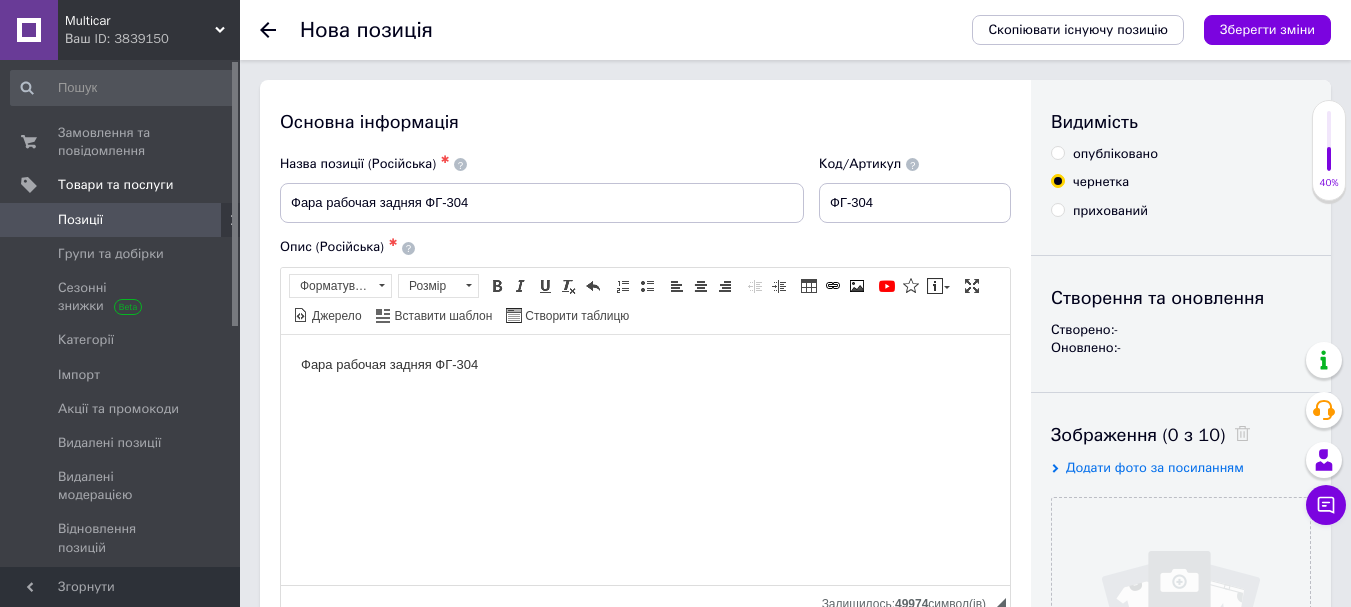 click on "Назва позиції (Російська) ✱" at bounding box center (542, 164) 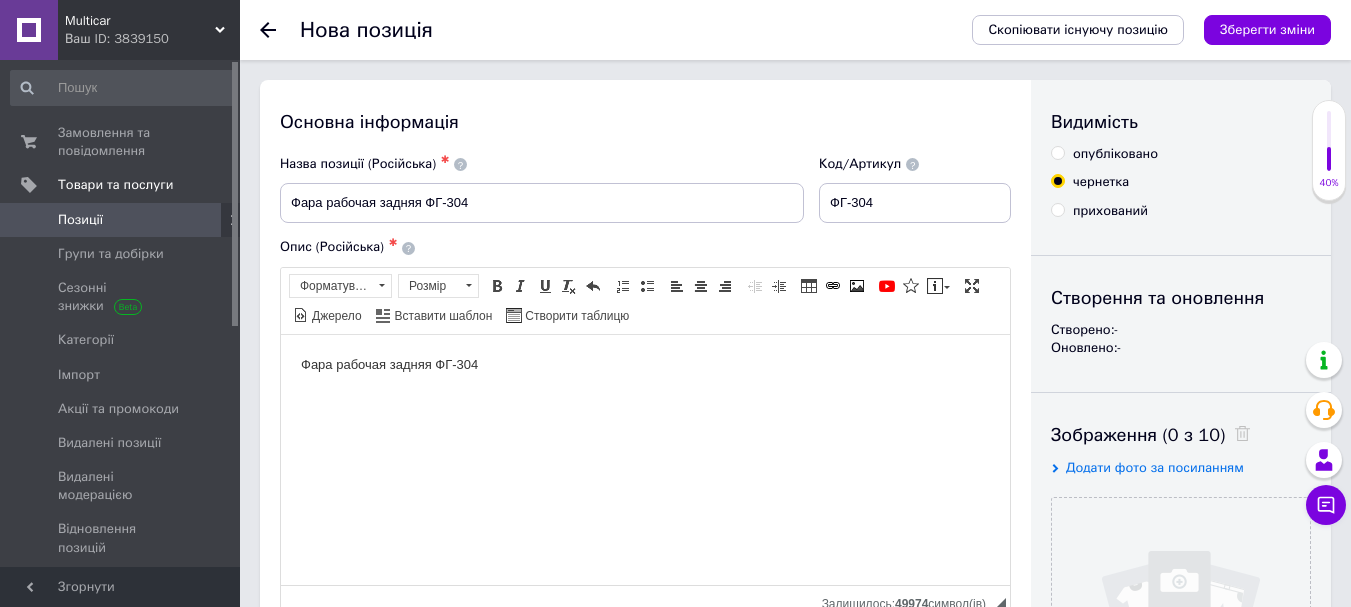 click on "Назва позиції (Російська) ✱" at bounding box center [542, 164] 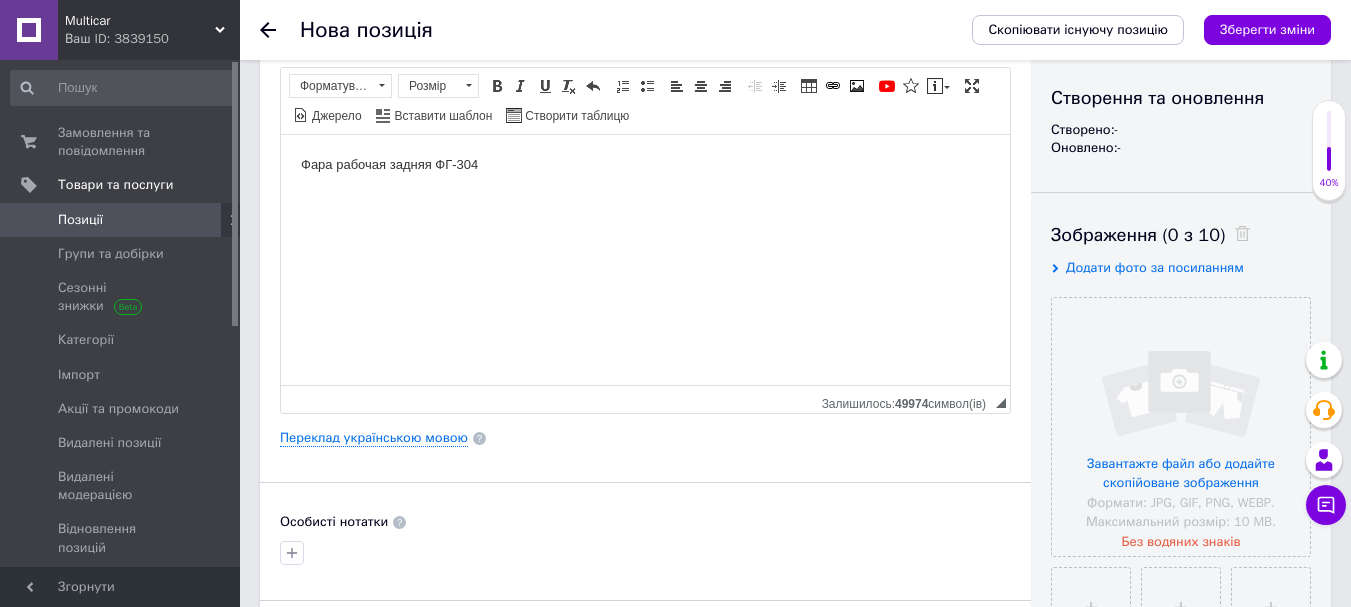 scroll, scrollTop: 0, scrollLeft: 0, axis: both 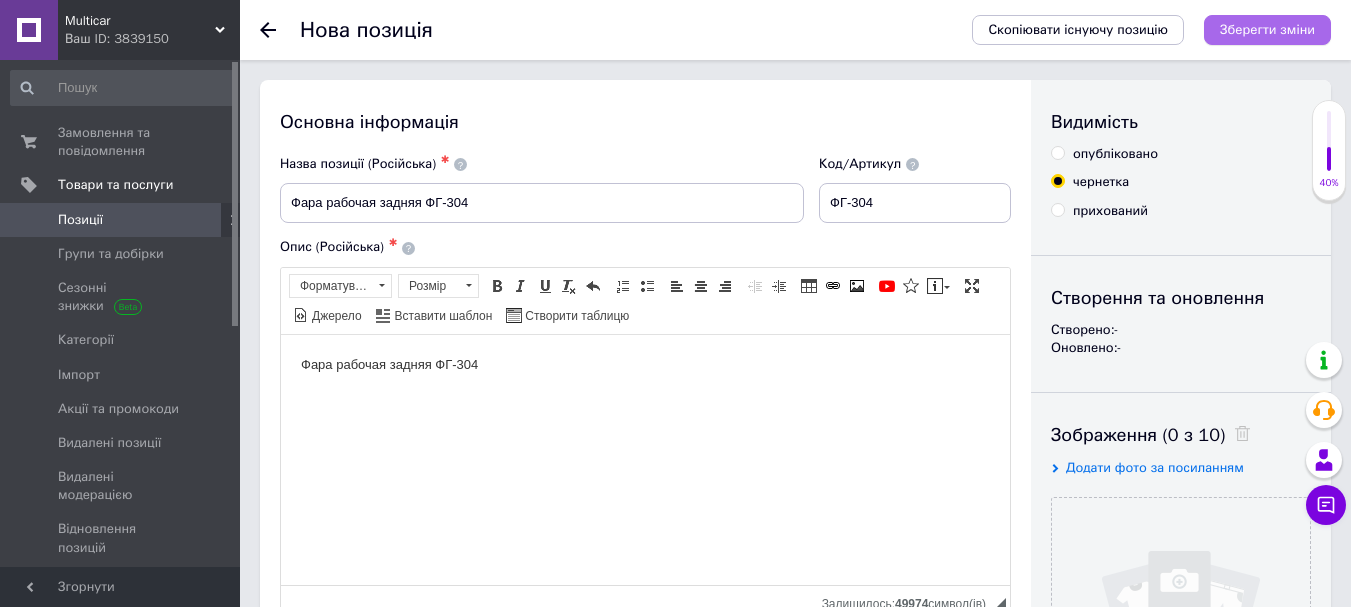 click on "Зберегти зміни" at bounding box center (1267, 29) 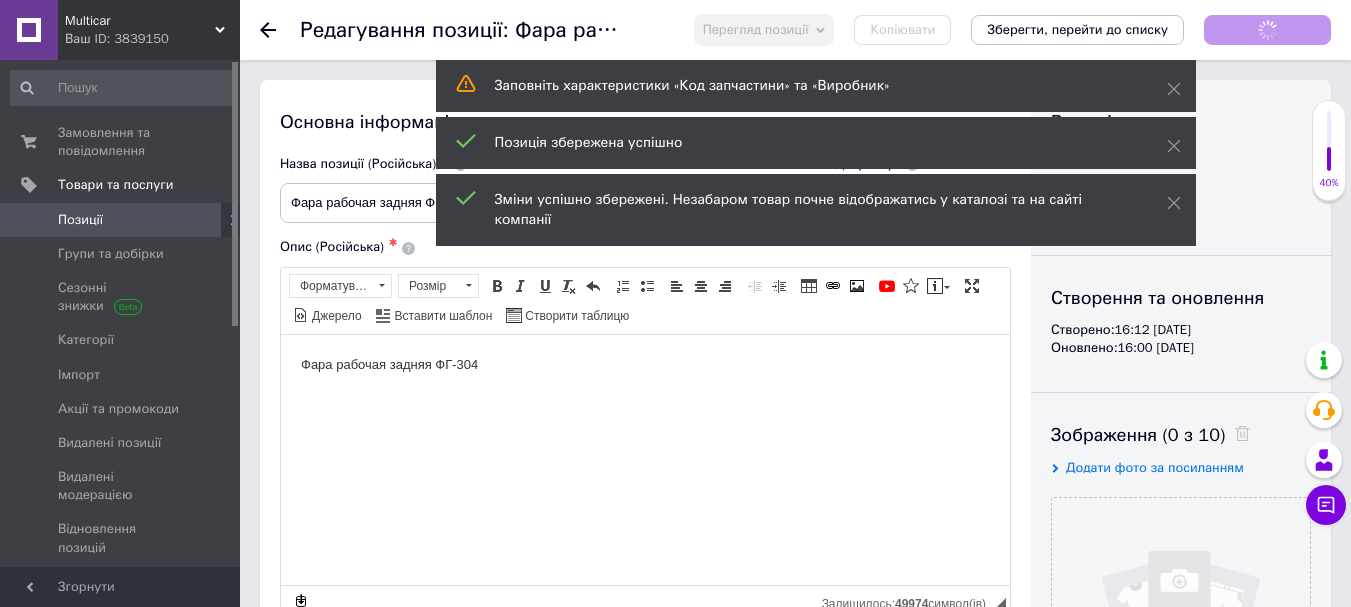 scroll, scrollTop: 0, scrollLeft: 0, axis: both 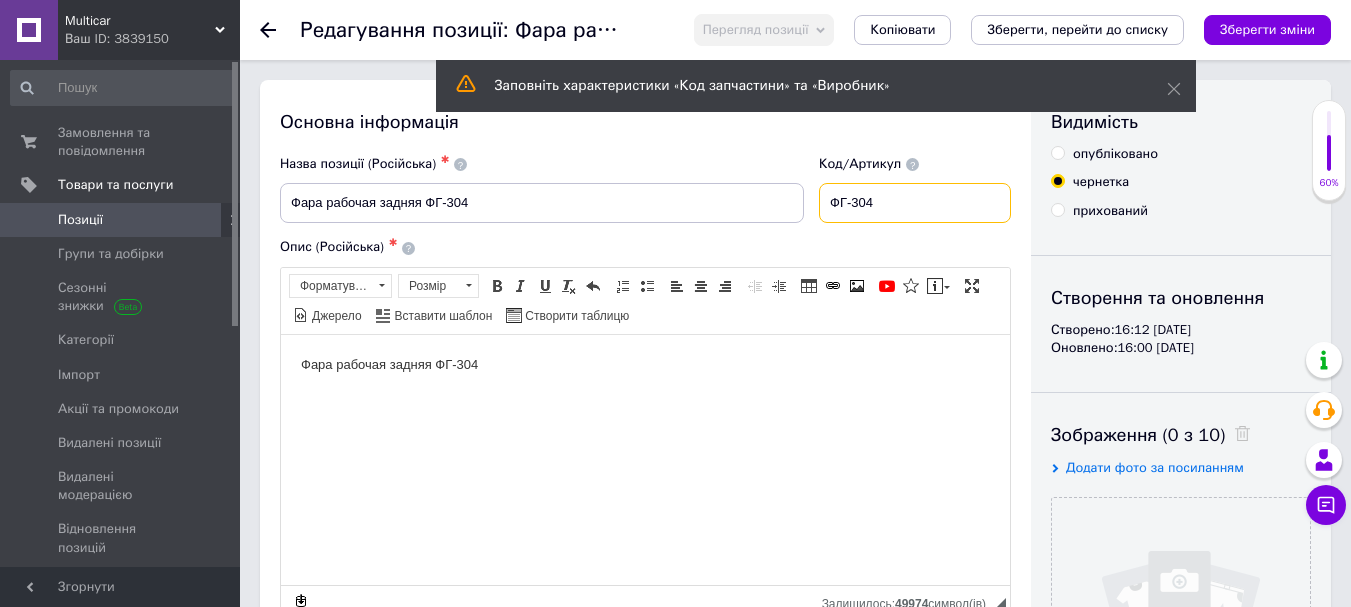 click on "ФГ-304" at bounding box center [915, 203] 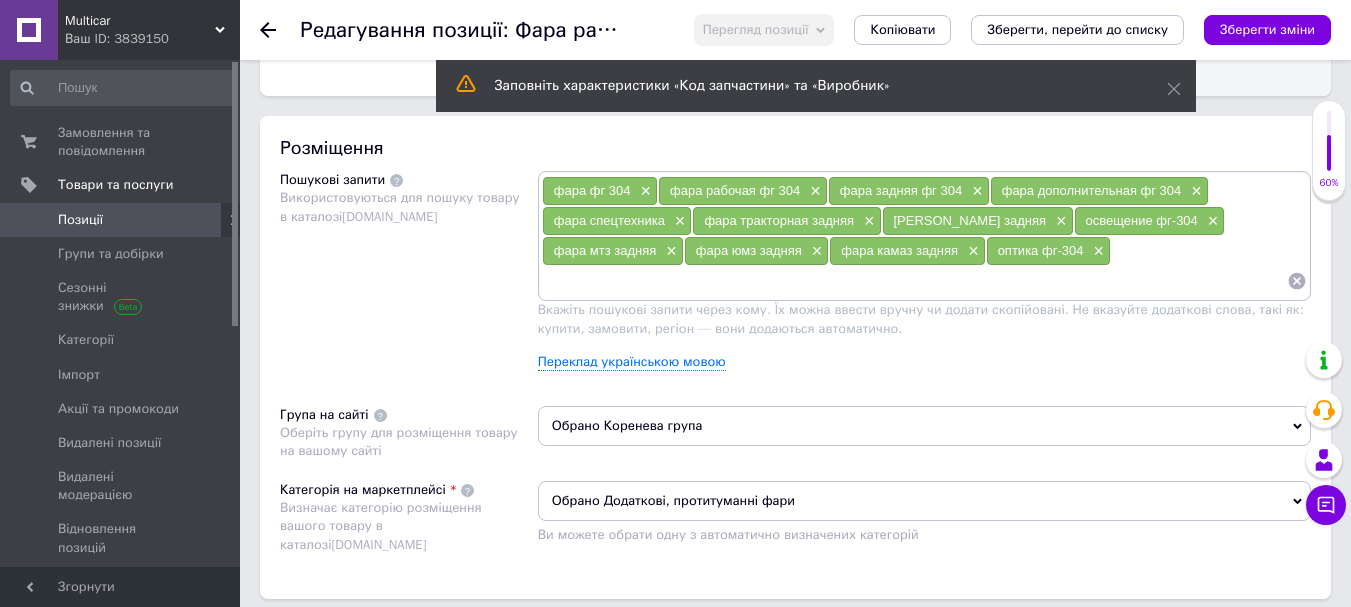 scroll, scrollTop: 500, scrollLeft: 0, axis: vertical 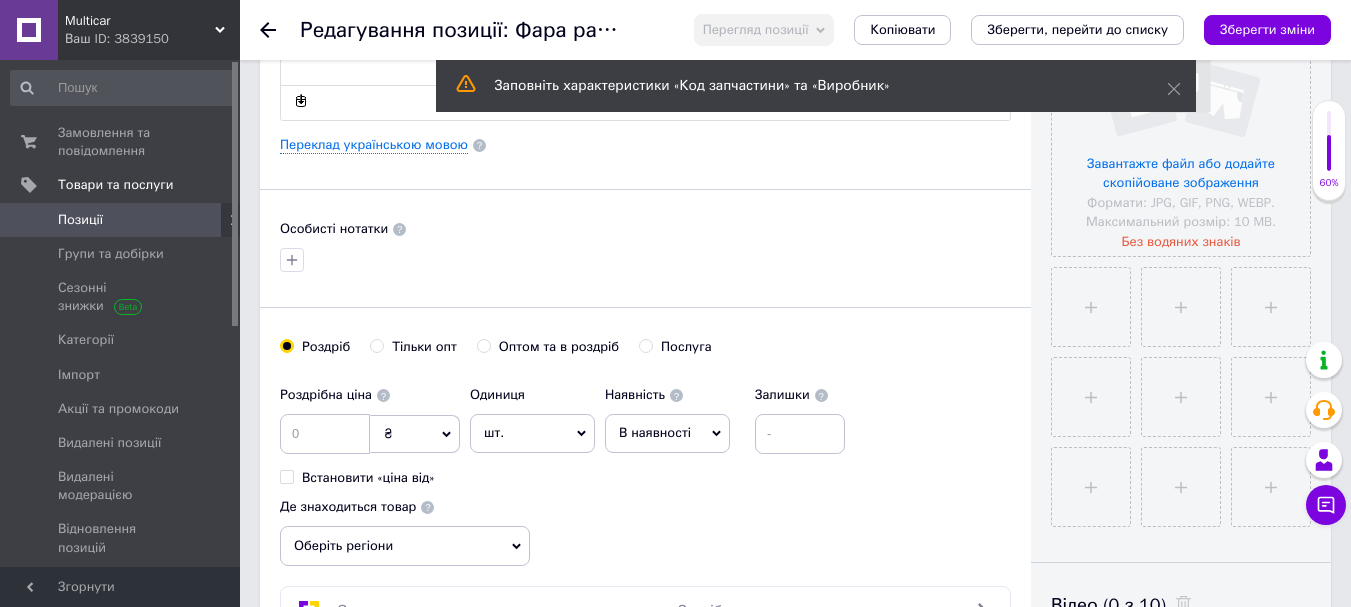 click on "Роздрібна ціна ₴ $ EUR CHF GBP ¥ PLN ₸ MDL HUF KGS CNY TRY KRW lei Встановити «ціна від»" at bounding box center [370, 431] 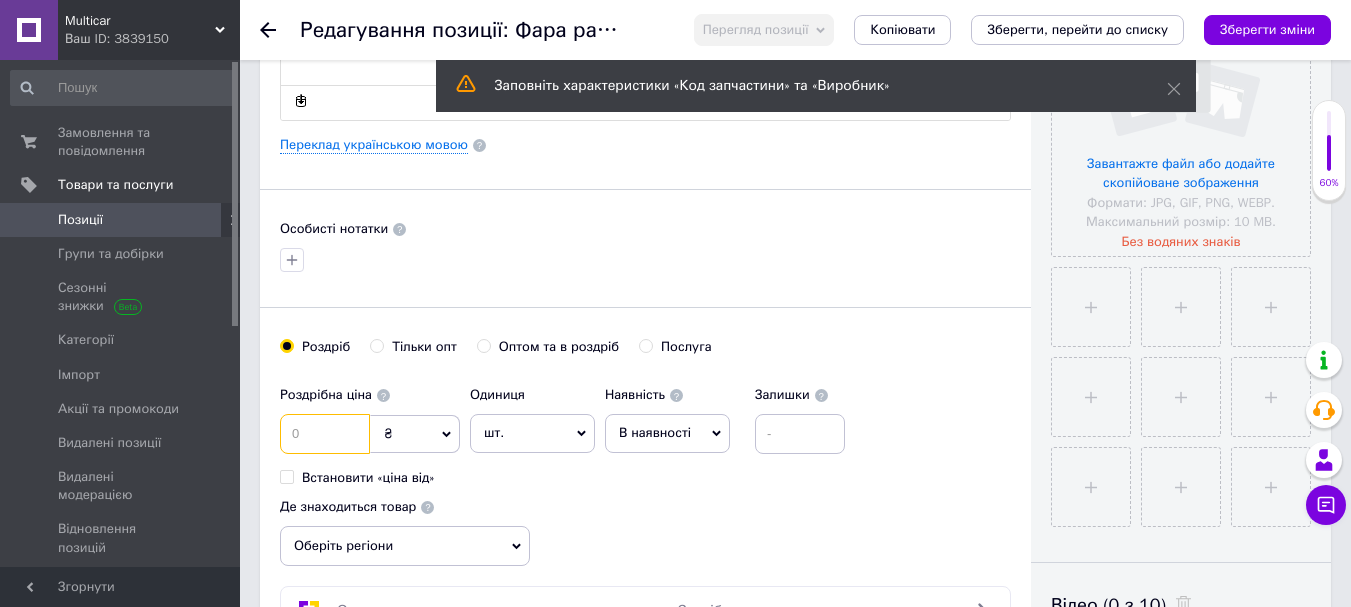 click at bounding box center (325, 434) 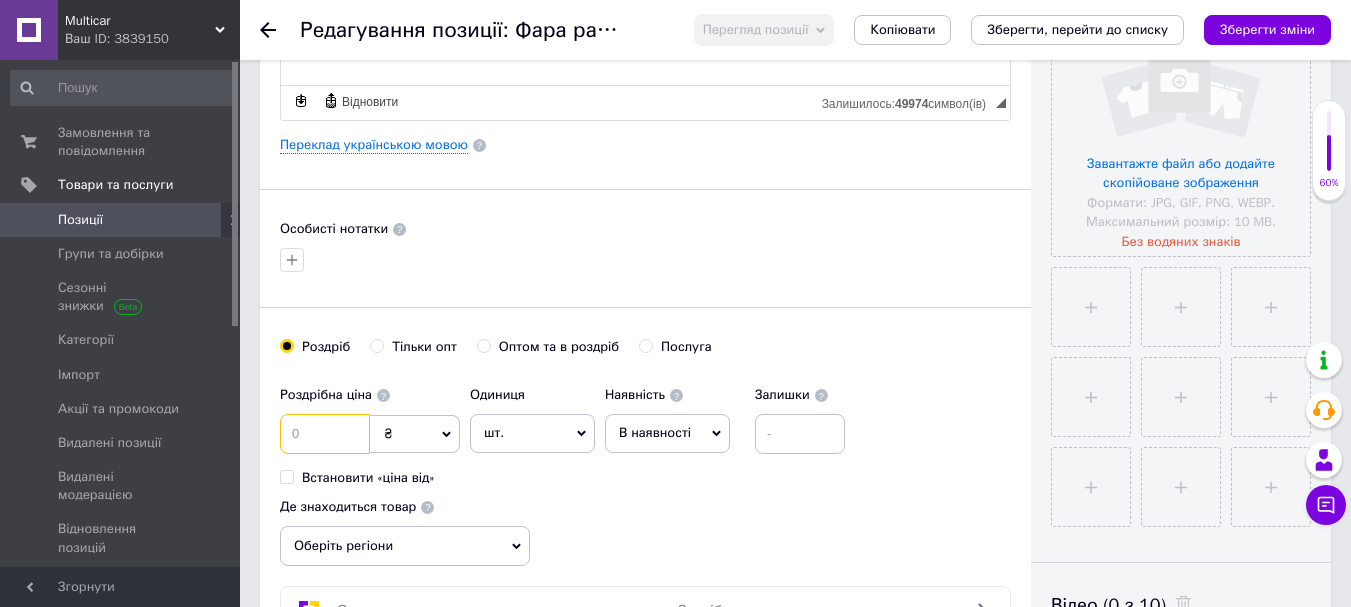 click at bounding box center (325, 434) 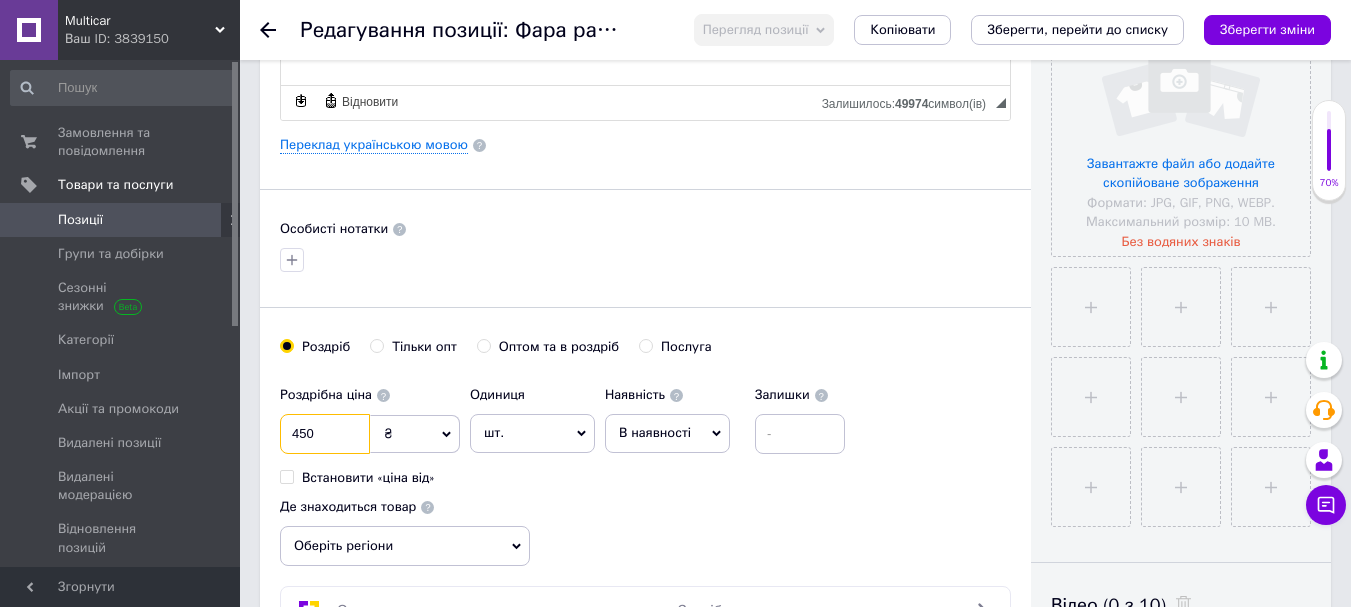 type on "450" 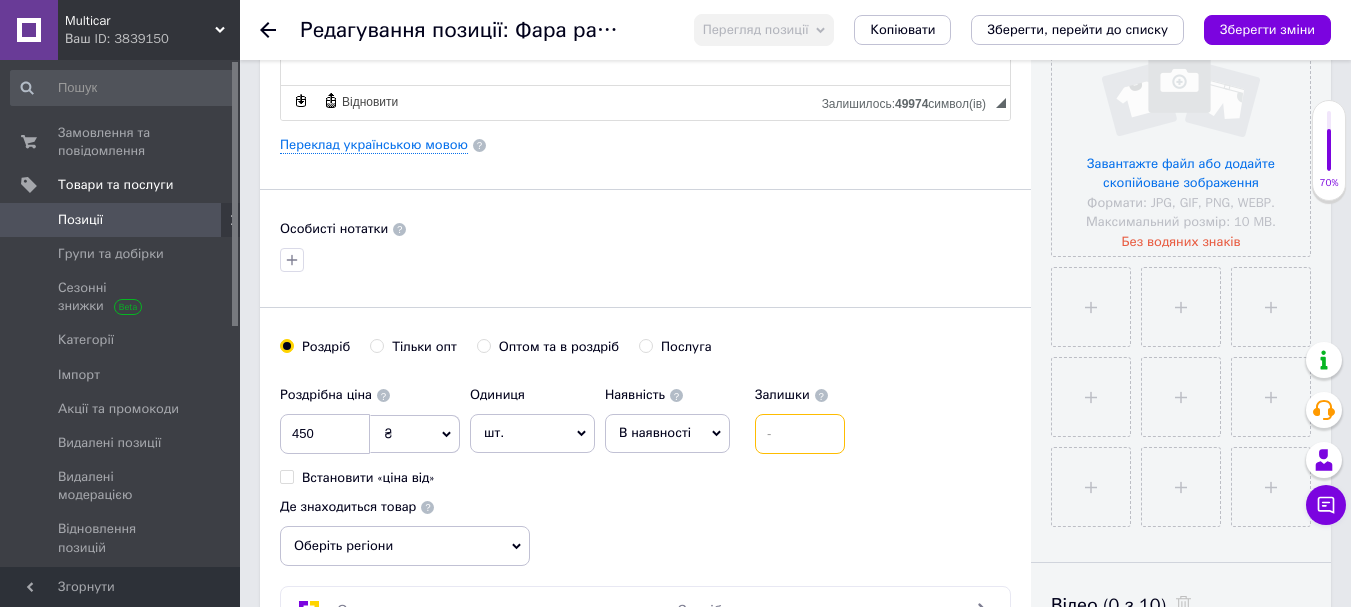 click at bounding box center (800, 434) 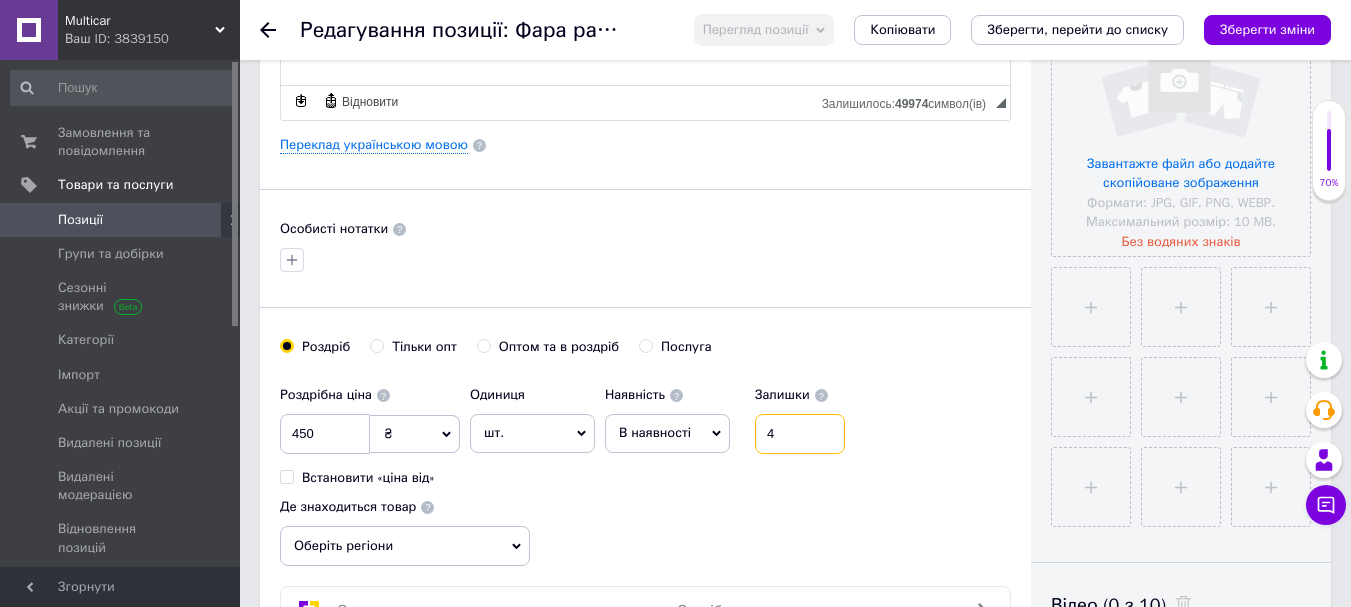 type on "4" 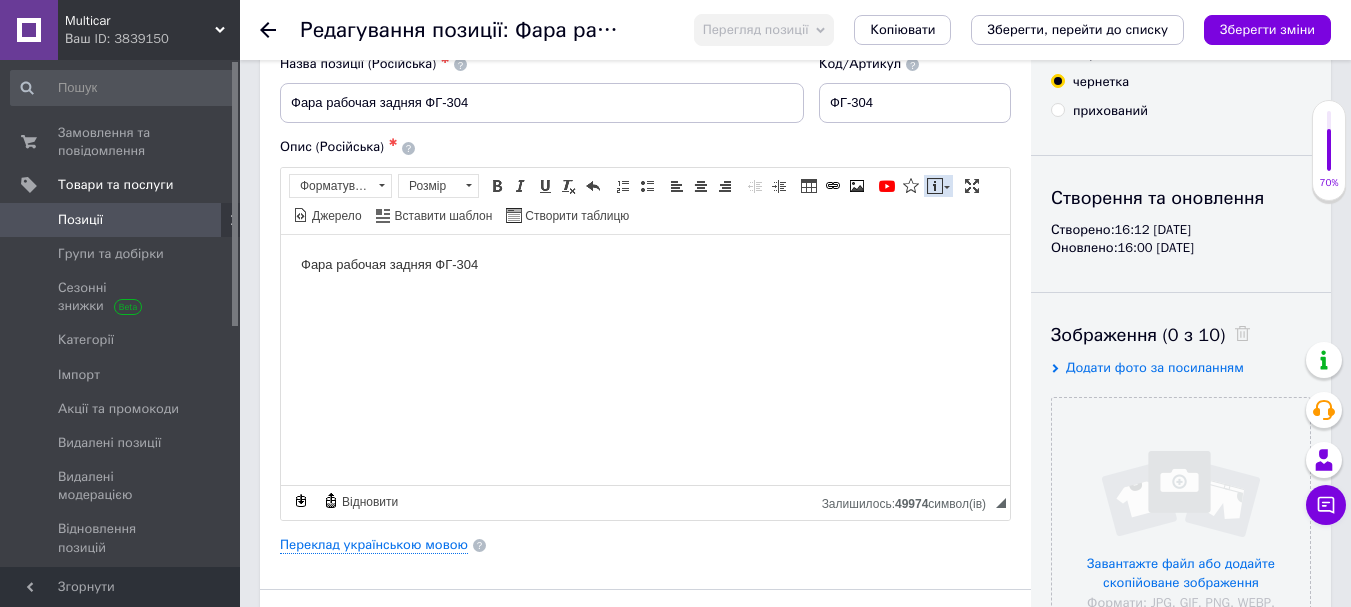 scroll, scrollTop: 0, scrollLeft: 0, axis: both 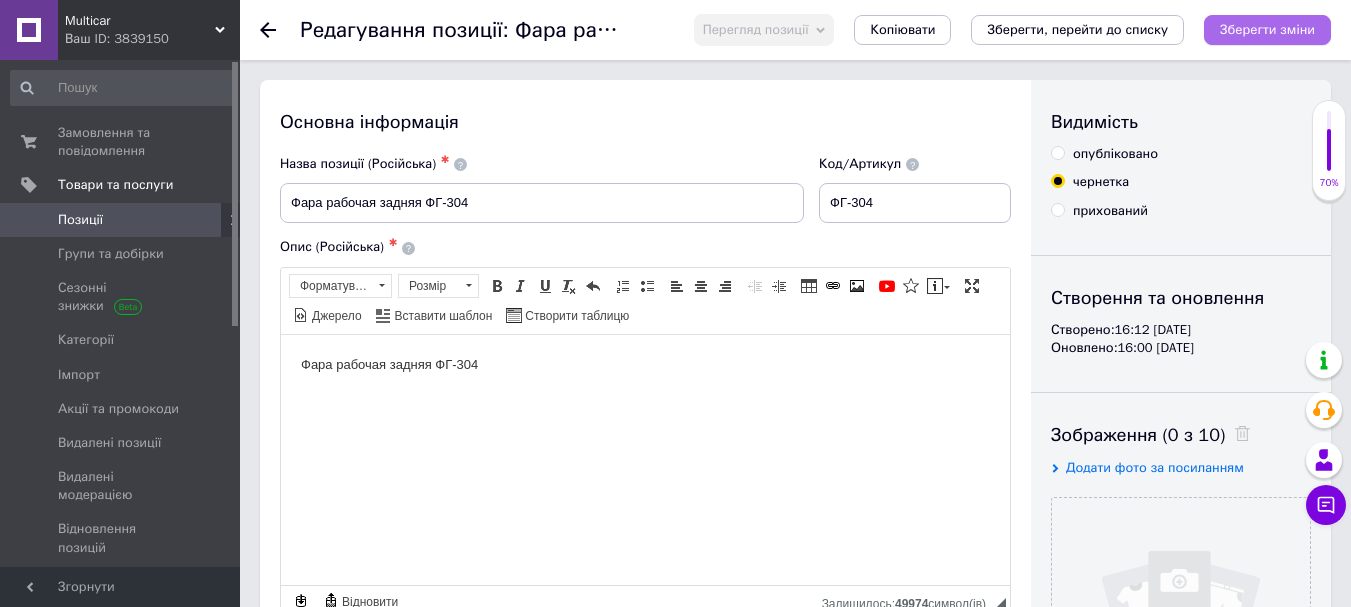 click on "Зберегти зміни" at bounding box center (1267, 29) 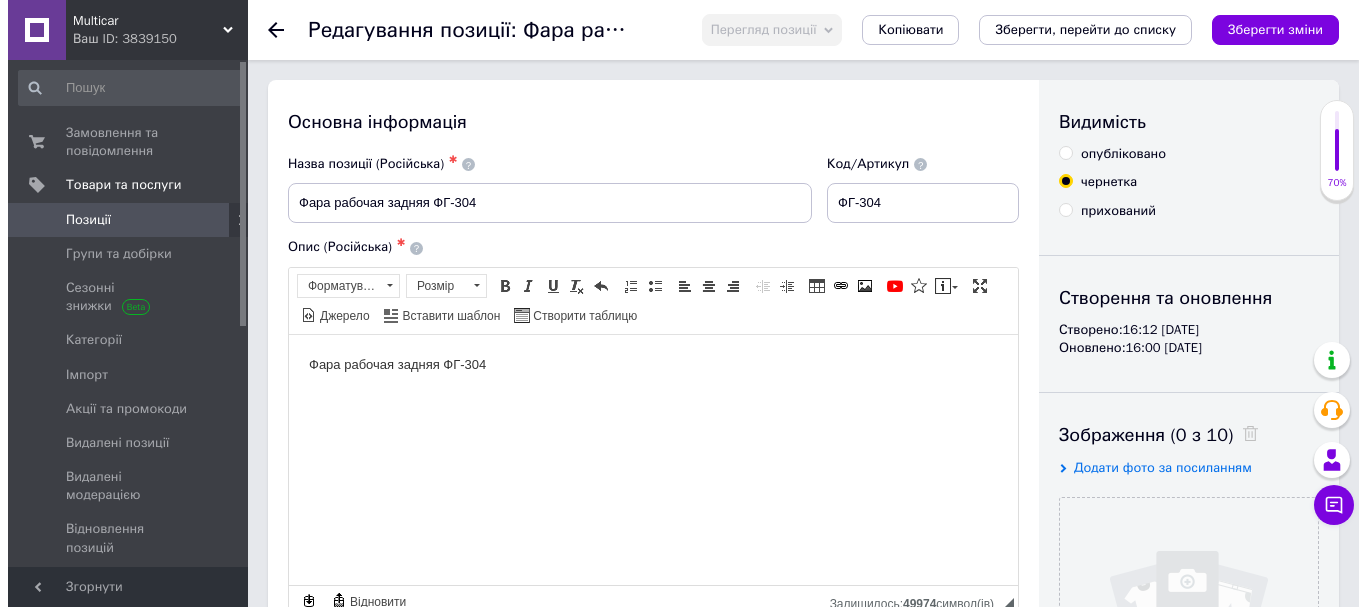 scroll, scrollTop: 100, scrollLeft: 0, axis: vertical 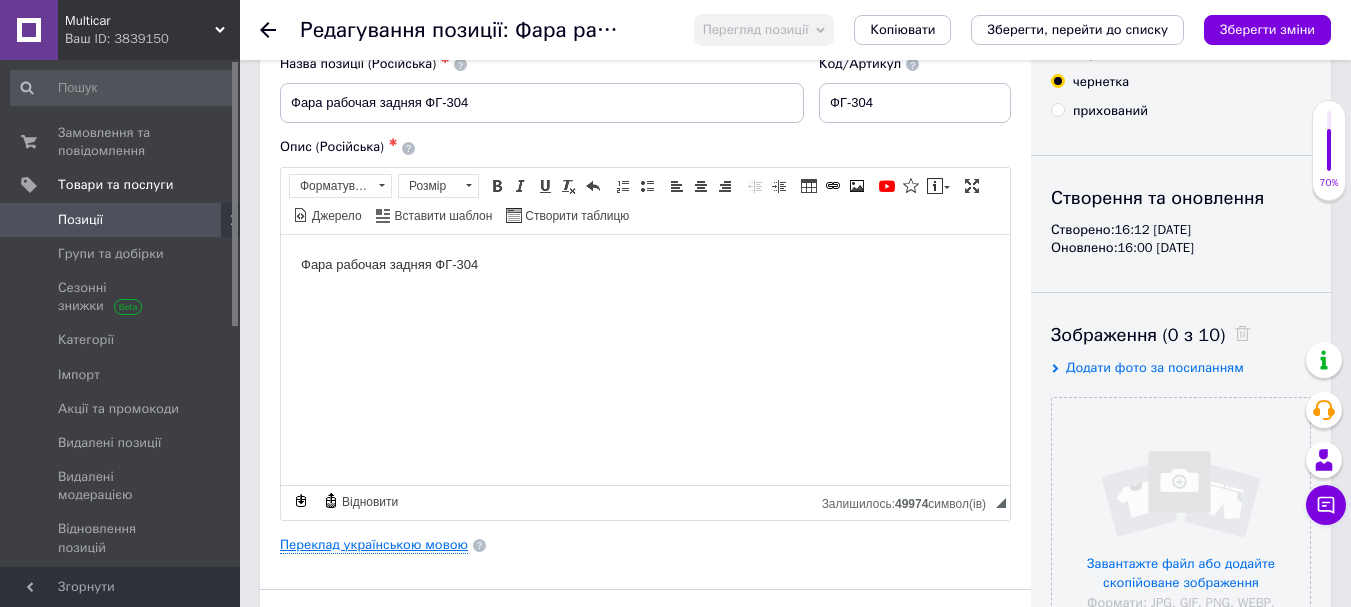 click on "Переклад українською мовою" at bounding box center [374, 545] 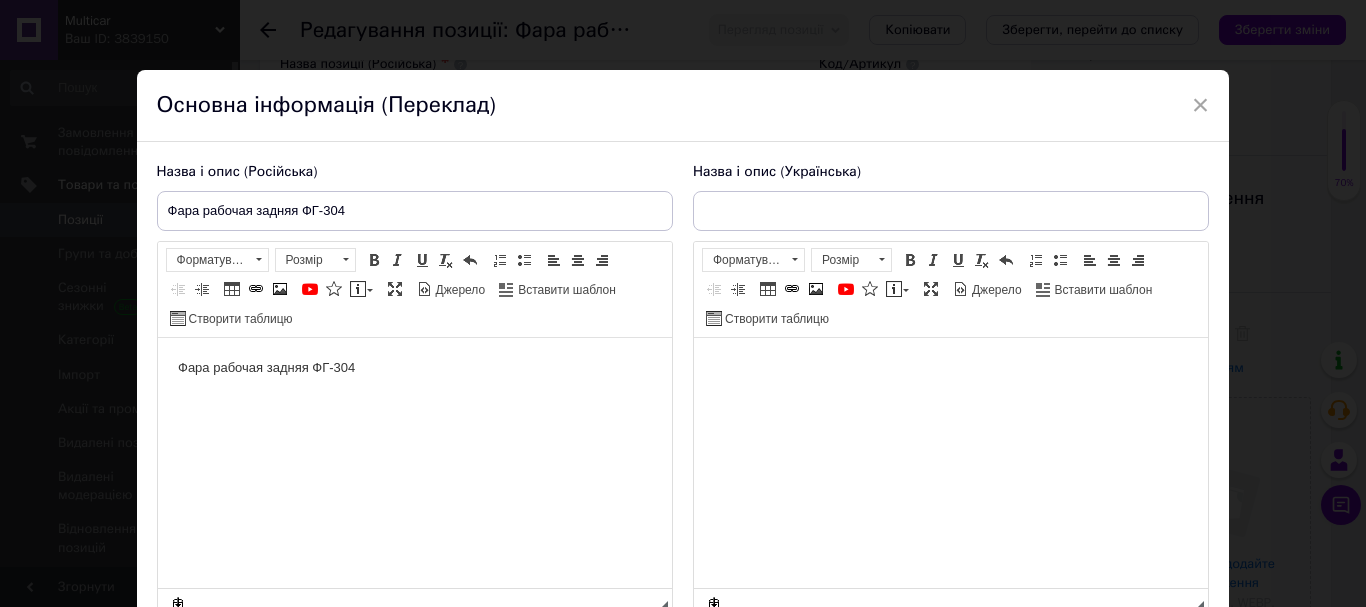scroll, scrollTop: 0, scrollLeft: 0, axis: both 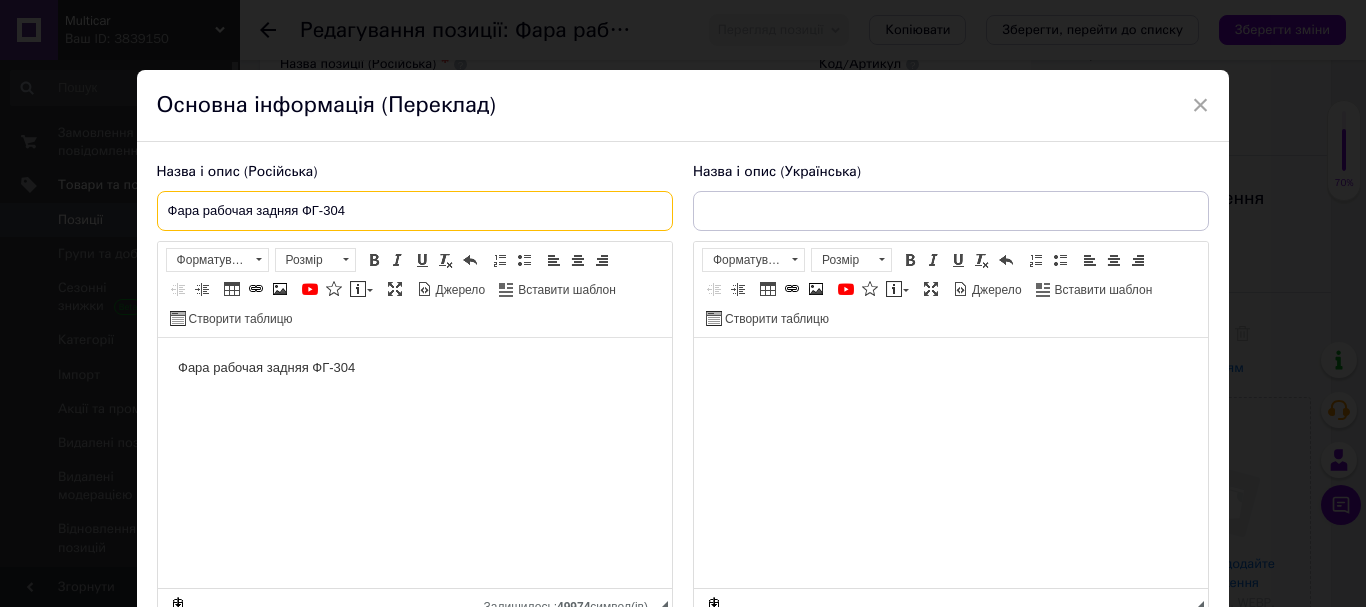 click on "Фара рабочая задняя ФГ-304" at bounding box center (415, 211) 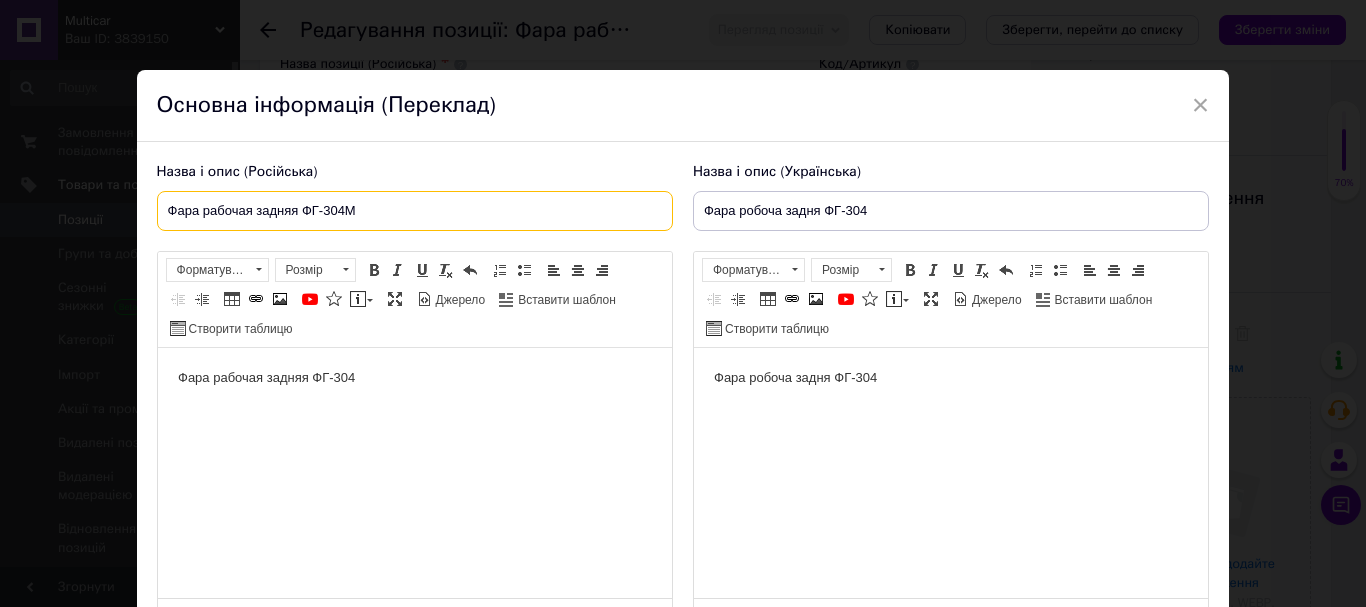 type on "Фара рабочая задняя ФГ-304М" 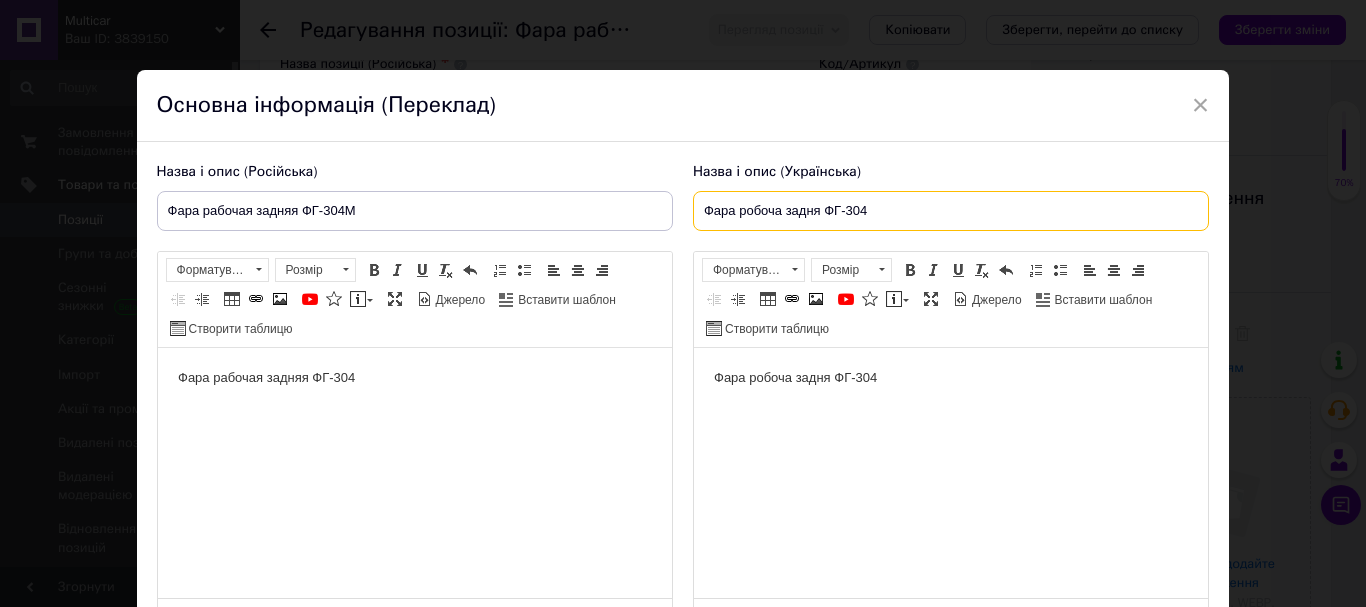 click on "Фара робоча задня ФГ-304" at bounding box center [951, 211] 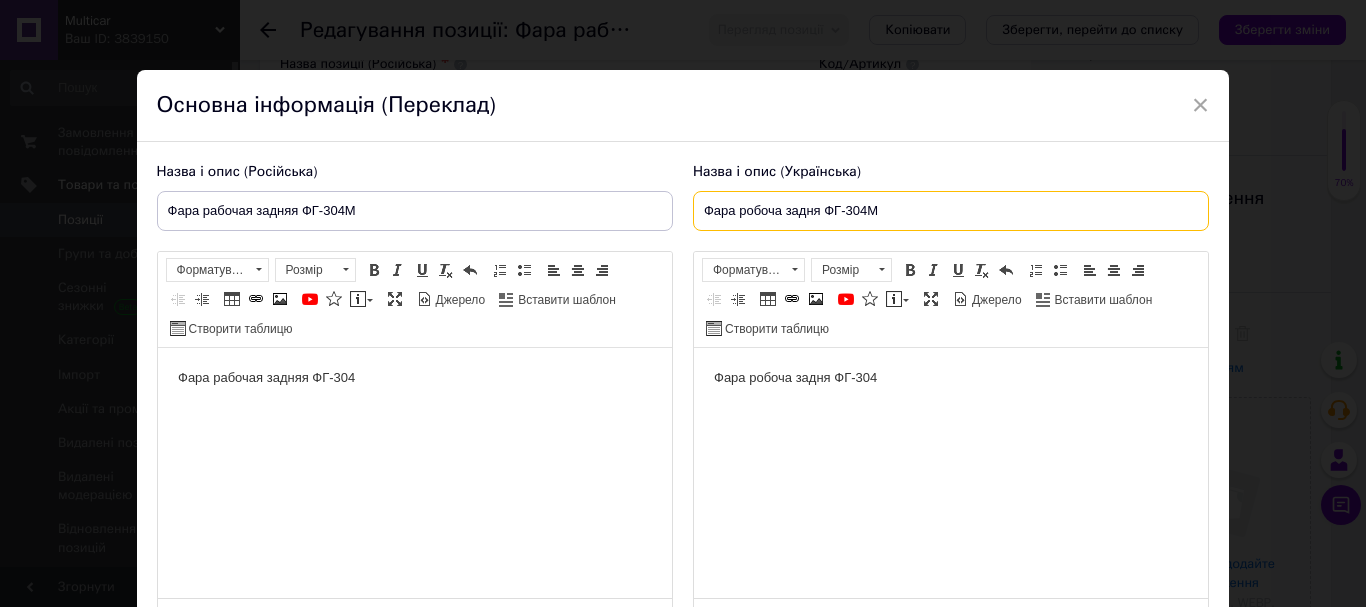 type on "Фара робоча задня ФГ-304М" 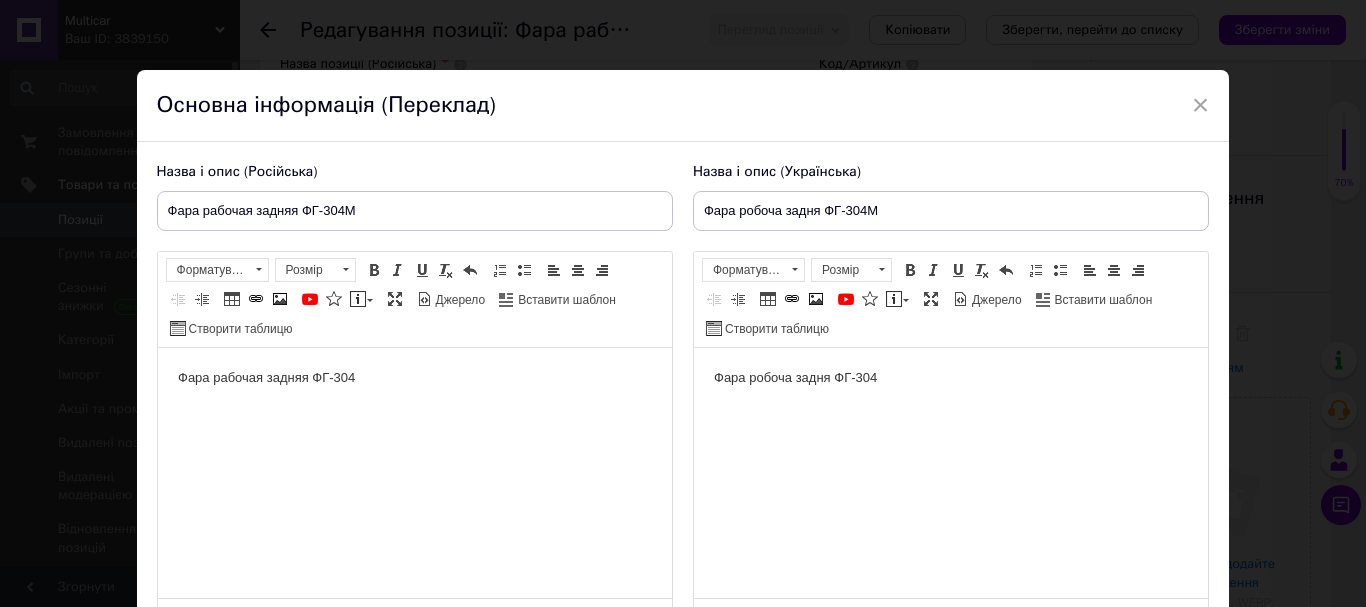 click on "Фара робоча задня ФГ-304" at bounding box center [950, 378] 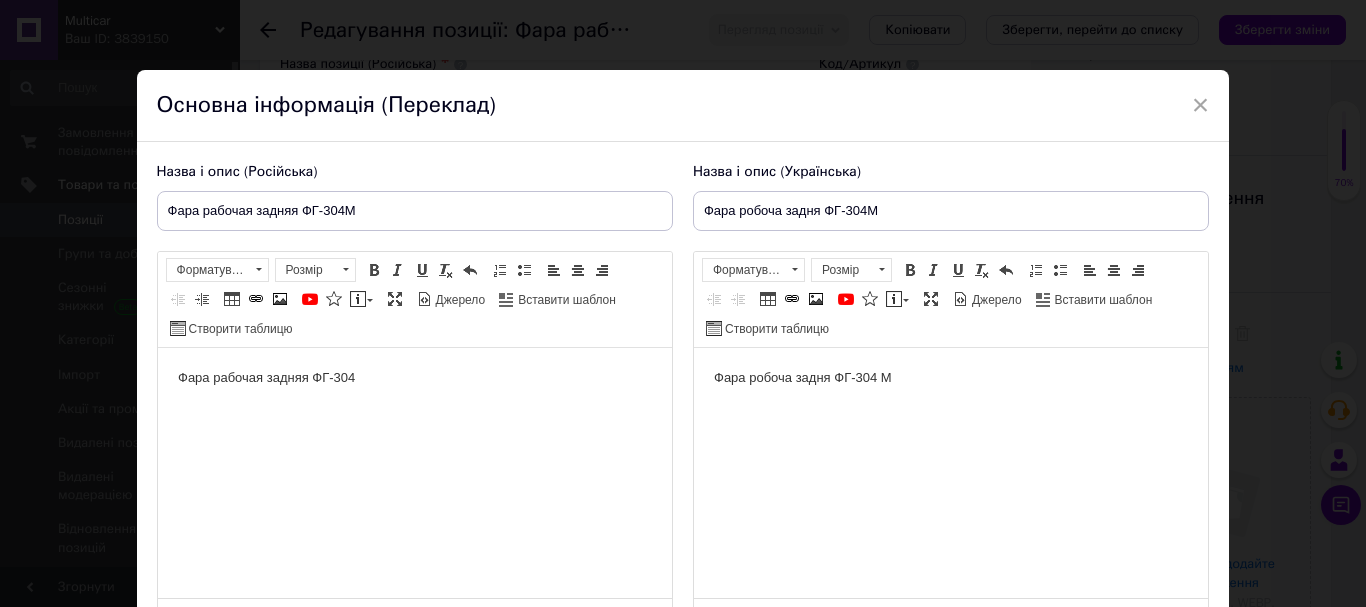 click on "Фара рабочая задняя ФГ-304" at bounding box center [414, 378] 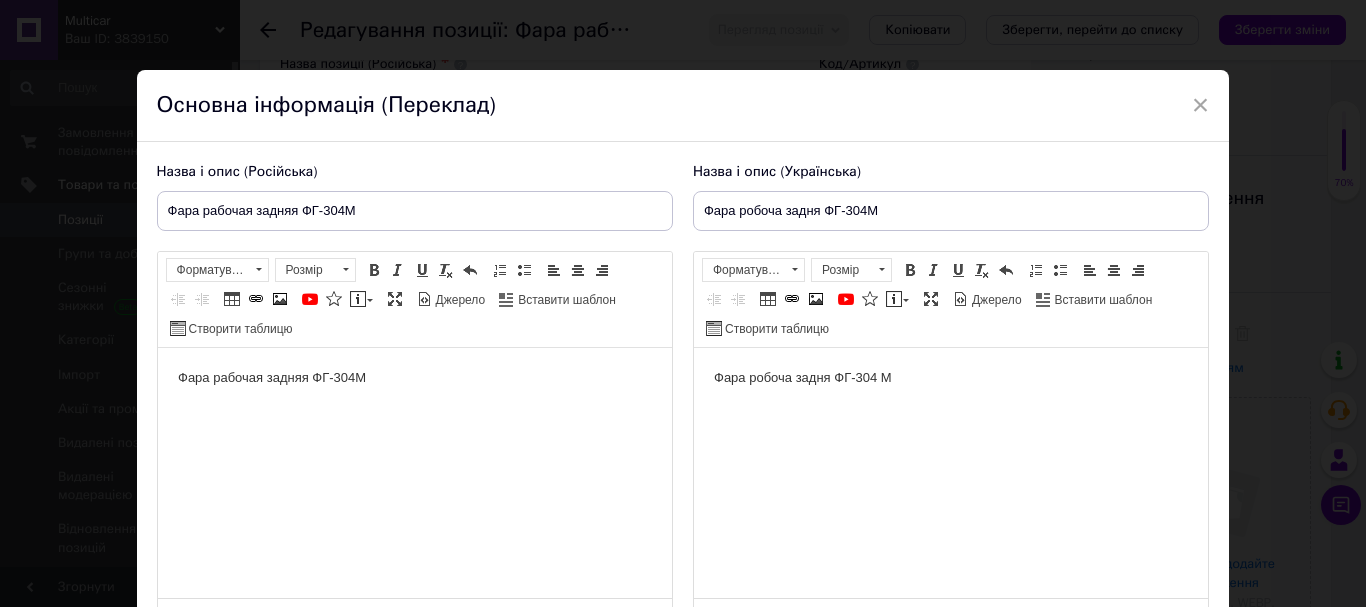 click on "Фара робоча задня ФГ-304 М" at bounding box center [950, 378] 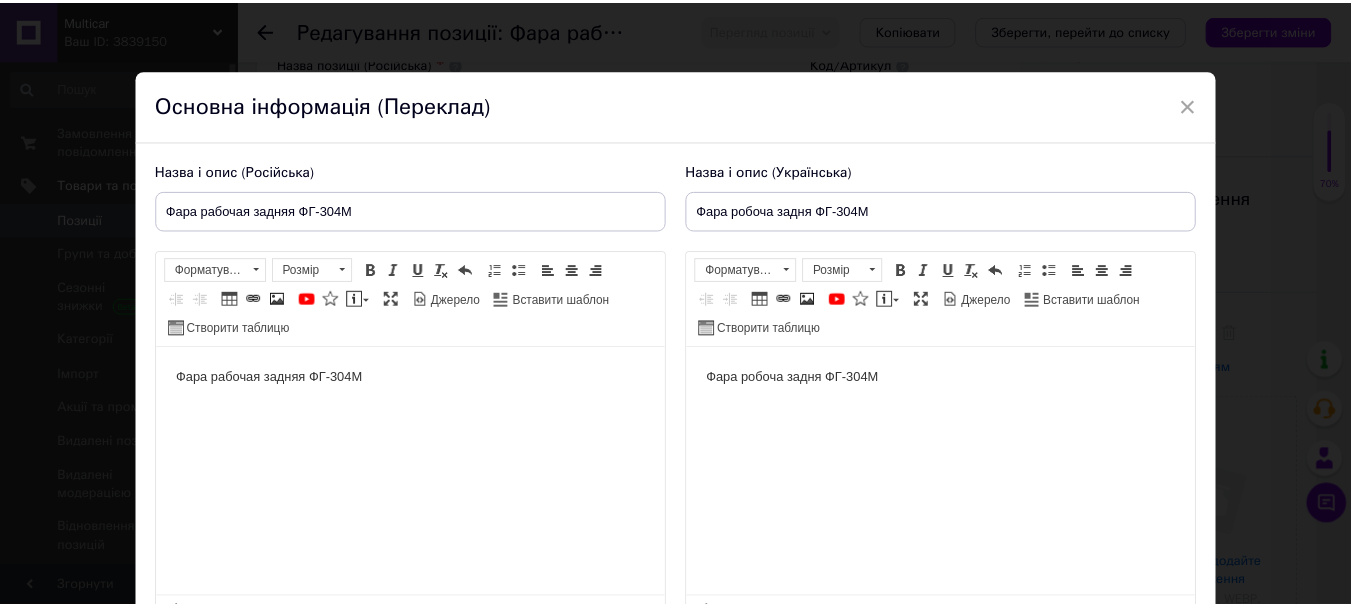 scroll, scrollTop: 100, scrollLeft: 0, axis: vertical 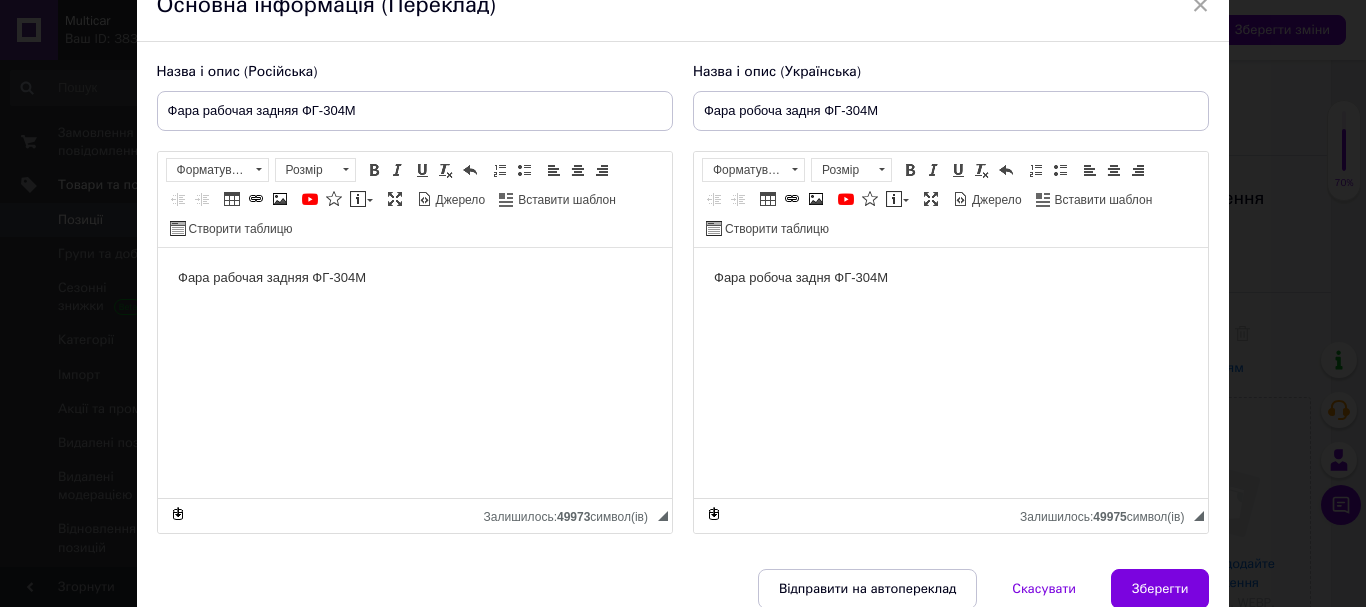click on "Назва і опис (Російська) Фара рабочая задняя ФГ-304М Фара рабочая задняя ФГ-304М Розширений текстовий редактор, 8315643A-C066-42C0-9171-DE2DAEDE2371 Панель інструментів редактора Форматування Форматування Розмір Розмір   Жирний  Сполучення клавіш Ctrl+B   Курсив  Сполучення клавіш Ctrl+I   Підкреслений  Сполучення клавіш Ctrl+U   Видалити форматування   Повернути  Сполучення клавіш Ctrl+Z   Вставити/видалити нумерований список   Вставити/видалити маркований список   По лівому краю   По центру   По правому краю   Зменшити відступ   Збільшити відступ   Таблиця     Зображення   YouTube" at bounding box center [683, 306] 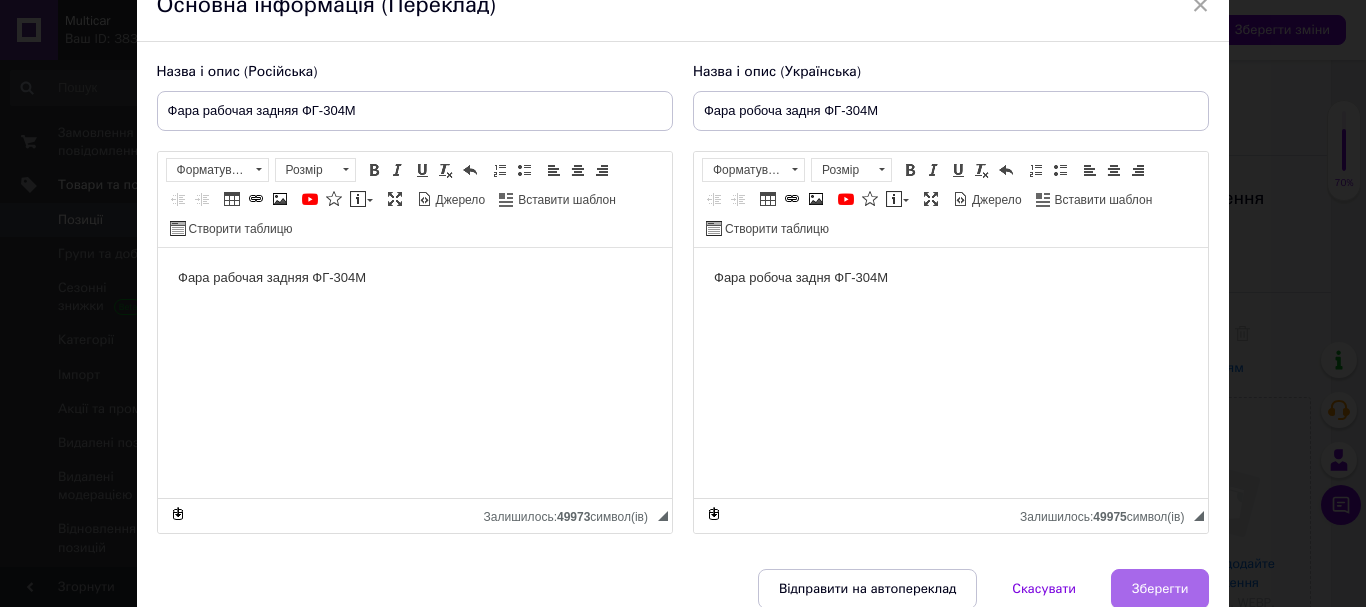 click on "Зберегти" at bounding box center (1160, 589) 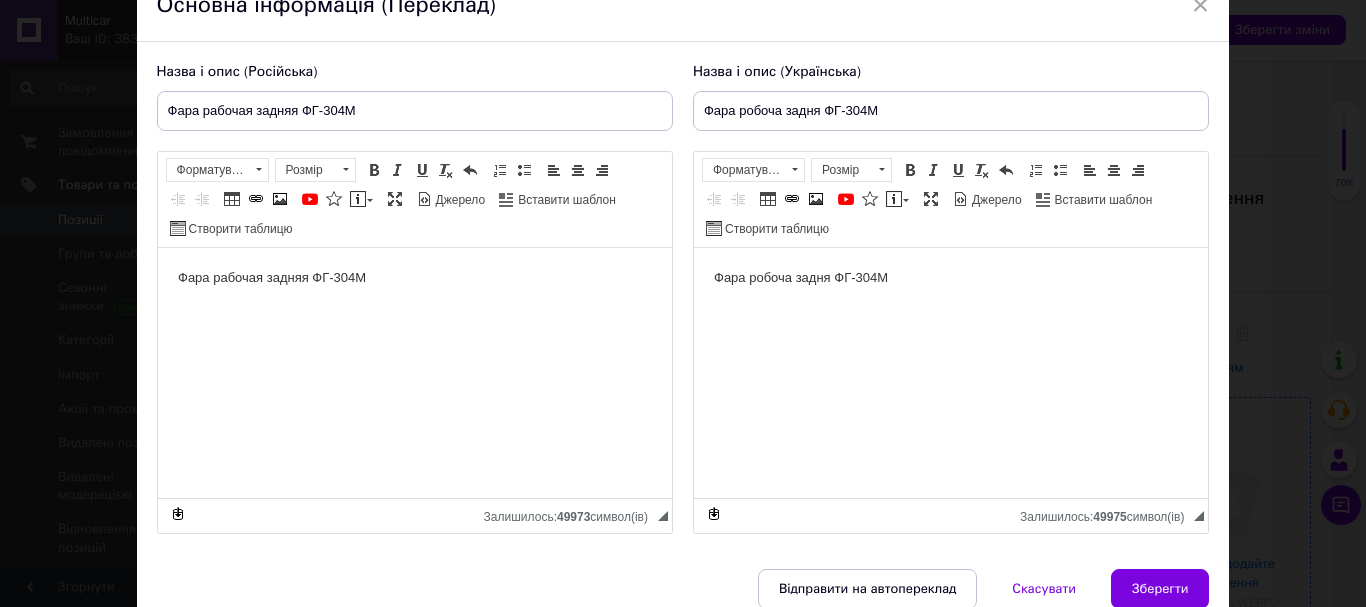 type on "Фара рабочая задняя ФГ-304М" 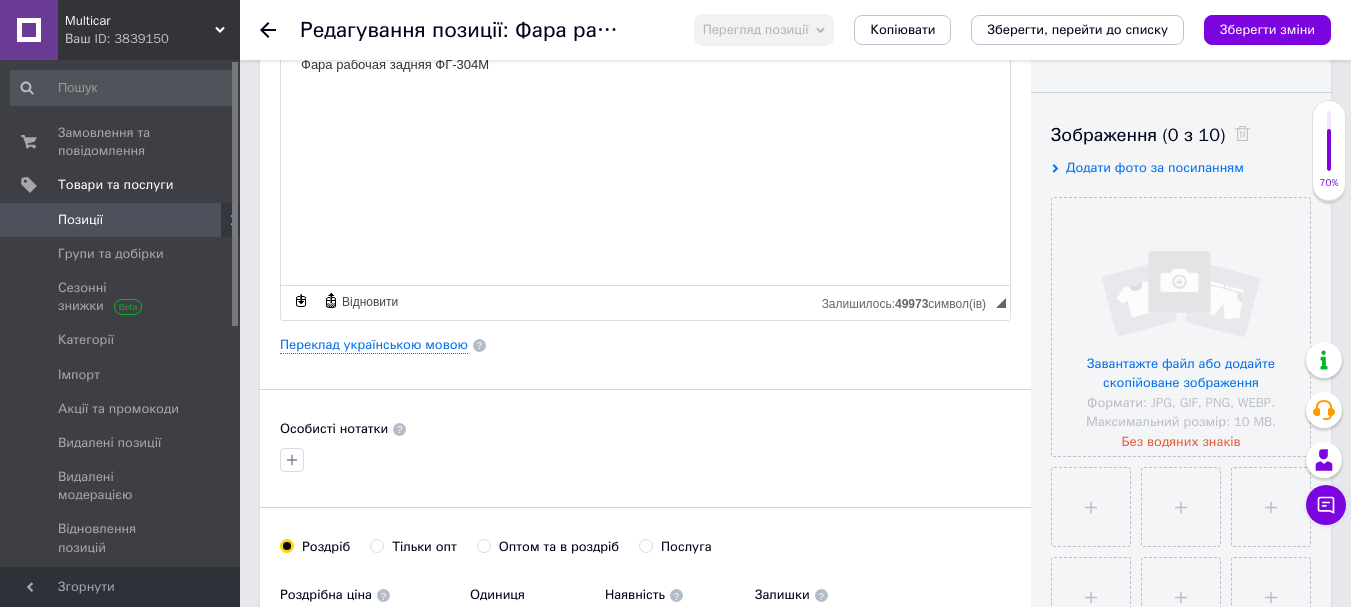 scroll, scrollTop: 0, scrollLeft: 0, axis: both 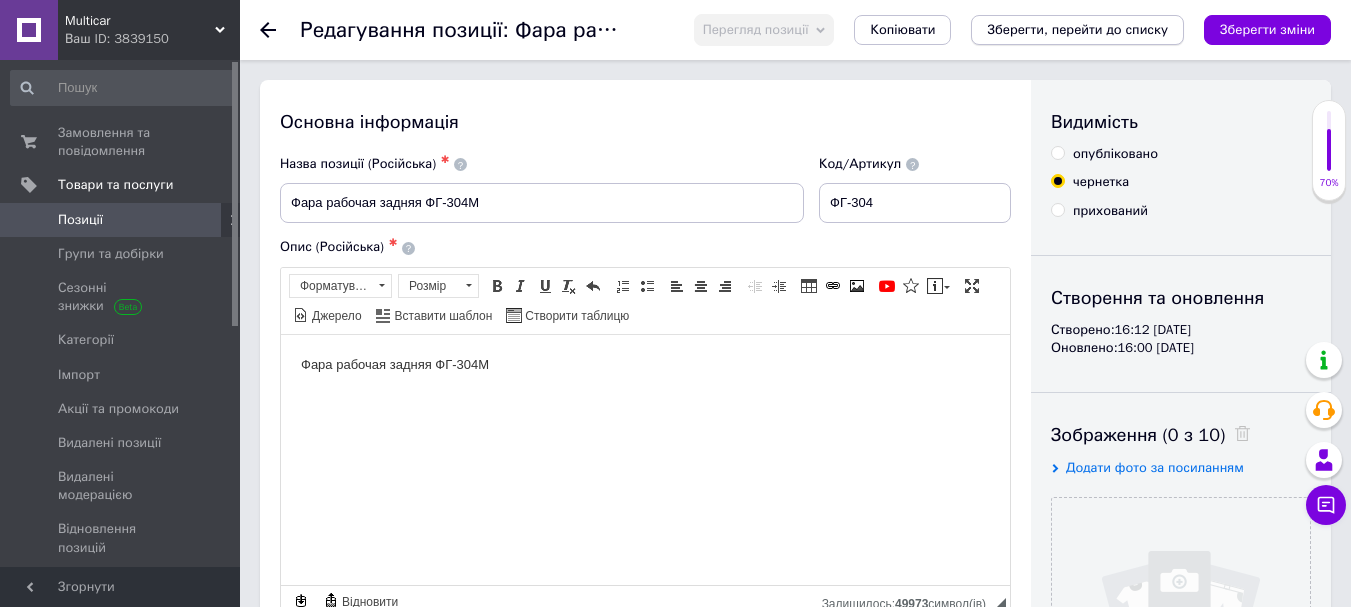 click on "Зберегти, перейти до списку" at bounding box center [1077, 30] 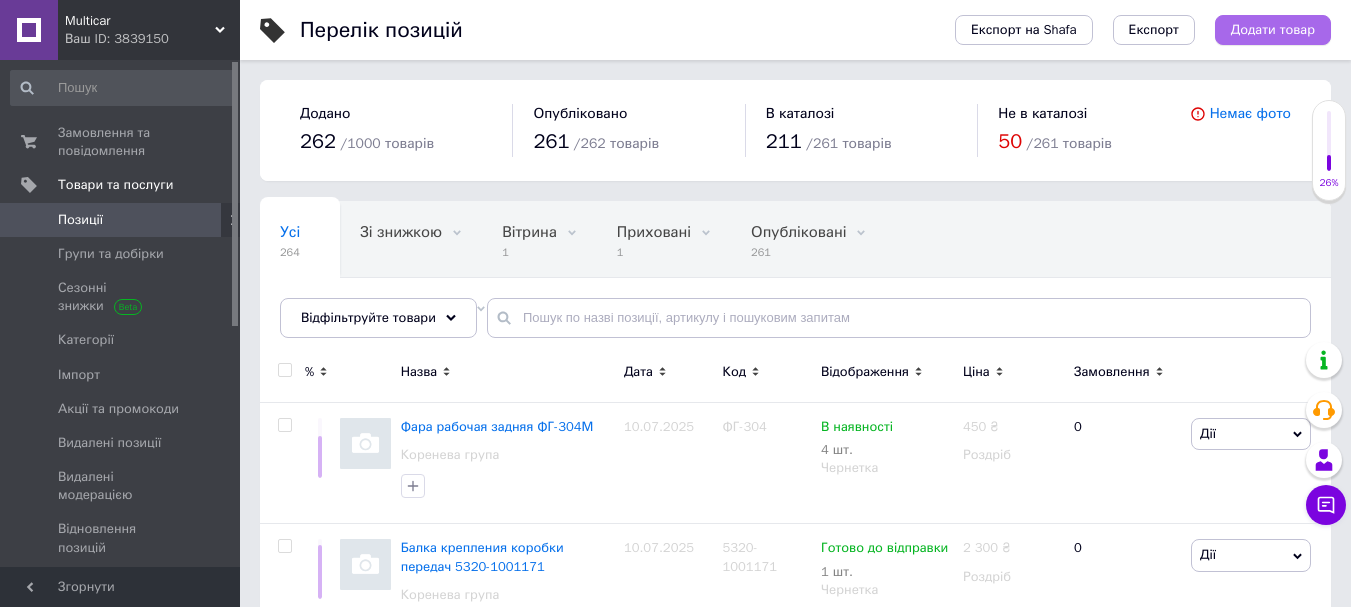 click on "Додати товар" at bounding box center [1273, 30] 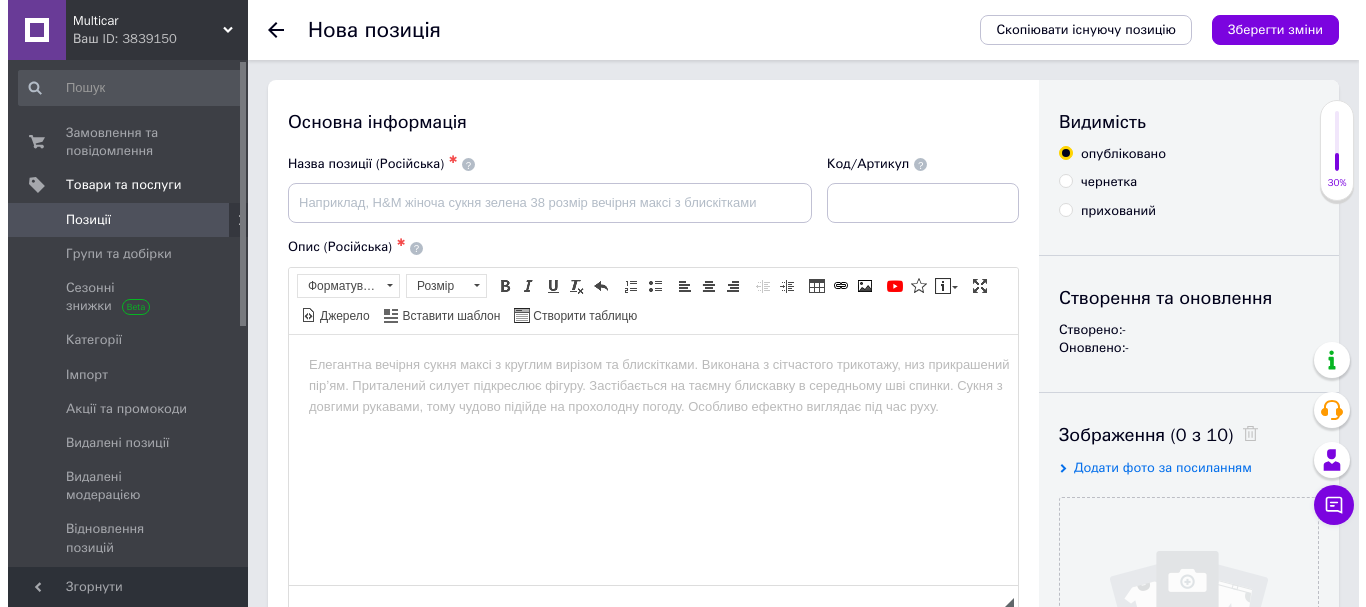 scroll, scrollTop: 100, scrollLeft: 0, axis: vertical 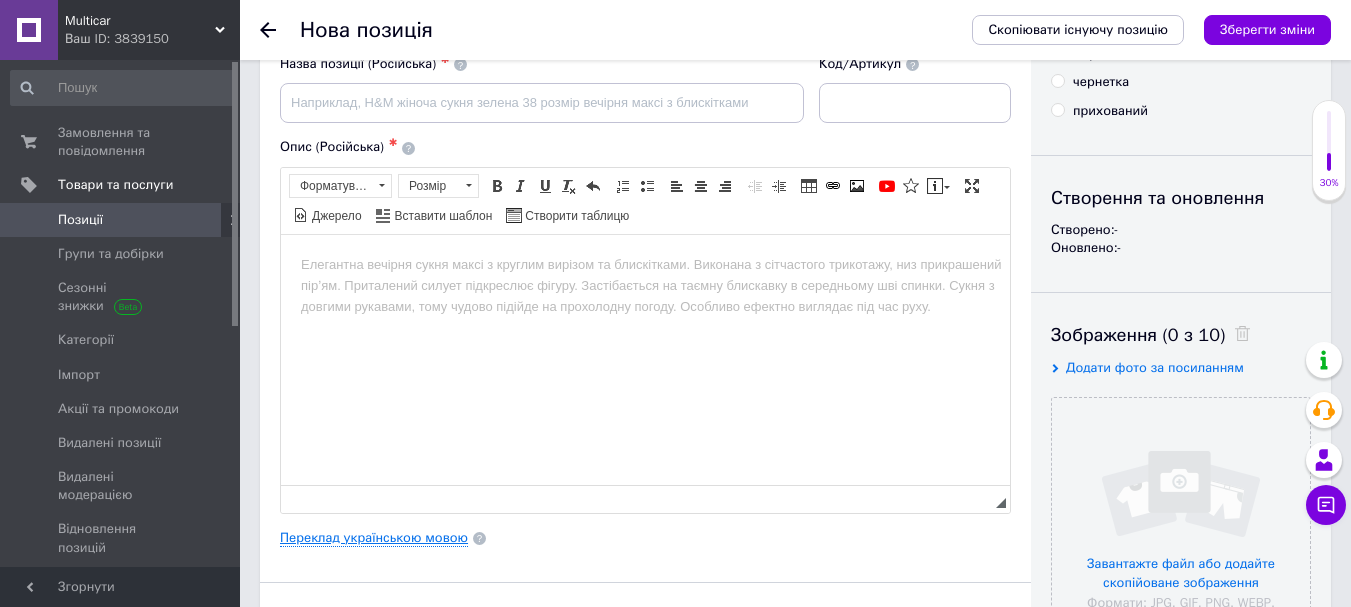 click on "Переклад українською мовою" at bounding box center [374, 538] 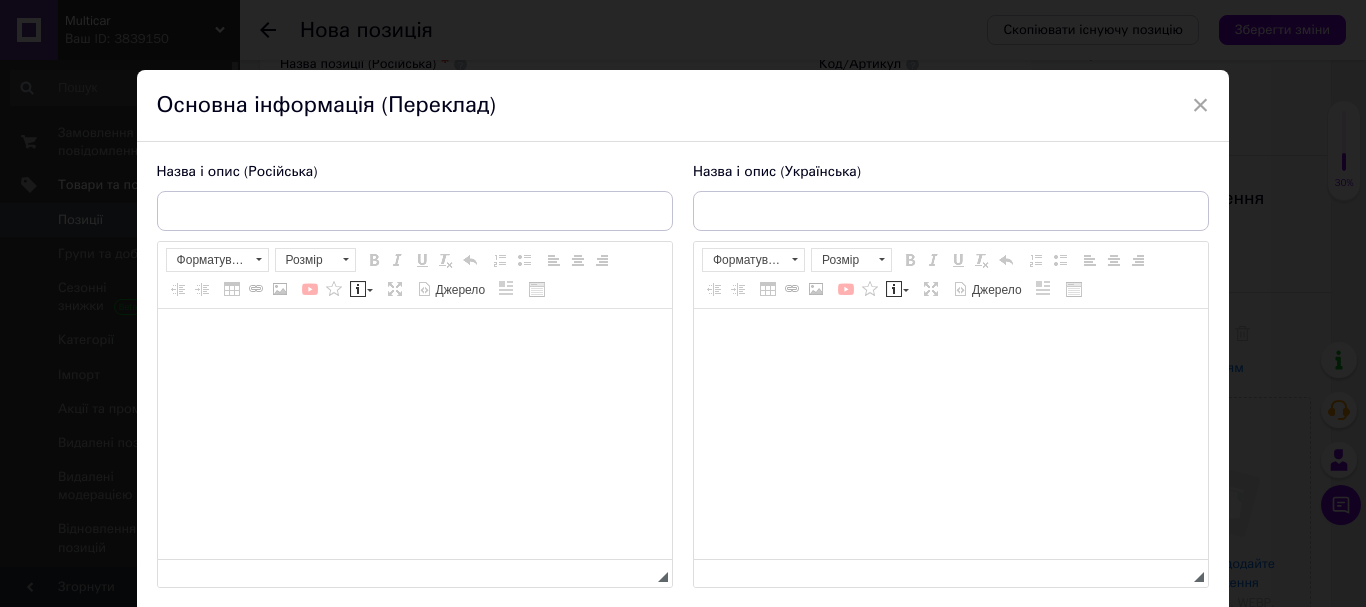 scroll, scrollTop: 0, scrollLeft: 0, axis: both 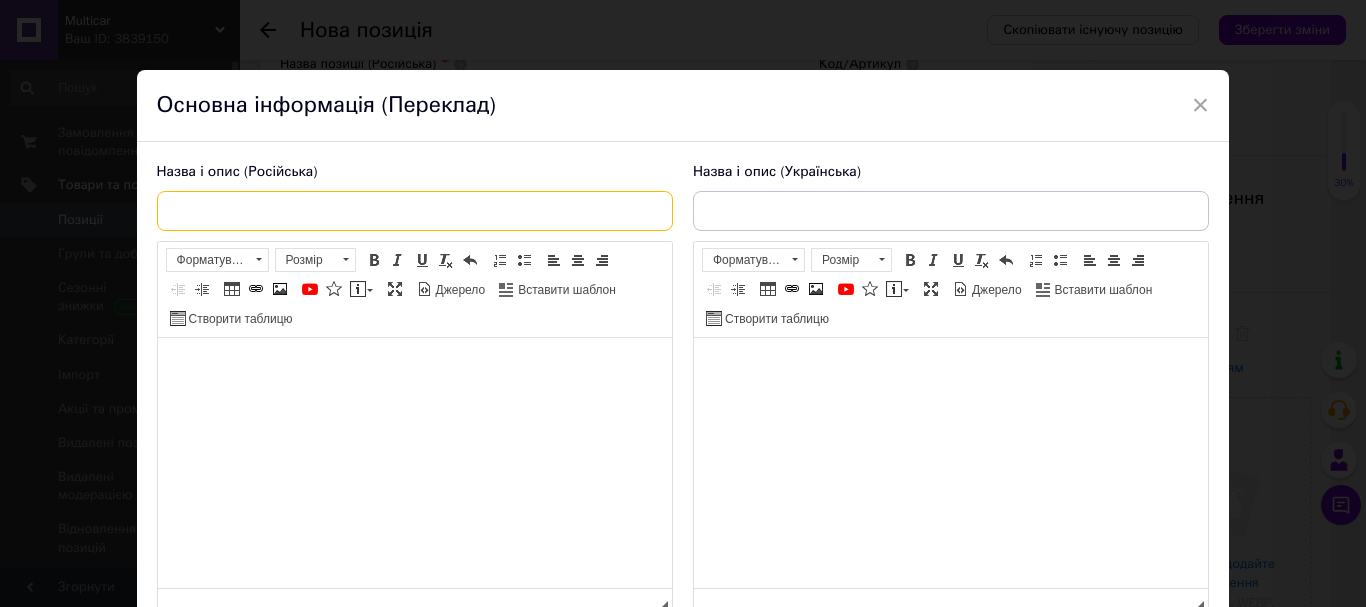 click at bounding box center [415, 211] 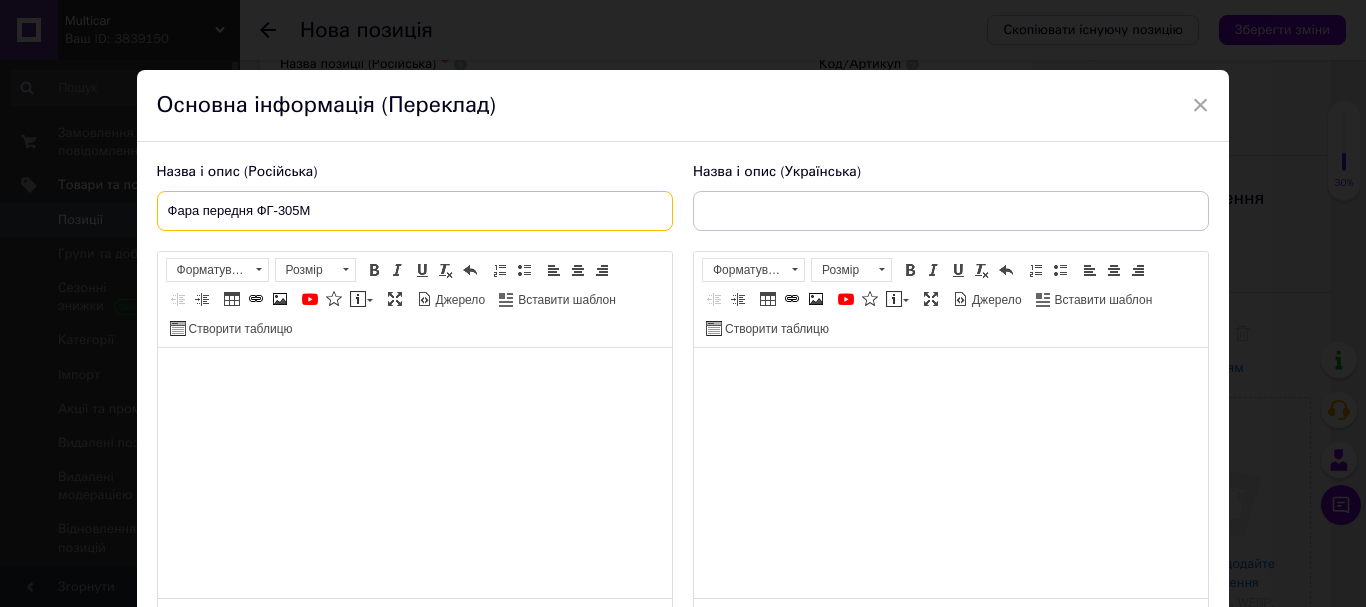 type on "Фара передня ФГ-305М" 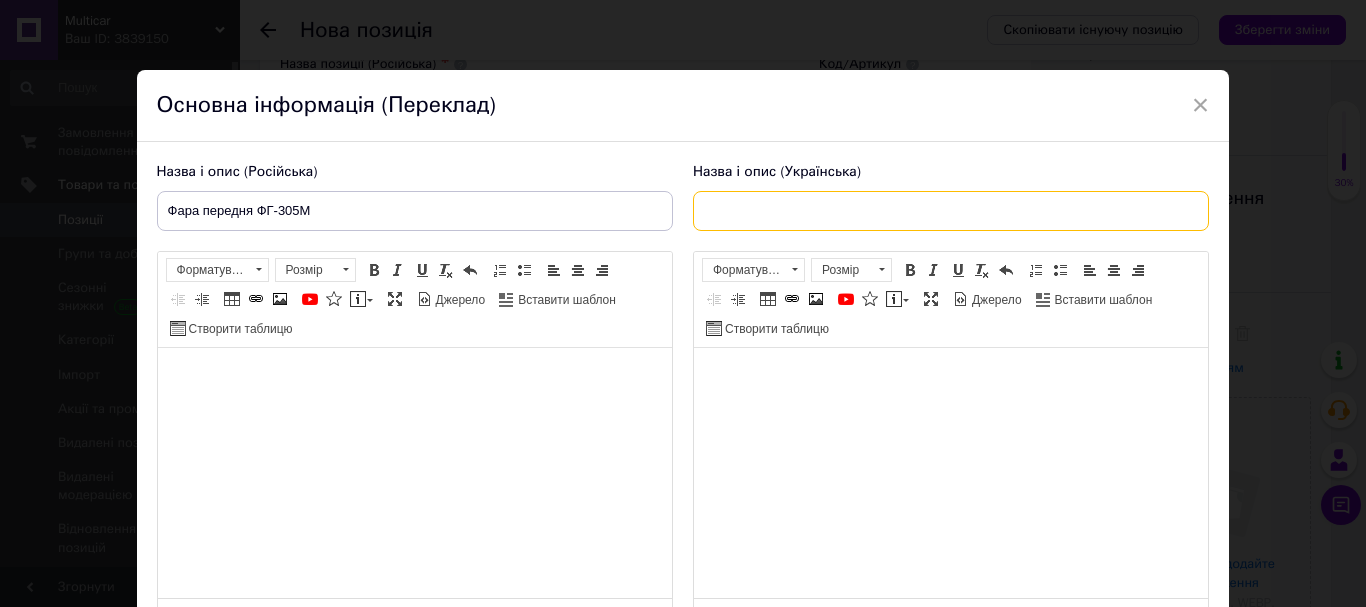 click at bounding box center (951, 211) 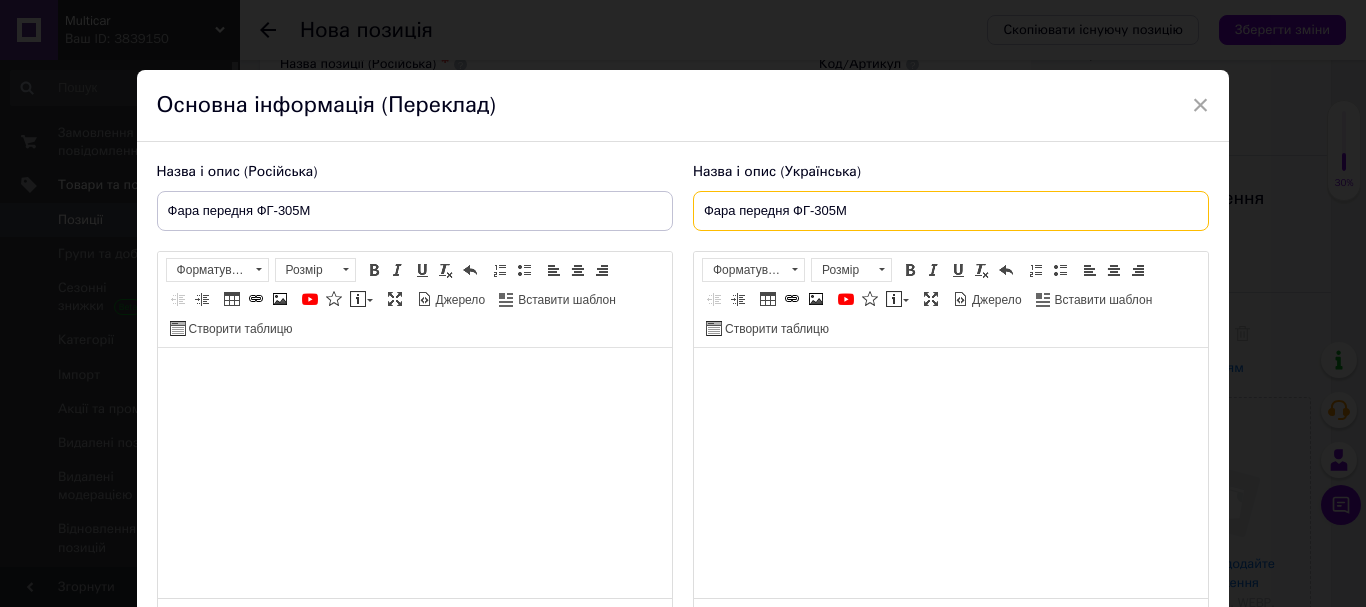 type on "Фара передня ФГ-305М" 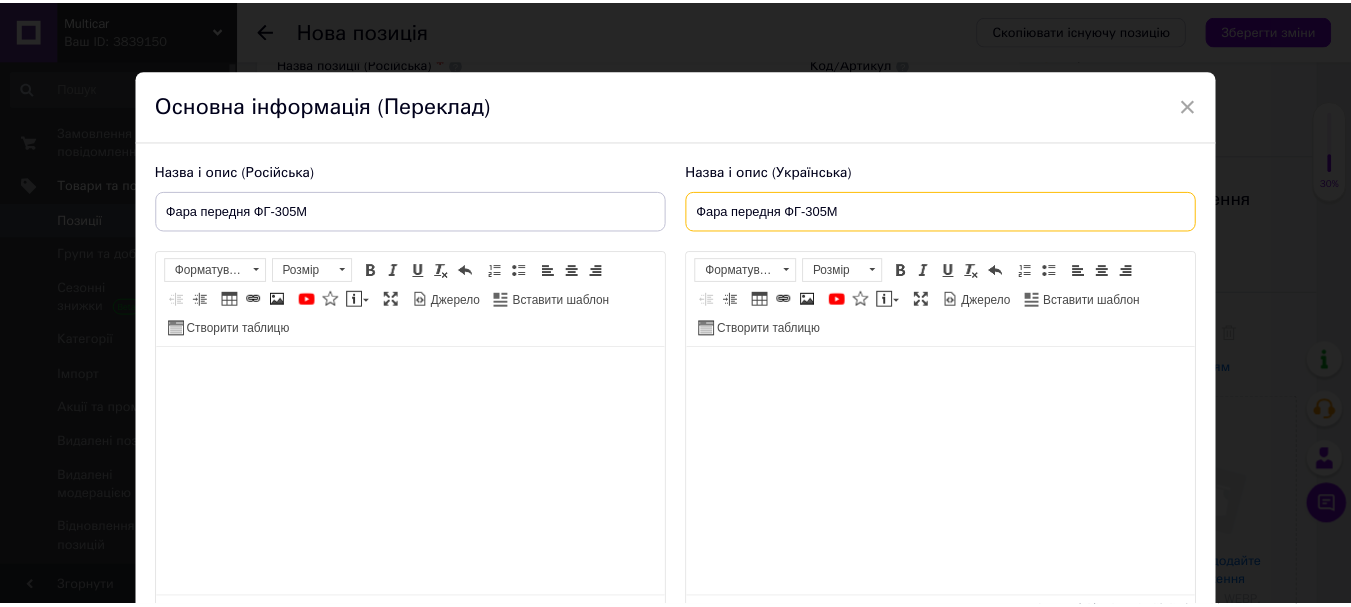 scroll, scrollTop: 100, scrollLeft: 0, axis: vertical 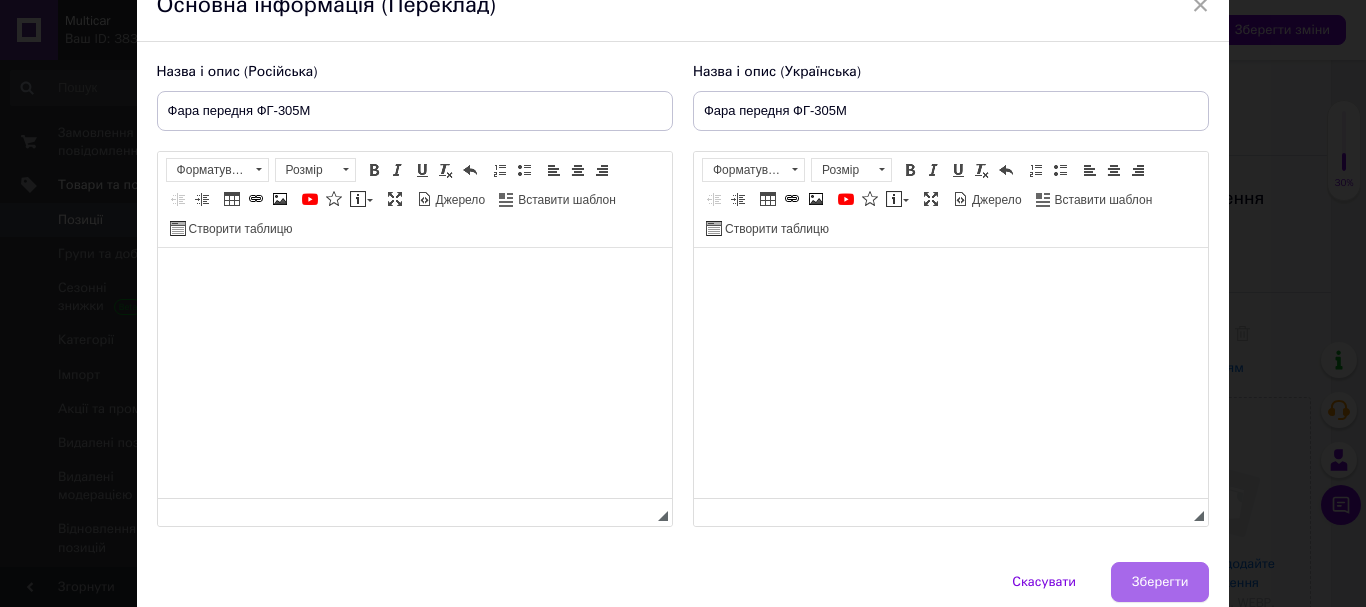 click on "Зберегти" at bounding box center (1160, 582) 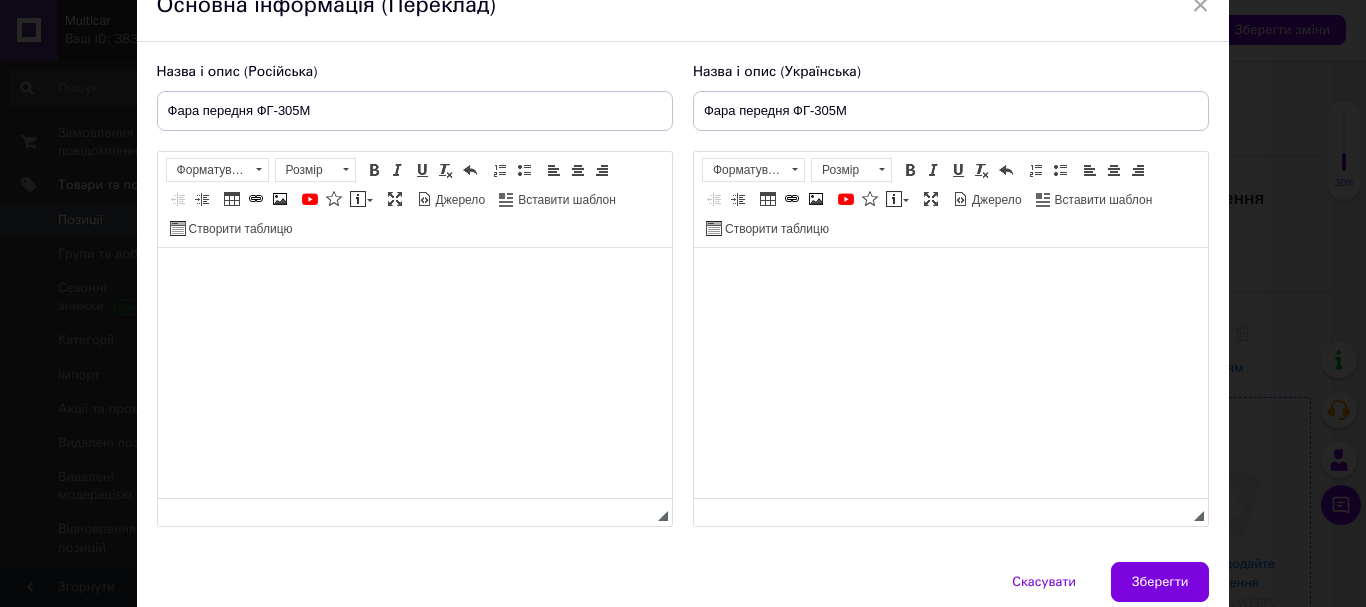 type on "Фара передня ФГ-305М" 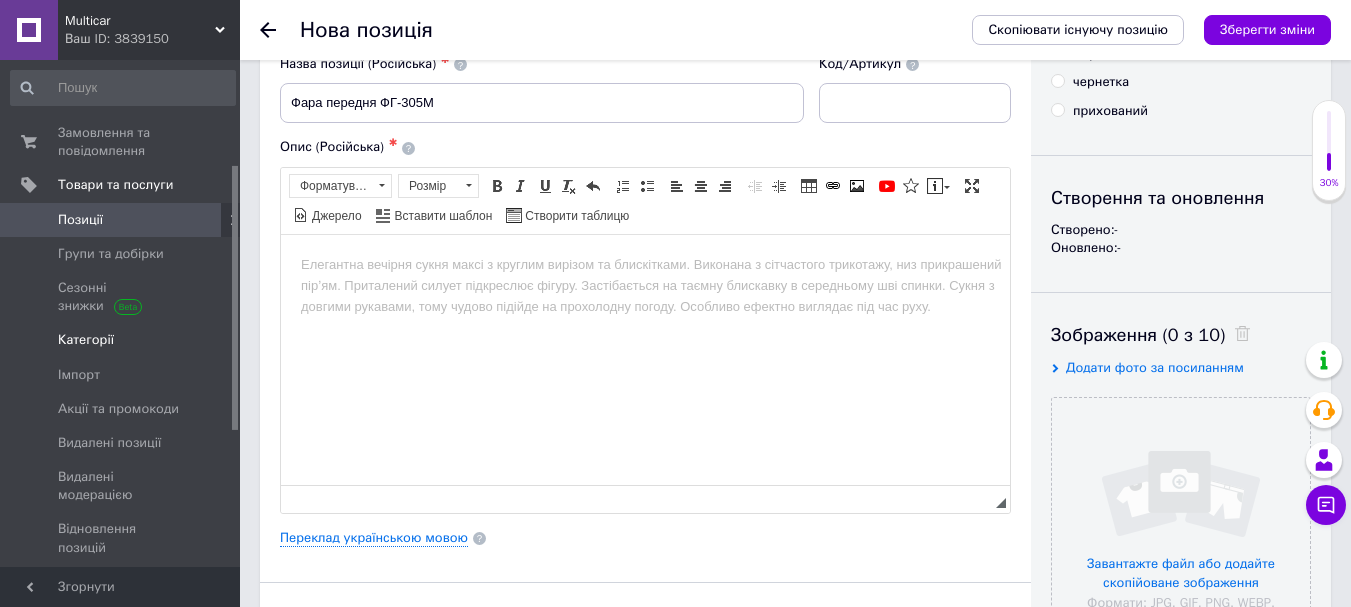 scroll, scrollTop: 400, scrollLeft: 0, axis: vertical 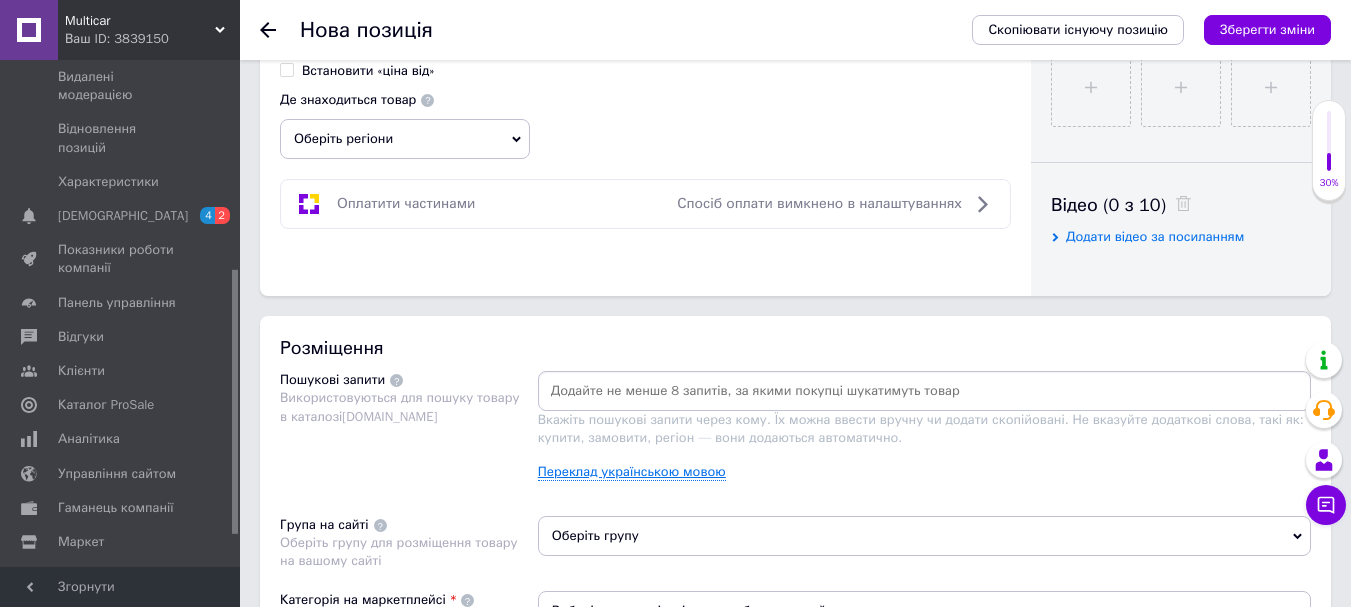 click on "Переклад українською мовою" at bounding box center (632, 472) 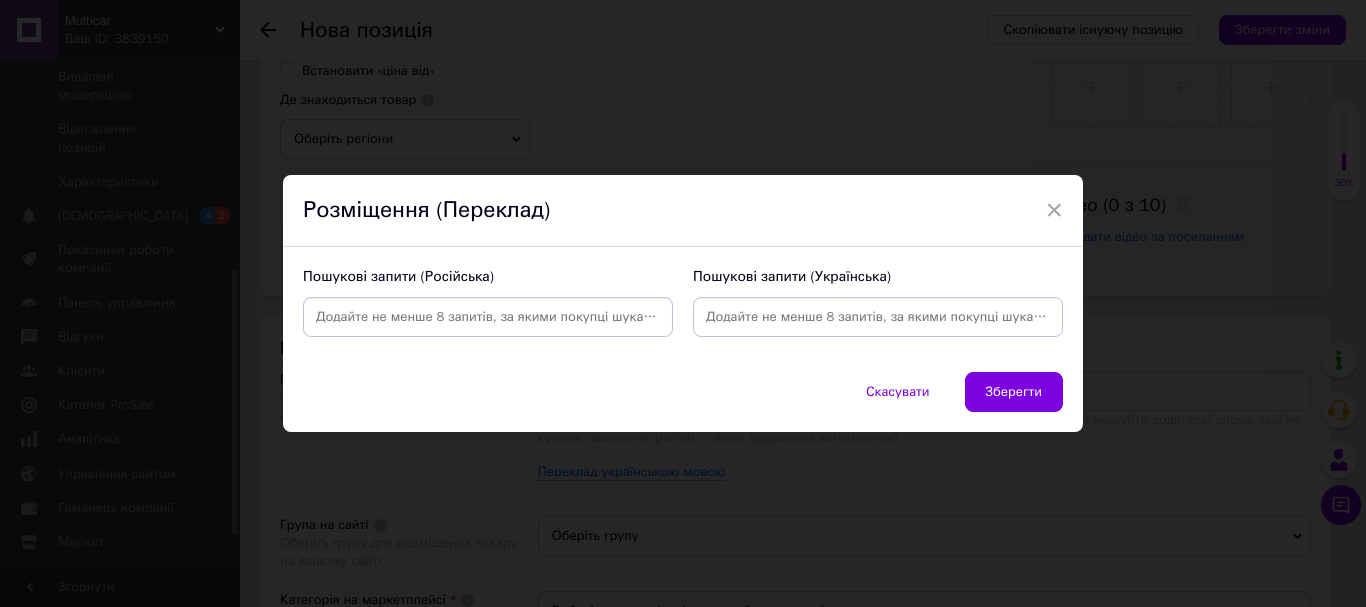 click at bounding box center [878, 317] 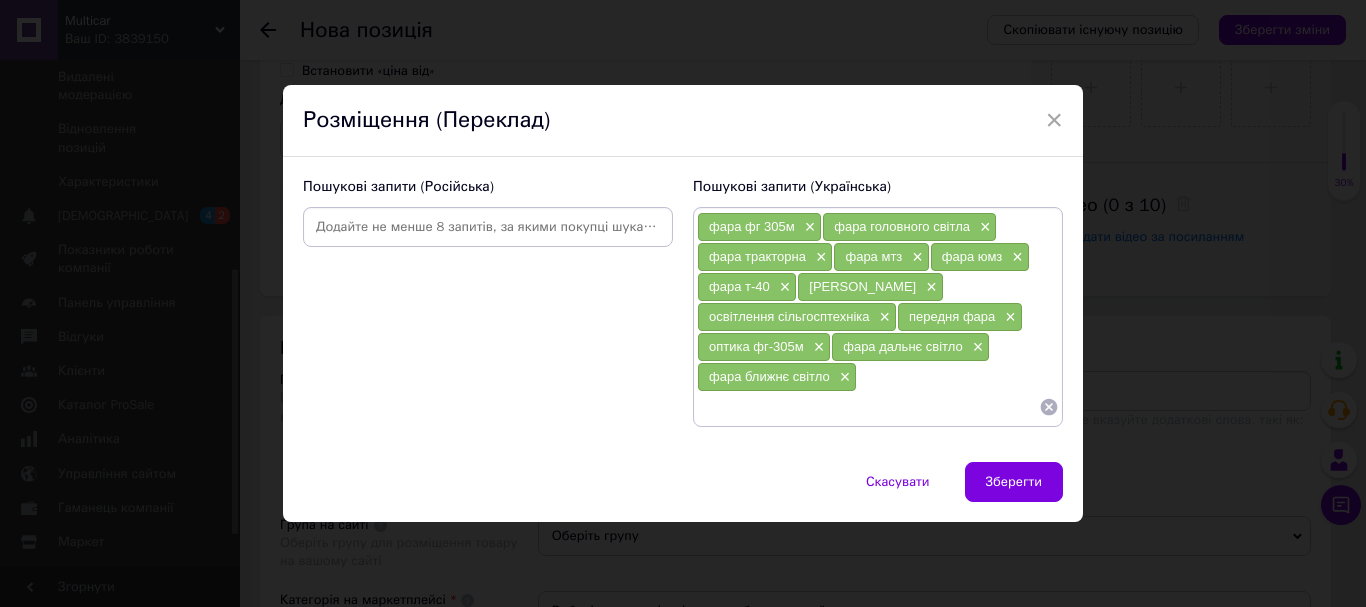 click at bounding box center [488, 227] 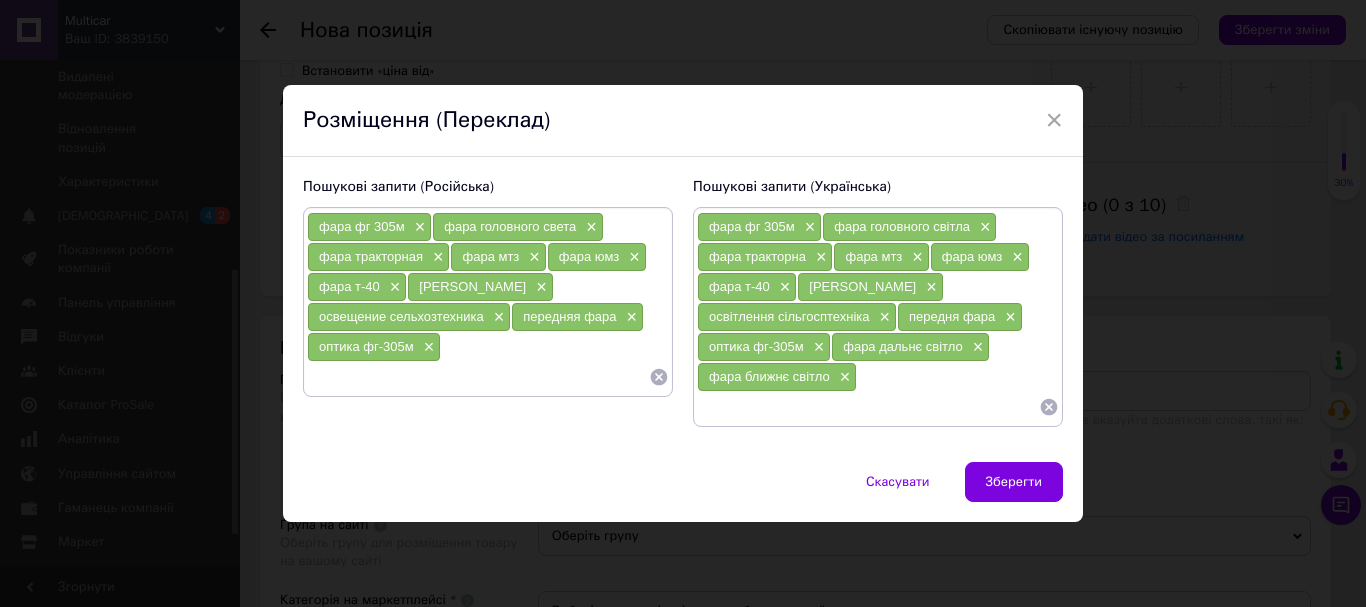 click on "фара ближнє світло ×" at bounding box center (777, 377) 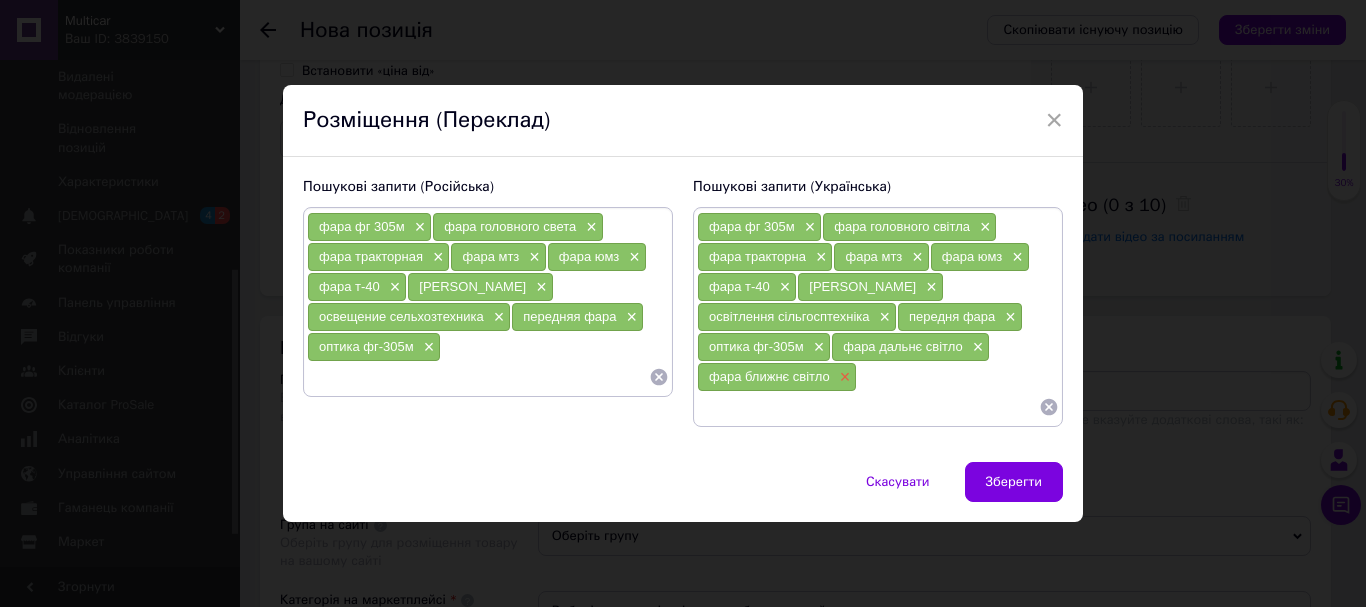 click on "×" at bounding box center [843, 377] 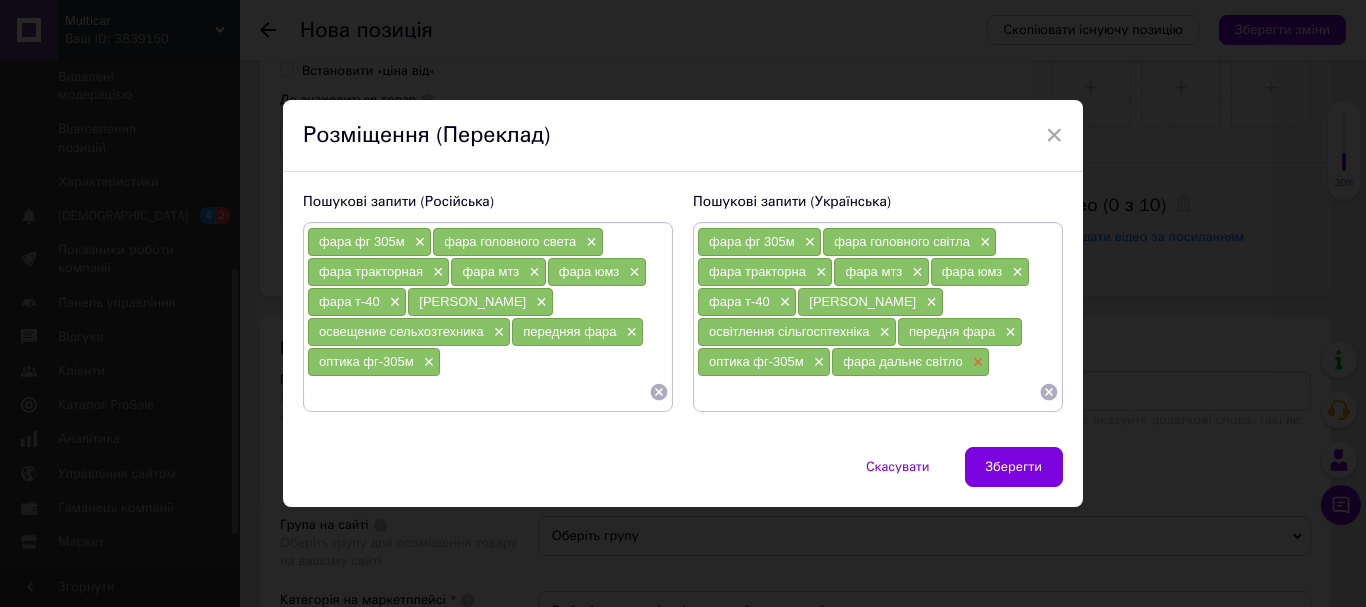 click on "×" at bounding box center [976, 362] 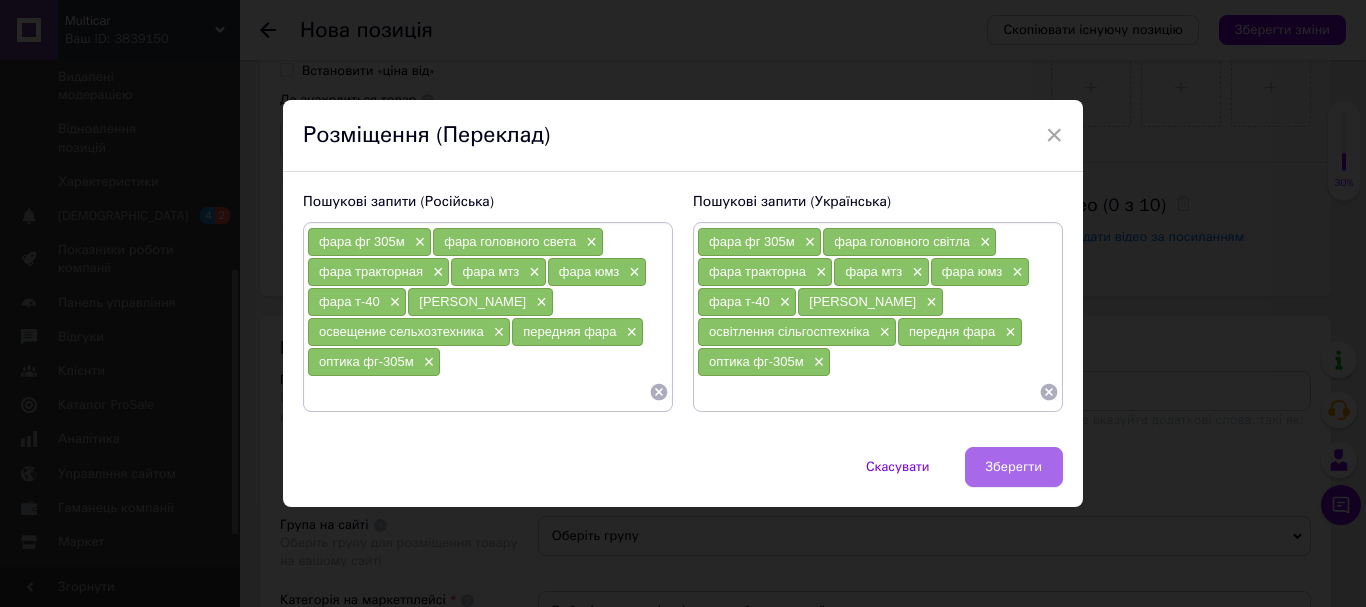 click on "Зберегти" at bounding box center [1014, 467] 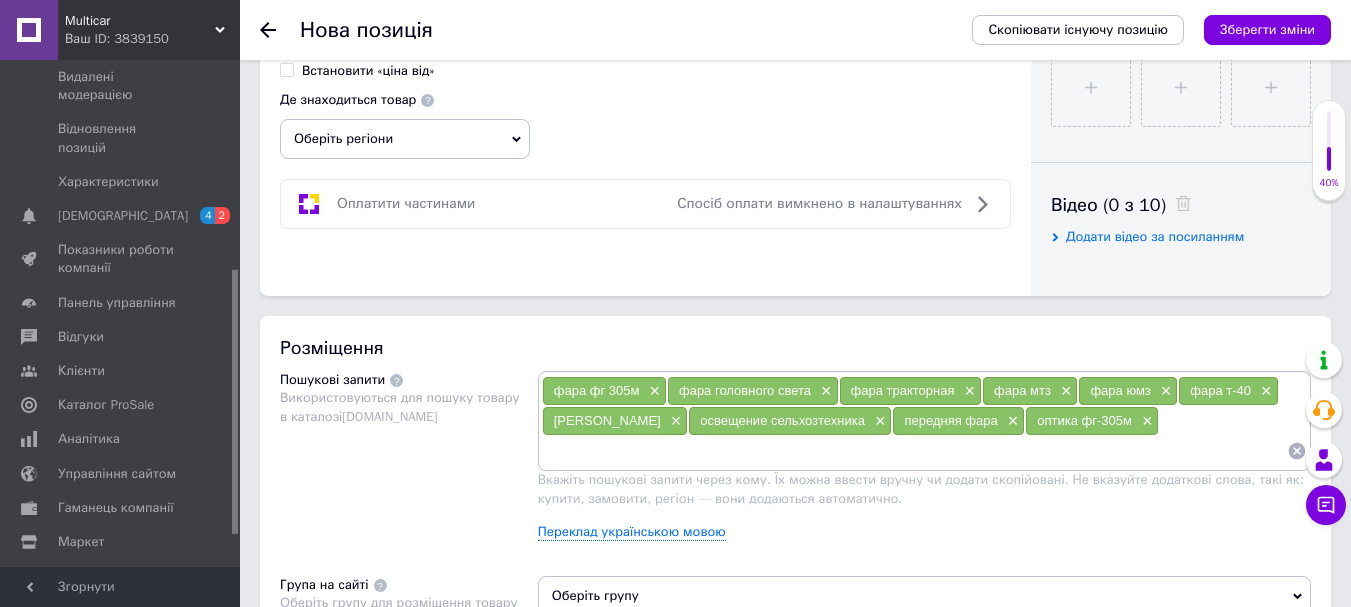 scroll, scrollTop: 1100, scrollLeft: 0, axis: vertical 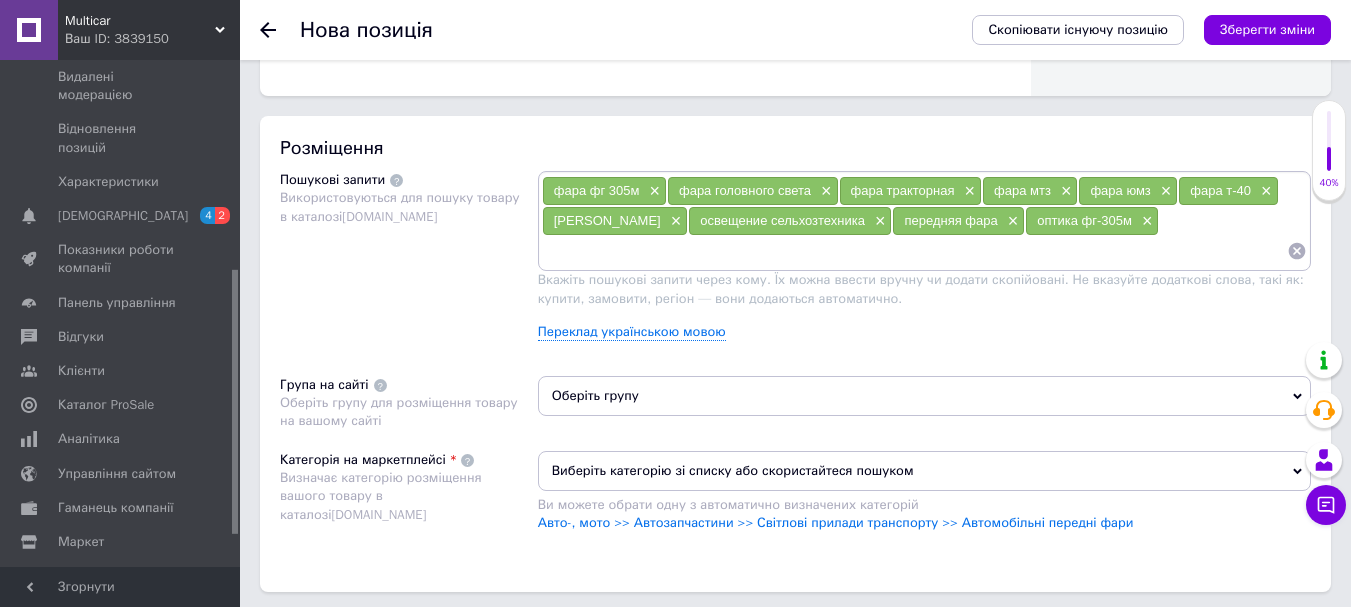 click on "Виберіть категорію зі списку або скористайтеся пошуком" at bounding box center (924, 471) 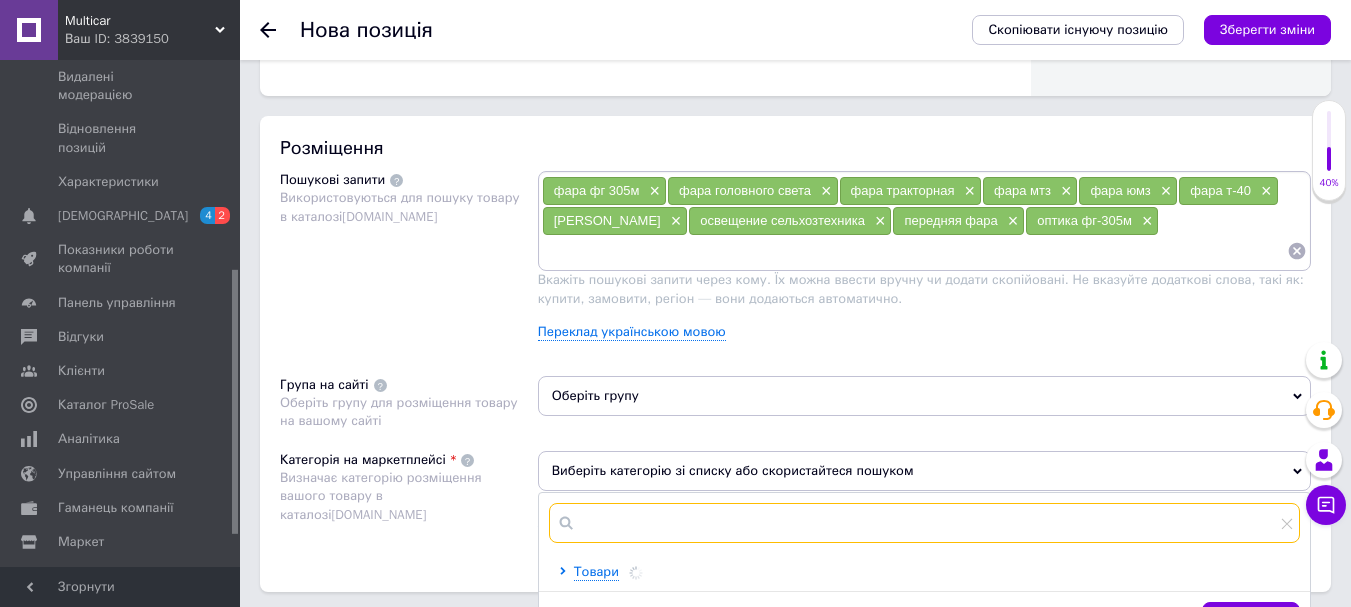 click at bounding box center [924, 523] 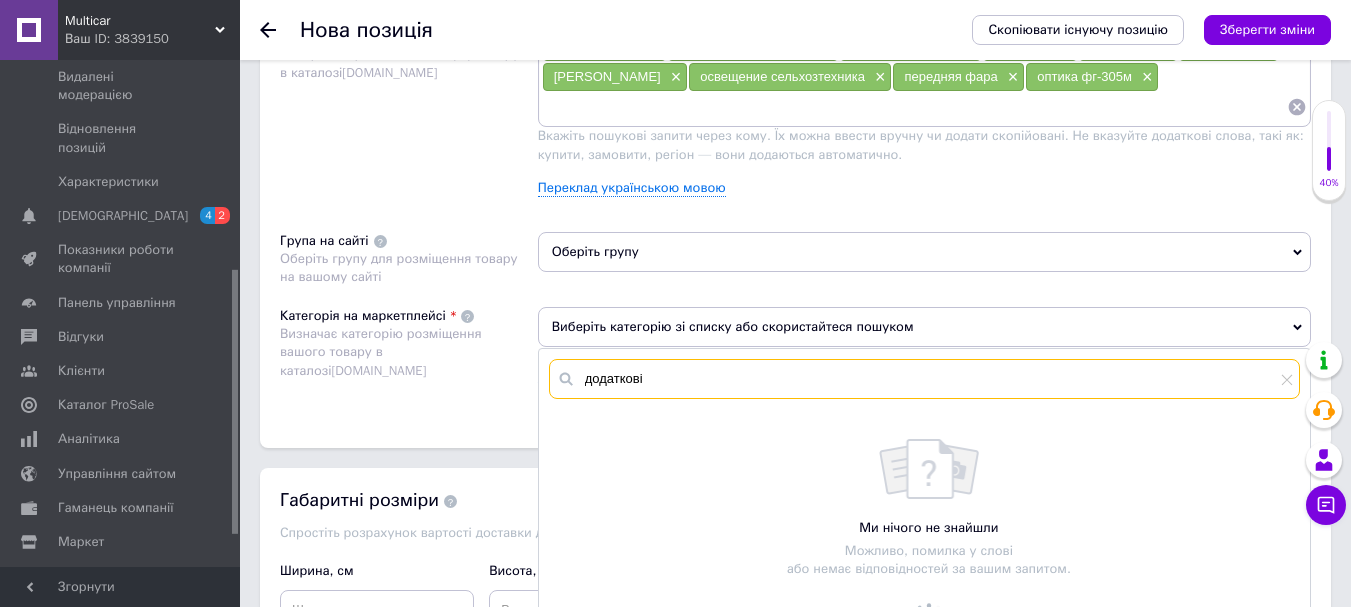 scroll, scrollTop: 1252, scrollLeft: 0, axis: vertical 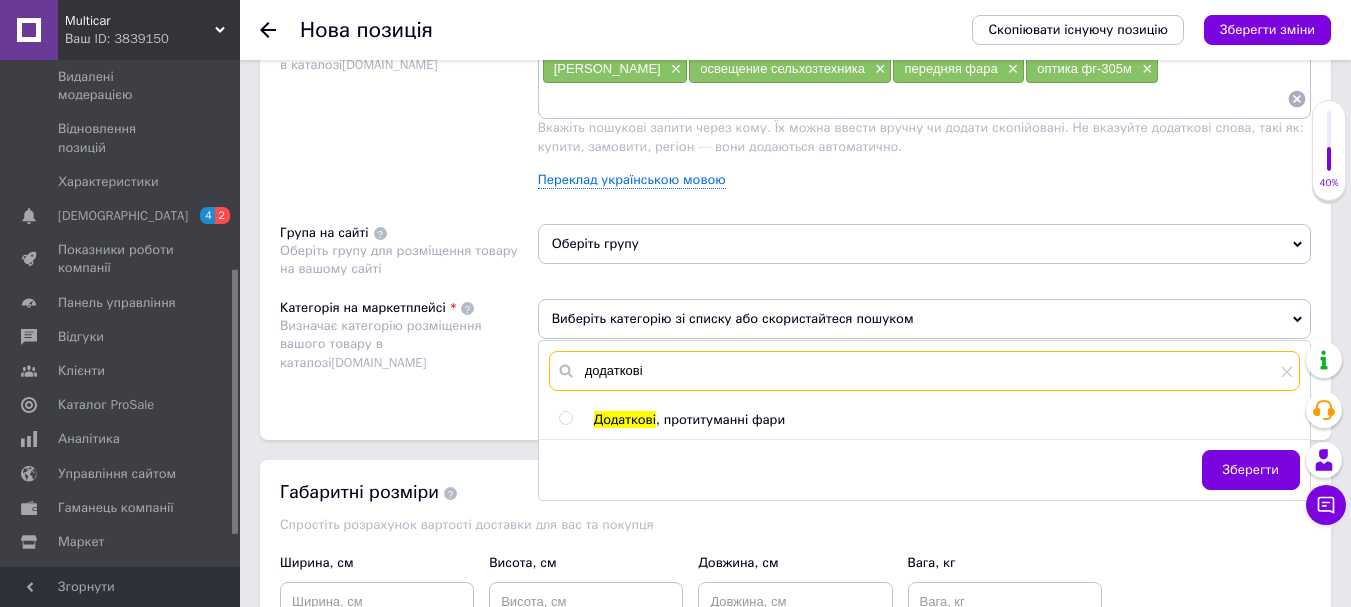 type on "додаткові" 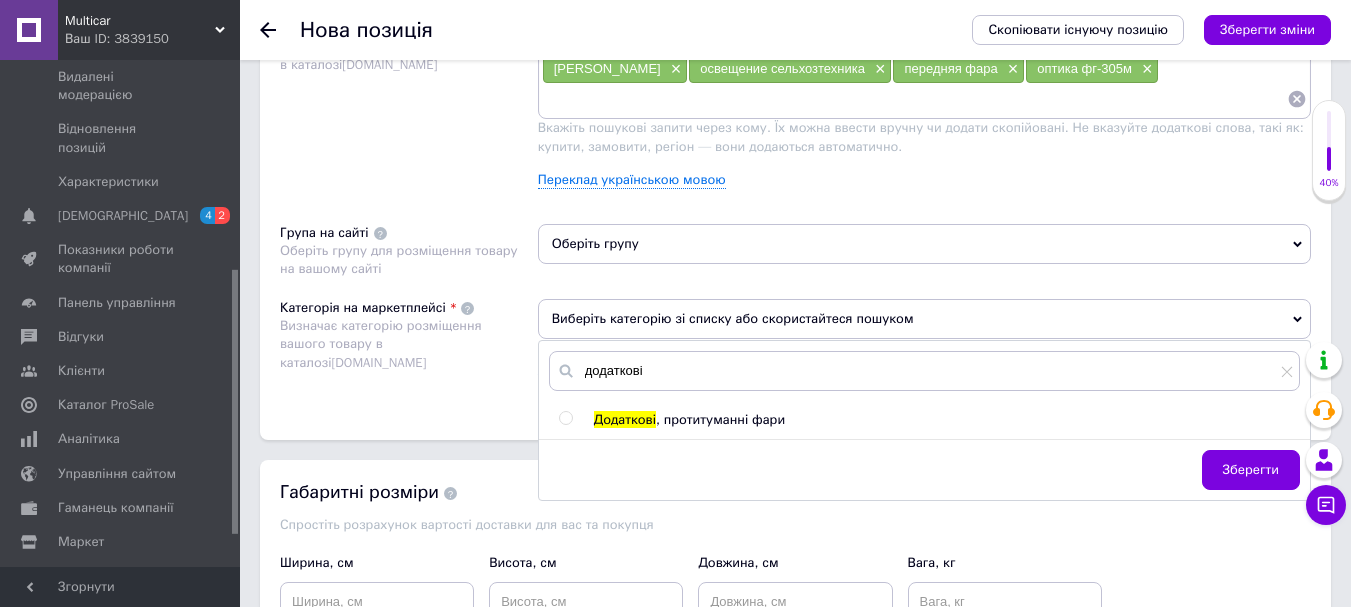 click on "Додаткові" at bounding box center [625, 419] 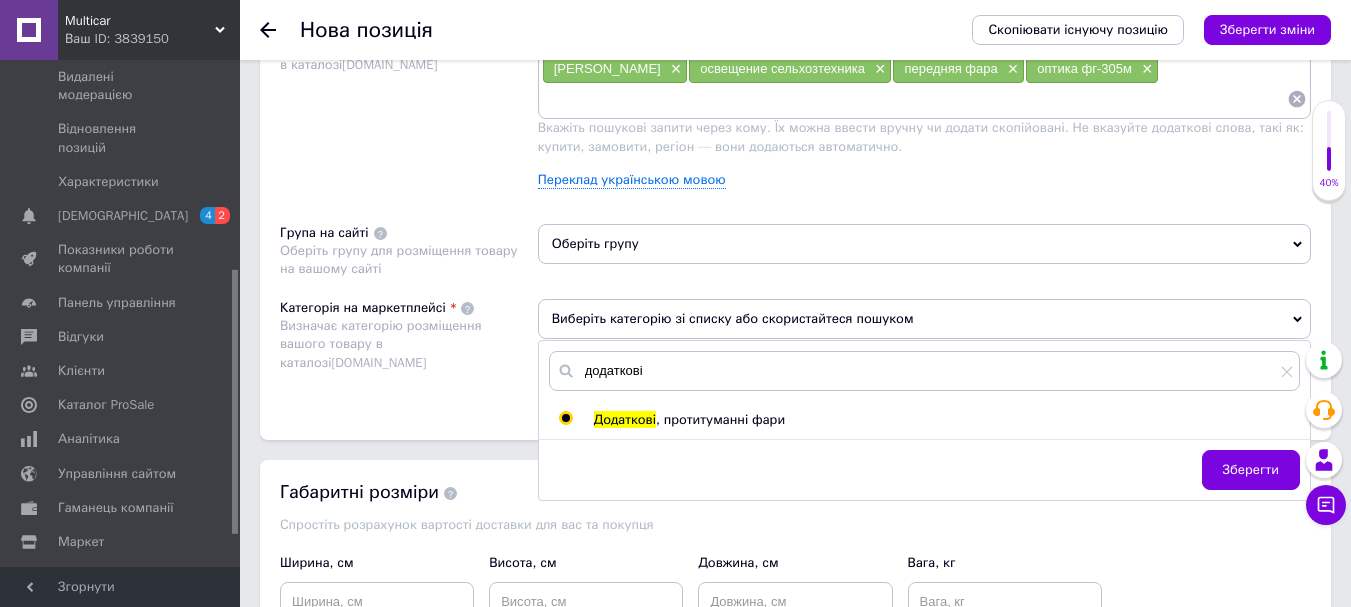 radio on "true" 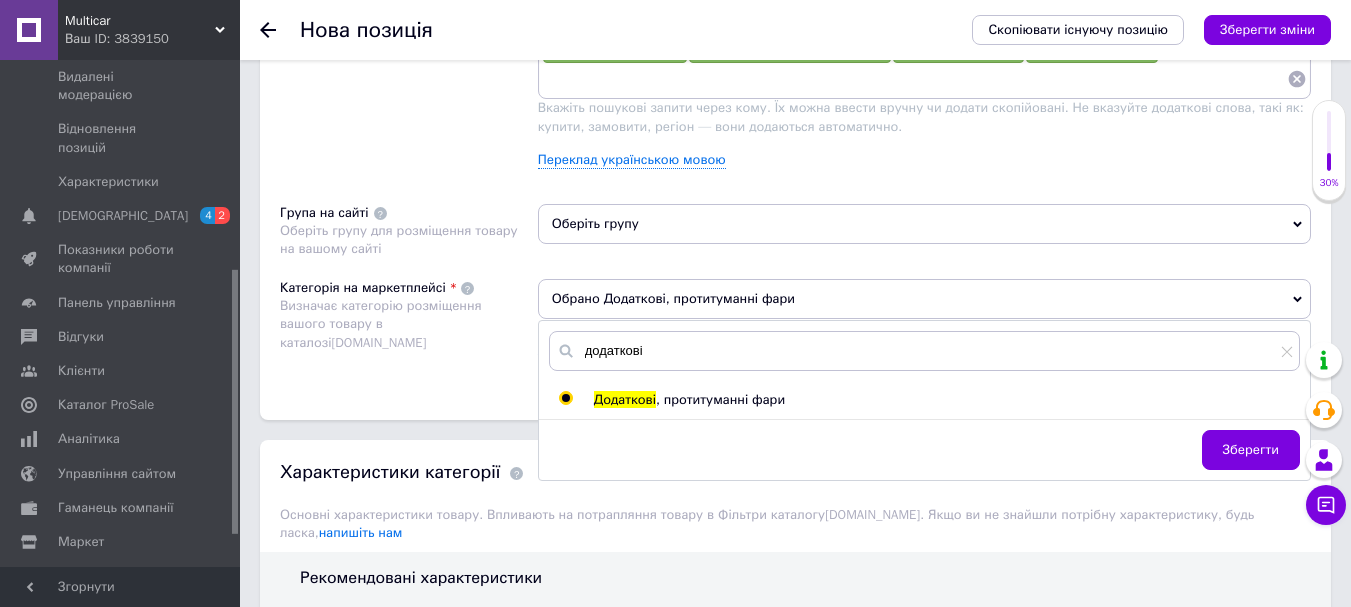 scroll, scrollTop: 1300, scrollLeft: 0, axis: vertical 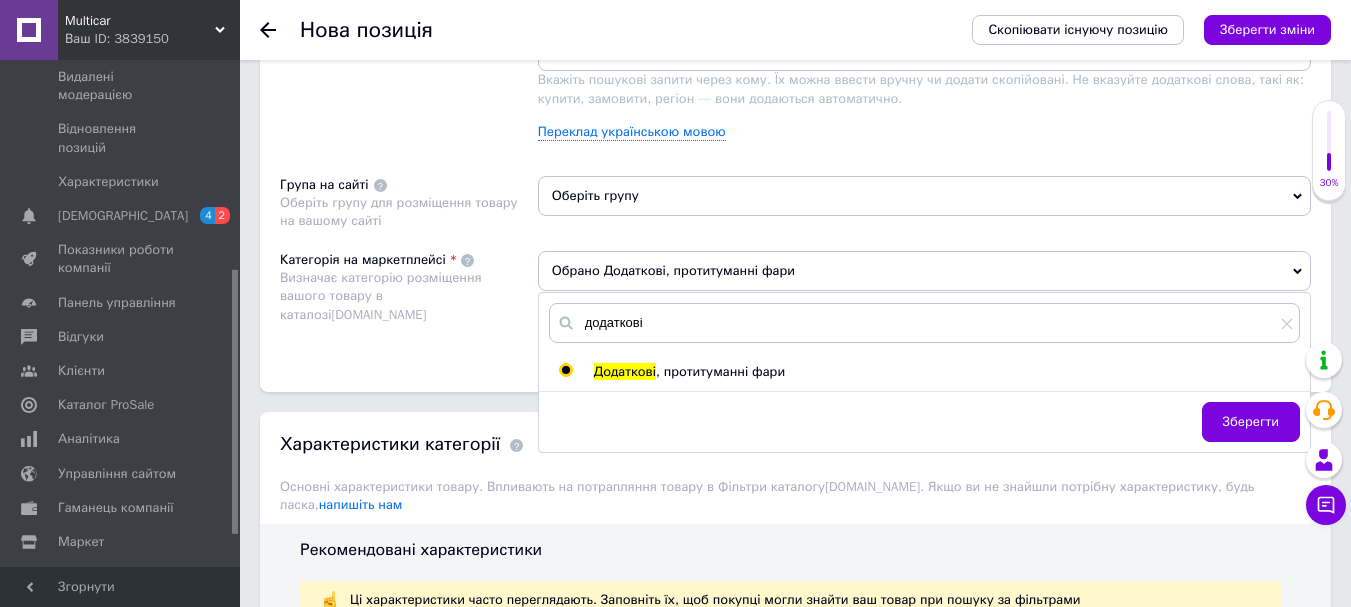 click on "Категорія на маркетплейсі Визначає категорію розміщення вашого товару в каталозі  [DOMAIN_NAME]" at bounding box center [409, 301] 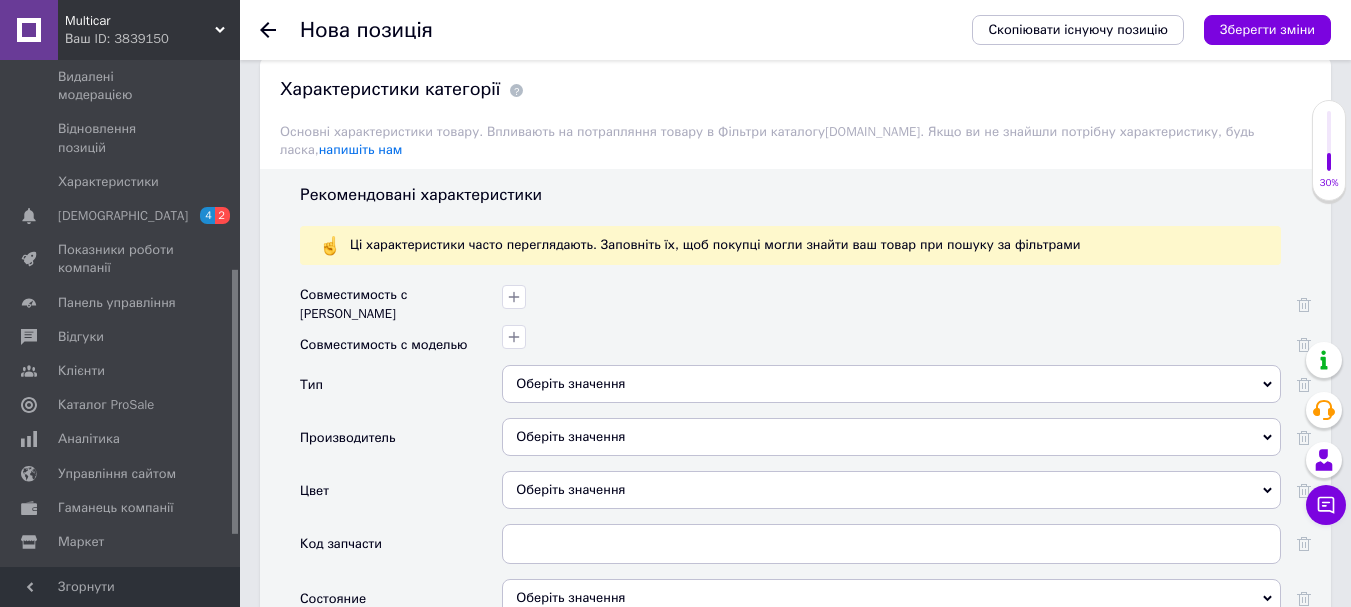 scroll, scrollTop: 1855, scrollLeft: 0, axis: vertical 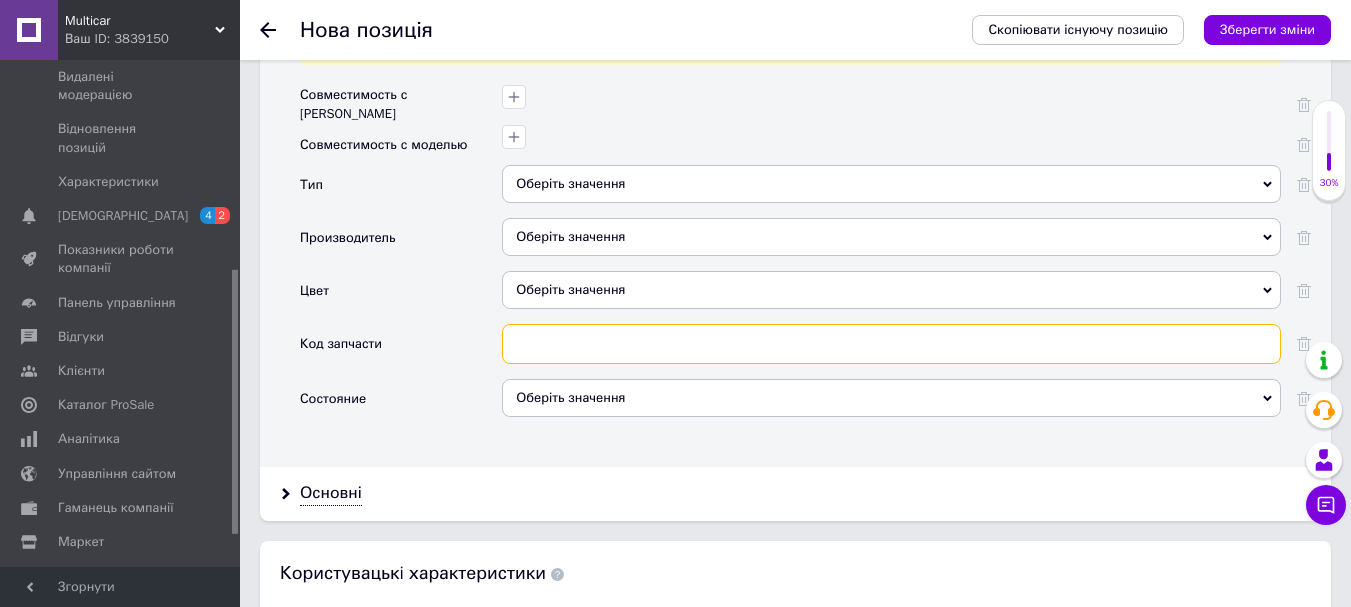 click at bounding box center (891, 344) 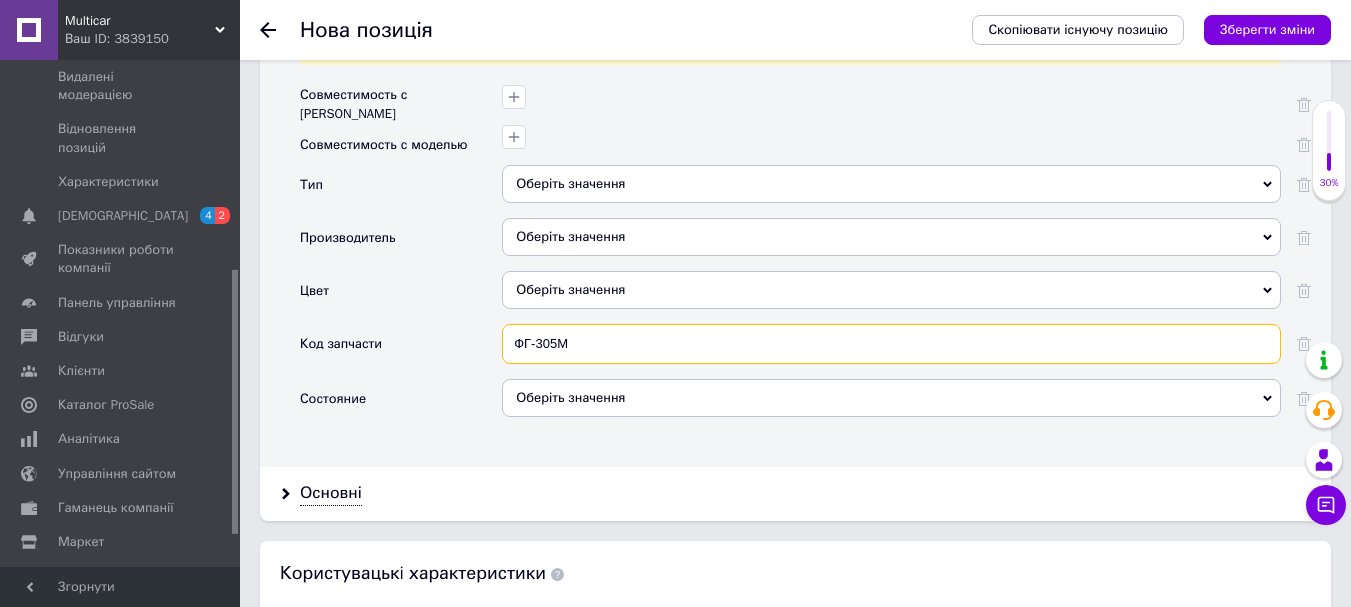 type on "ФГ-305М" 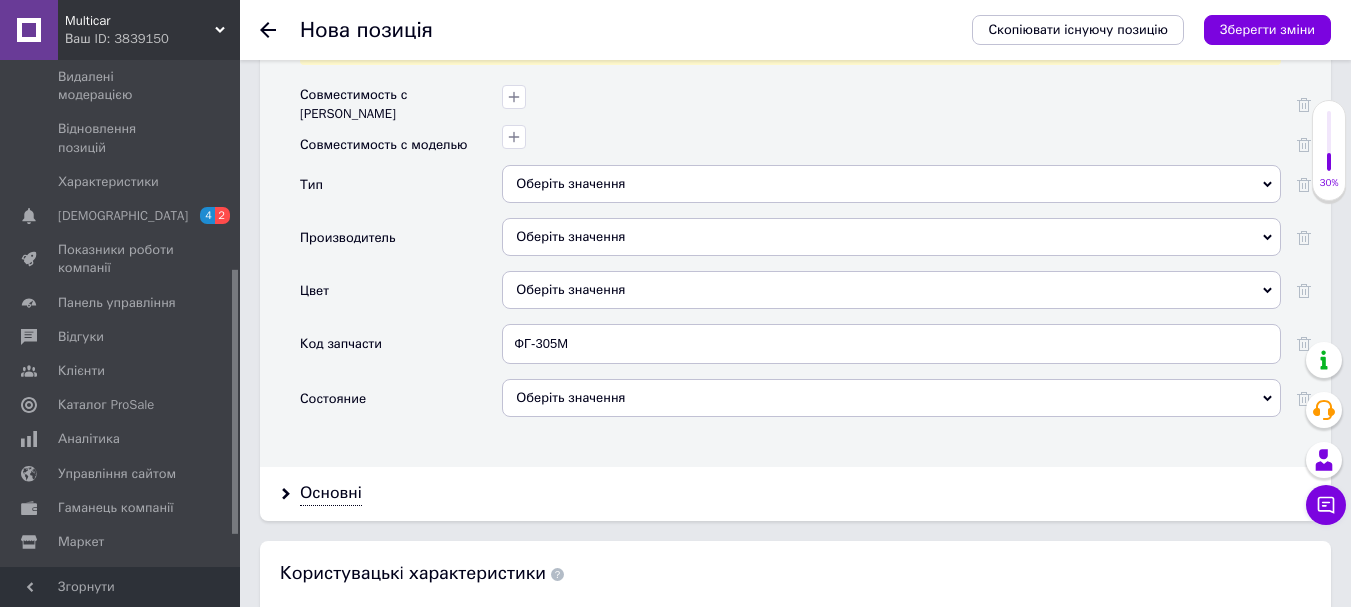 click on "Оберіть значення" at bounding box center (891, 398) 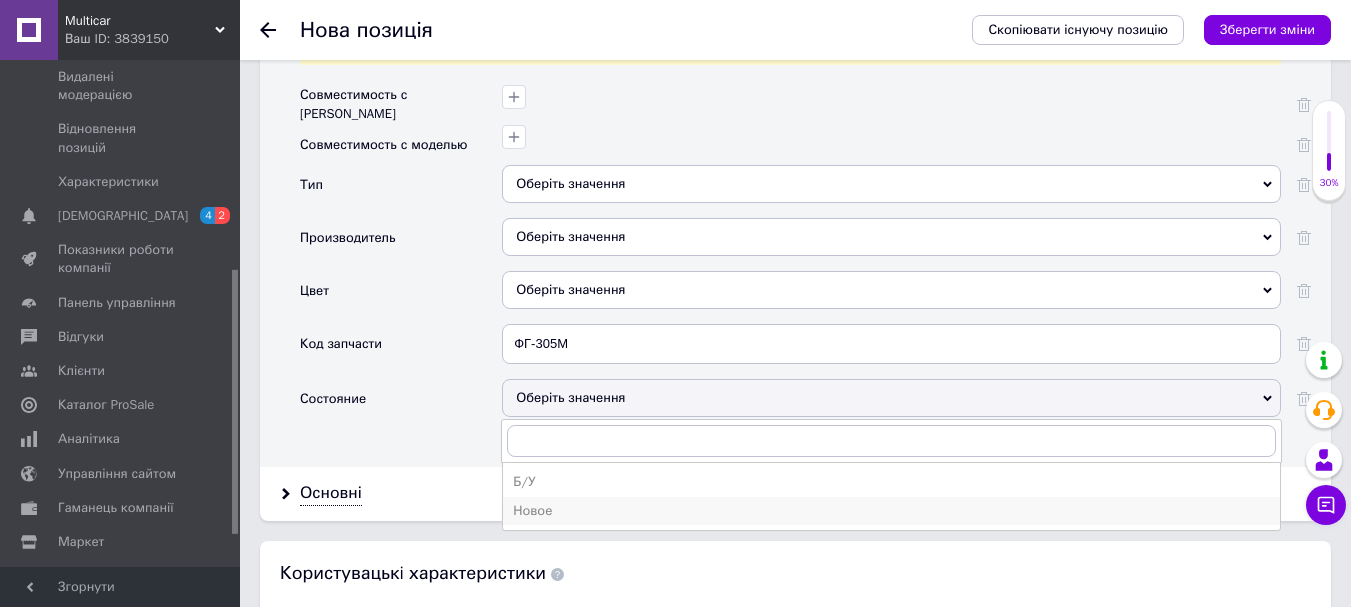 click on "Новое" at bounding box center [891, 511] 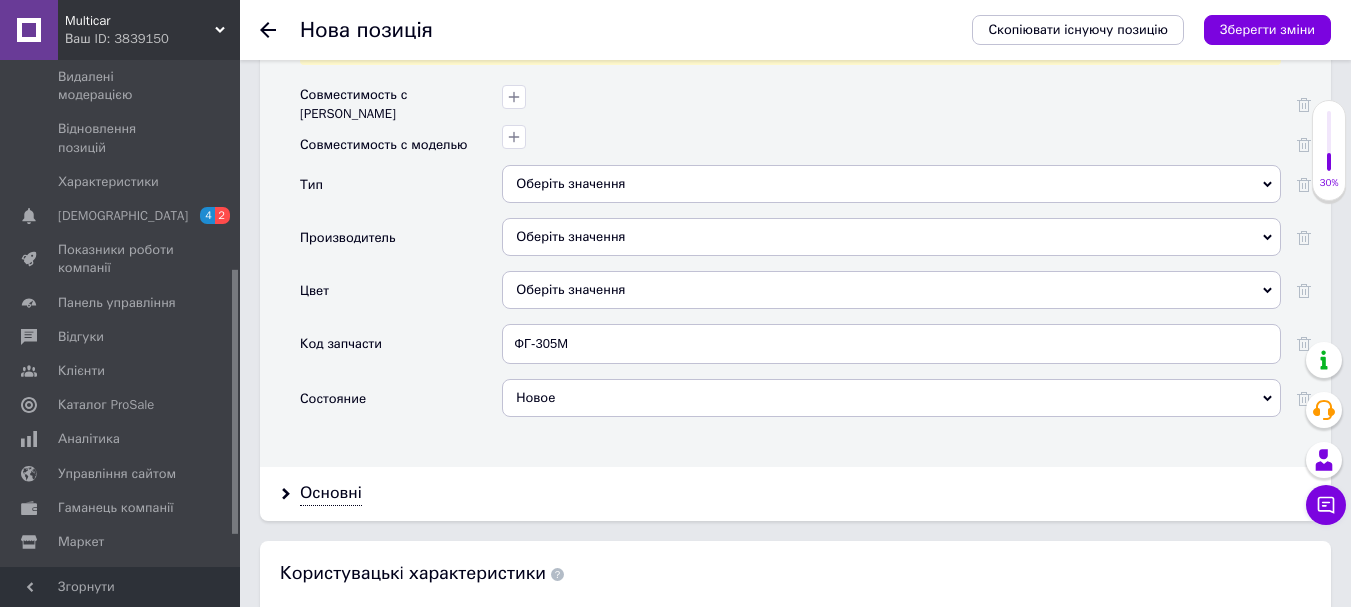 click on "Оберіть значення" at bounding box center (891, 184) 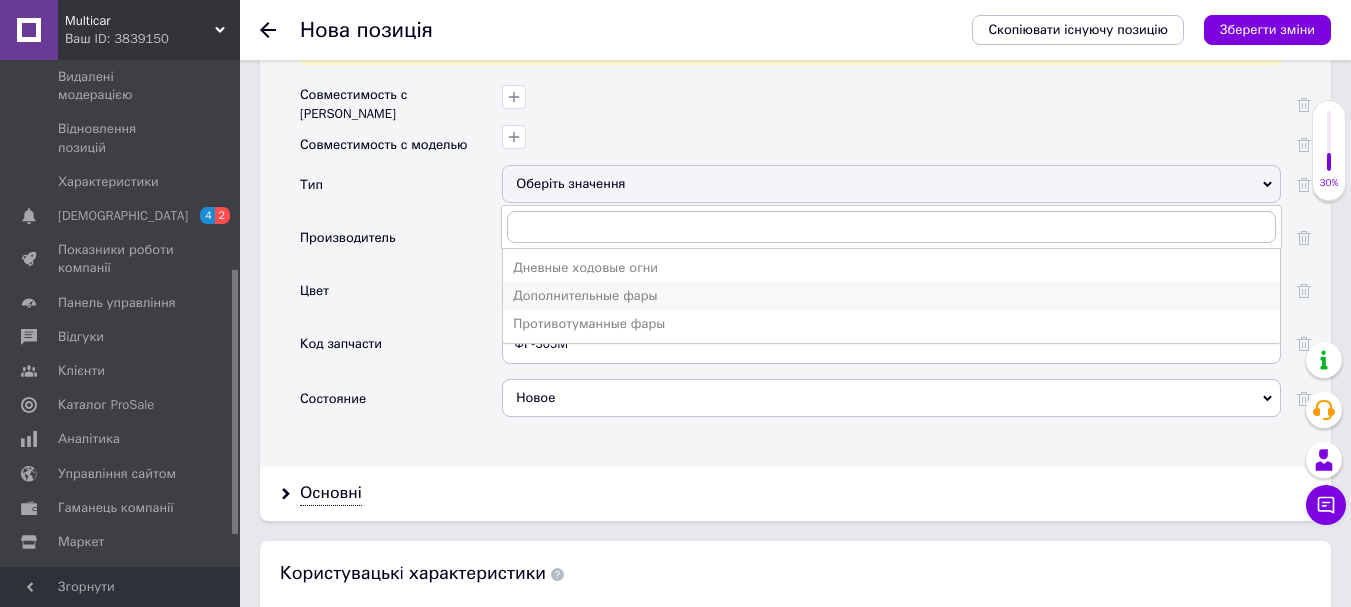click on "Дополнительные фары" at bounding box center (891, 296) 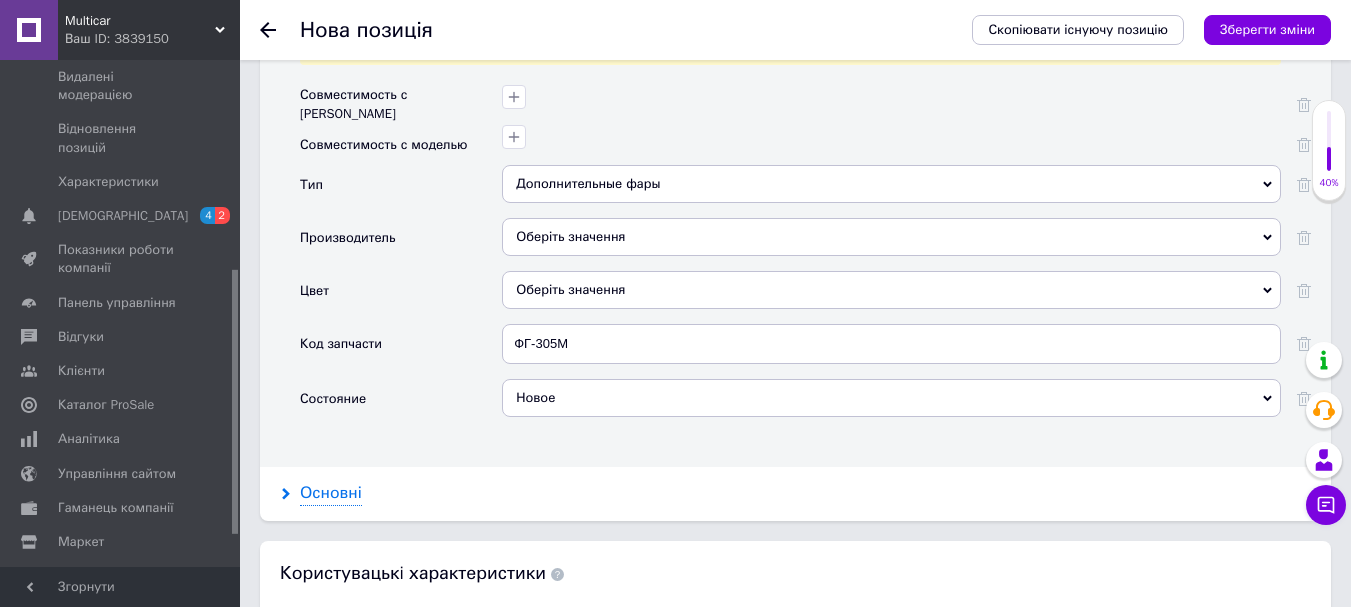 click on "Основні" at bounding box center (331, 493) 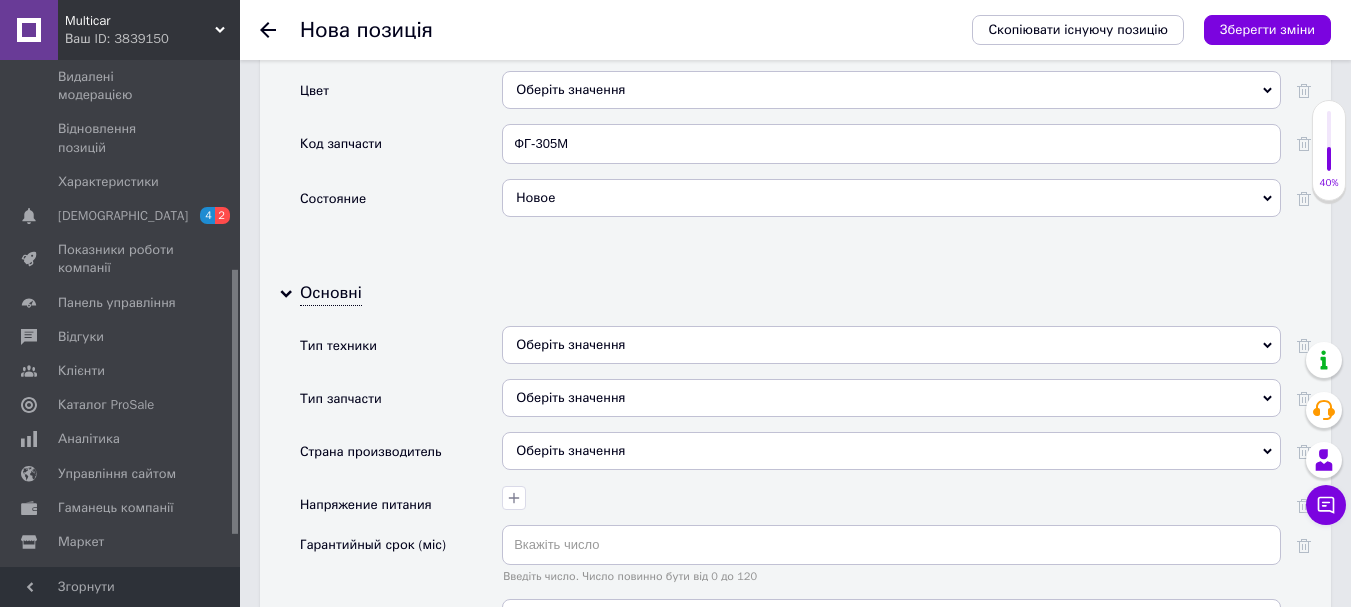 scroll, scrollTop: 2255, scrollLeft: 0, axis: vertical 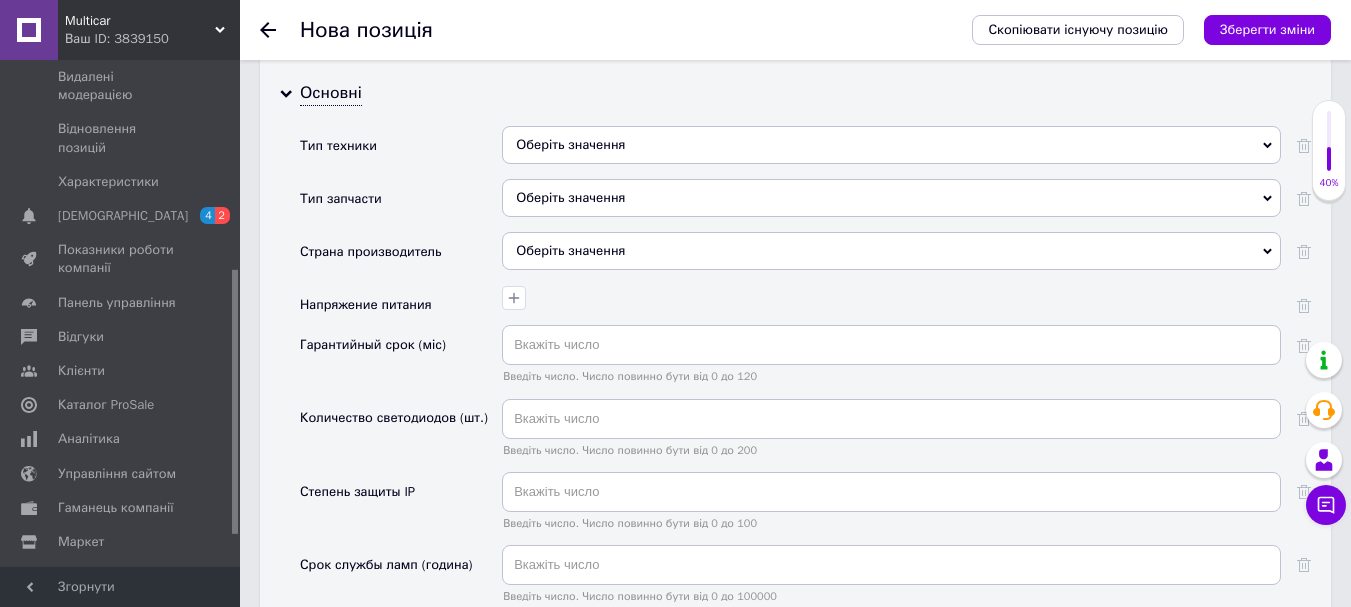 click on "Оберіть значення" at bounding box center [891, 198] 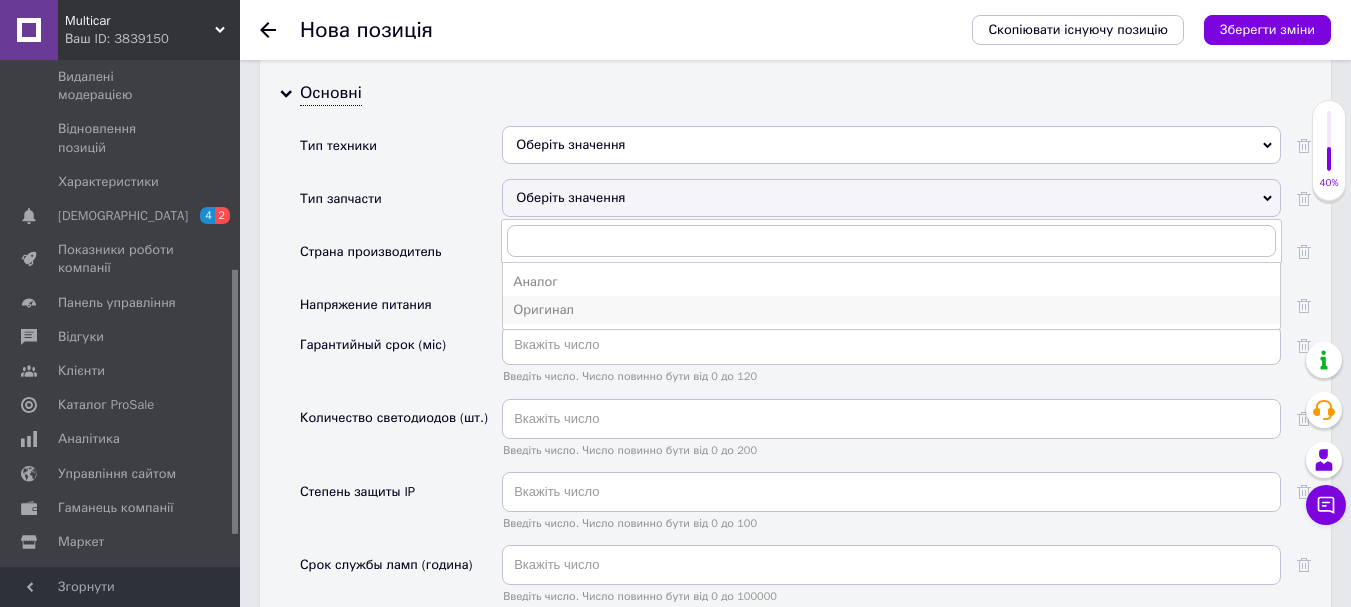 click on "Оригинал" at bounding box center (891, 310) 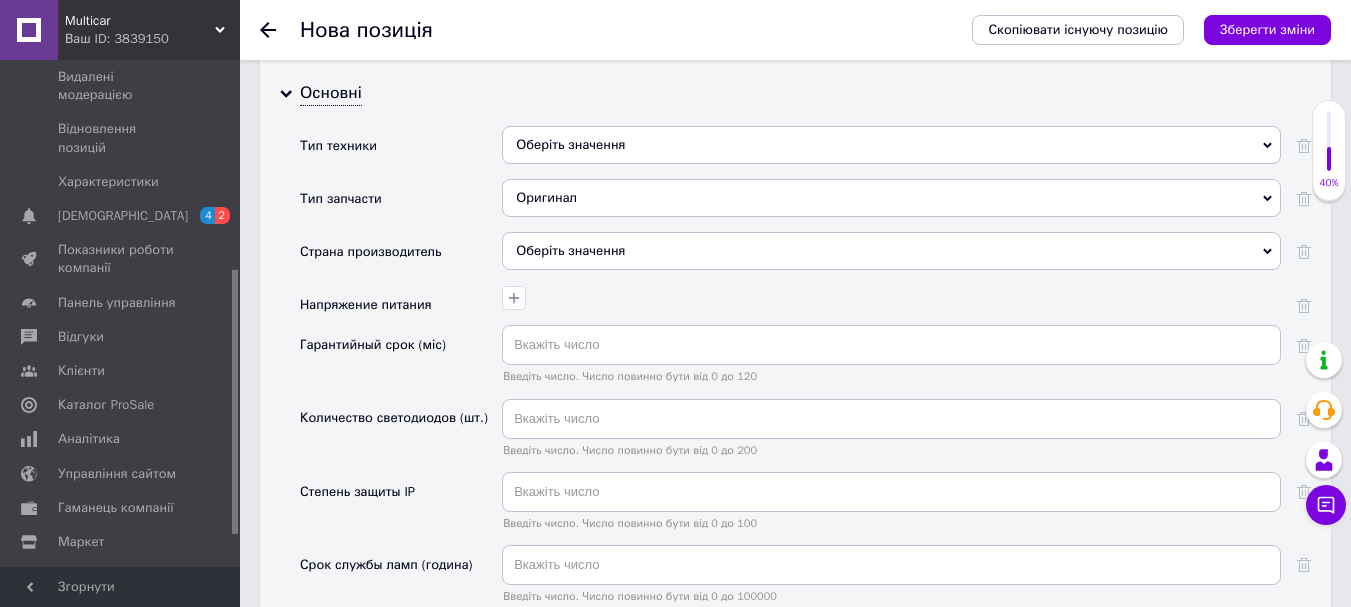 drag, startPoint x: 1031, startPoint y: 147, endPoint x: 1040, endPoint y: 132, distance: 17.492855 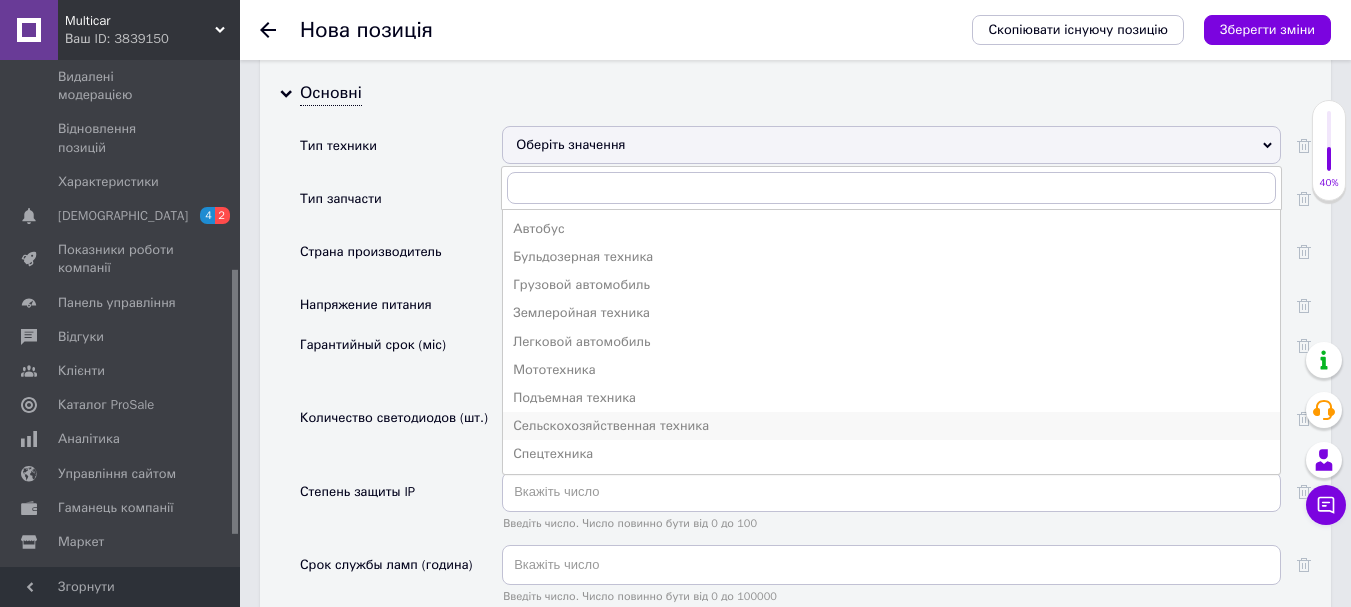 click on "Сельскохозяйственная техника" at bounding box center [891, 426] 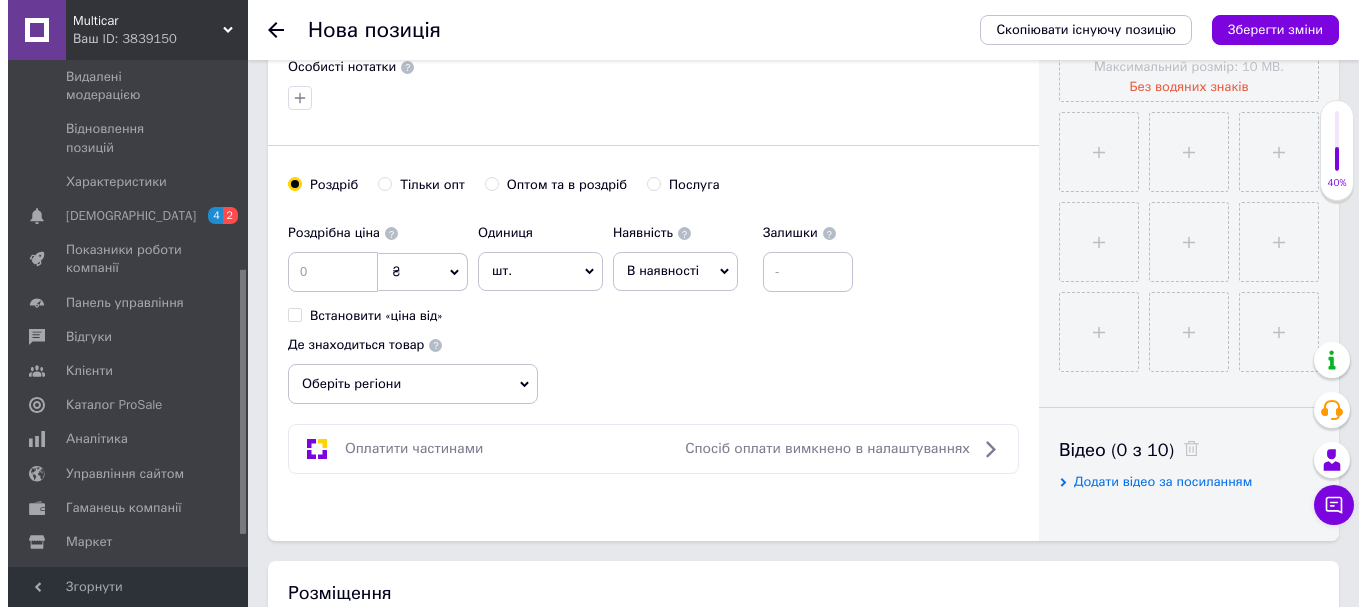 scroll, scrollTop: 55, scrollLeft: 0, axis: vertical 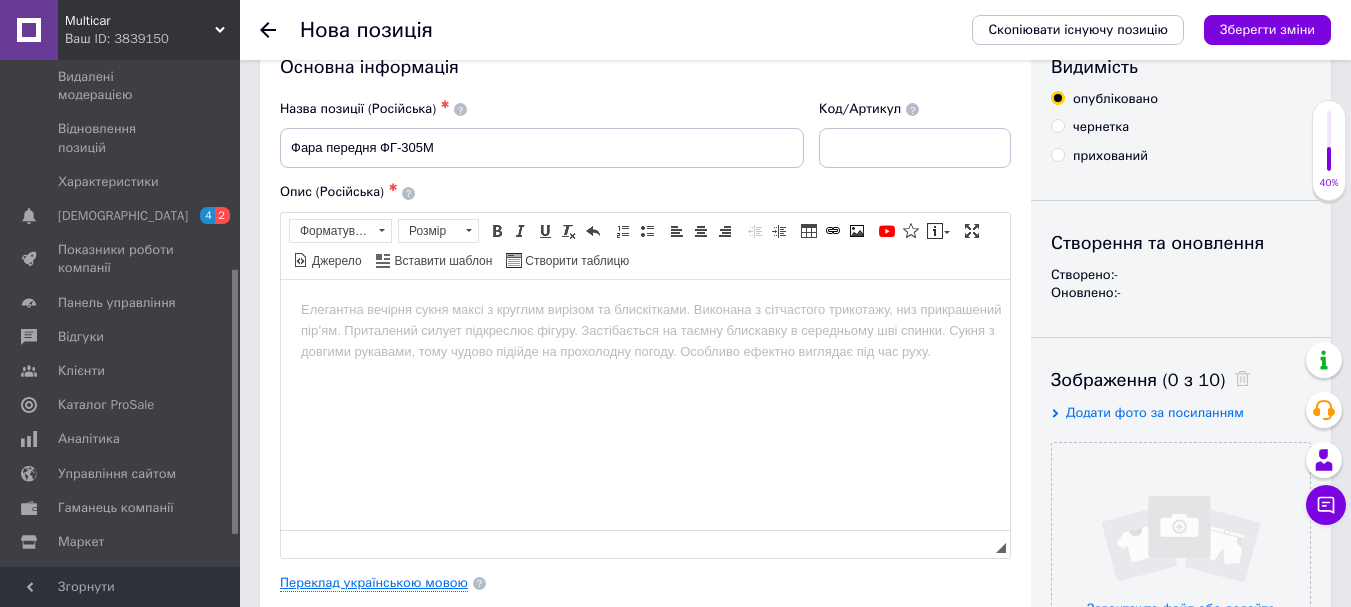 click on "Переклад українською мовою" at bounding box center [374, 583] 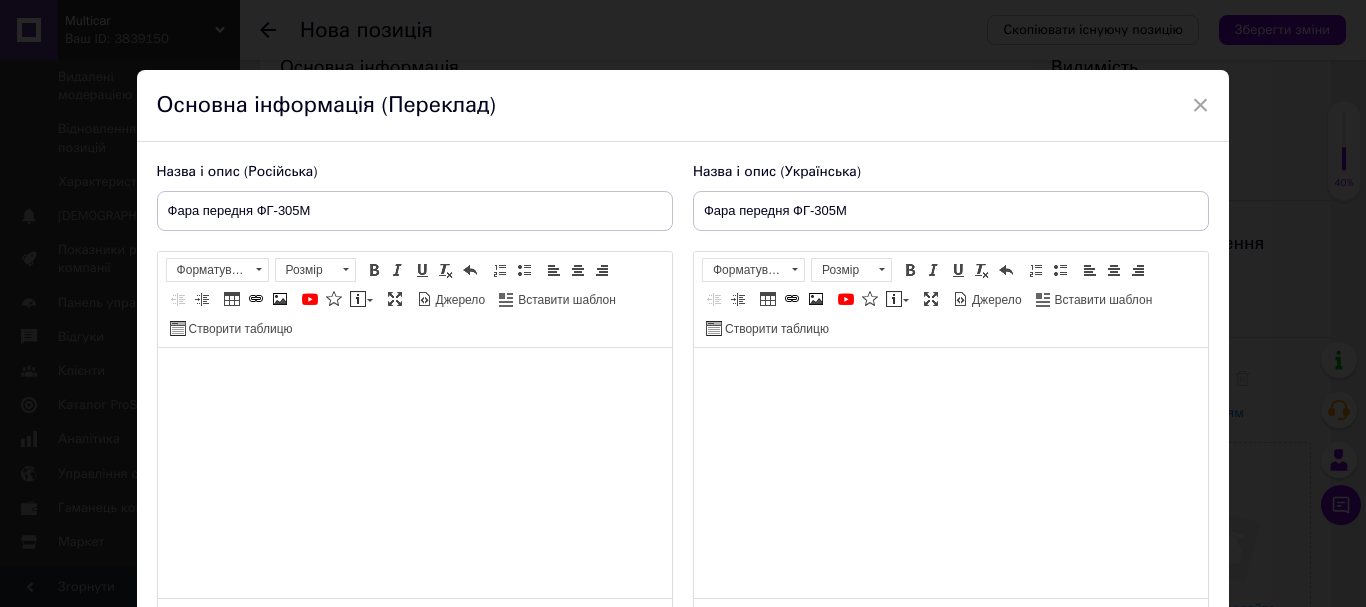 scroll, scrollTop: 0, scrollLeft: 0, axis: both 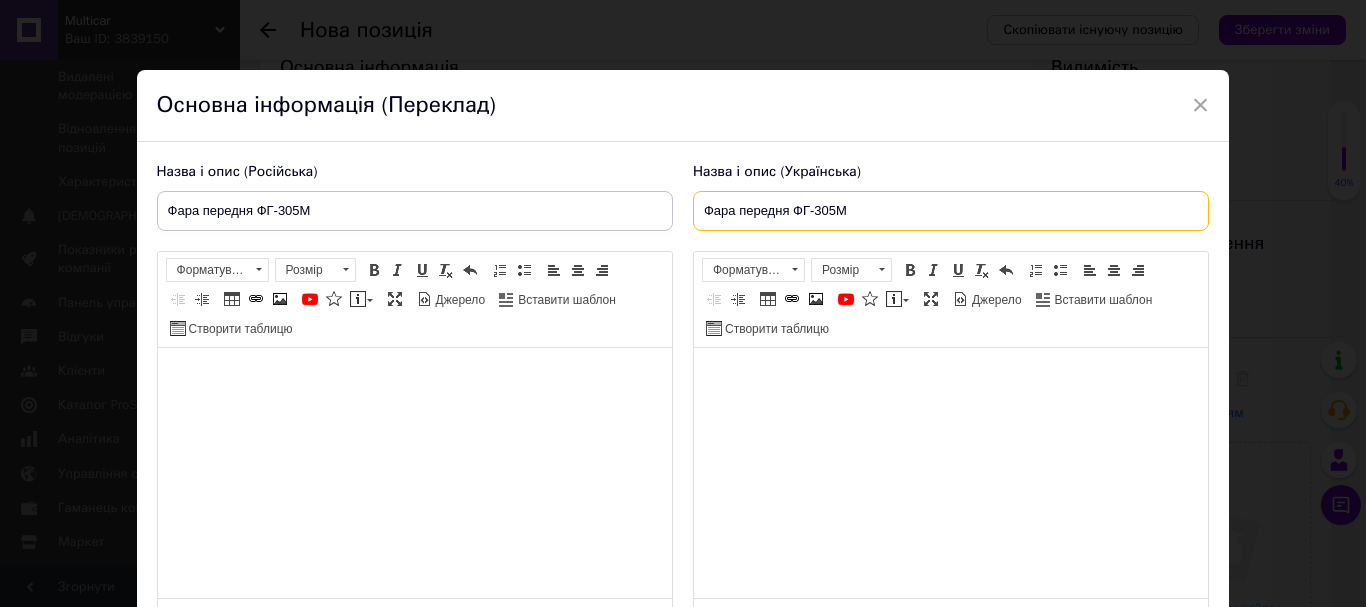 click on "Фара передня ФГ-305М" at bounding box center [951, 211] 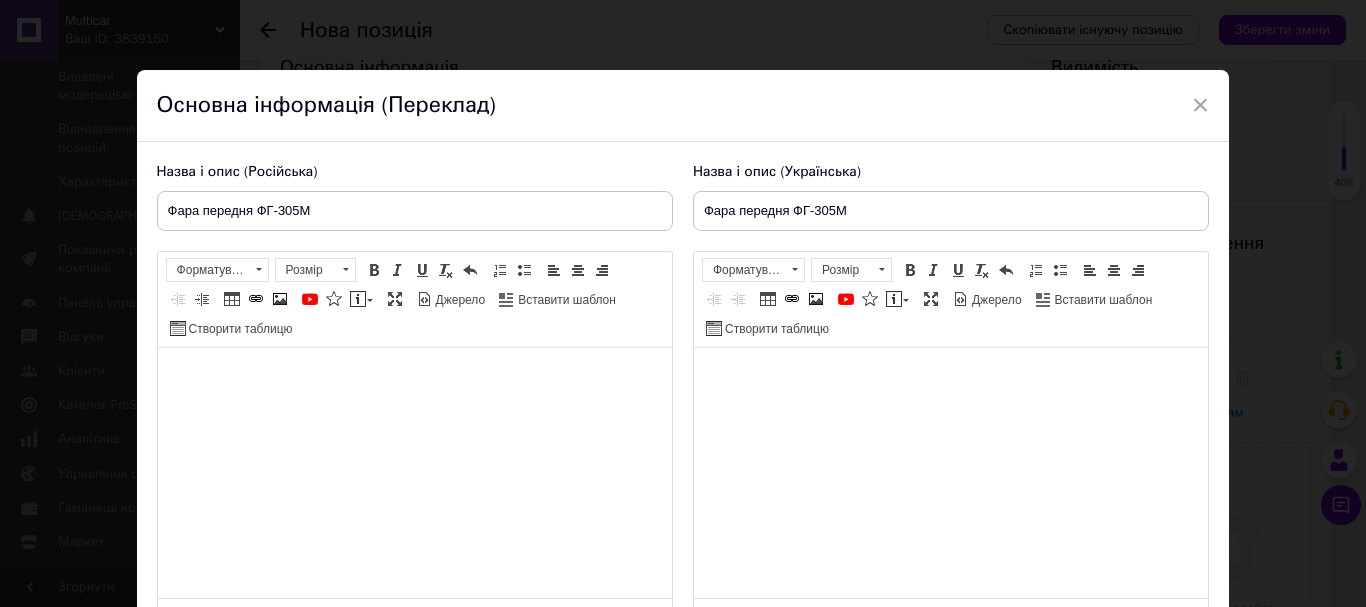click at bounding box center (950, 378) 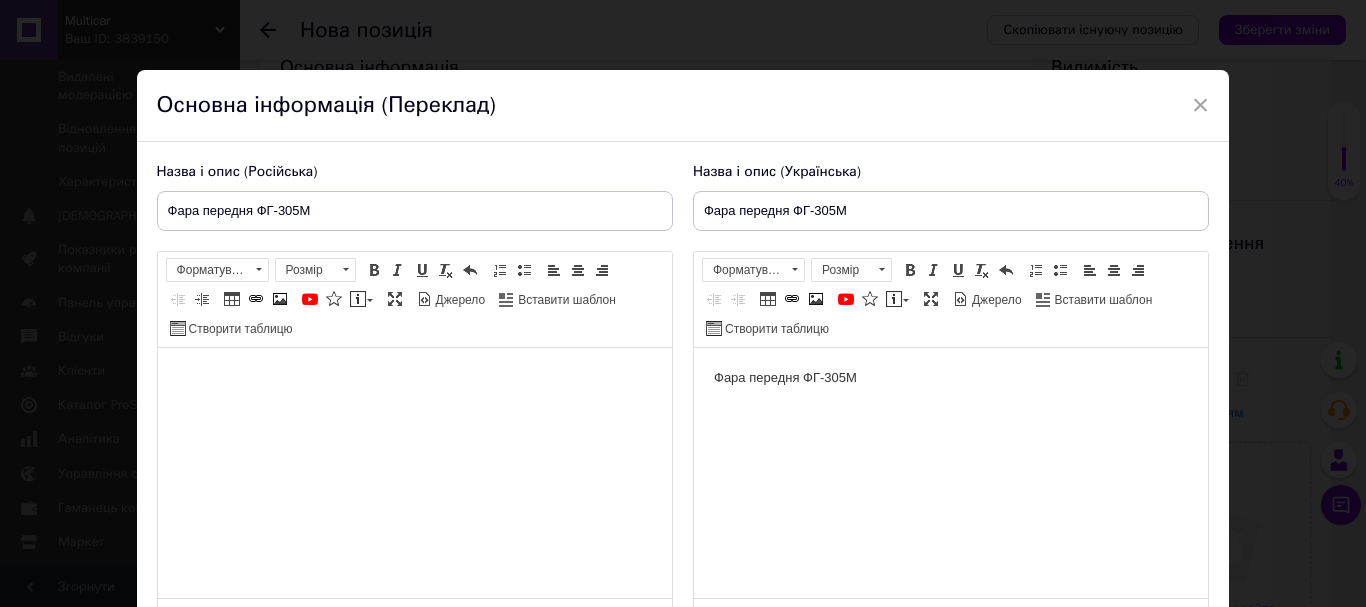 drag, startPoint x: 426, startPoint y: 382, endPoint x: 554, endPoint y: 661, distance: 306.9609 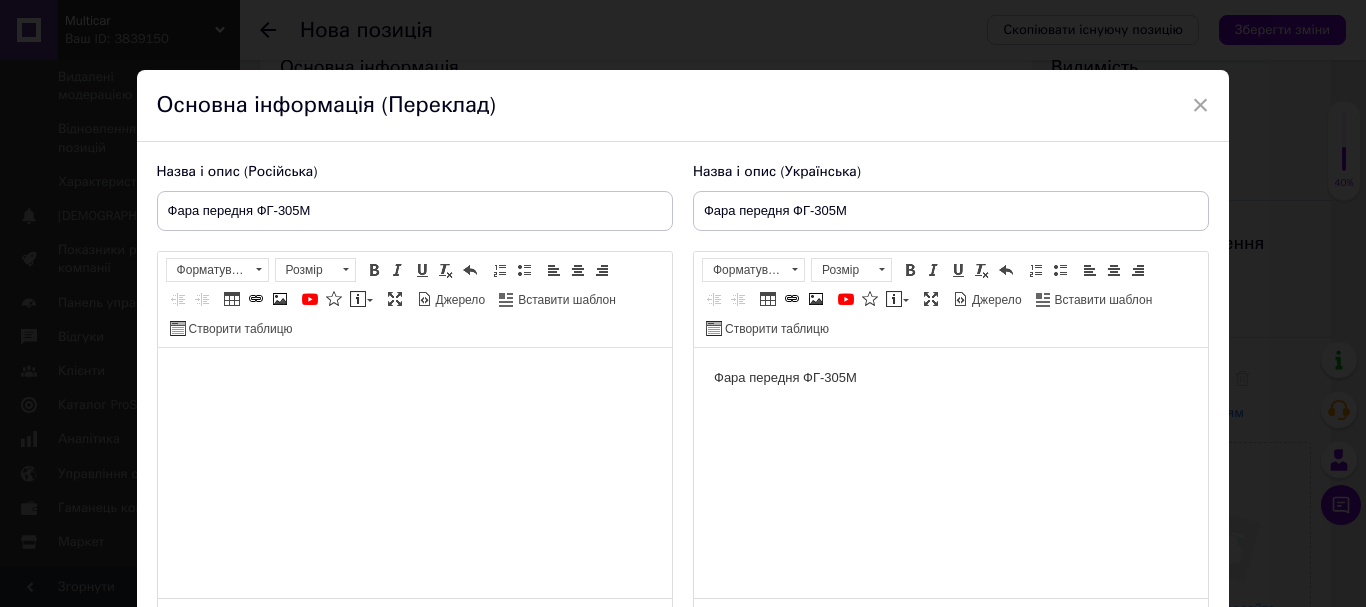 drag, startPoint x: 406, startPoint y: 178, endPoint x: 398, endPoint y: 202, distance: 25.298222 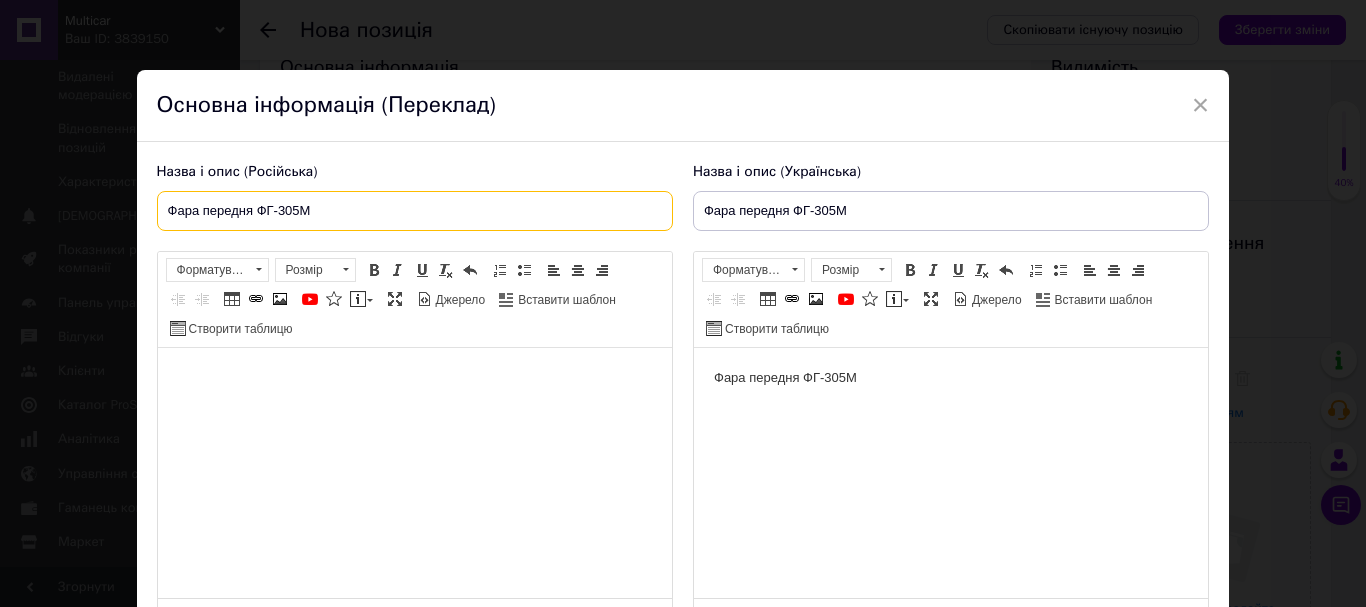 click on "Фара передня ФГ-305М" at bounding box center (415, 211) 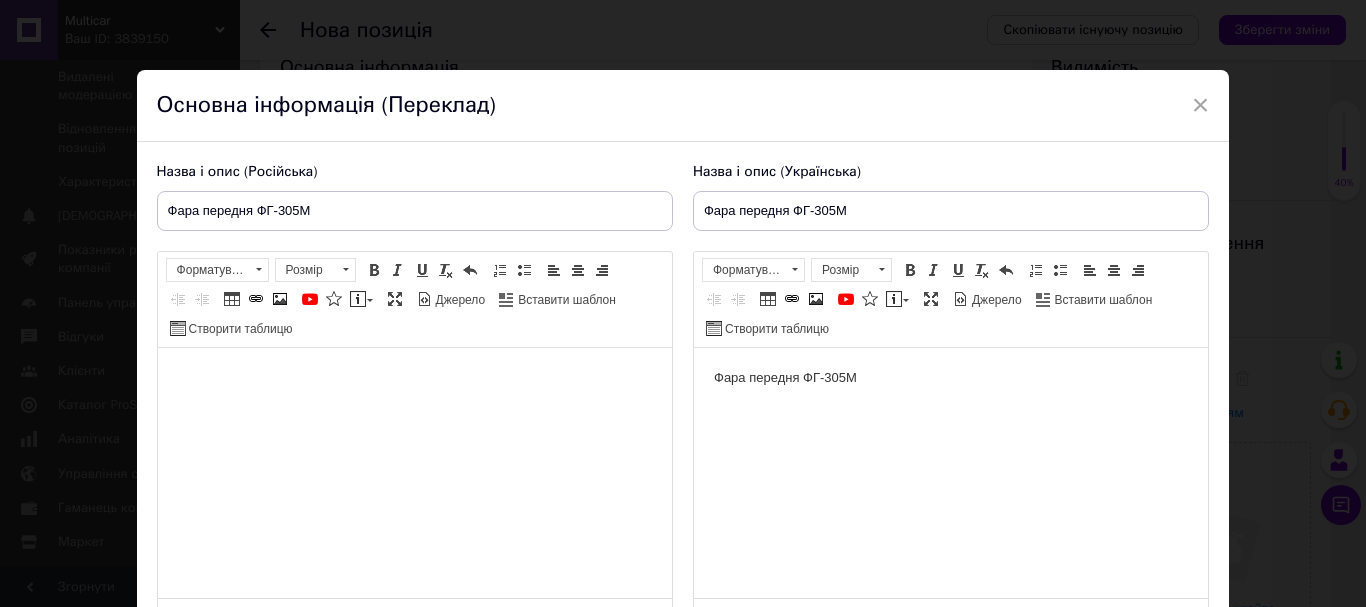 click at bounding box center [414, 378] 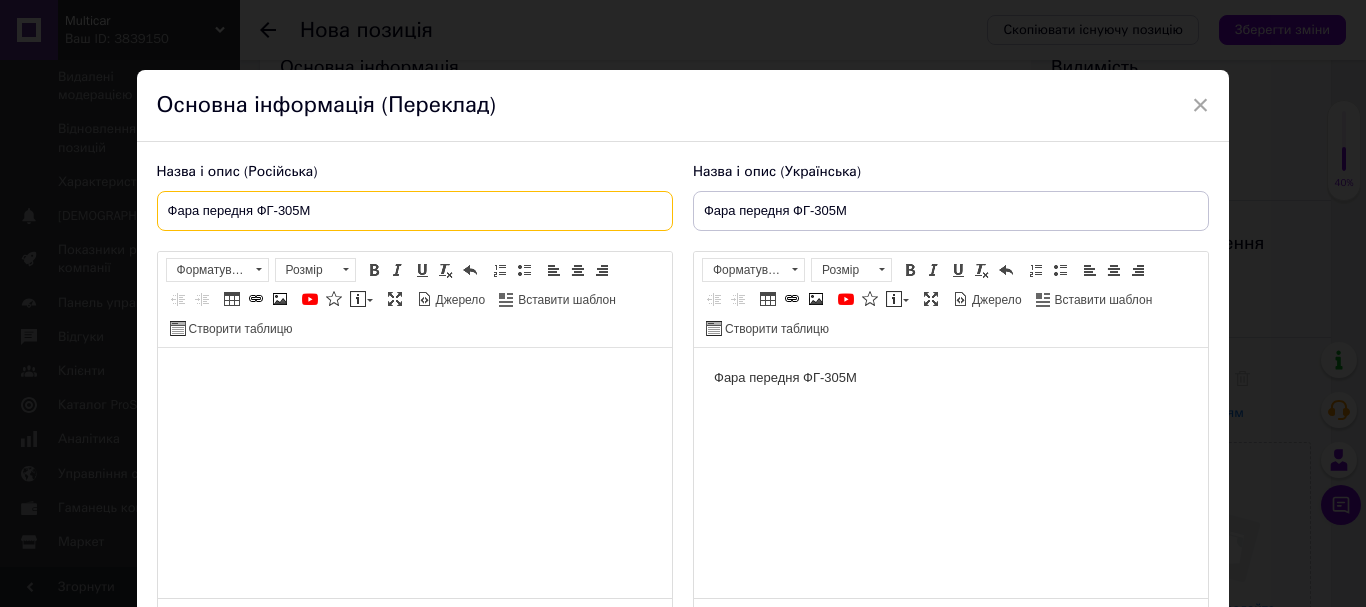 click on "Фара передня ФГ-305М" at bounding box center [415, 211] 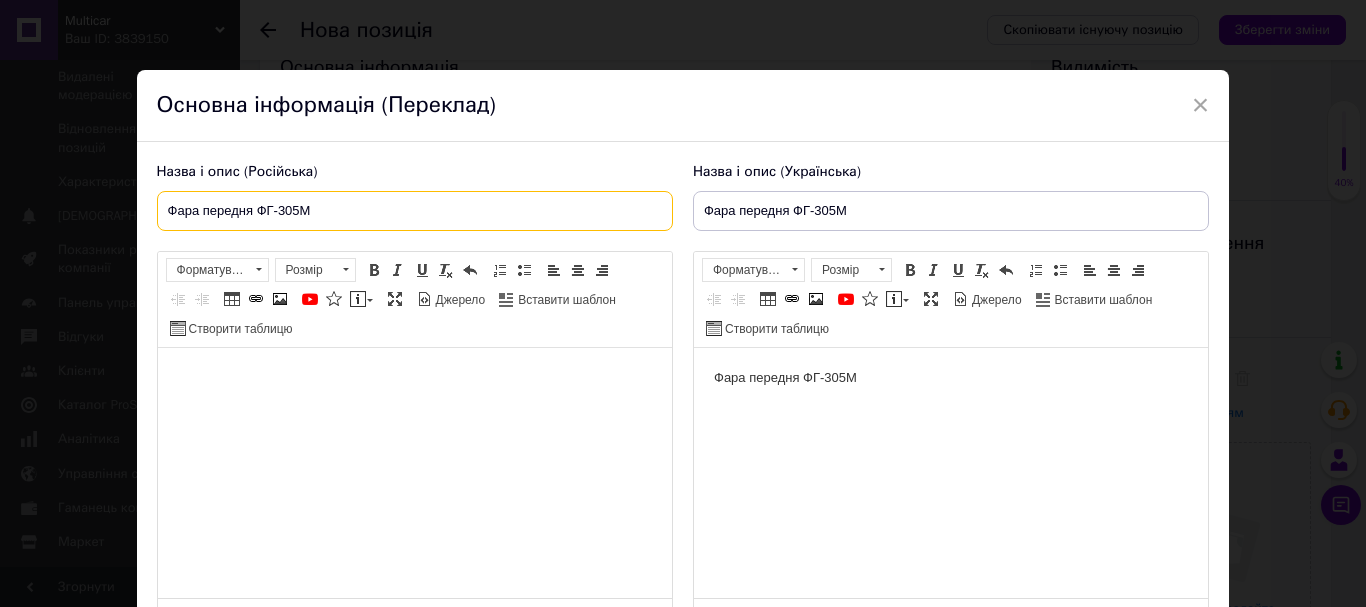 paste on "я" 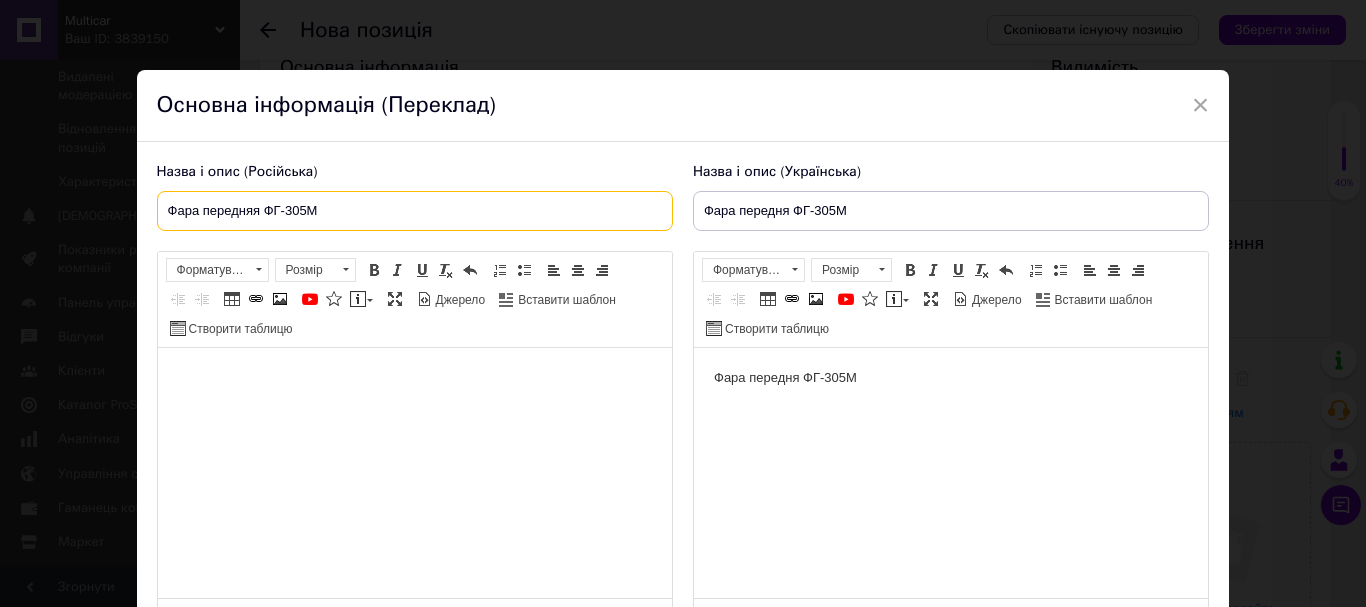 type on "Фара передняя ФГ-305М" 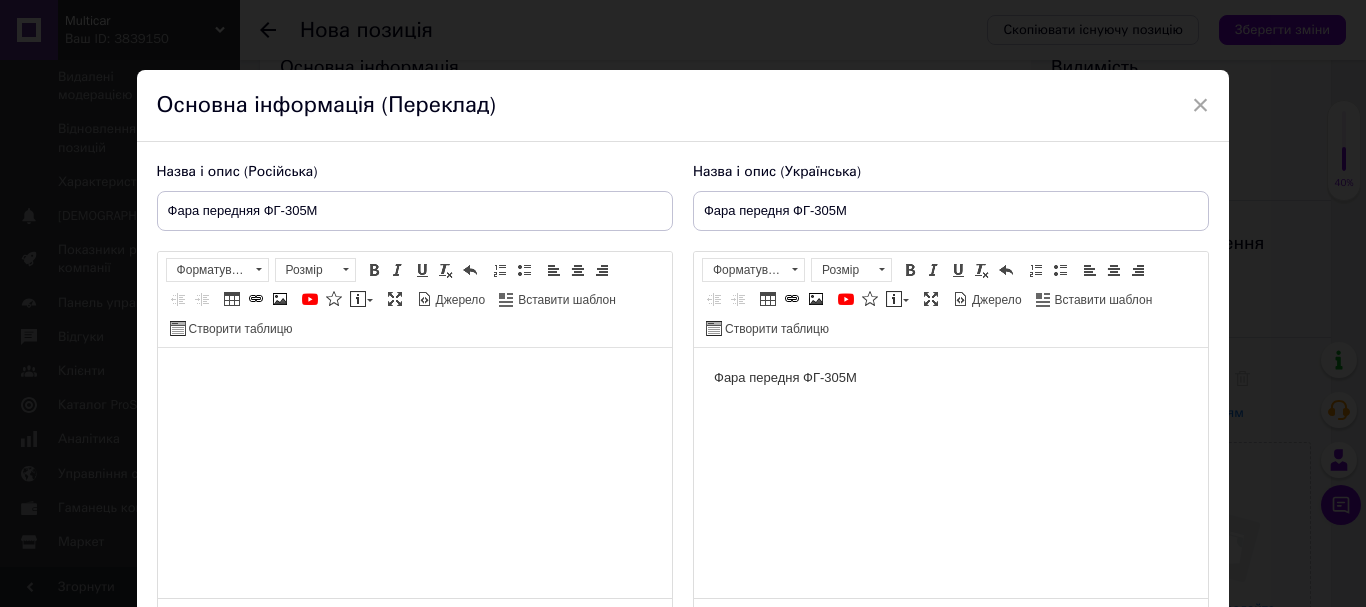 click at bounding box center [414, 378] 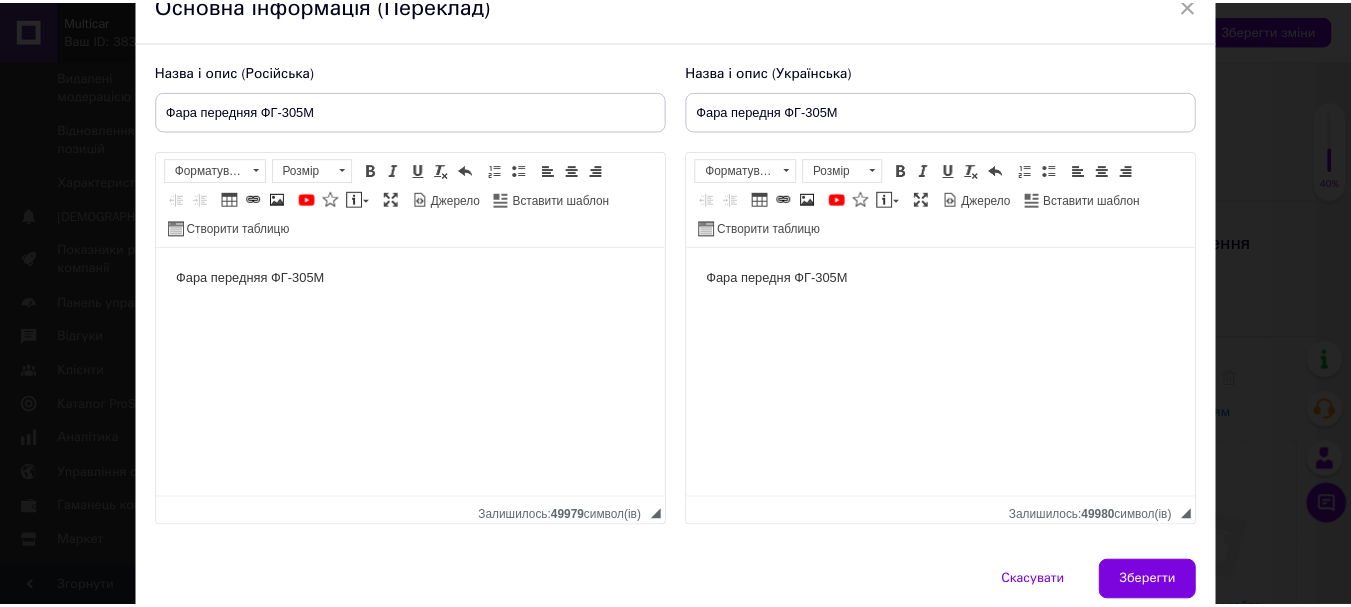 scroll, scrollTop: 185, scrollLeft: 0, axis: vertical 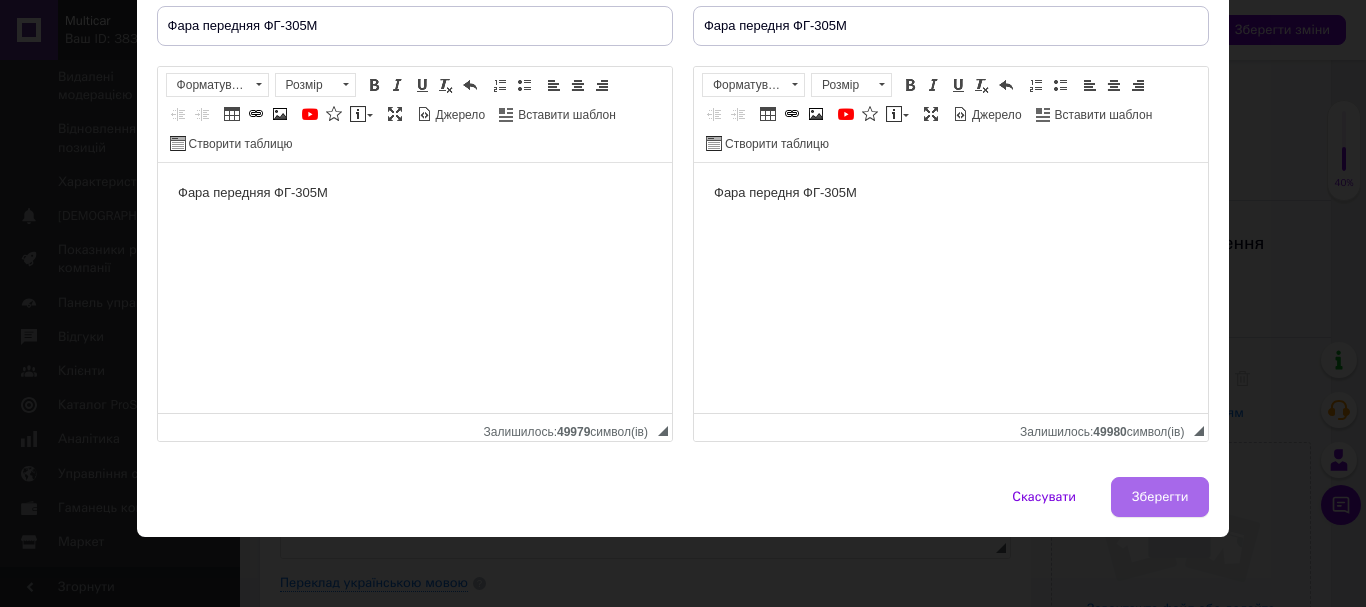 click on "Зберегти" at bounding box center [1160, 497] 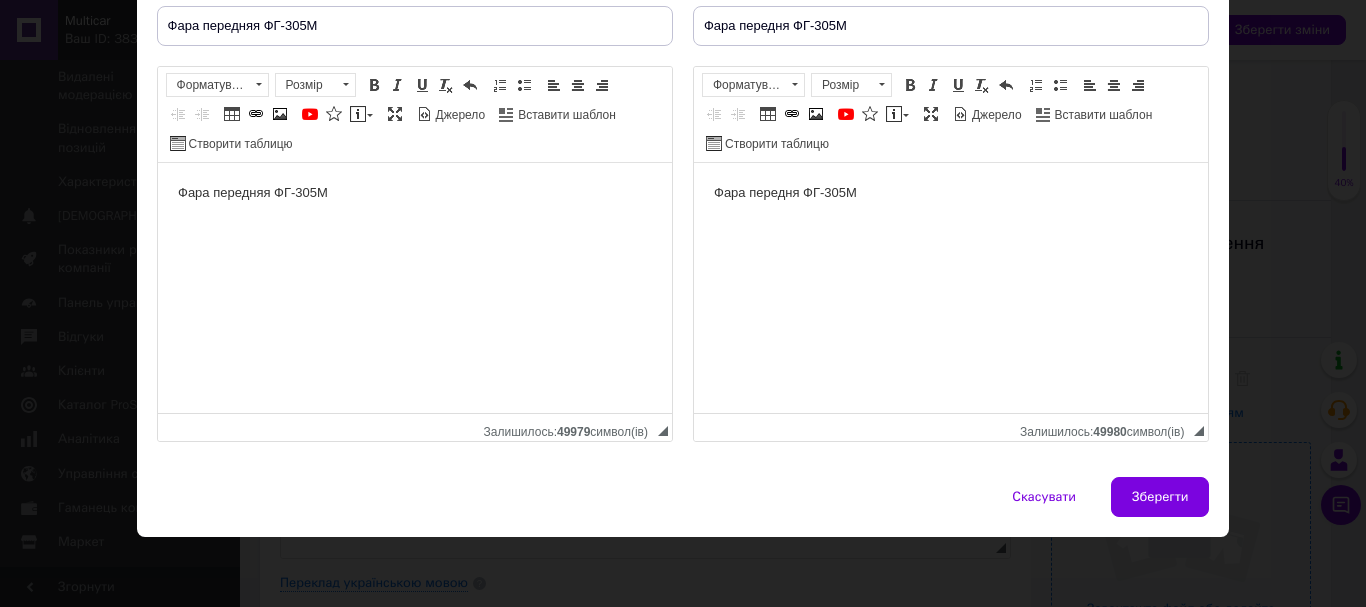 type on "Фара передняя ФГ-305М" 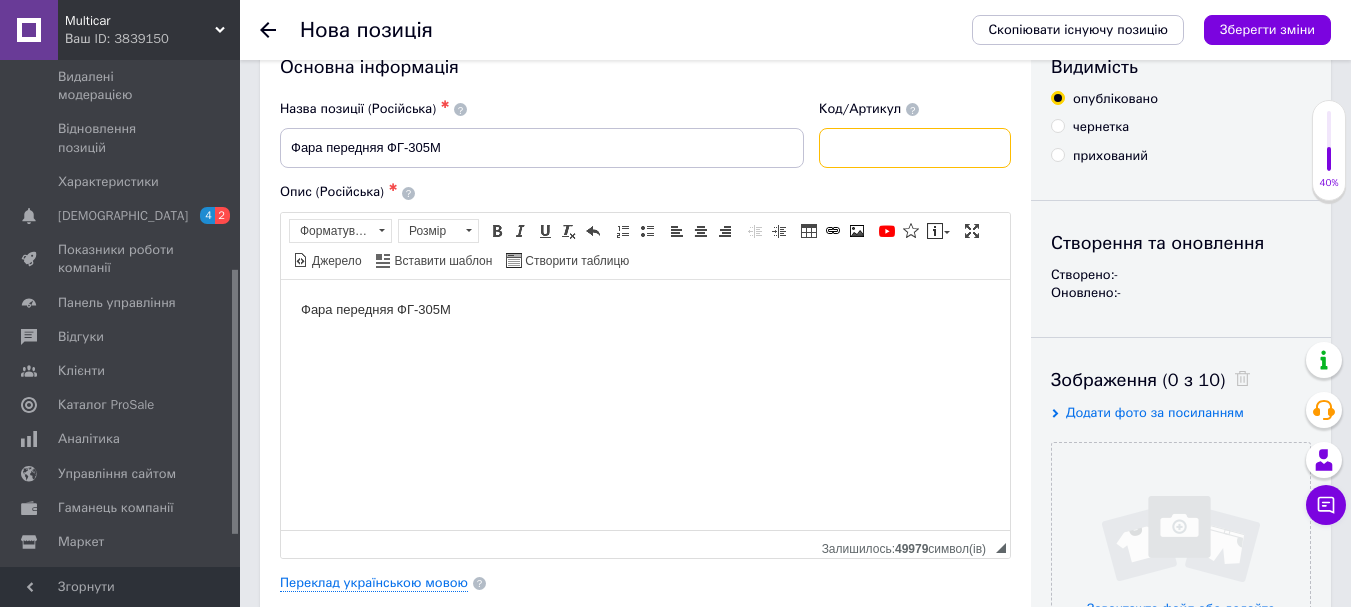 click at bounding box center (915, 148) 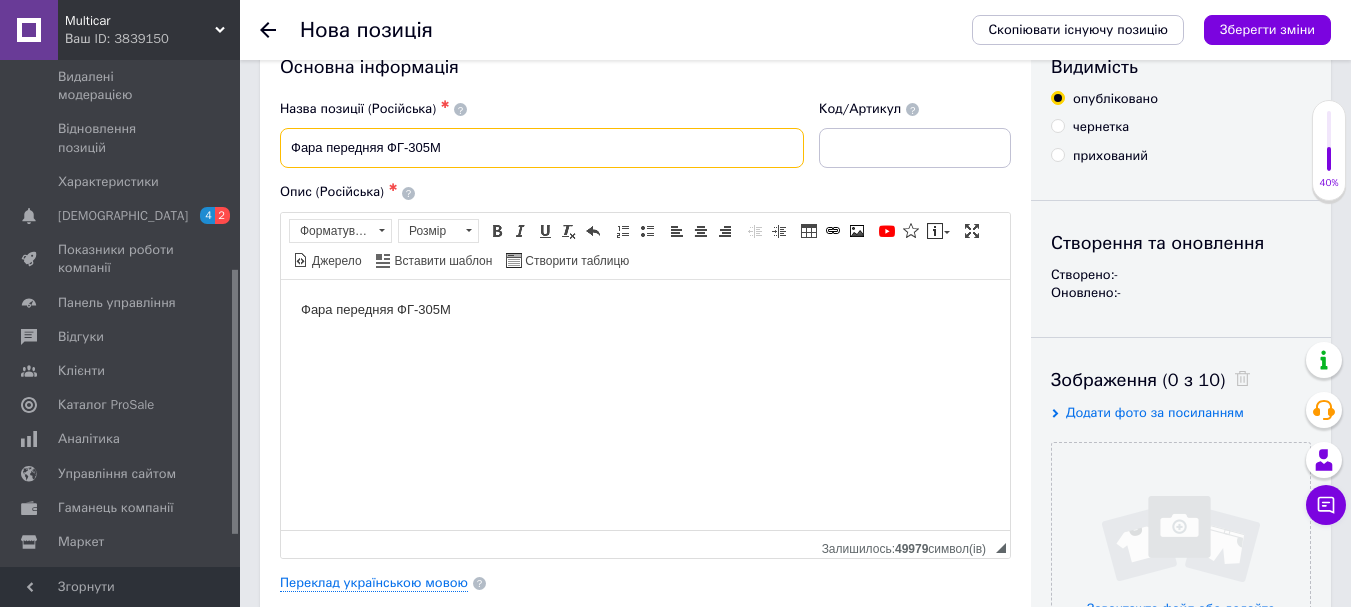 click on "Фара передняя ФГ-305М" at bounding box center (542, 148) 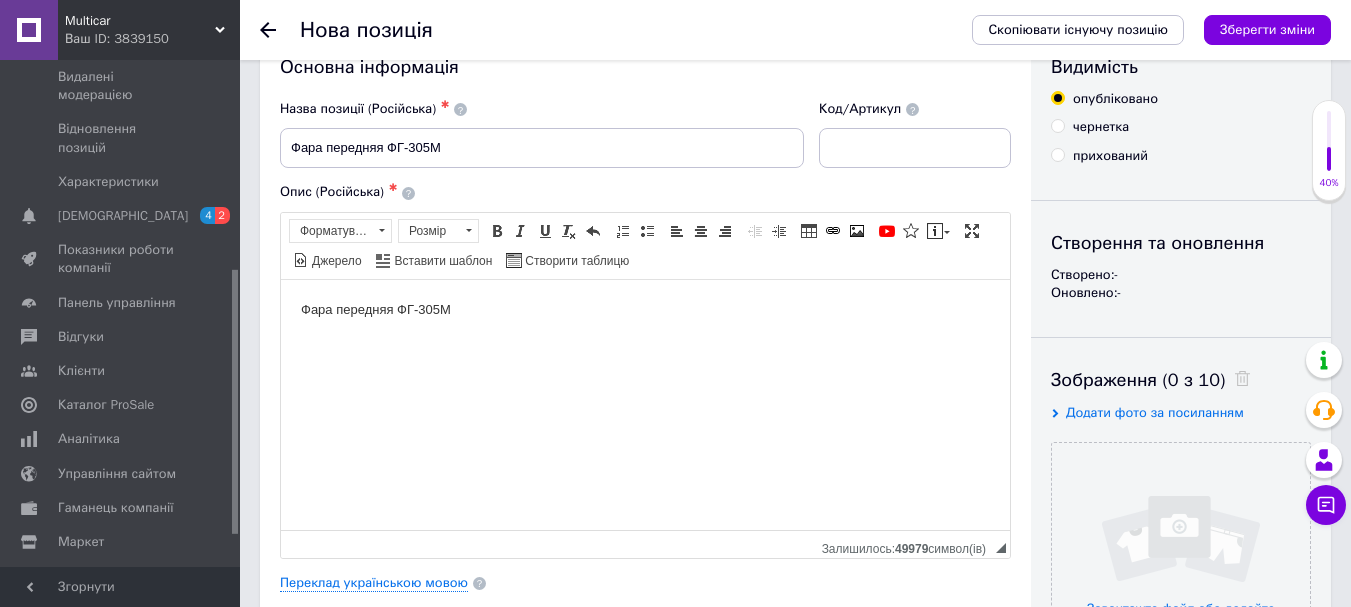 drag, startPoint x: 899, startPoint y: 118, endPoint x: 904, endPoint y: 138, distance: 20.615528 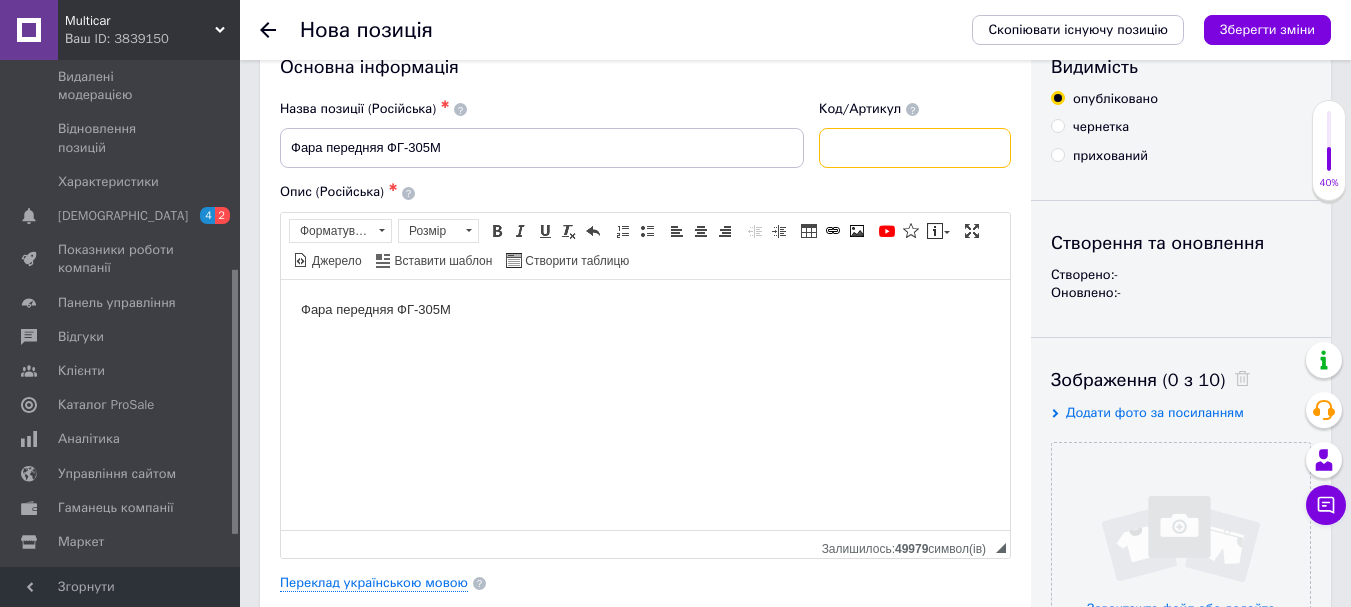 click at bounding box center [915, 148] 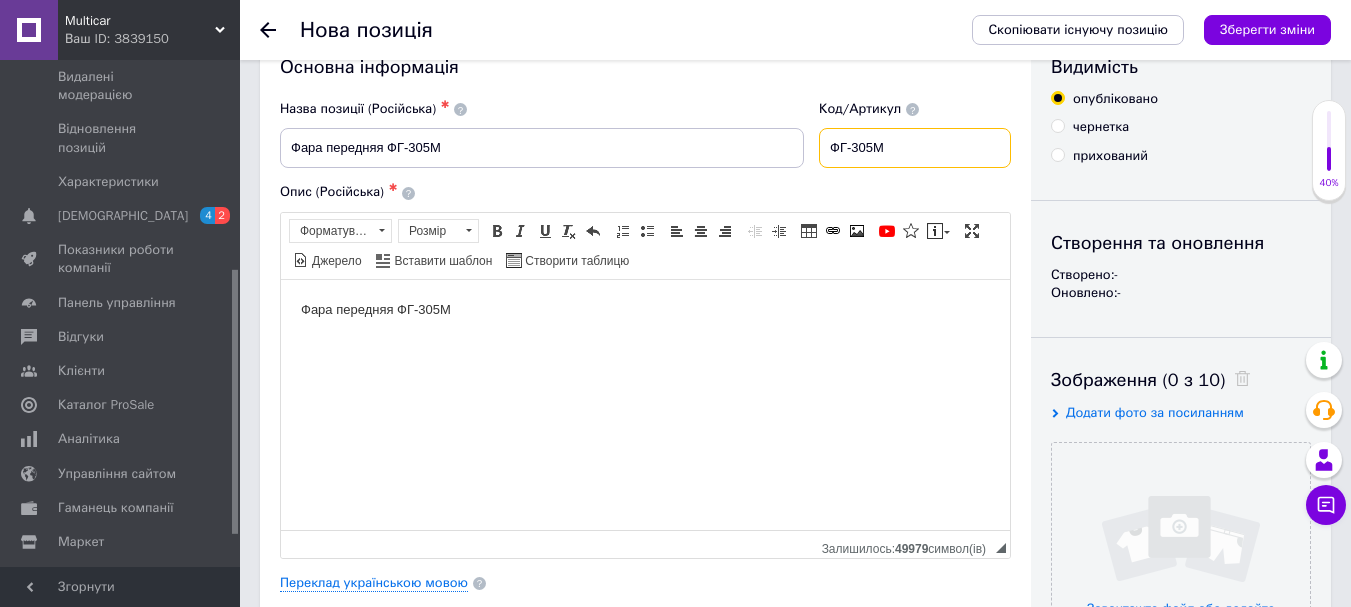type on "ФГ-305М" 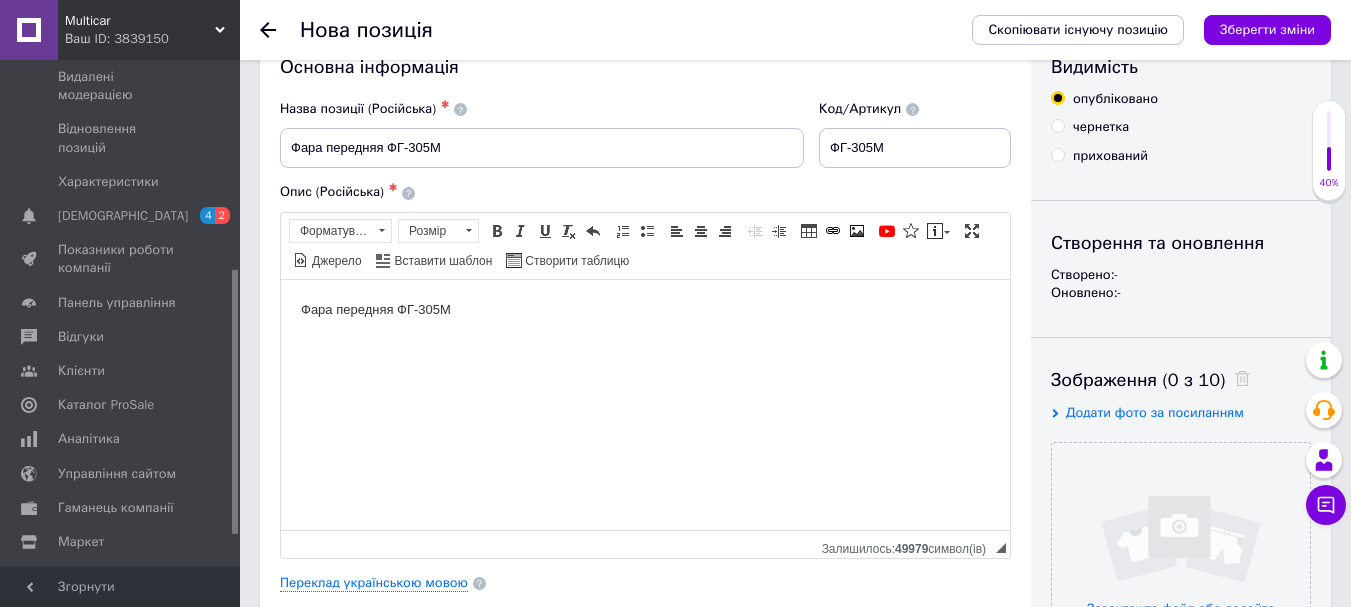 click on "Нова позиція" at bounding box center [626, 30] 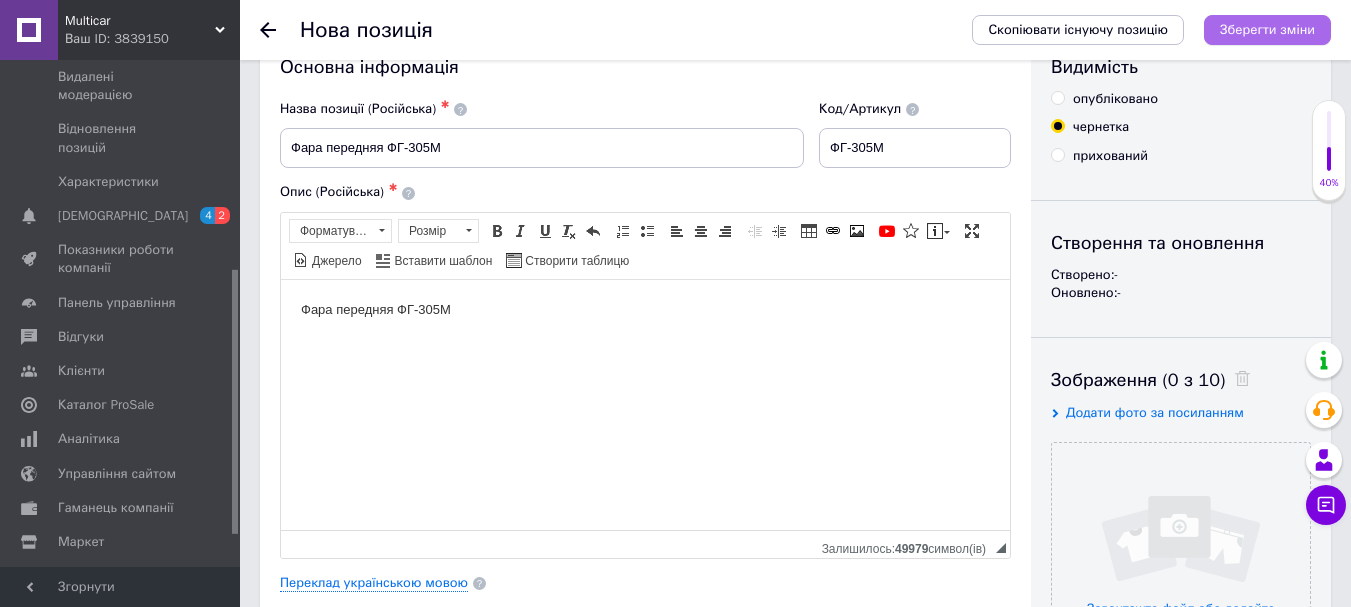 click on "Зберегти зміни" at bounding box center [1267, 30] 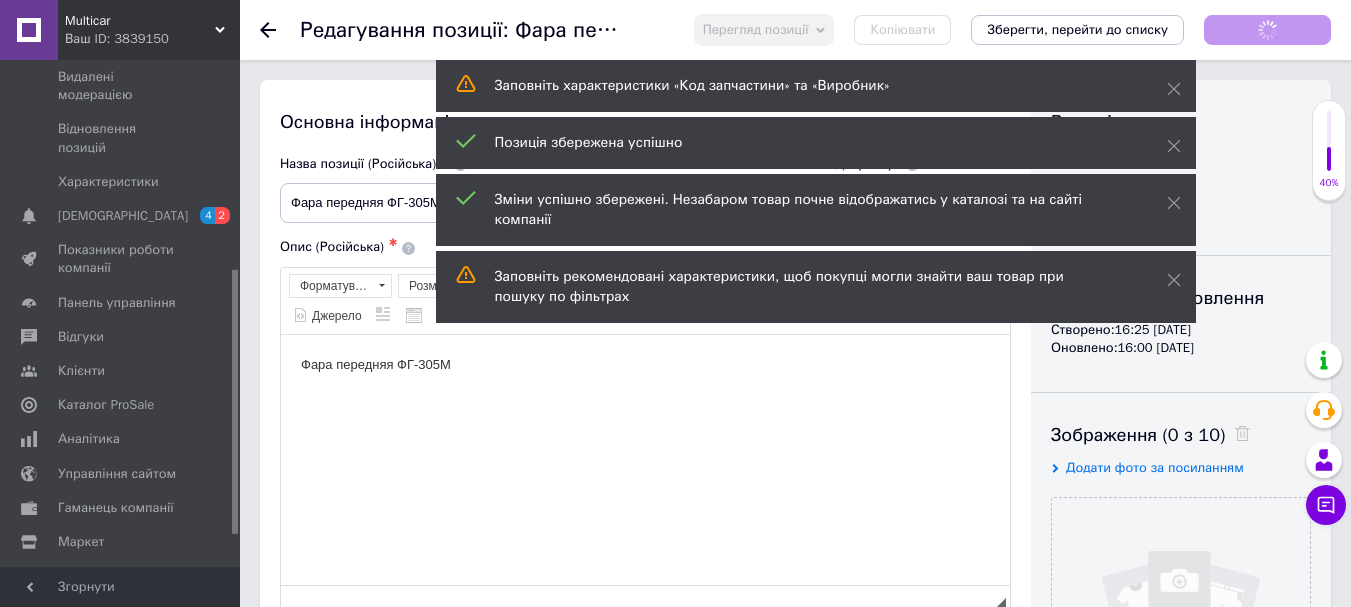 scroll, scrollTop: 0, scrollLeft: 0, axis: both 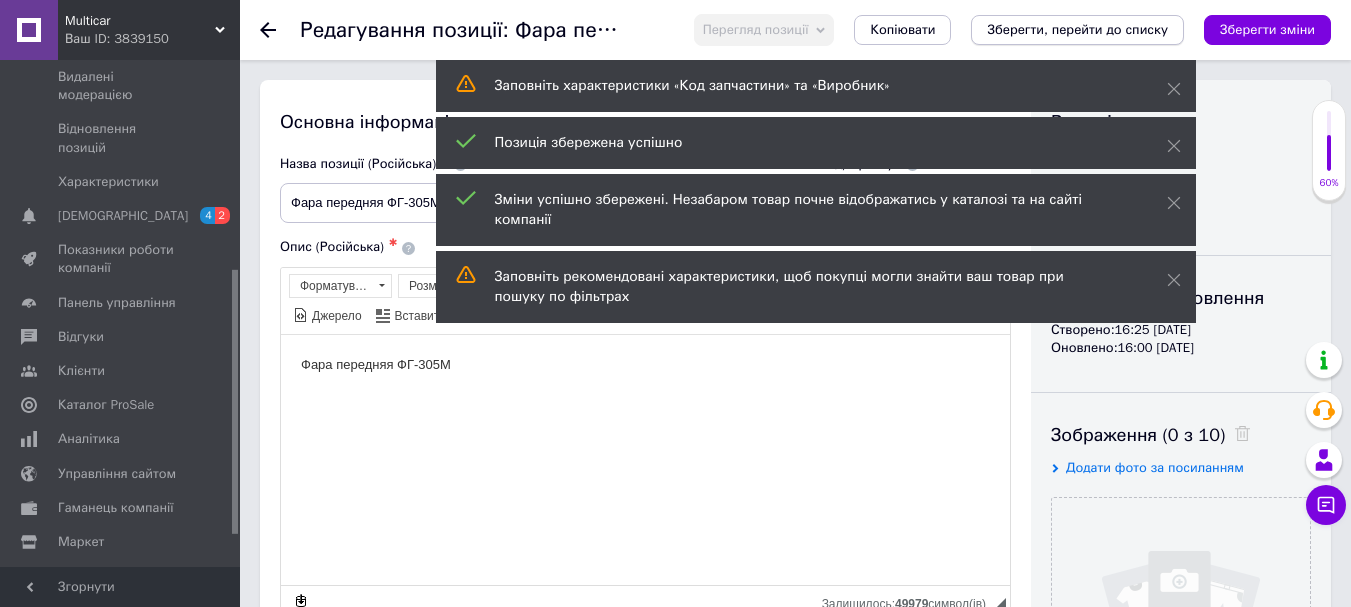 click on "Зберегти, перейти до списку" at bounding box center [1077, 29] 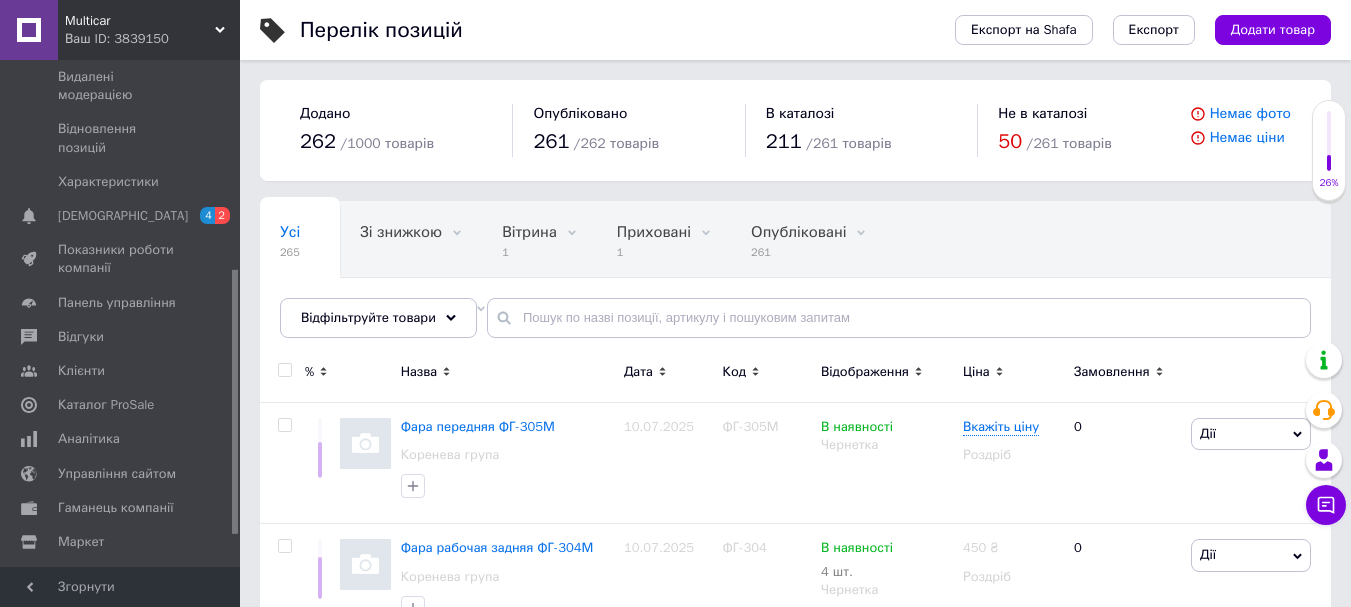 scroll, scrollTop: 150, scrollLeft: 0, axis: vertical 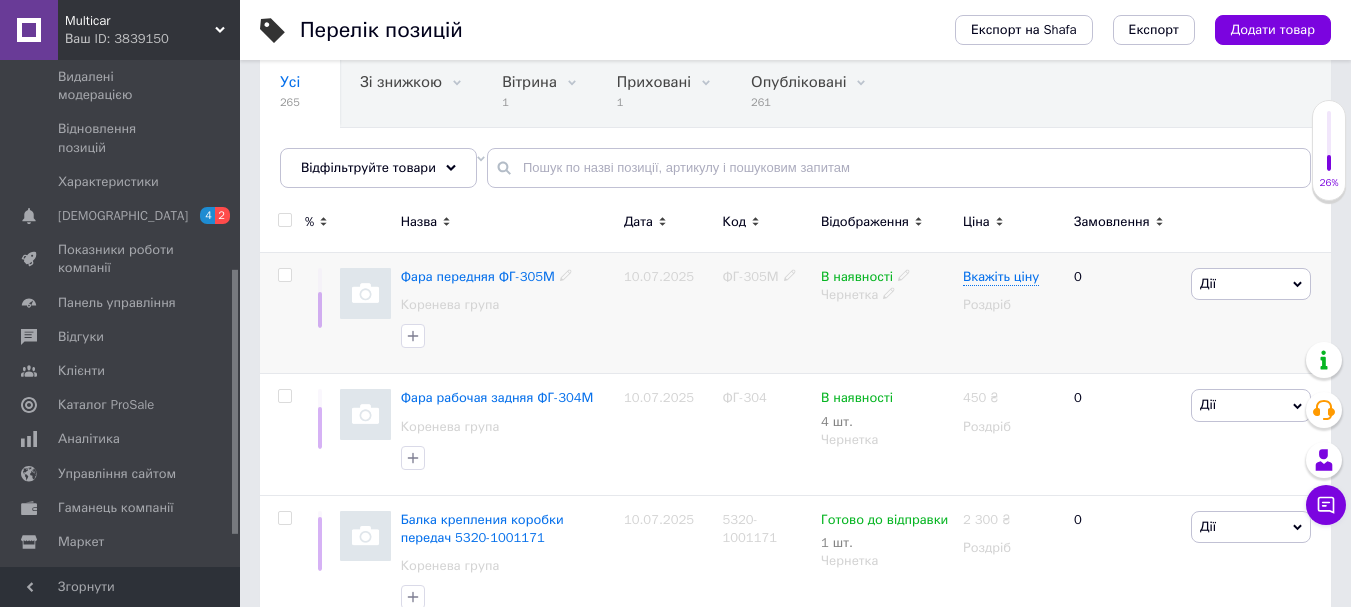 click on "Вкажіть ціну Роздріб" at bounding box center [1010, 313] 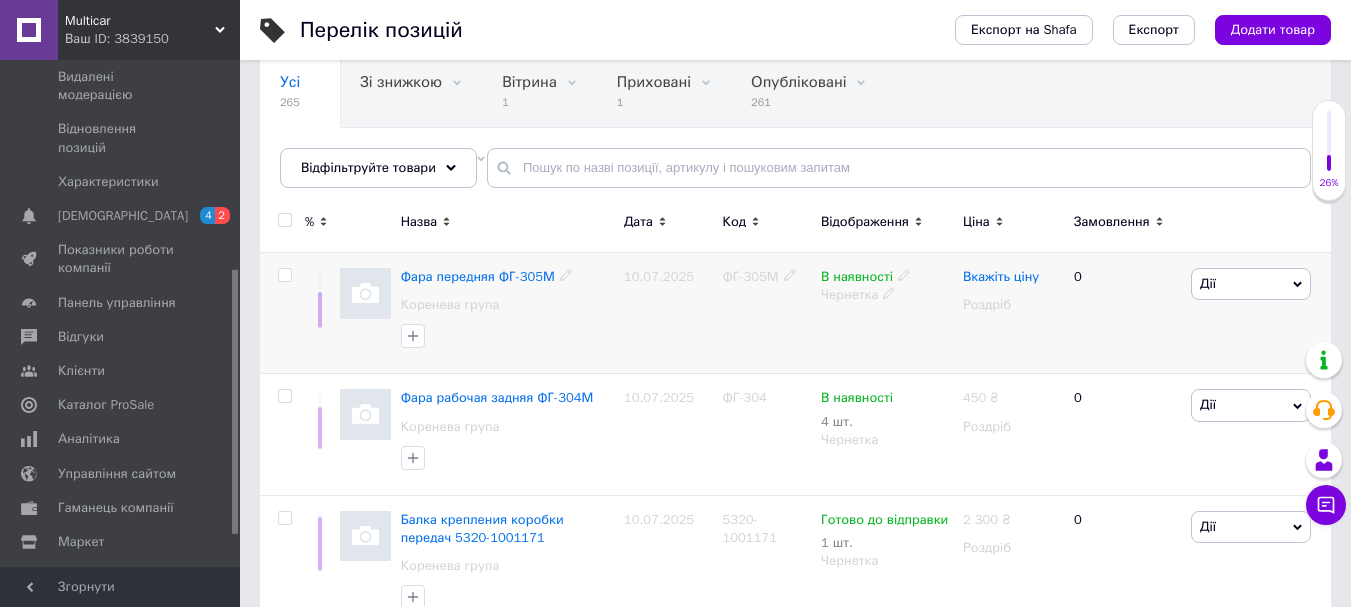 click on "Вкажіть ціну" at bounding box center [1001, 277] 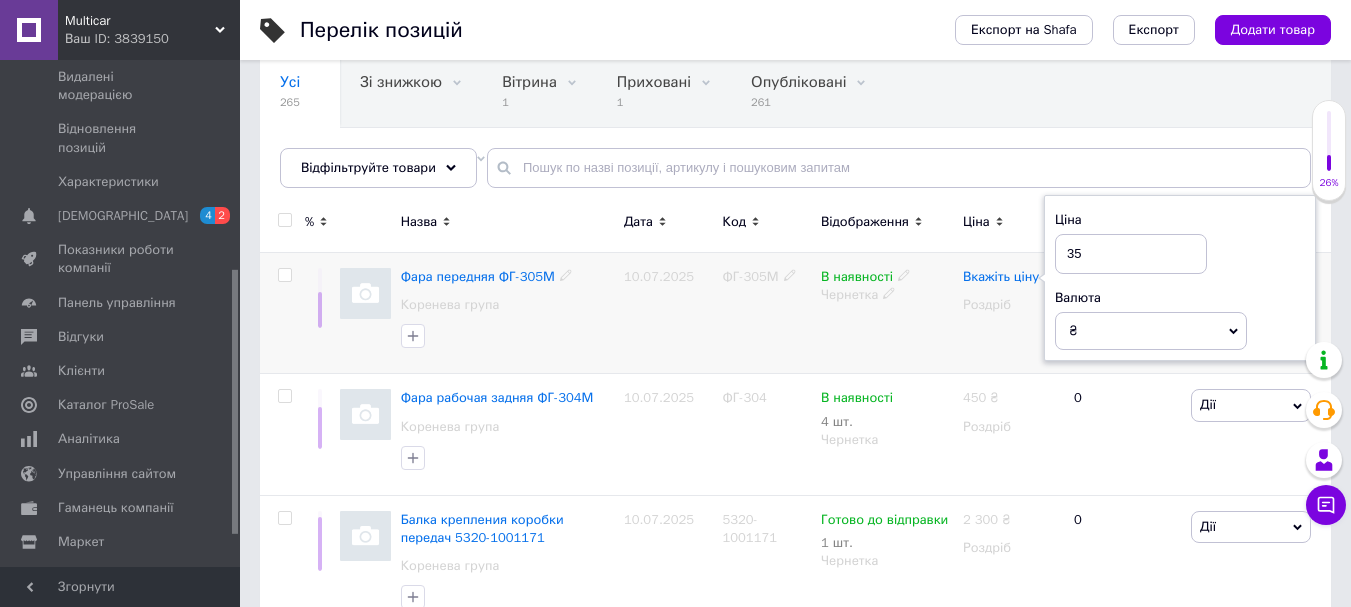 type on "350" 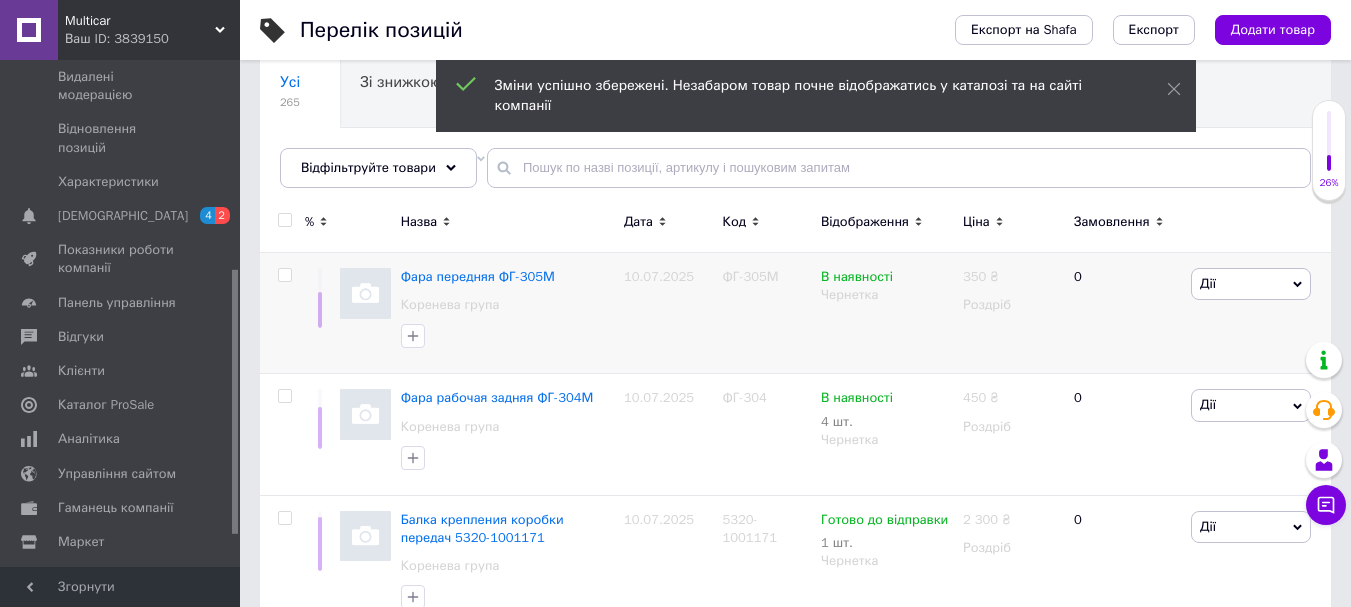 scroll, scrollTop: 0, scrollLeft: 0, axis: both 